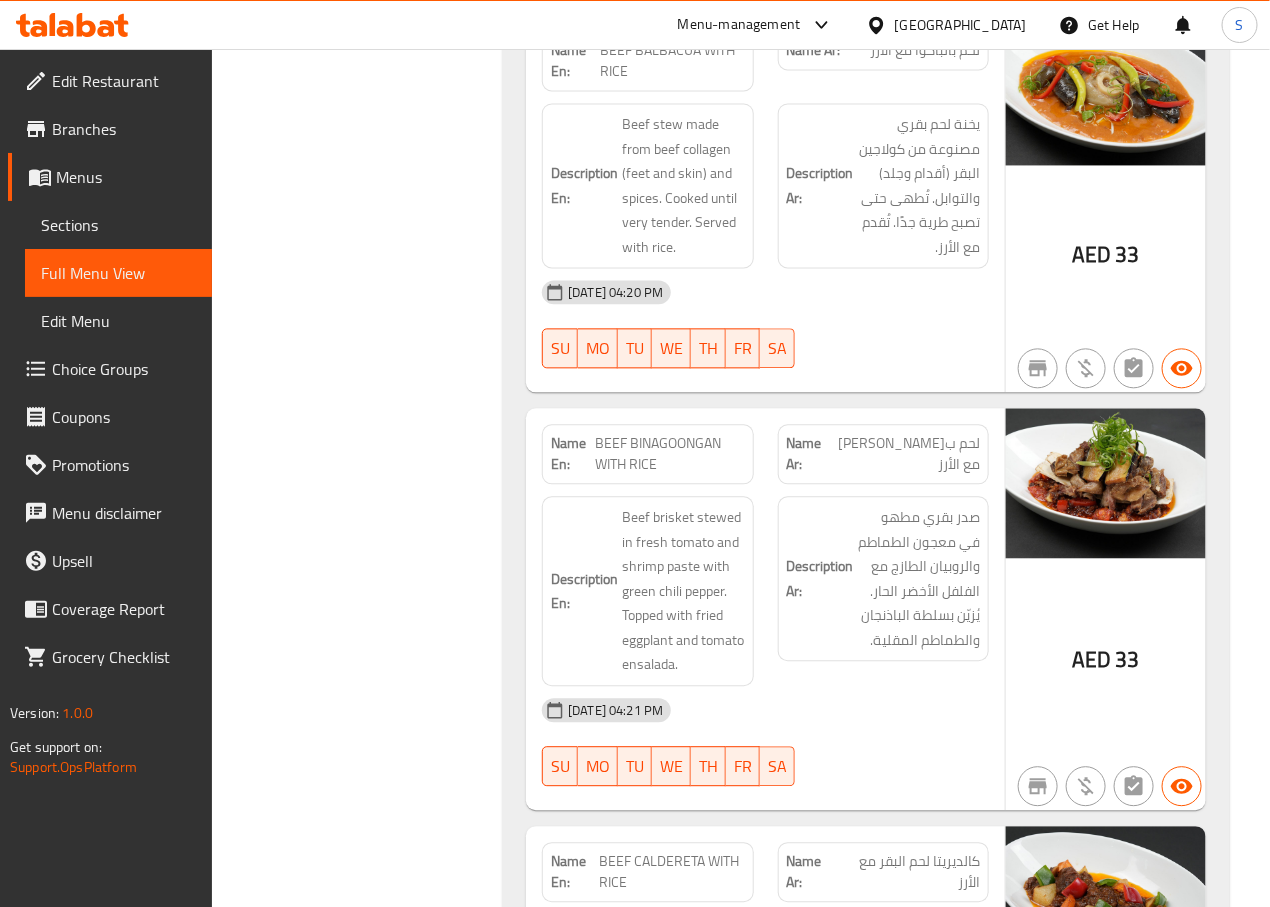scroll, scrollTop: 8935, scrollLeft: 0, axis: vertical 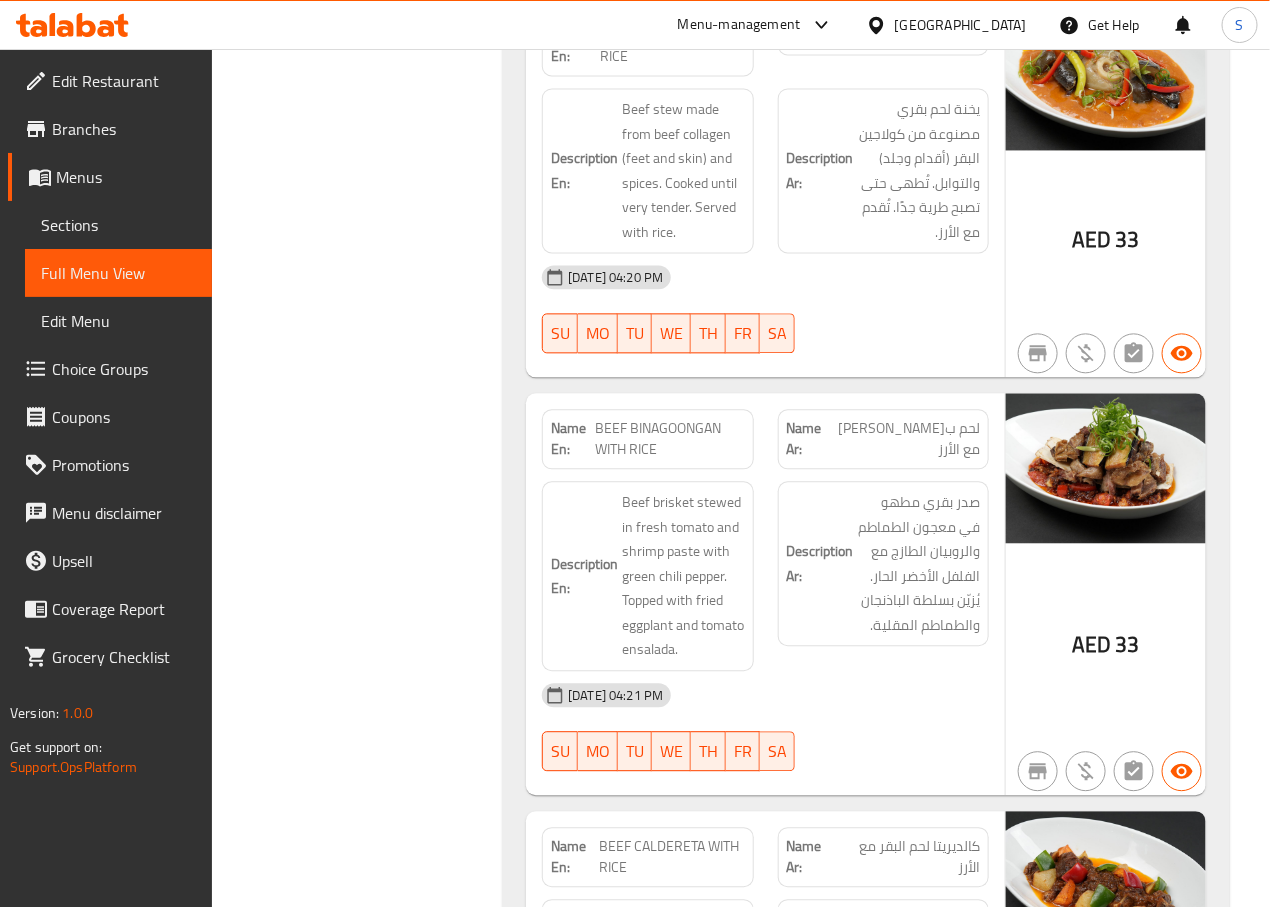 click on "Filter Branches Branches Popular filters Free items Branch specific items Has choices Upsell items Availability filters Available Not available View filters Collapse sections Collapse categories Collapse Choices" at bounding box center (365, 15440) 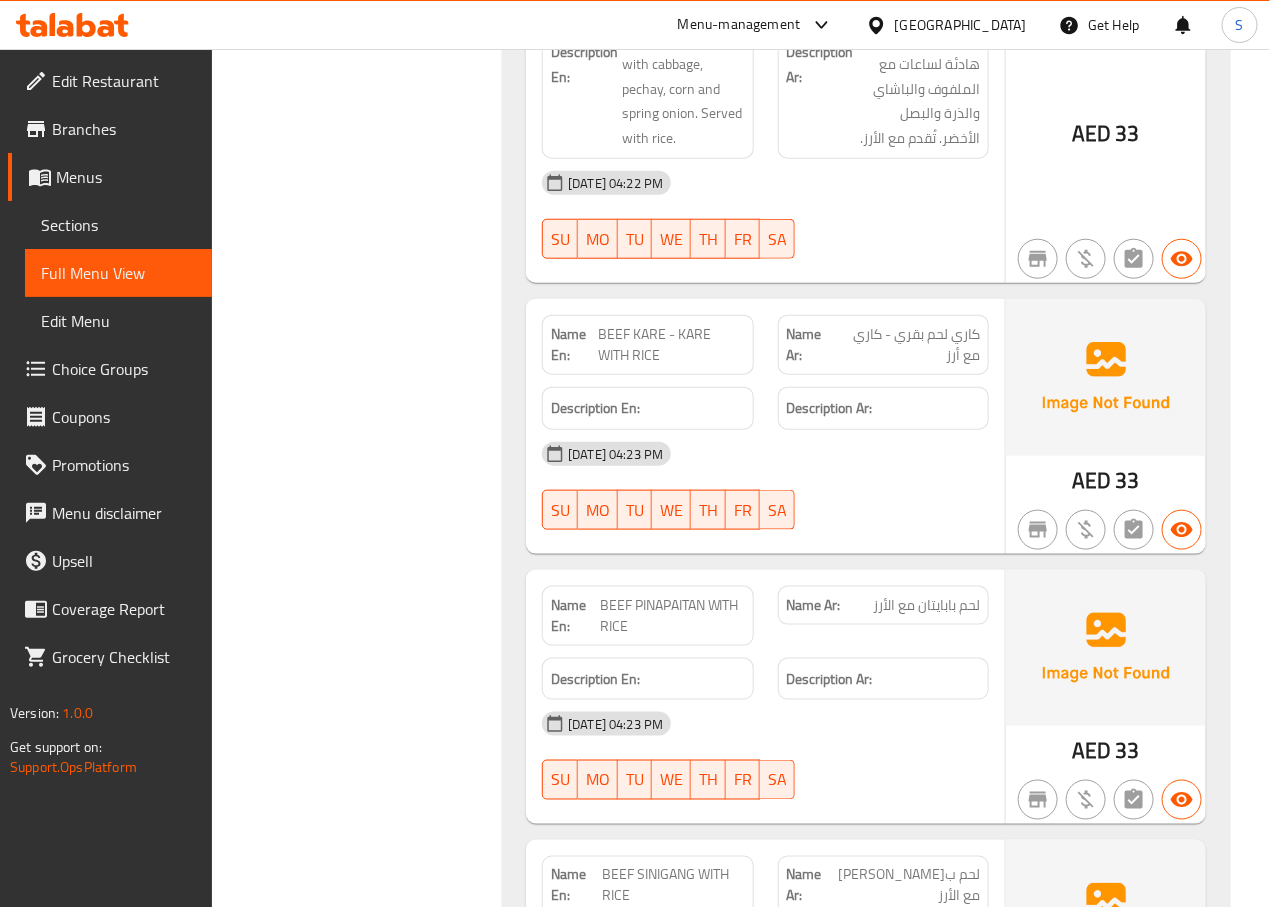 scroll, scrollTop: 10789, scrollLeft: 0, axis: vertical 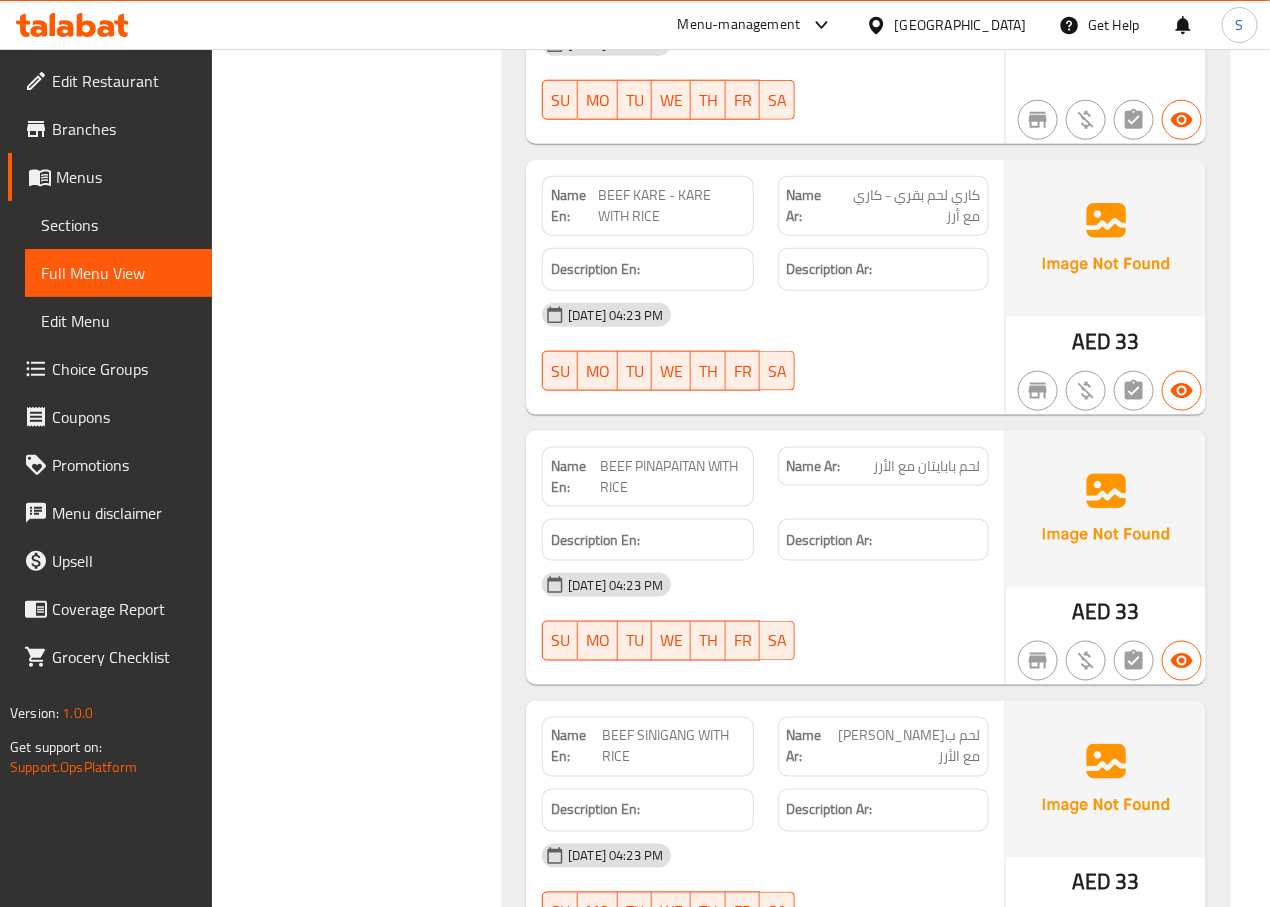 click on "BEEF KARE - KARE WITH RICE" at bounding box center [671, 206] 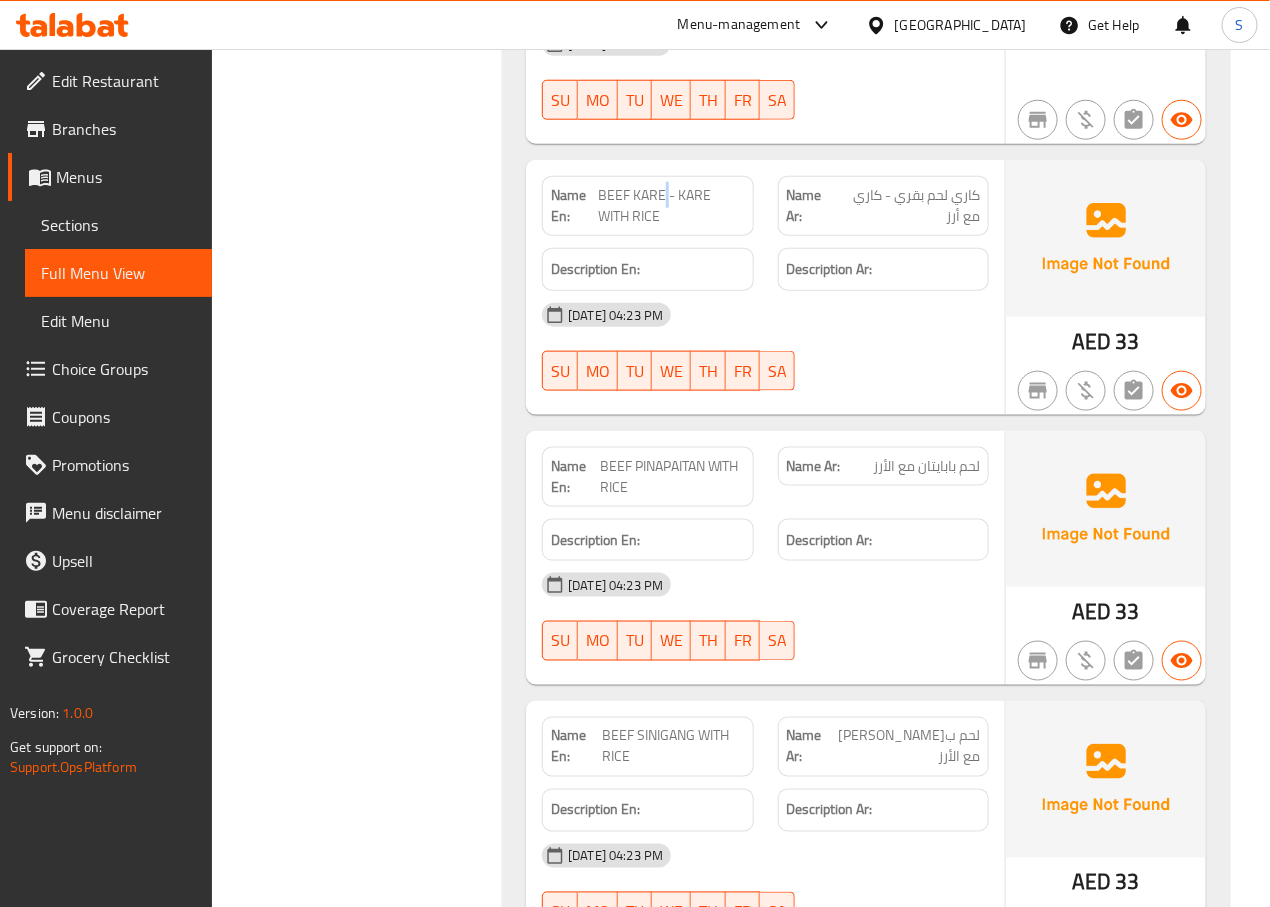 click on "BEEF KARE - KARE WITH RICE" at bounding box center (671, 206) 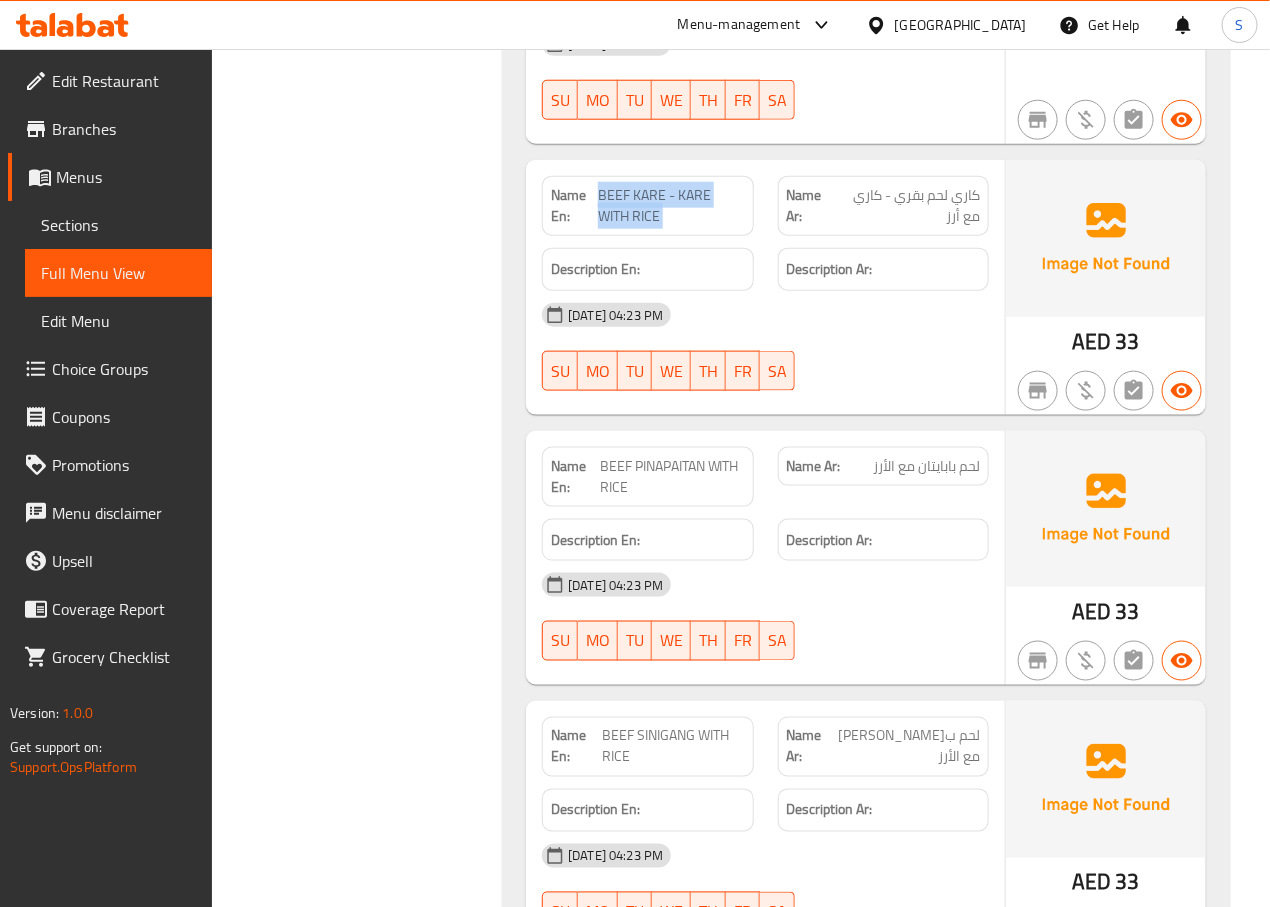 click on "BEEF KARE - KARE WITH RICE" at bounding box center (671, 206) 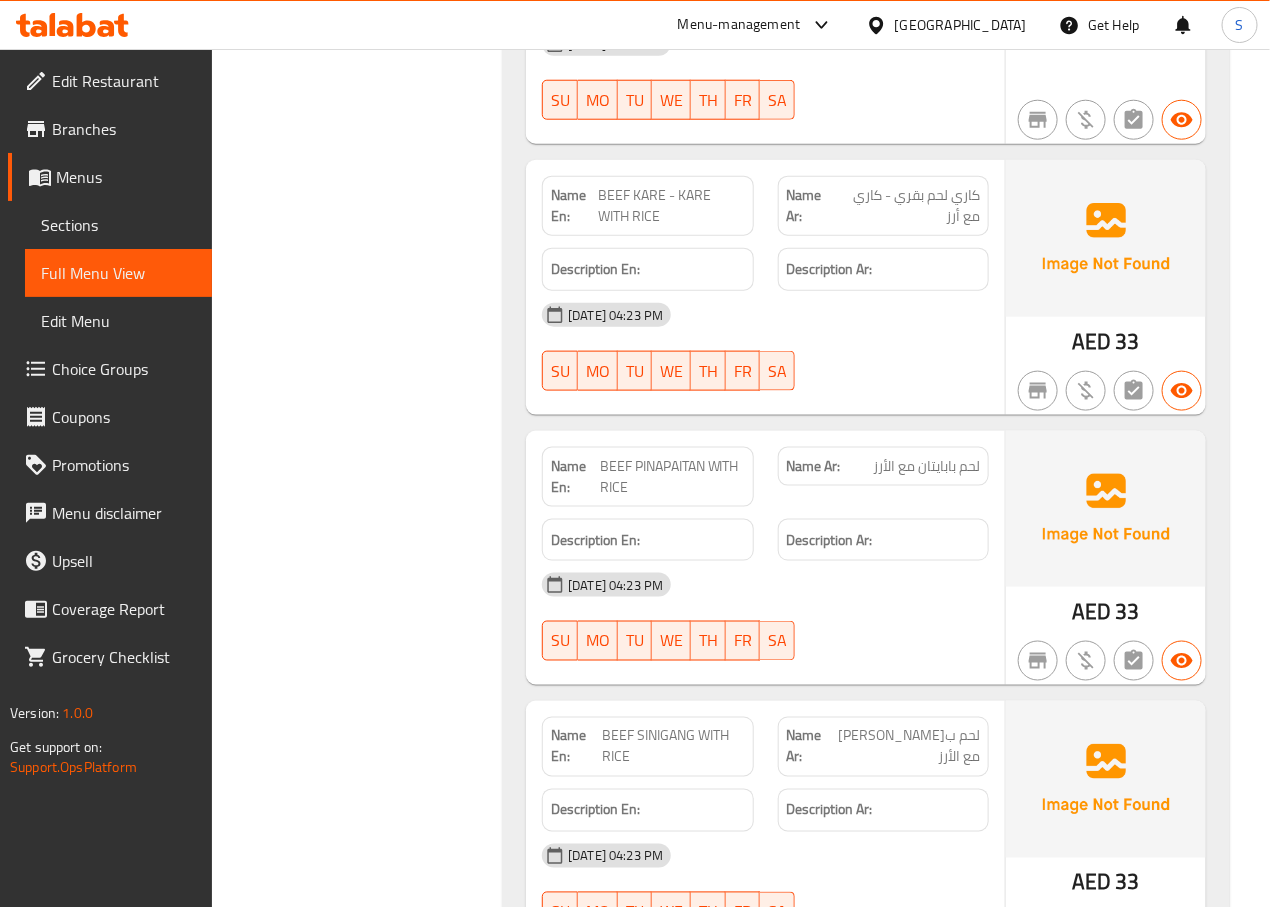scroll, scrollTop: 10902, scrollLeft: 0, axis: vertical 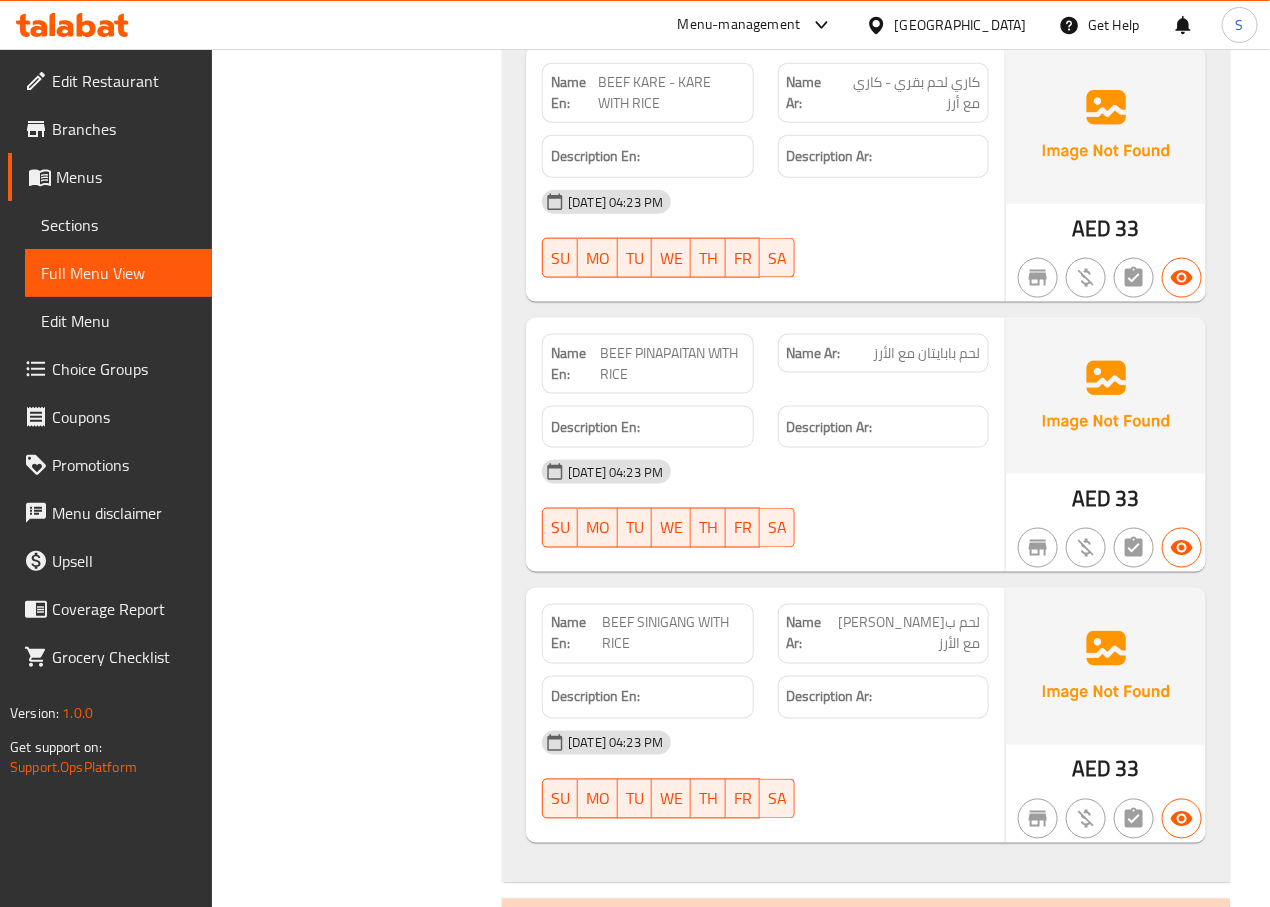 click on "BEEF PINAPAITAN WITH RICE" at bounding box center [672, 364] 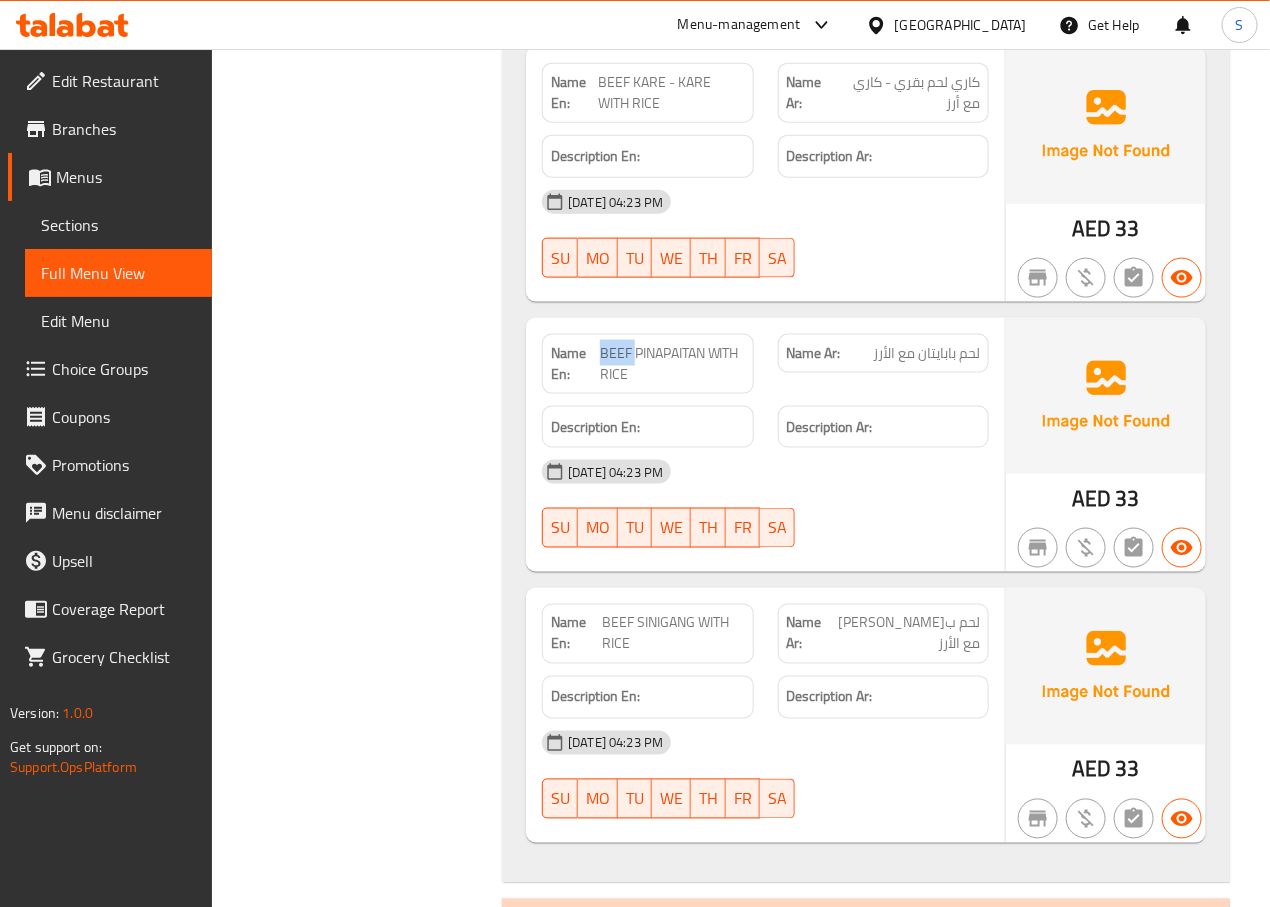 click on "BEEF PINAPAITAN WITH RICE" at bounding box center (672, 364) 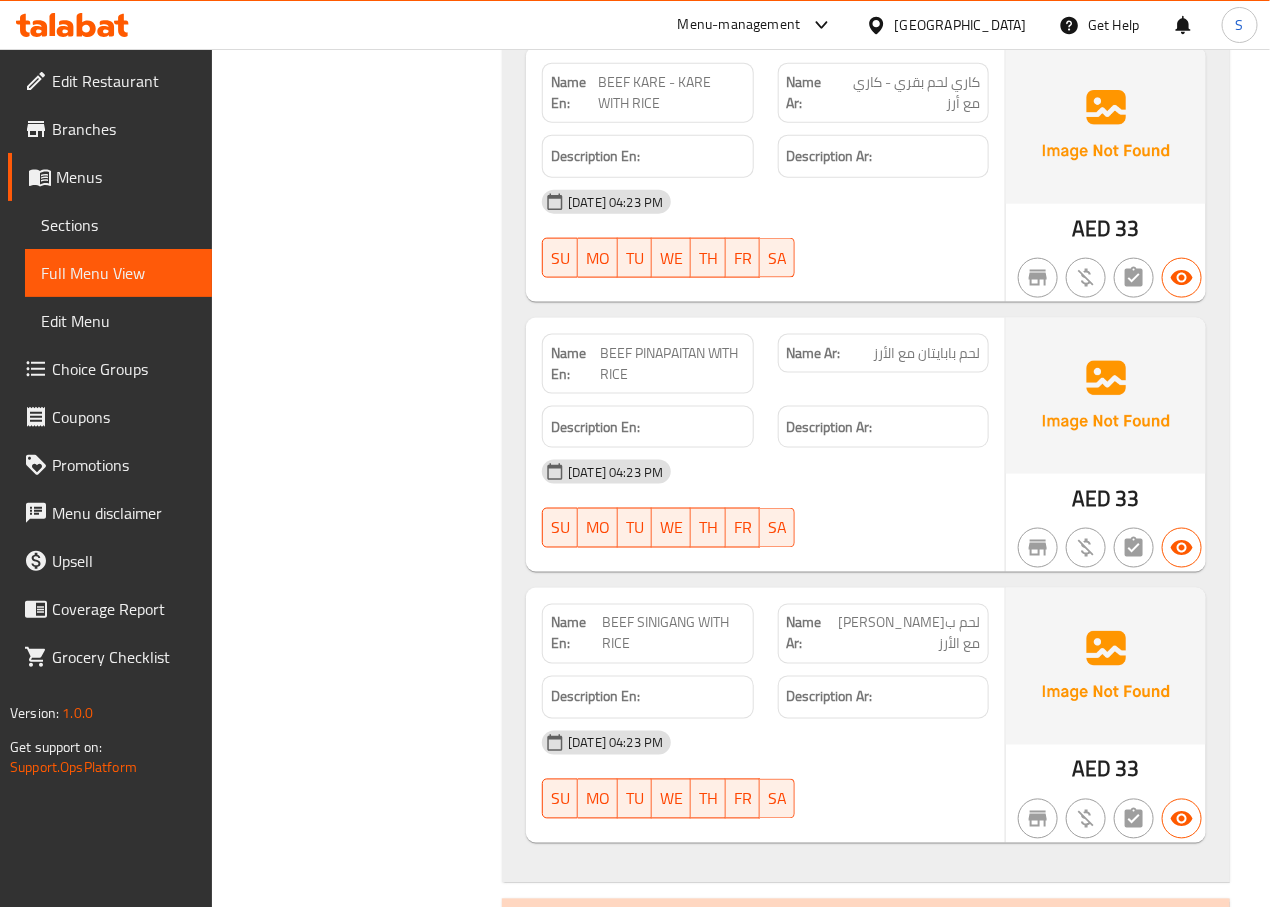 click on "BEEF PINAPAITAN WITH RICE" at bounding box center [672, 364] 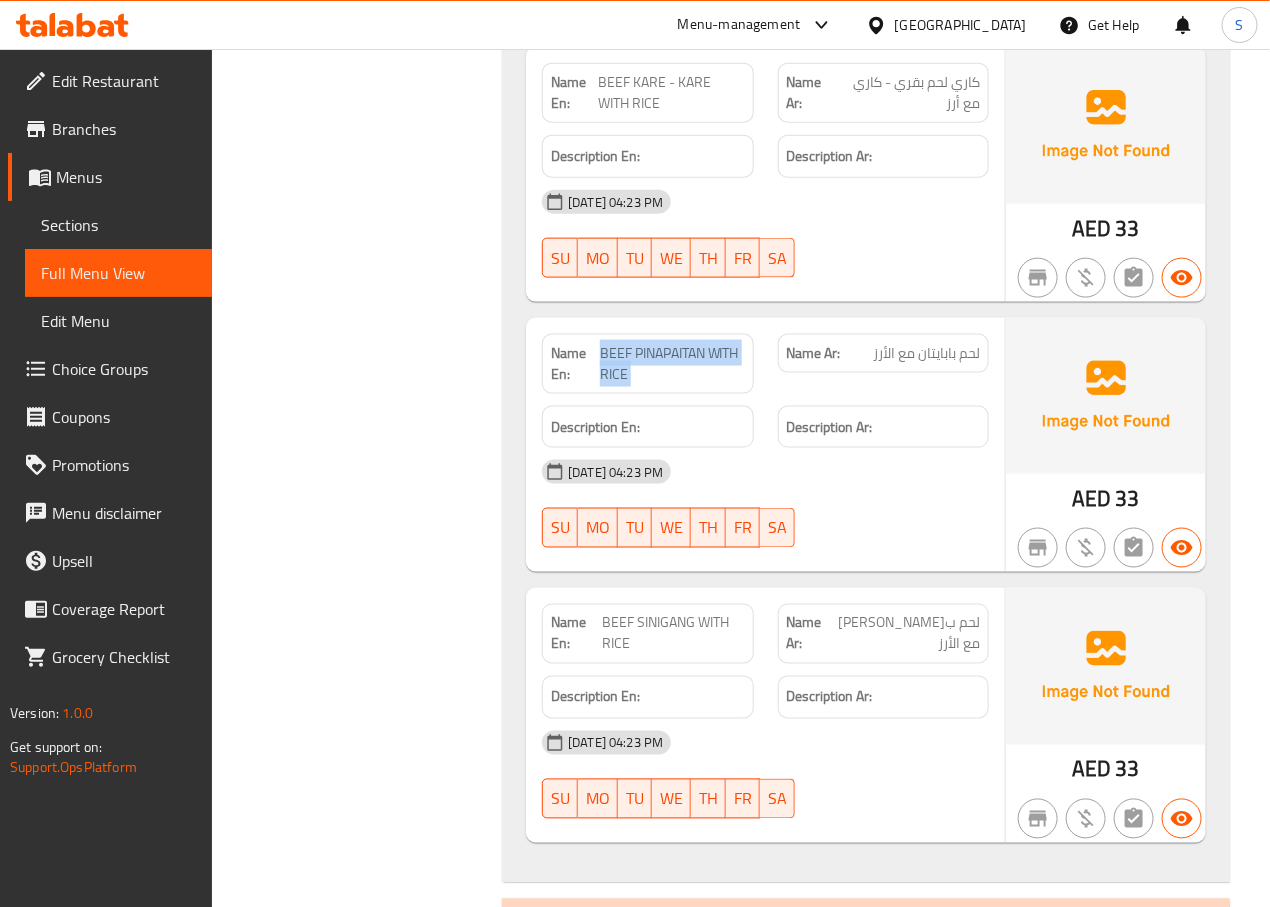 click on "BEEF PINAPAITAN WITH RICE" at bounding box center [672, 364] 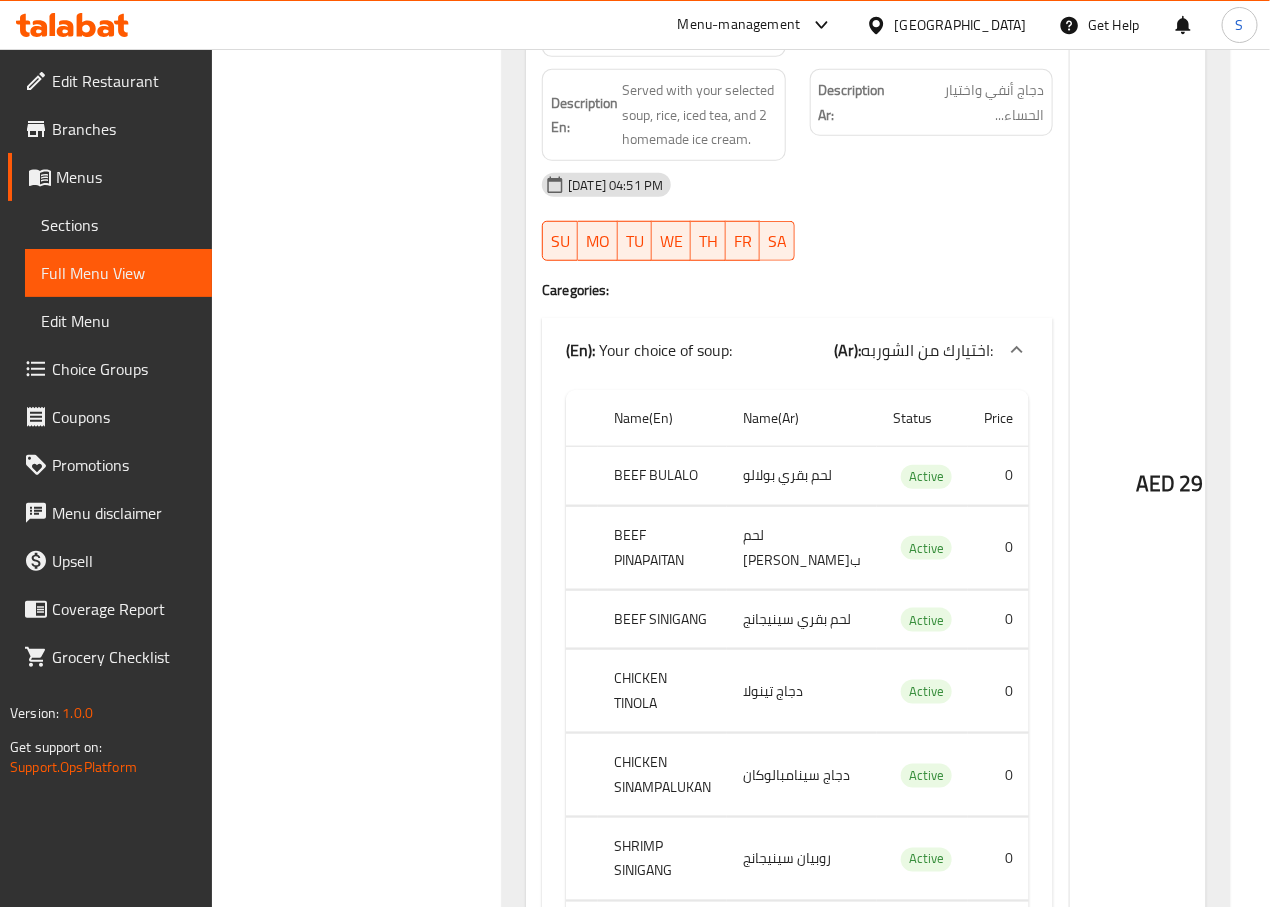scroll, scrollTop: 15684, scrollLeft: 0, axis: vertical 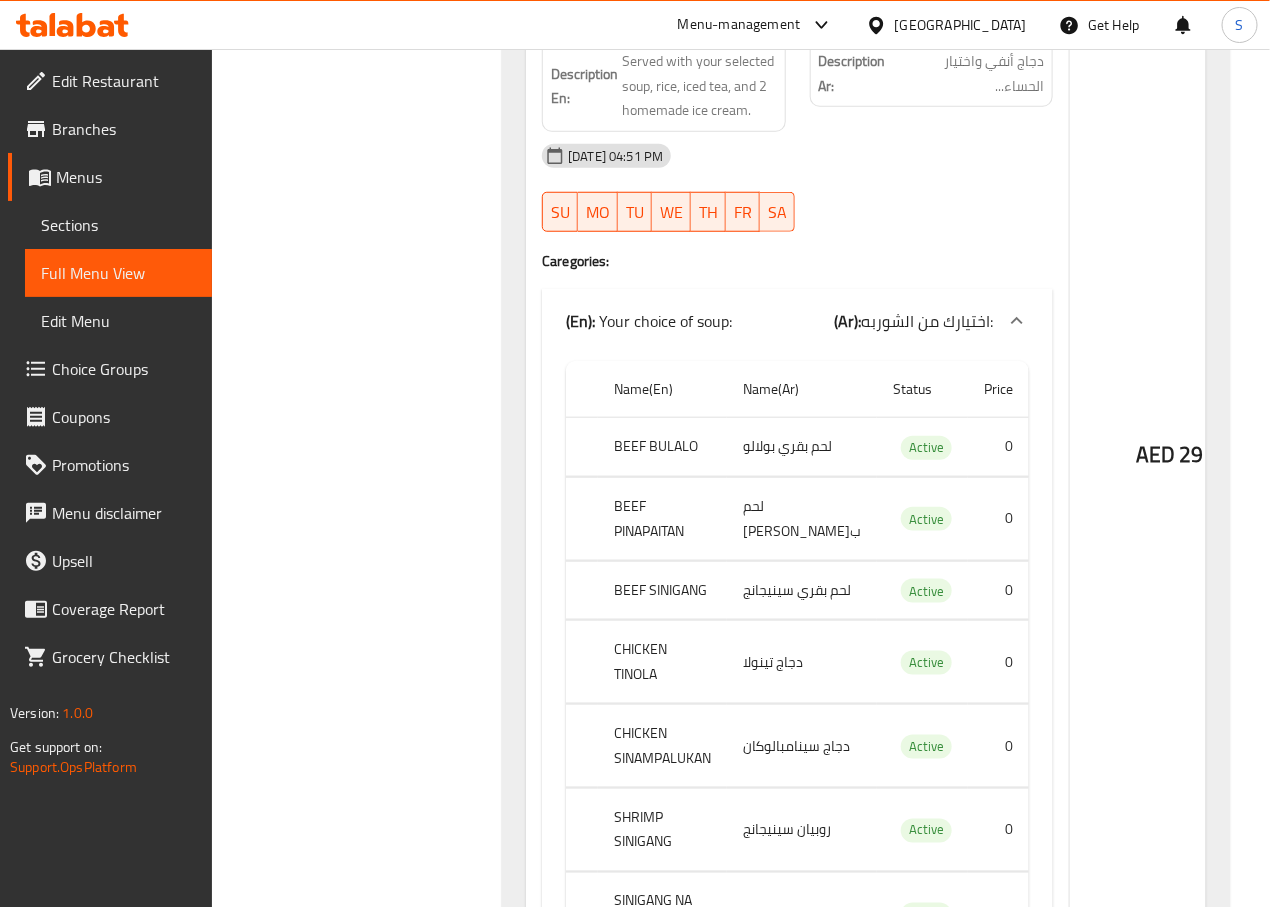 click on "Filter Branches Branches Popular filters Free items Branch specific items Has choices Upsell items Availability filters Available Not available View filters Collapse sections Collapse categories Collapse Choices" at bounding box center [365, 8691] 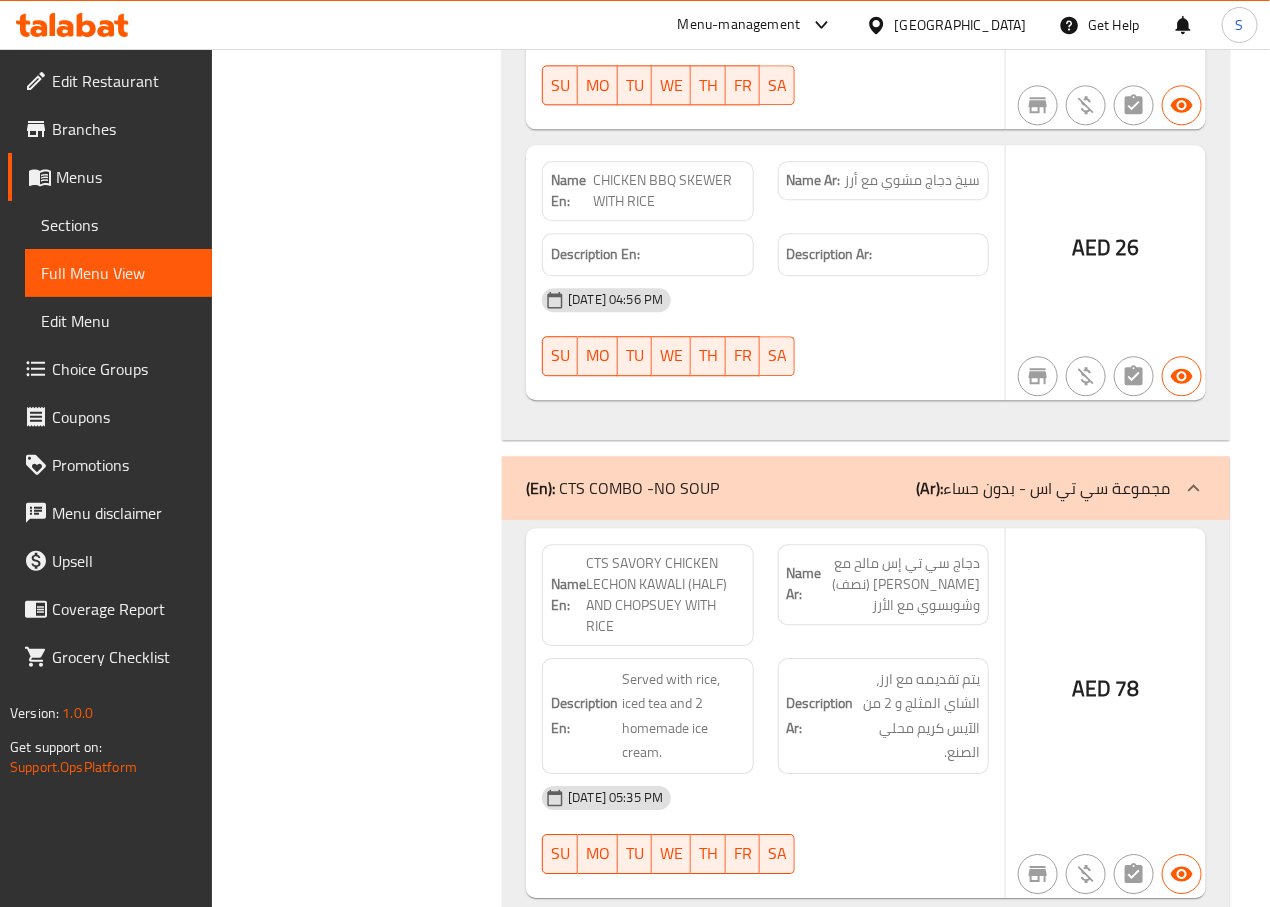 scroll, scrollTop: 19380, scrollLeft: 0, axis: vertical 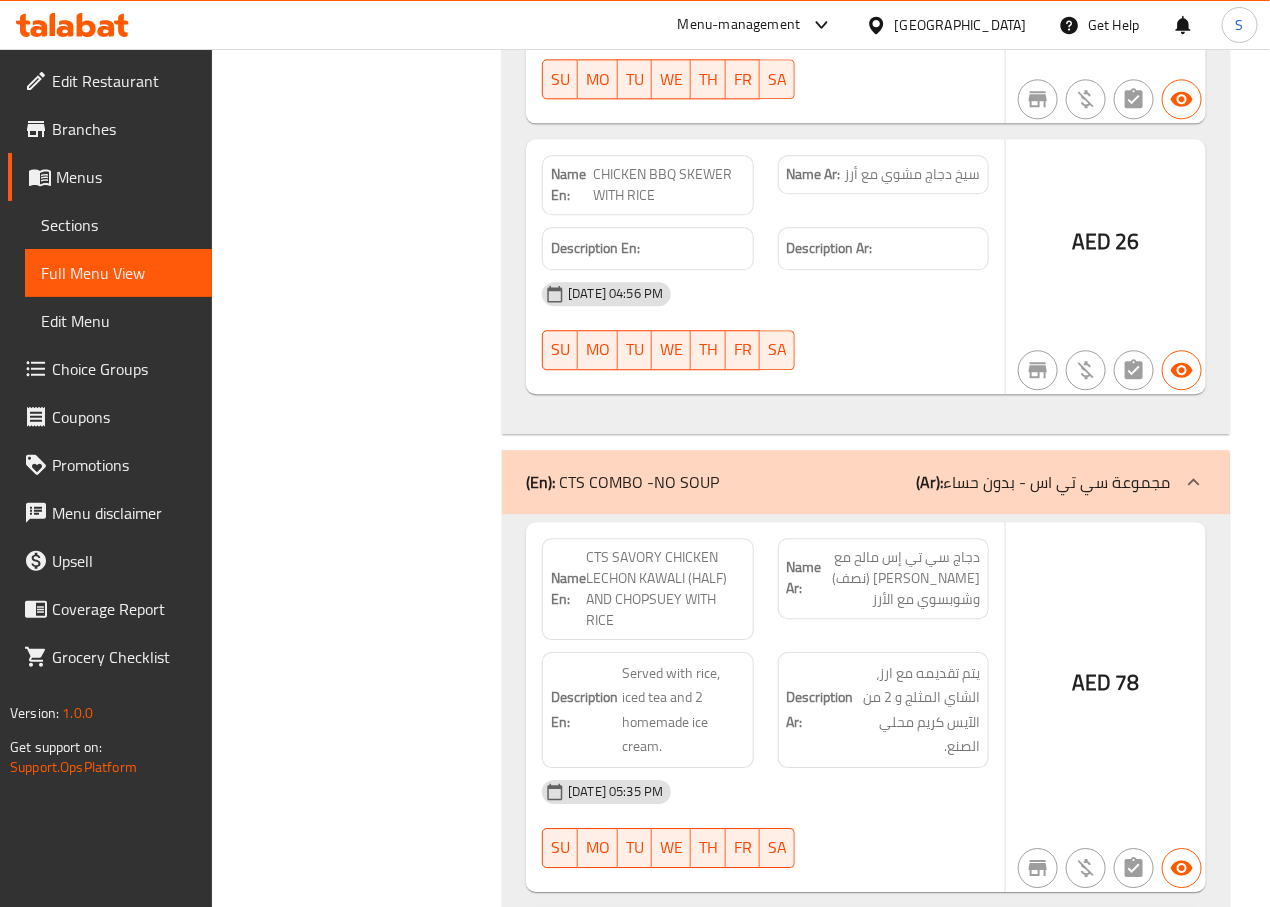 click on "CHICKEN BBQ SKEWER WITH RICE" at bounding box center [674, -7844] 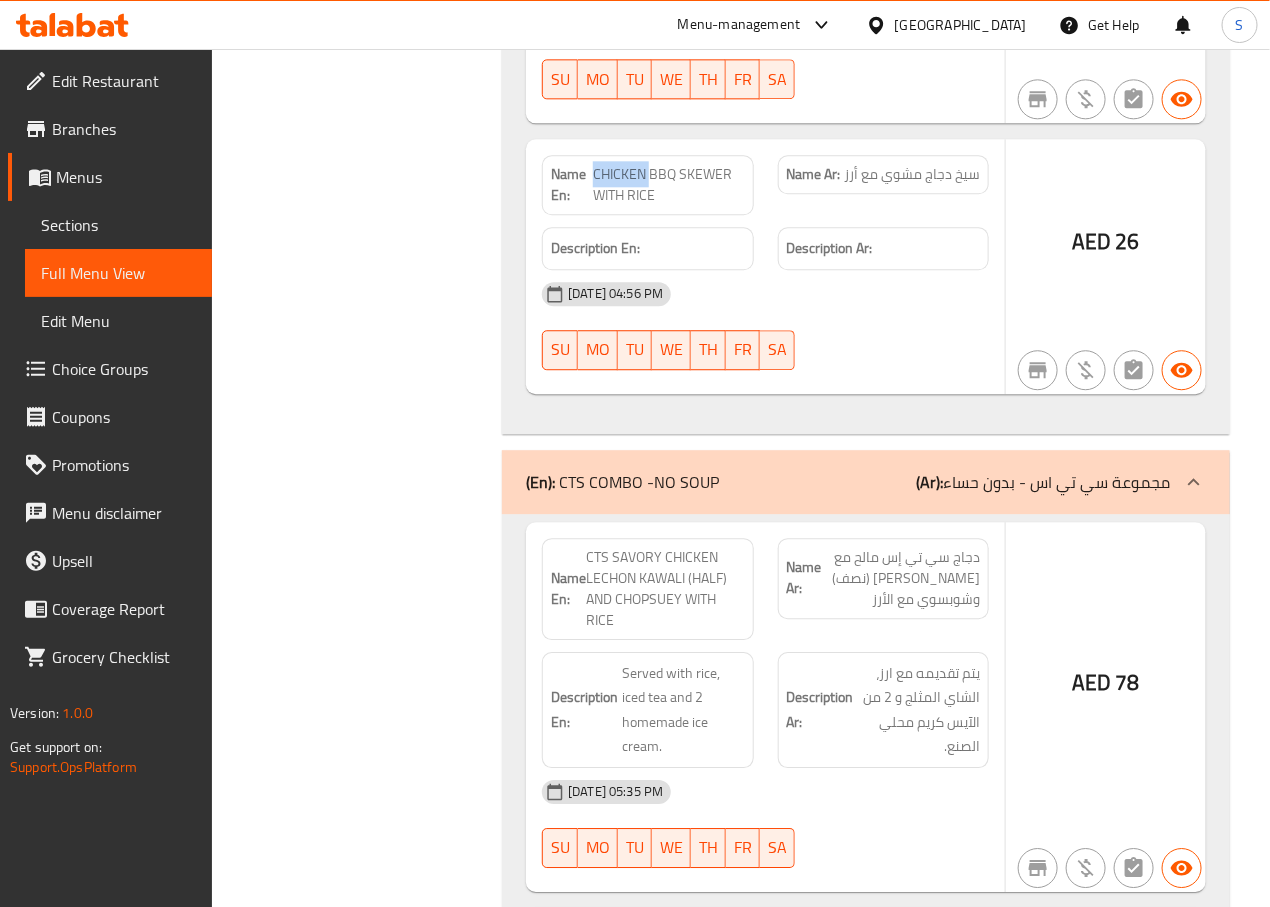 click on "CHICKEN BBQ SKEWER WITH RICE" at bounding box center [674, -7844] 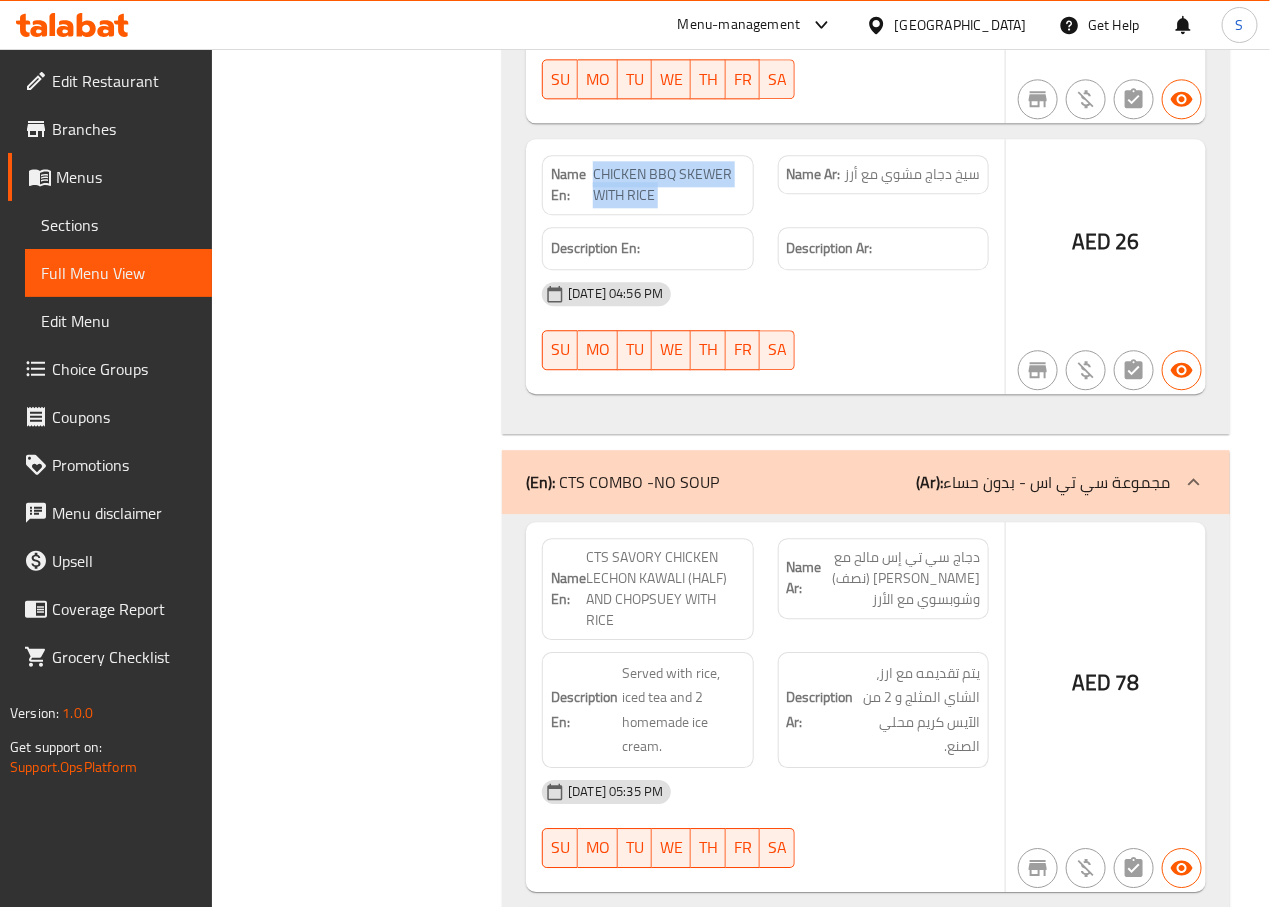click on "CHICKEN BBQ SKEWER WITH RICE" at bounding box center (674, -7844) 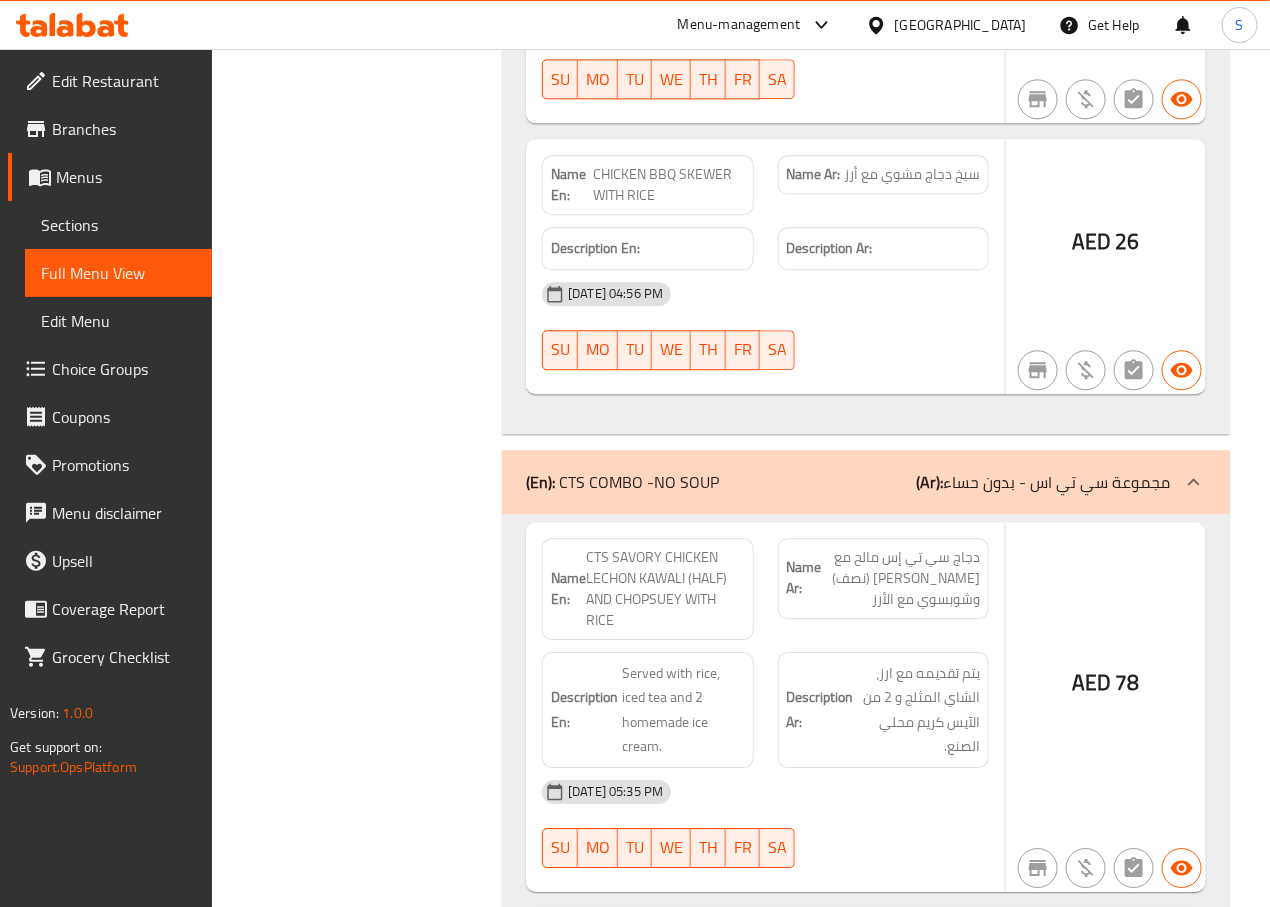 click on "Filter Branches Branches Popular filters Free items Branch specific items Has choices Upsell items Availability filters Available Not available View filters Collapse sections Collapse categories Collapse Choices" at bounding box center (365, 4995) 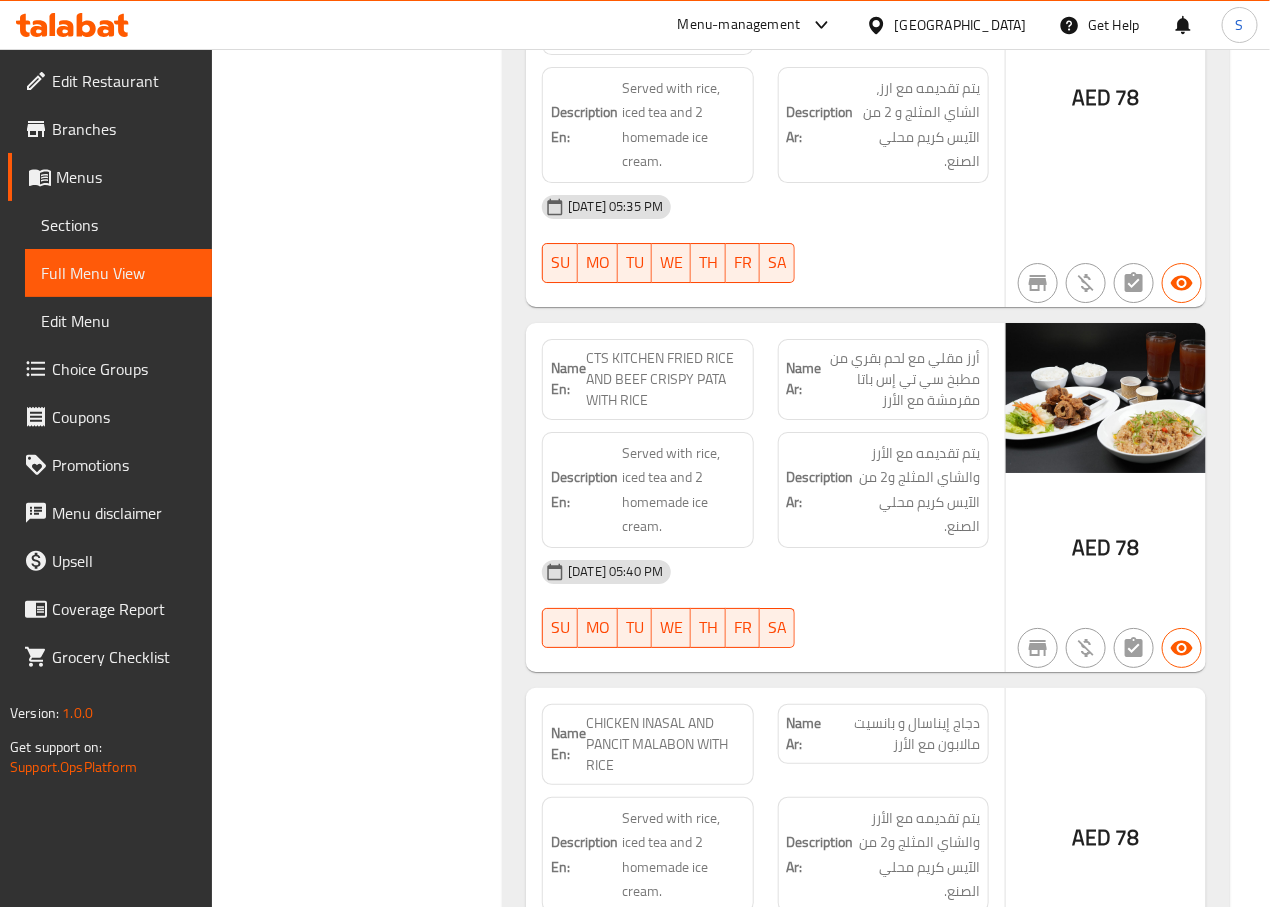 scroll, scrollTop: 19983, scrollLeft: 0, axis: vertical 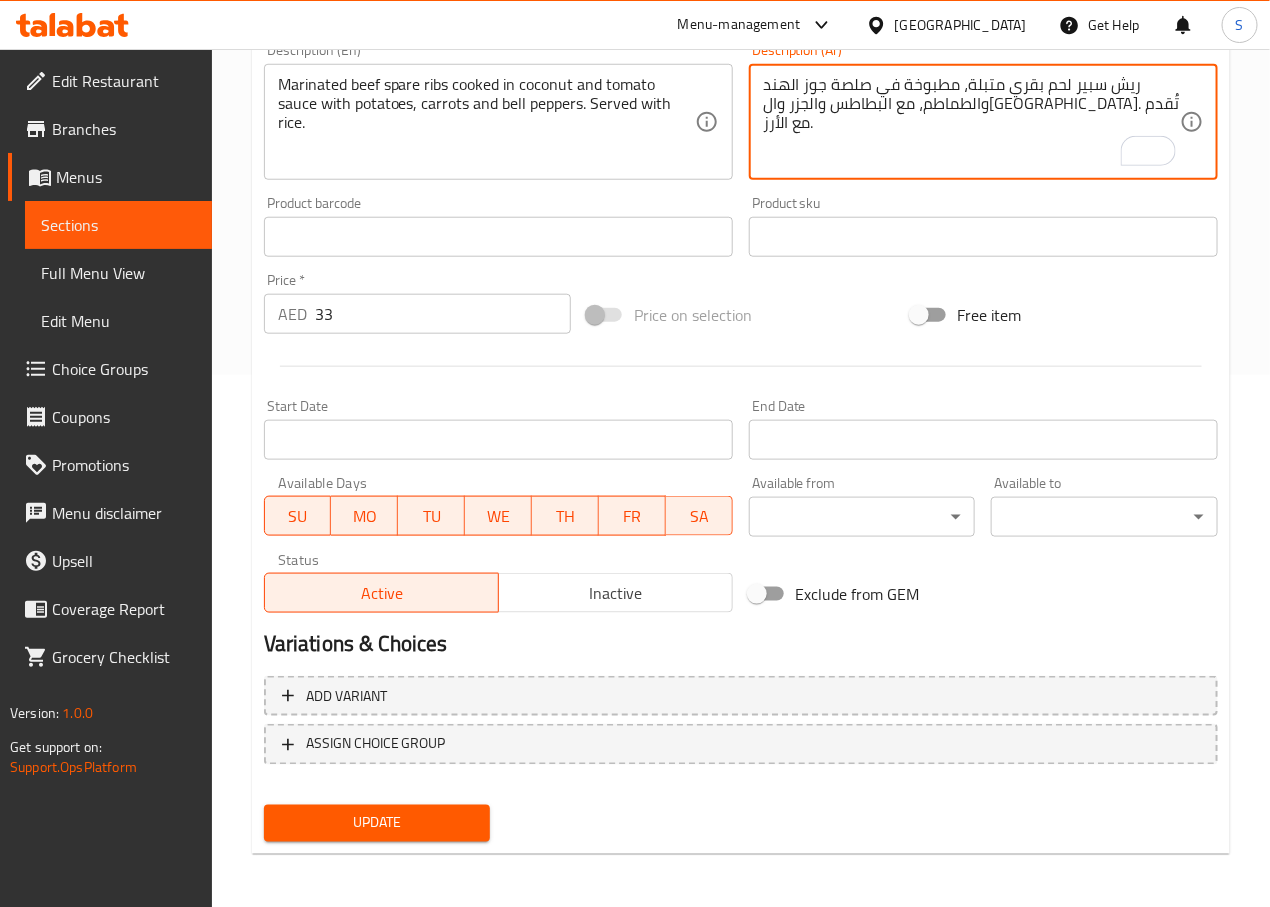 type on "ريش سبير لحم بقري متبلة، مطبوخة في صلصة جوز الهند والطماطم، مع البطاطس والجزر وال[GEOGRAPHIC_DATA]. تُقدم مع الأرز." 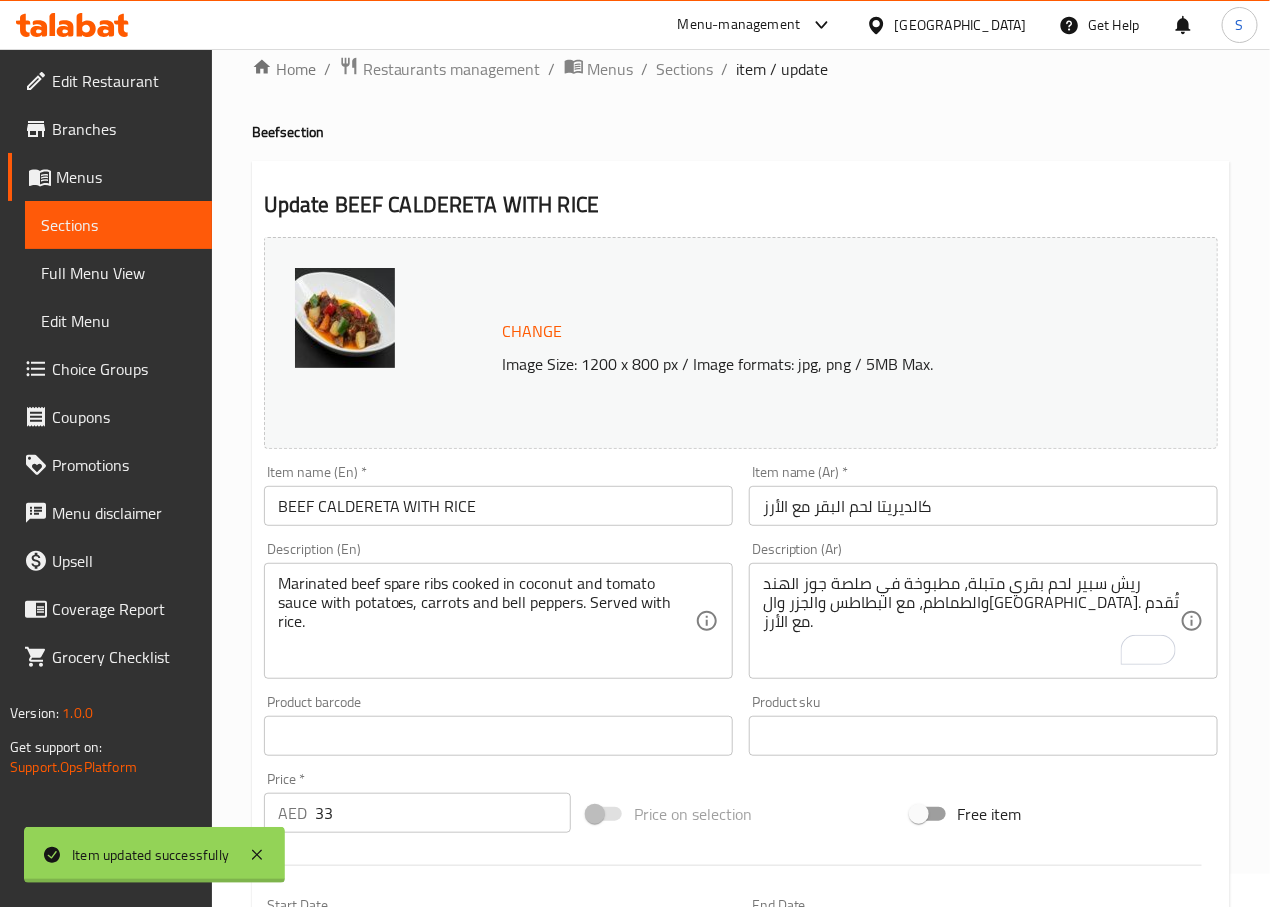 scroll, scrollTop: 0, scrollLeft: 0, axis: both 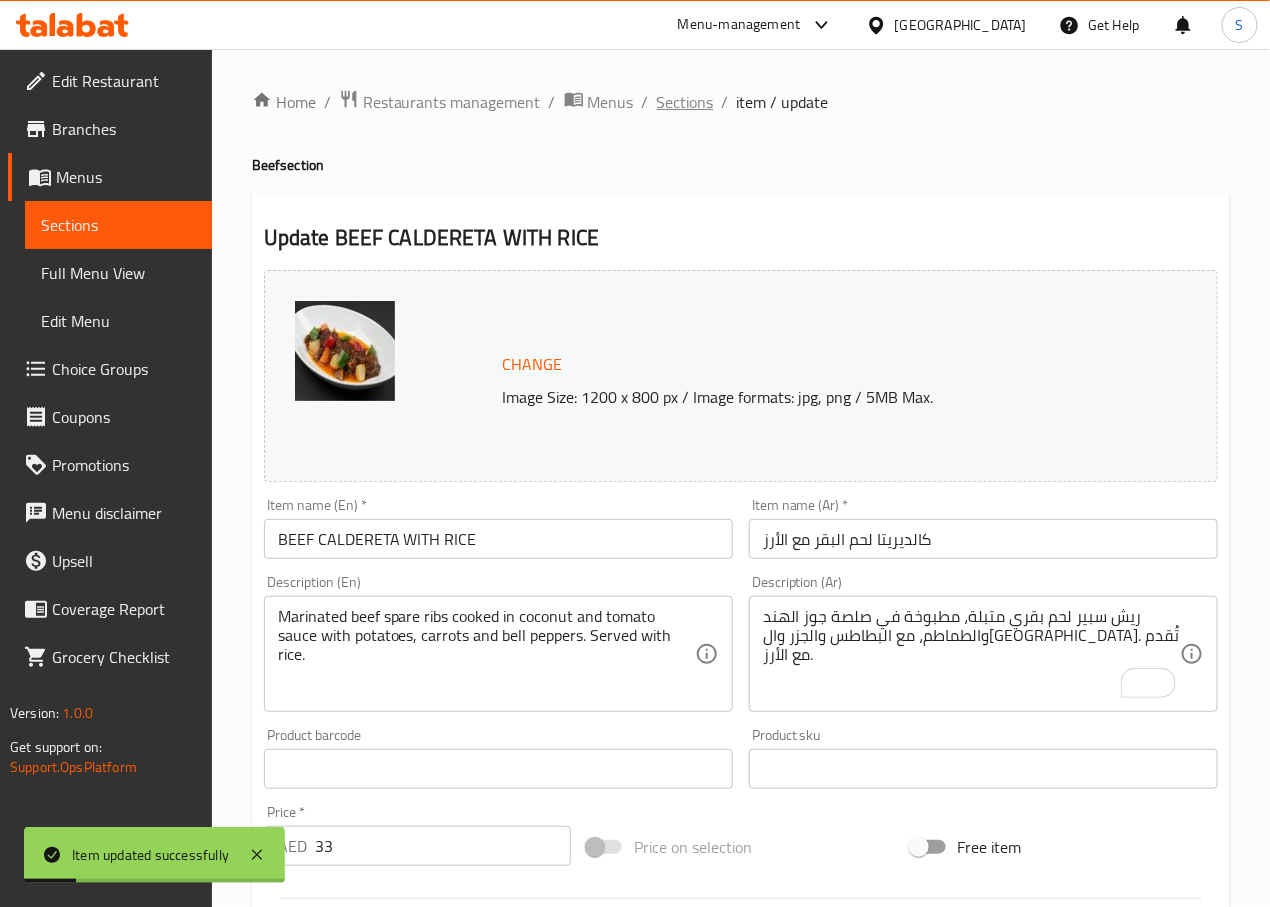 click on "Sections" at bounding box center [685, 102] 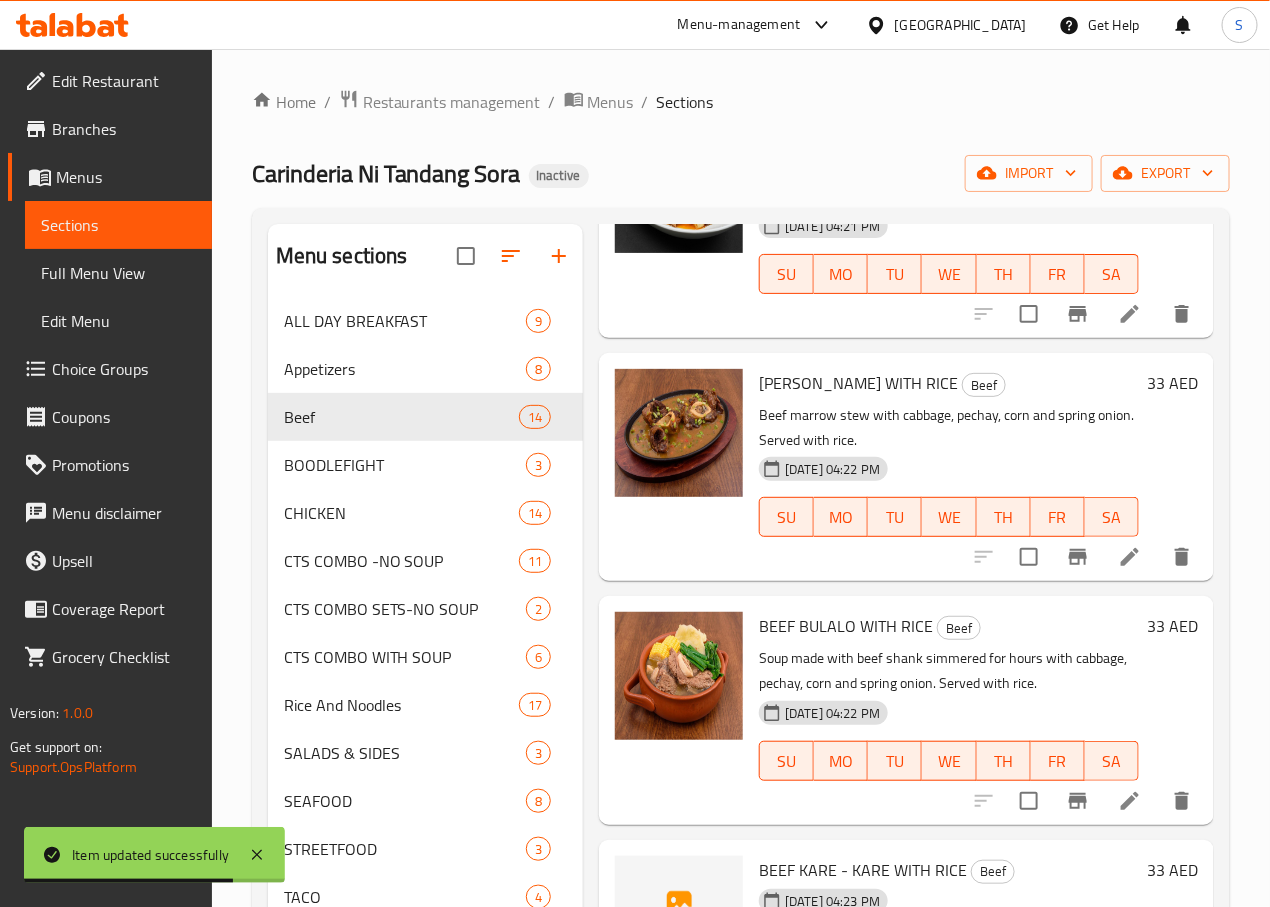 scroll, scrollTop: 2194, scrollLeft: 0, axis: vertical 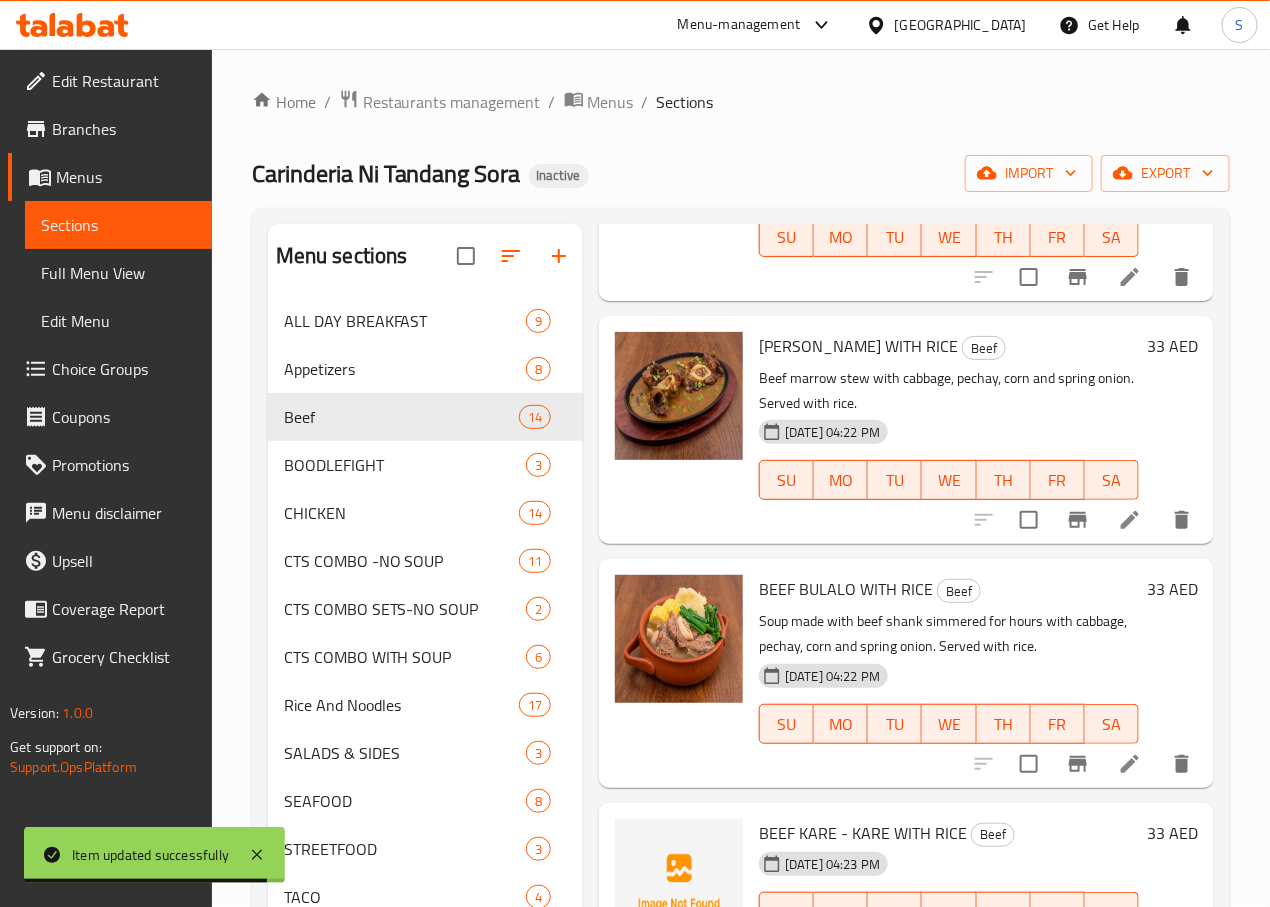 click 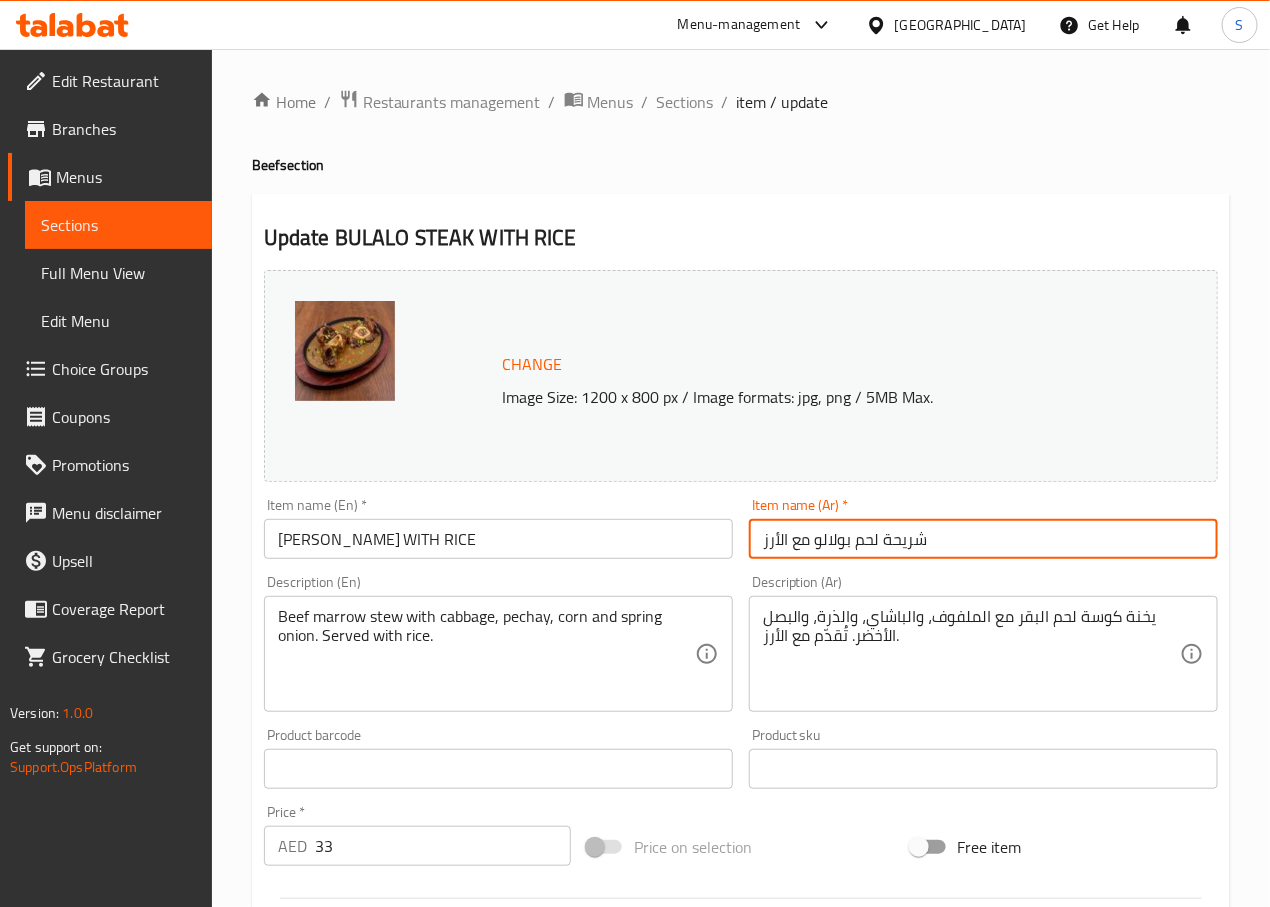 click on "شريحة لحم بولالو مع الأرز" at bounding box center [983, 539] 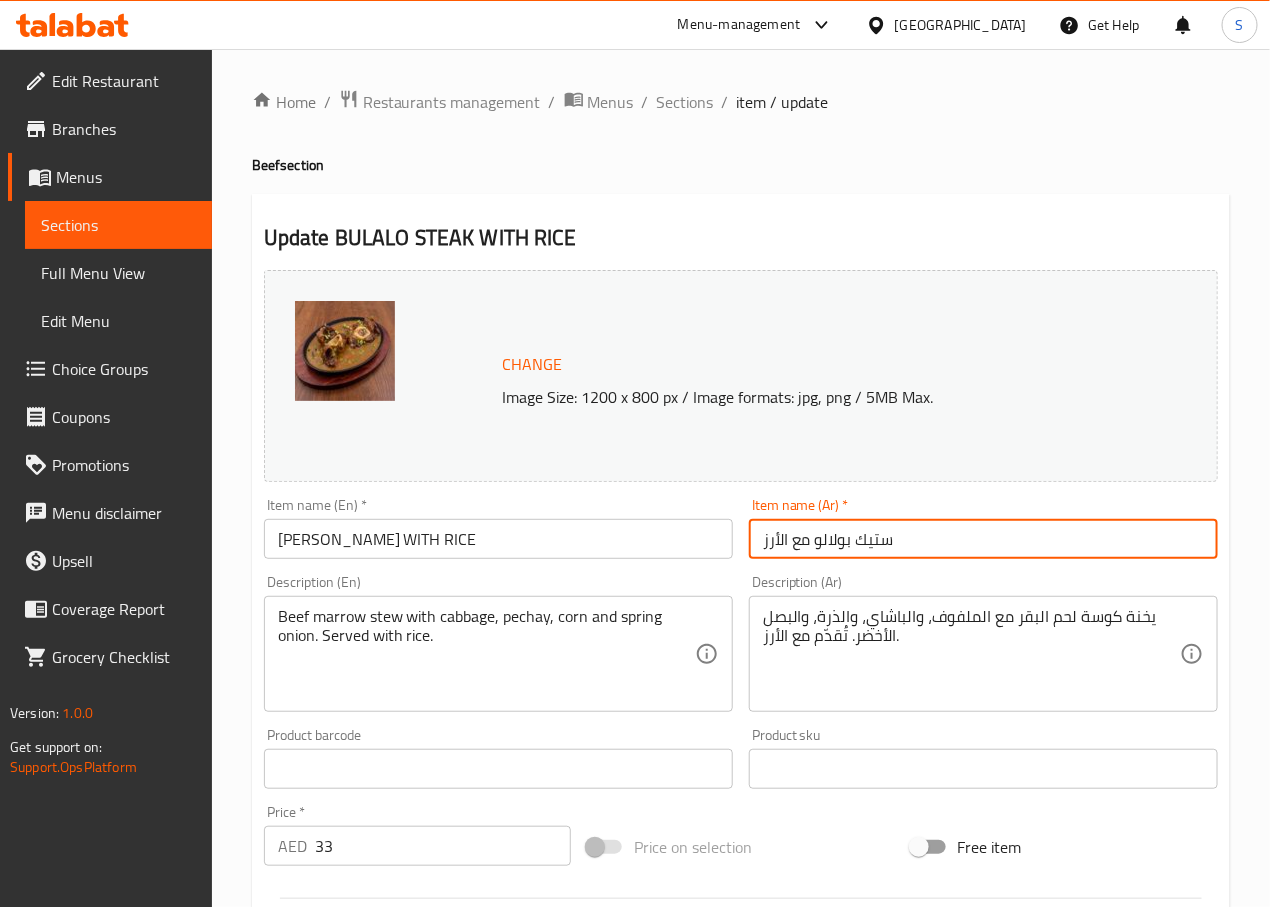 type on "ستيك بولالو مع الأرز" 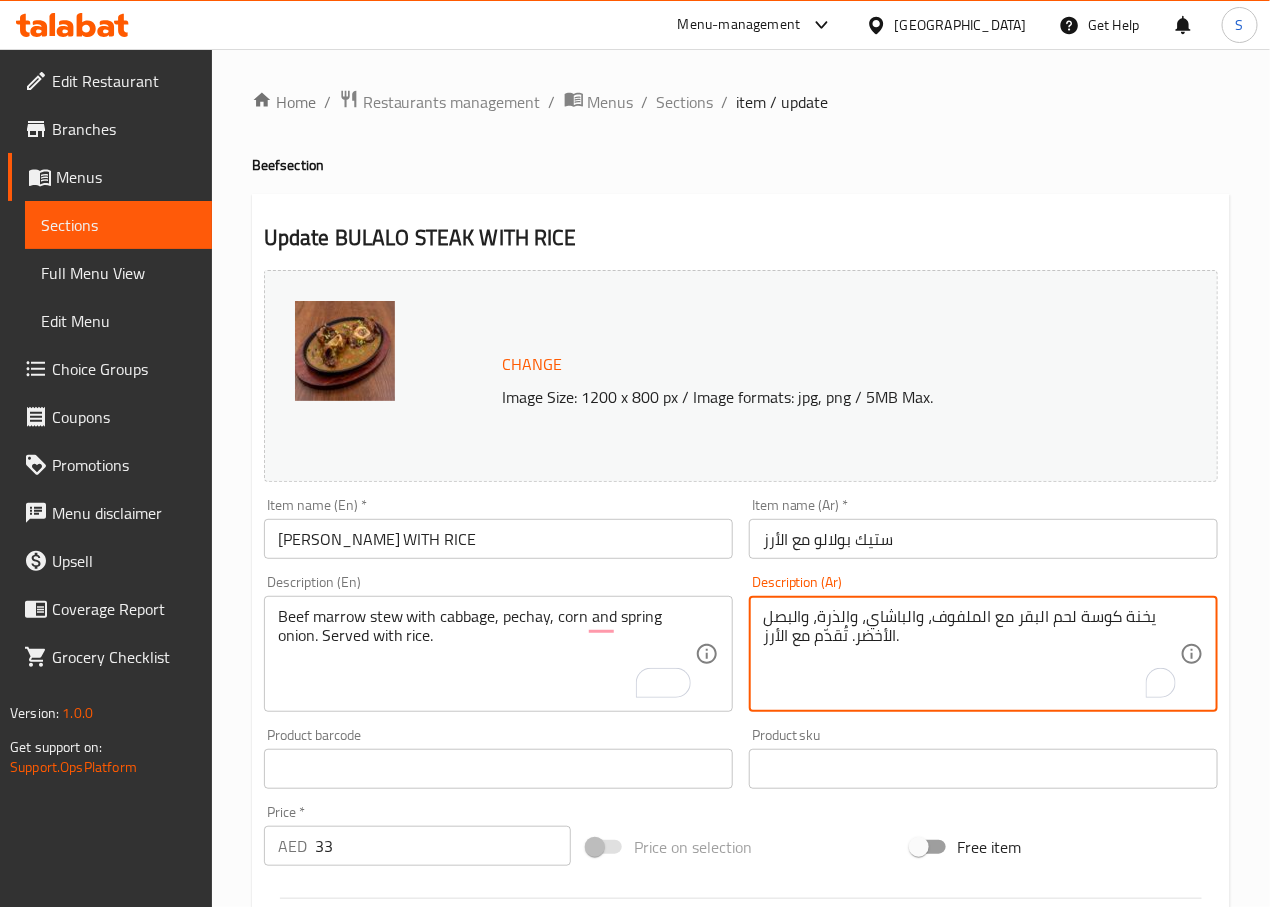 click on "يخنة كوسة لحم البقر مع الملفوف، والباشاي، والذرة، والبصل الأخضر. تُقدّم مع الأرز." at bounding box center [971, 654] 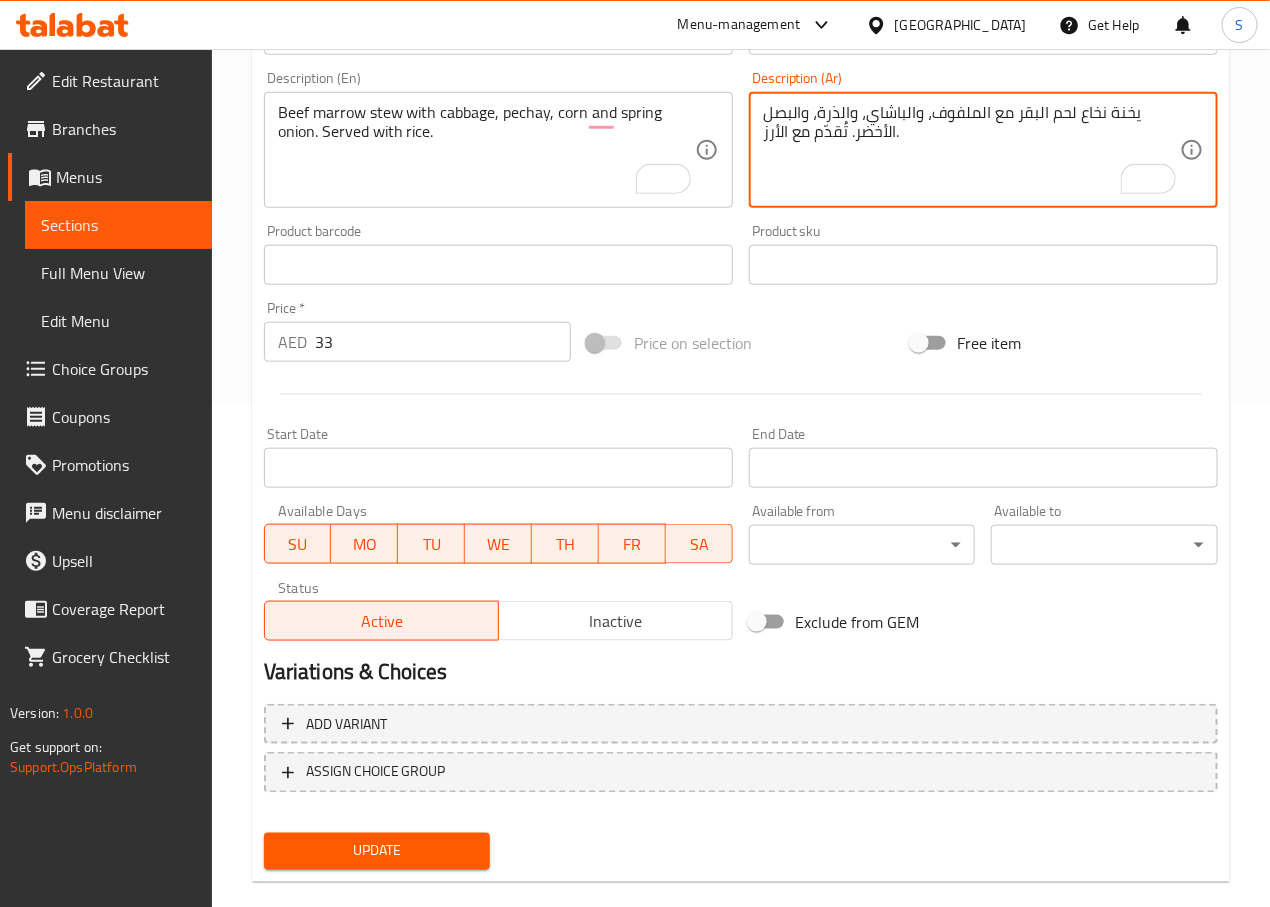 scroll, scrollTop: 532, scrollLeft: 0, axis: vertical 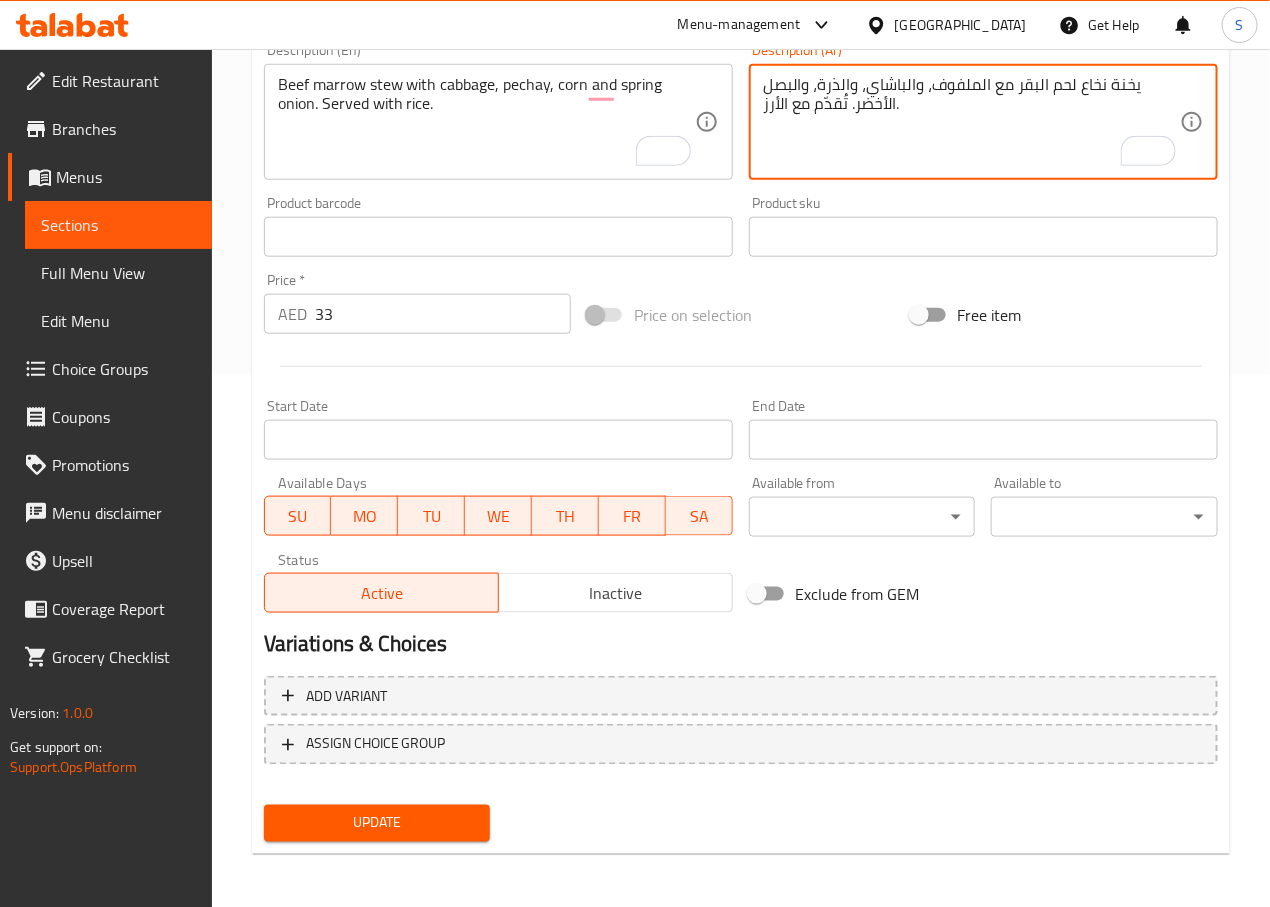 type on "يخنة نخاع لحم البقر مع الملفوف، والباشاي، والذرة، والبصل الأخضر. تُقدّم مع الأرز." 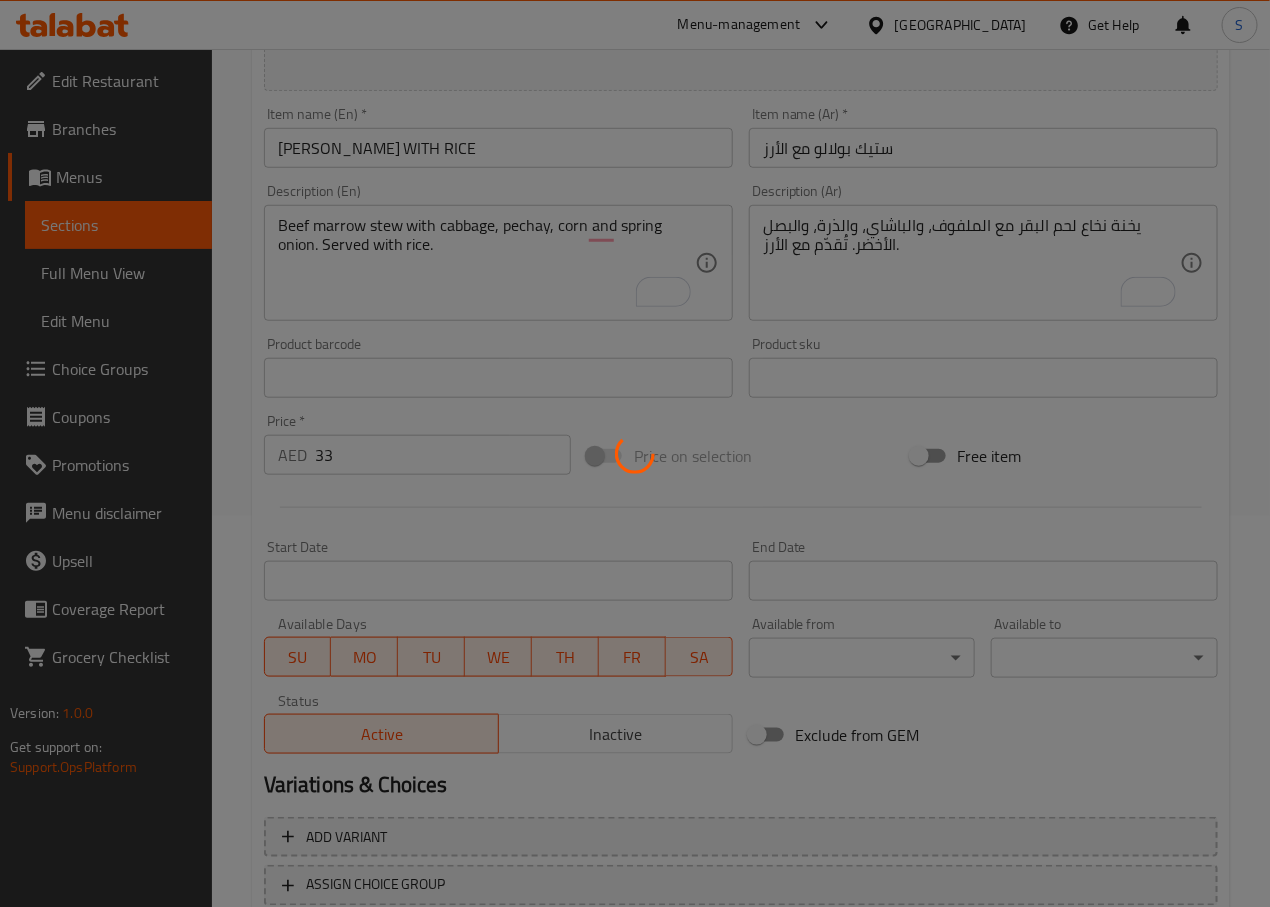 scroll, scrollTop: 0, scrollLeft: 0, axis: both 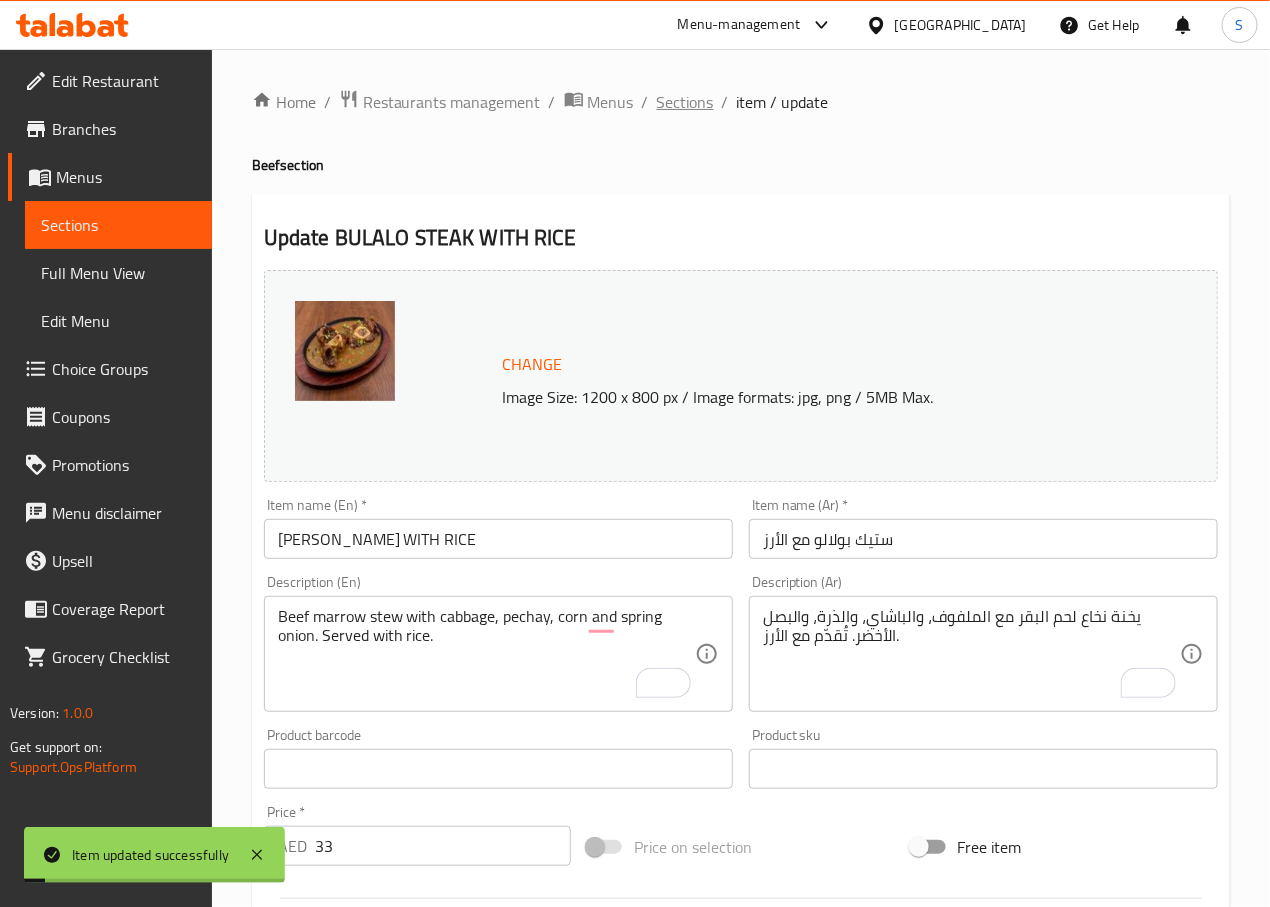 click on "Sections" at bounding box center (685, 102) 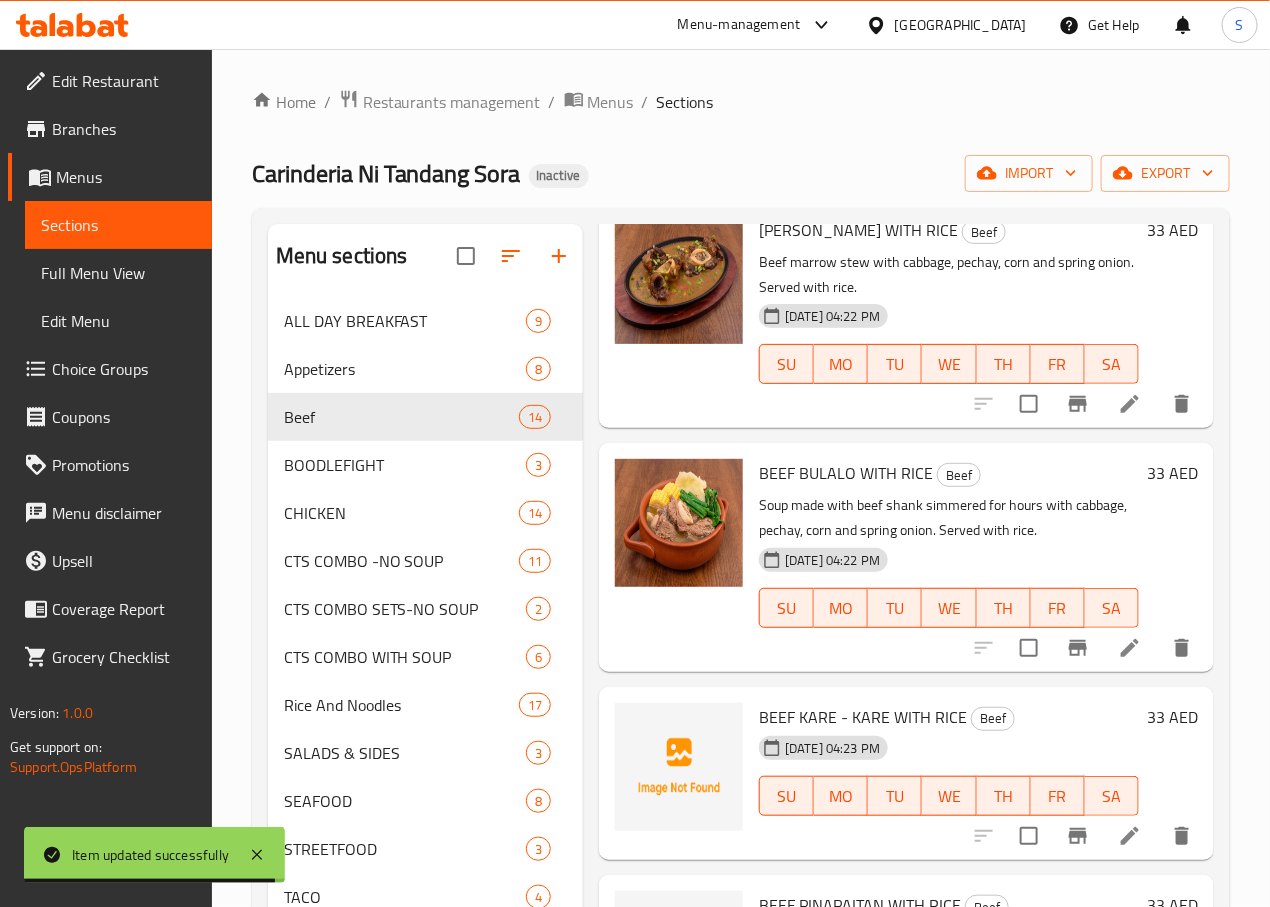 scroll, scrollTop: 2389, scrollLeft: 0, axis: vertical 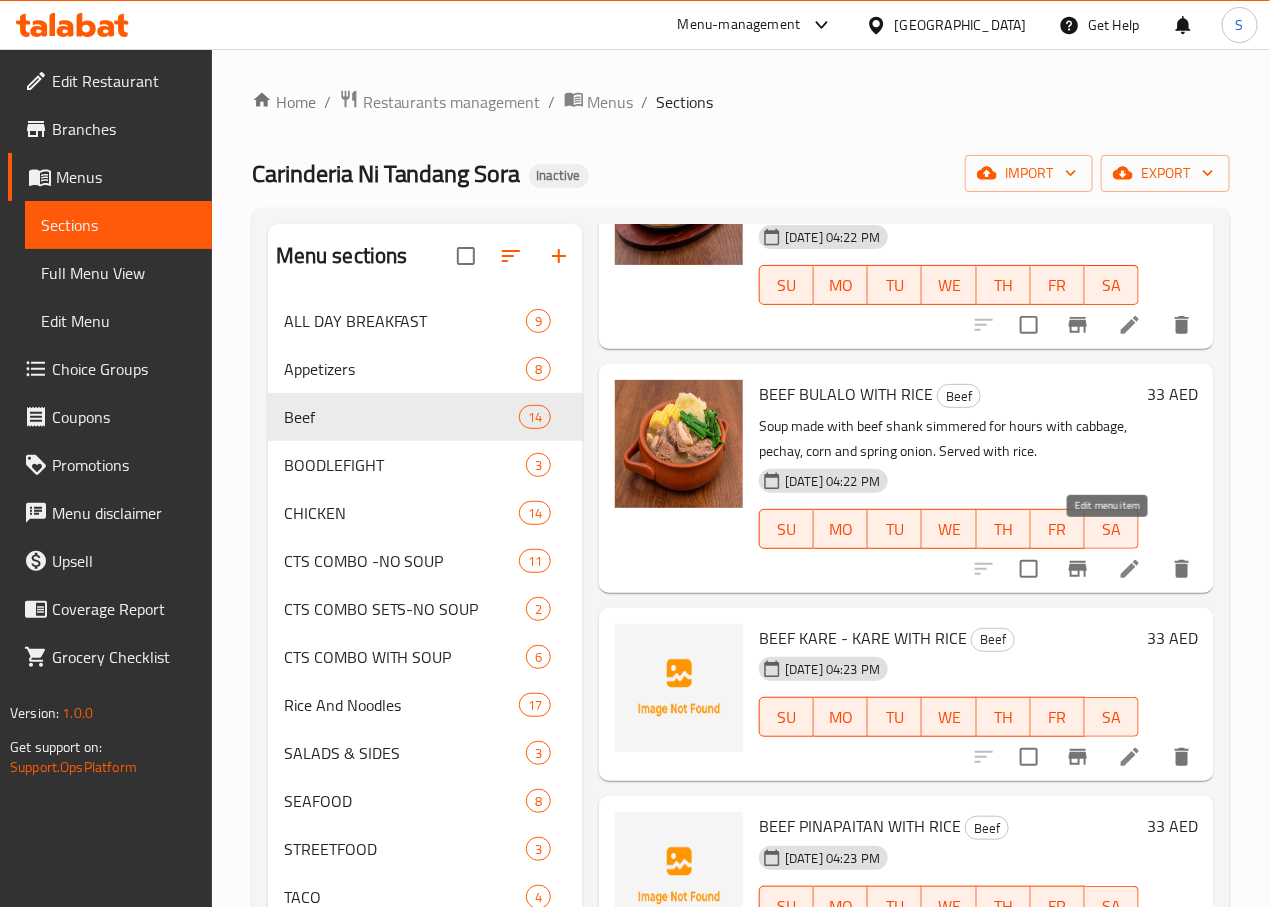 click 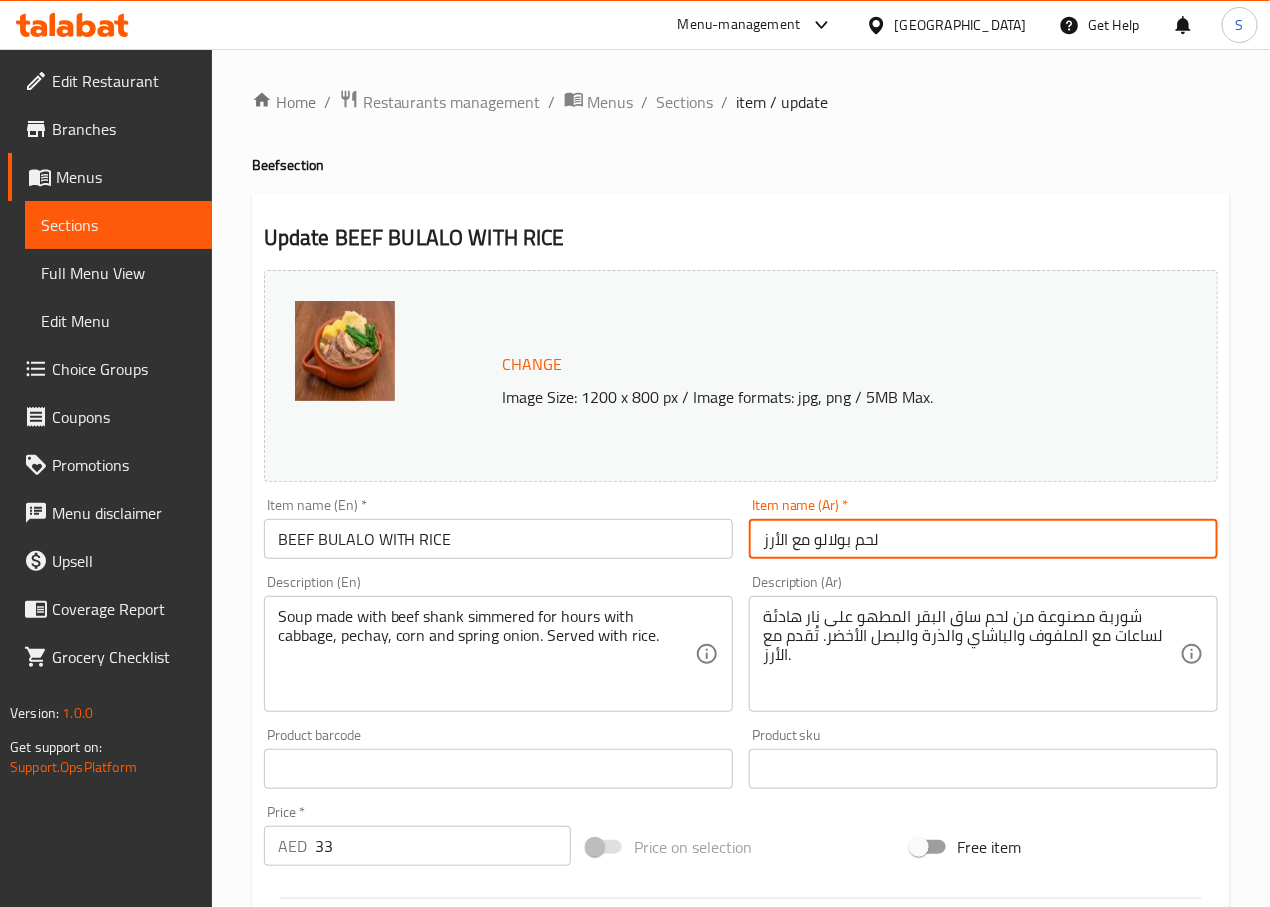 click on "لحم بولالو مع الأرز" at bounding box center (983, 539) 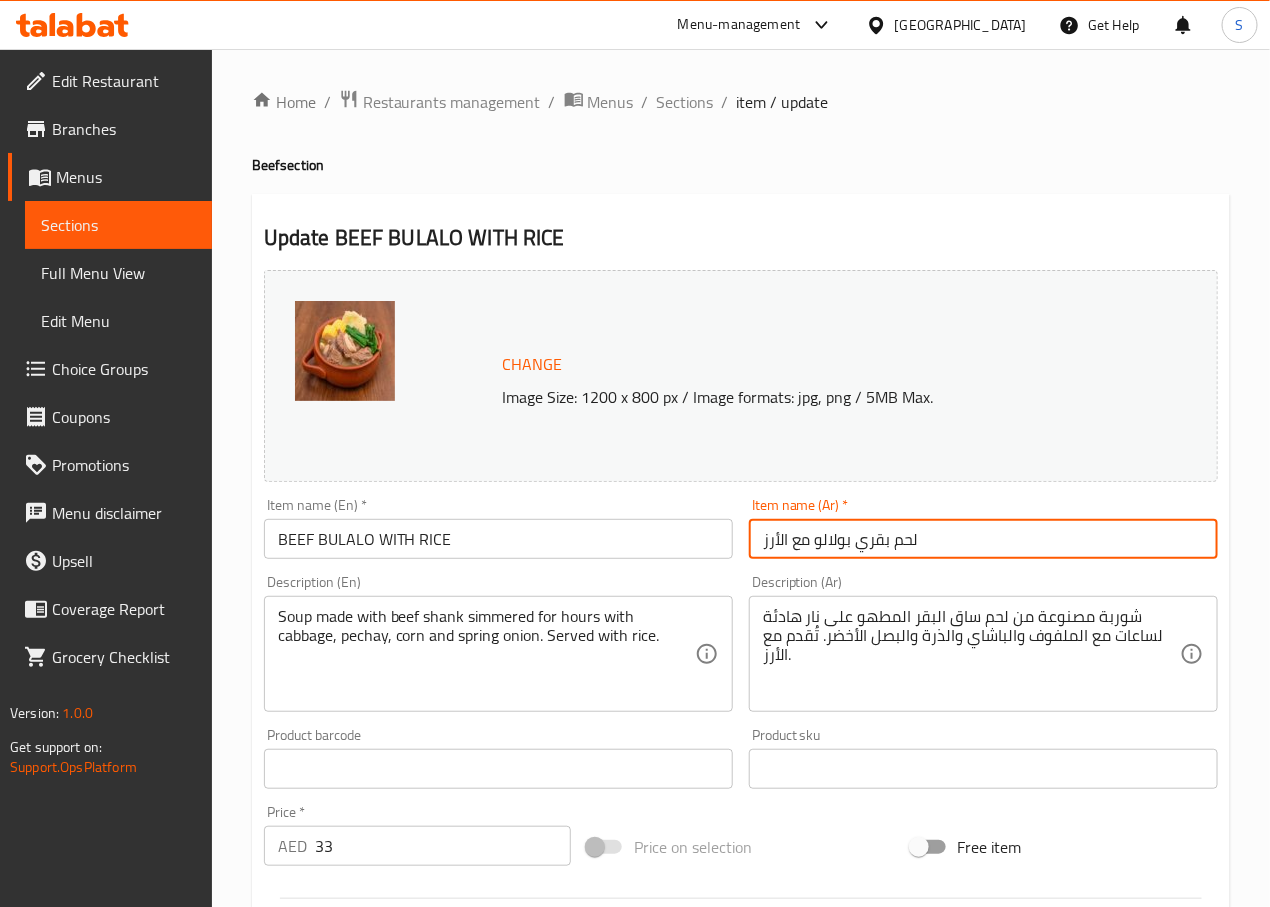 type on "لحم بقري بولالو مع الأرز" 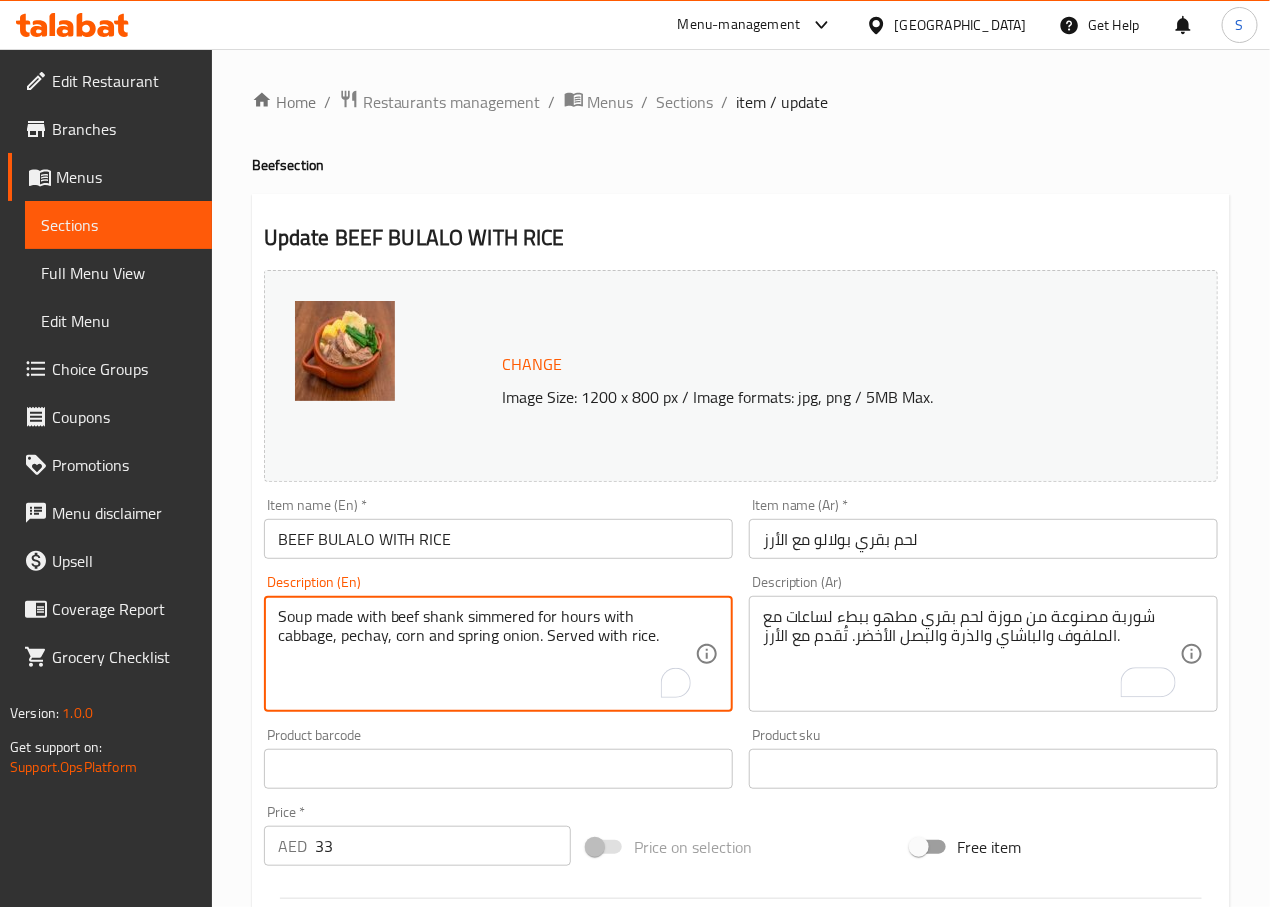 click on "Soup made with beef shank simmered for hours with cabbage, pechay, corn and spring onion. Served with rice." at bounding box center [486, 654] 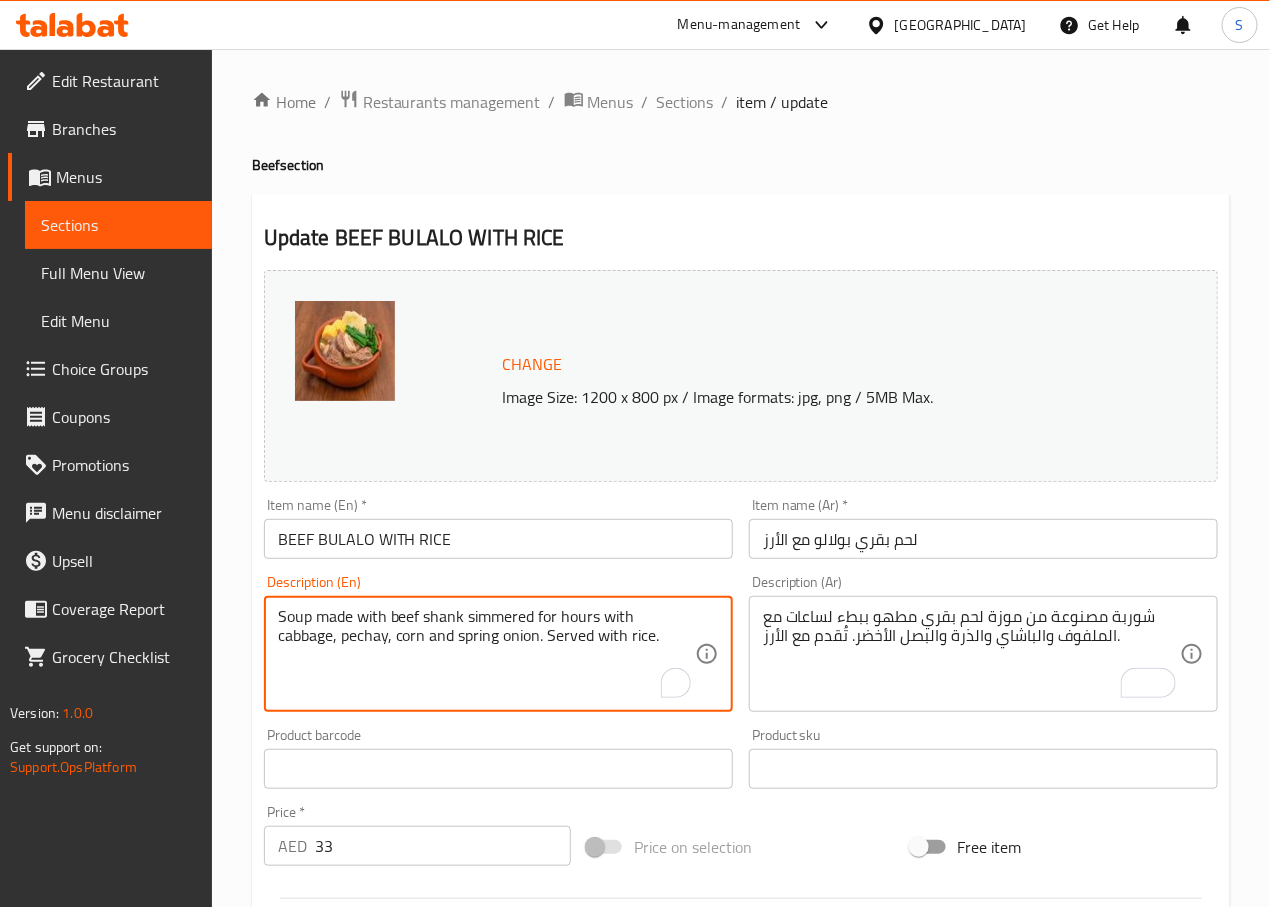 click on "Soup made with beef shank simmered for hours with cabbage, pechay, corn and spring onion. Served with rice." at bounding box center (486, 654) 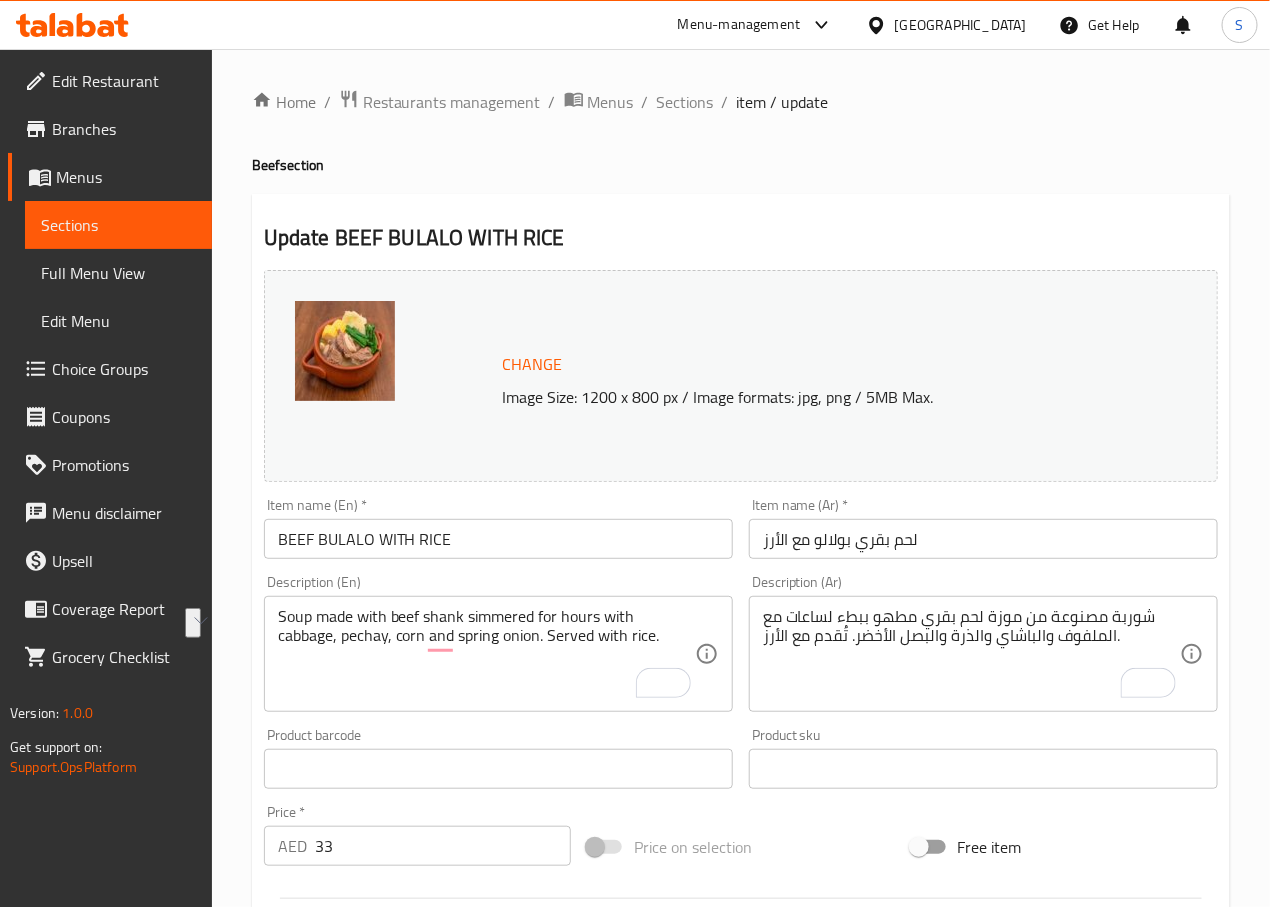 click on "Soup made with beef shank simmered for hours with cabbage, pechay, corn and spring onion. Served with rice. Description (En)" at bounding box center (498, 654) 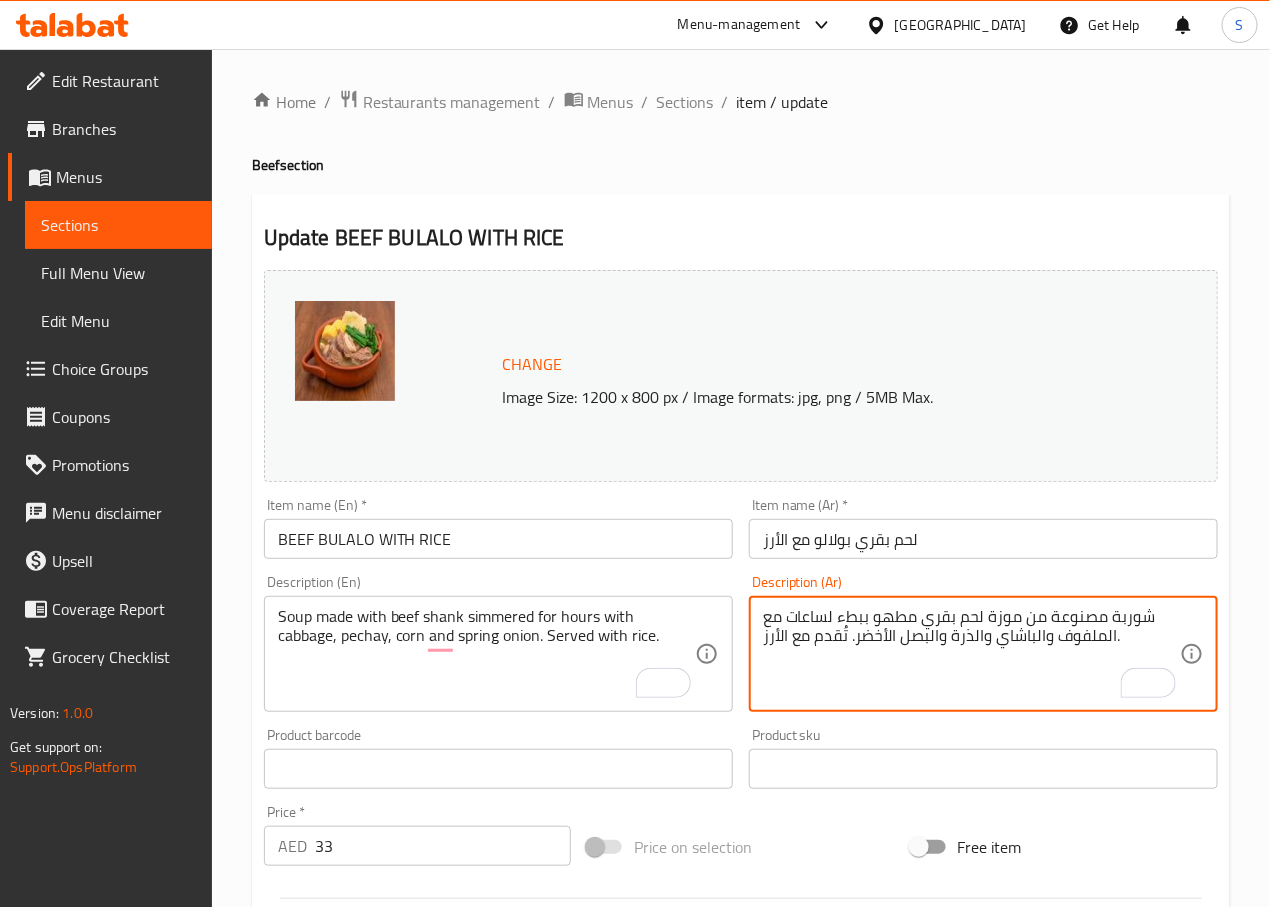 click on "شوربة مصنوعة من موزة لحم بقري مطهو ببطء لساعات مع الملفوف والباشاي والذرة والبصل الأخضر. تُقدم مع الأرز." at bounding box center [971, 654] 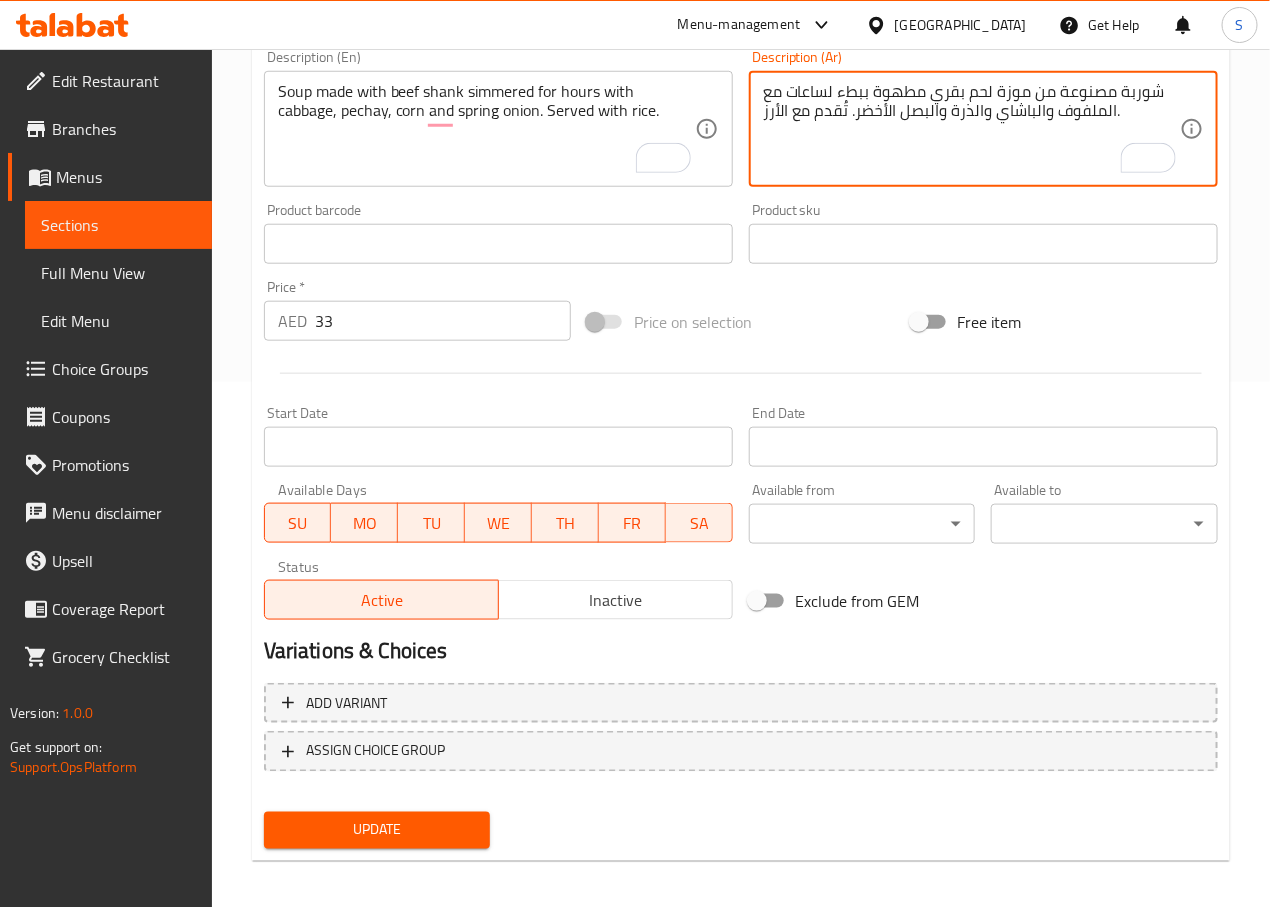 scroll, scrollTop: 532, scrollLeft: 0, axis: vertical 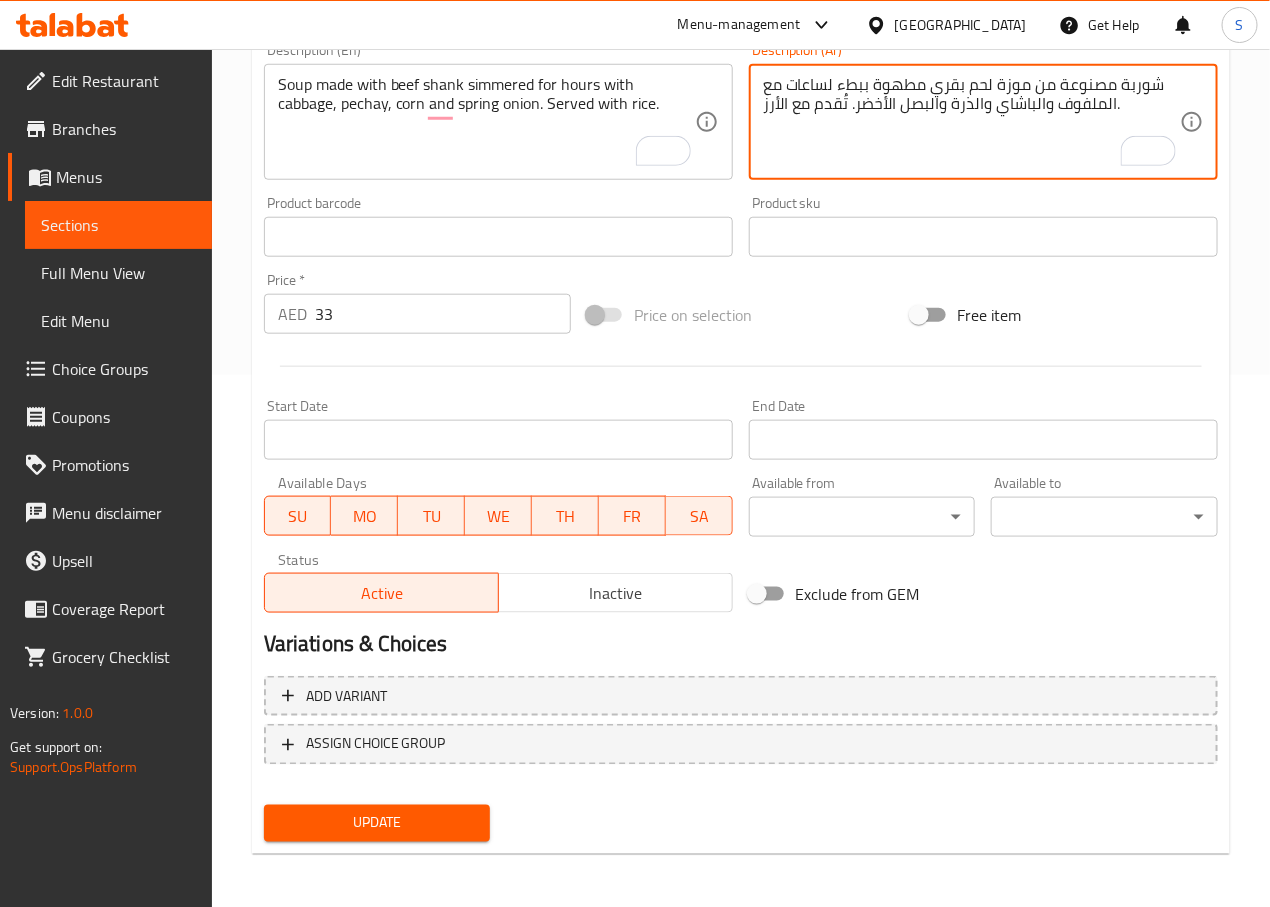 type on "شوربة مصنوعة من موزة لحم بقري مطهوة ببطء لساعات مع الملفوف والباشاي والذرة والبصل الأخضر. تُقدم مع الأرز." 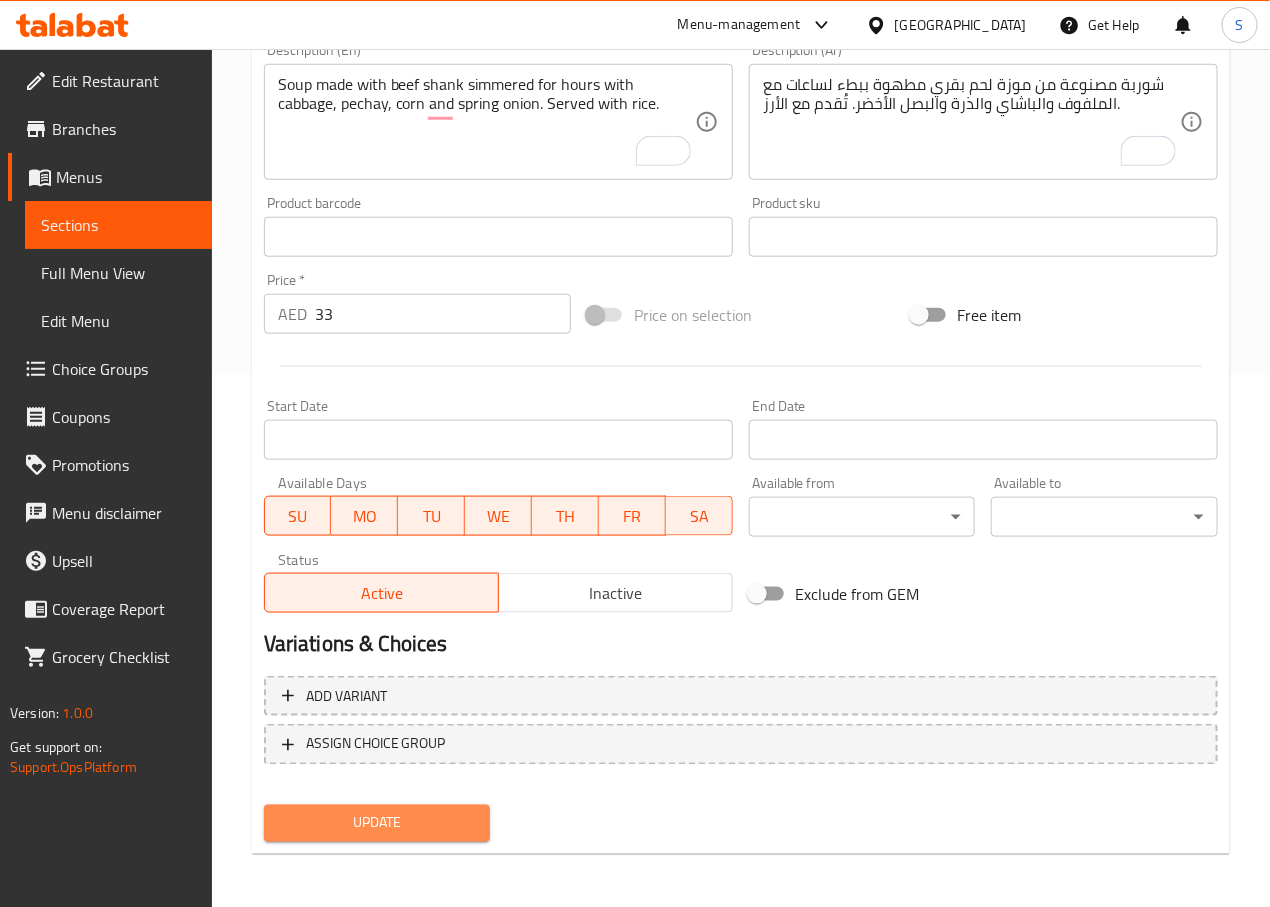 click on "Update" at bounding box center (377, 823) 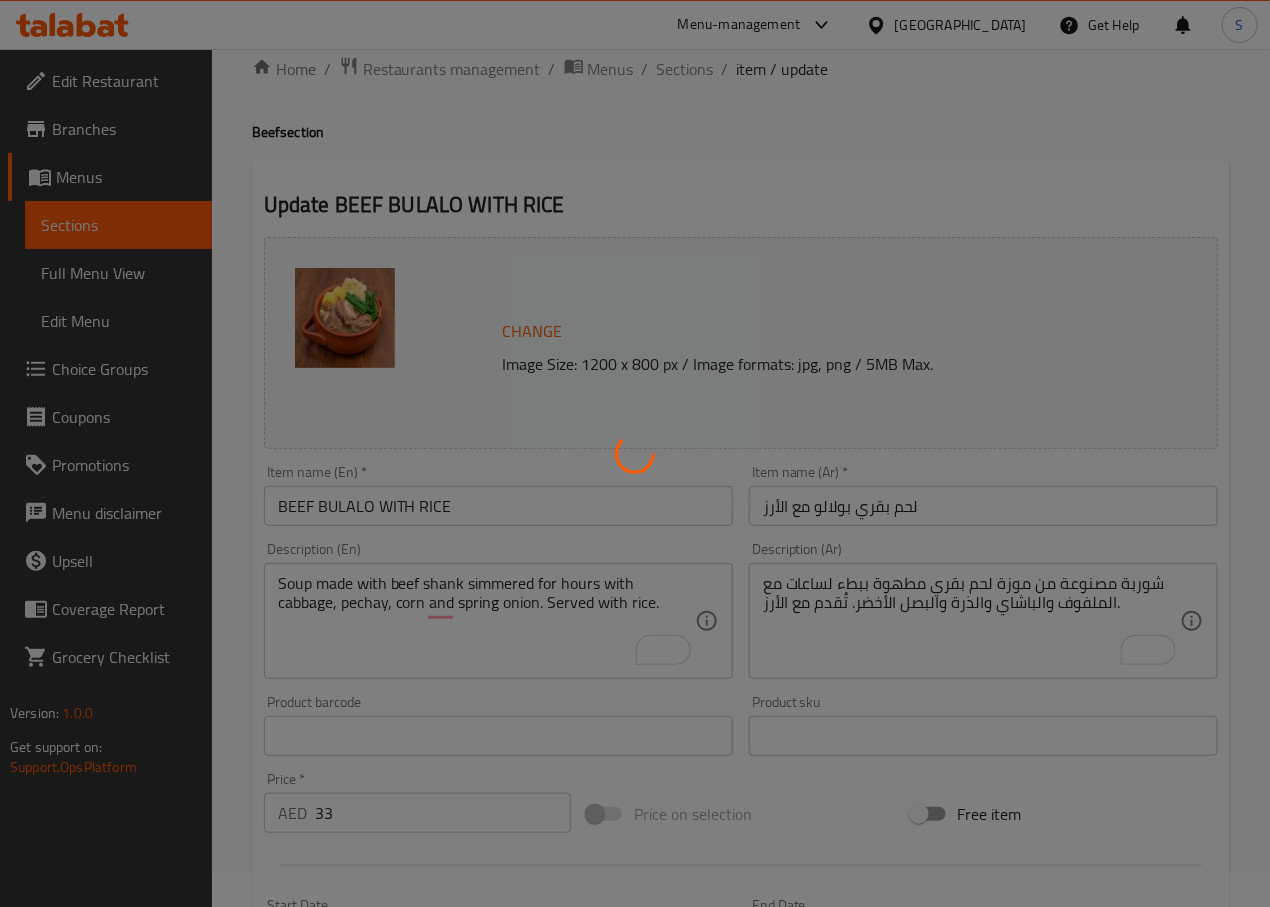 scroll, scrollTop: 0, scrollLeft: 0, axis: both 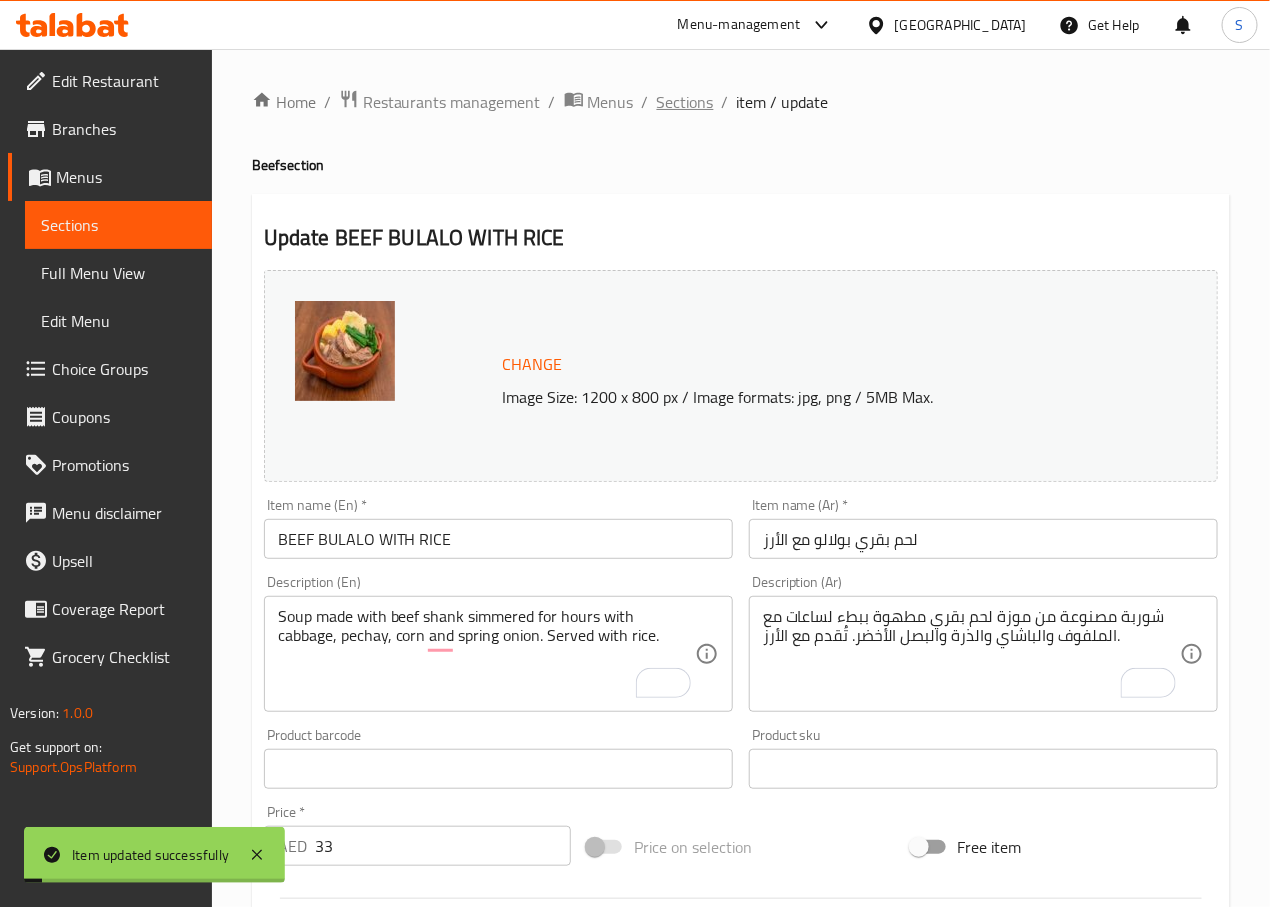 click on "Sections" at bounding box center (685, 102) 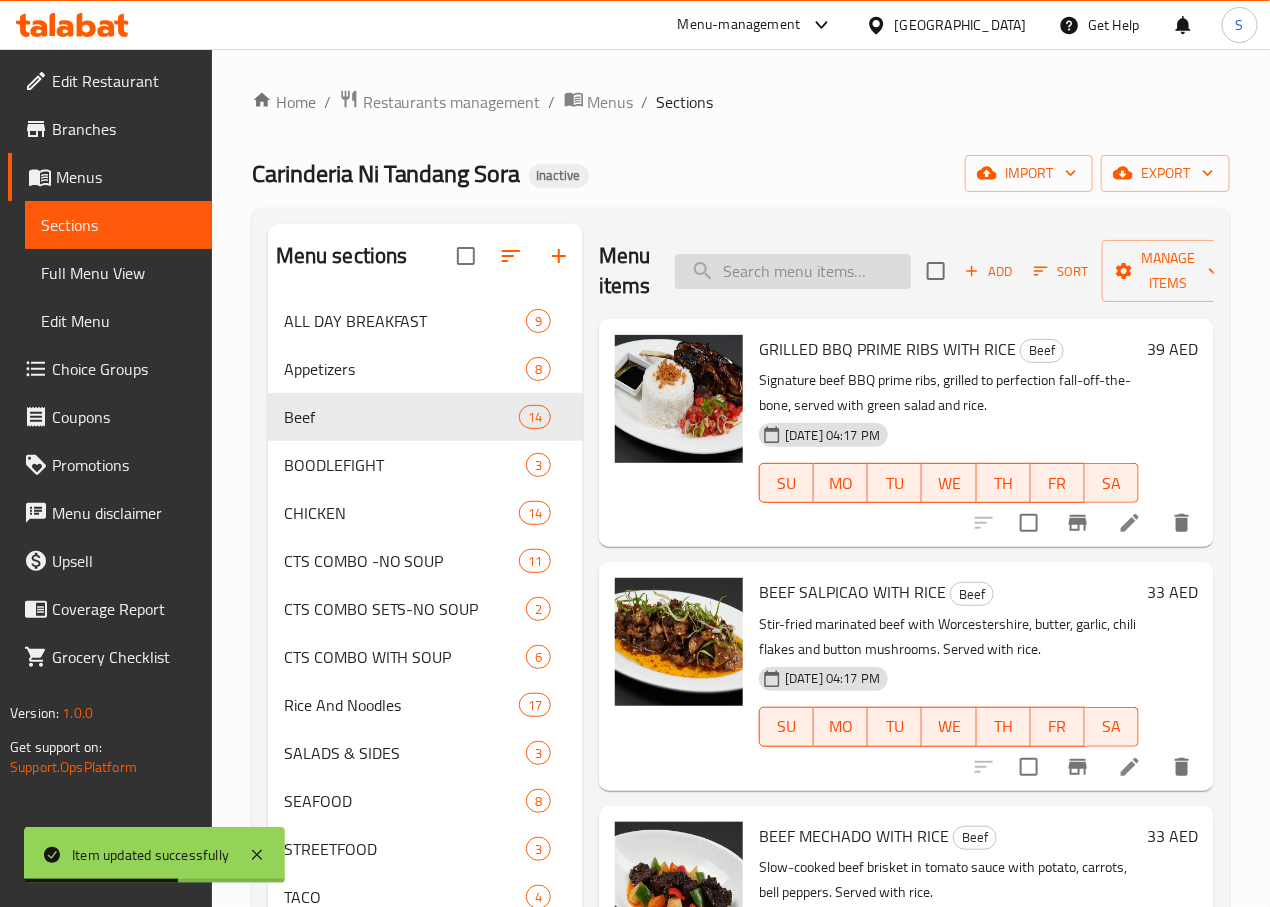 click at bounding box center (793, 271) 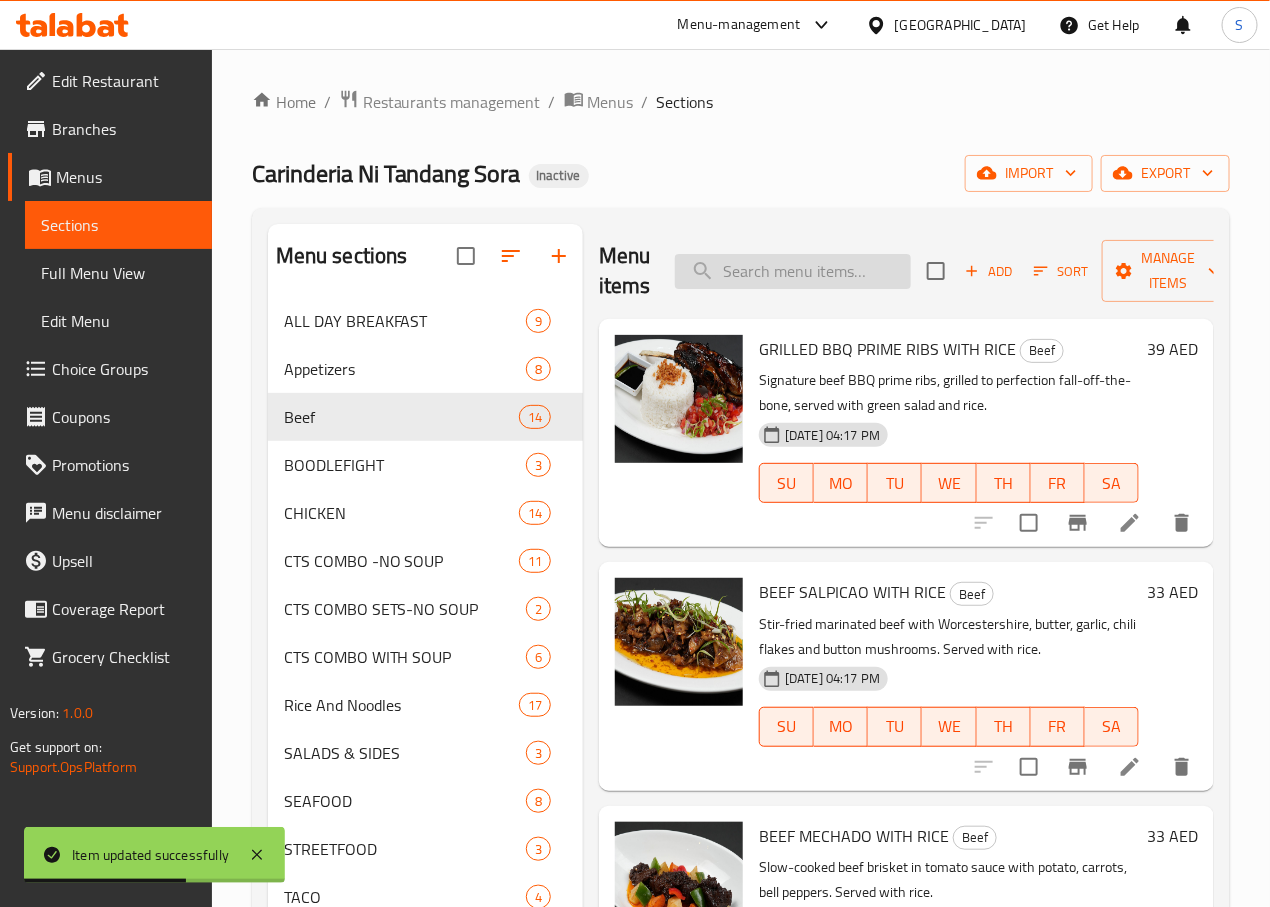 paste on "BEEF PINAPAITAN WITH RICE" 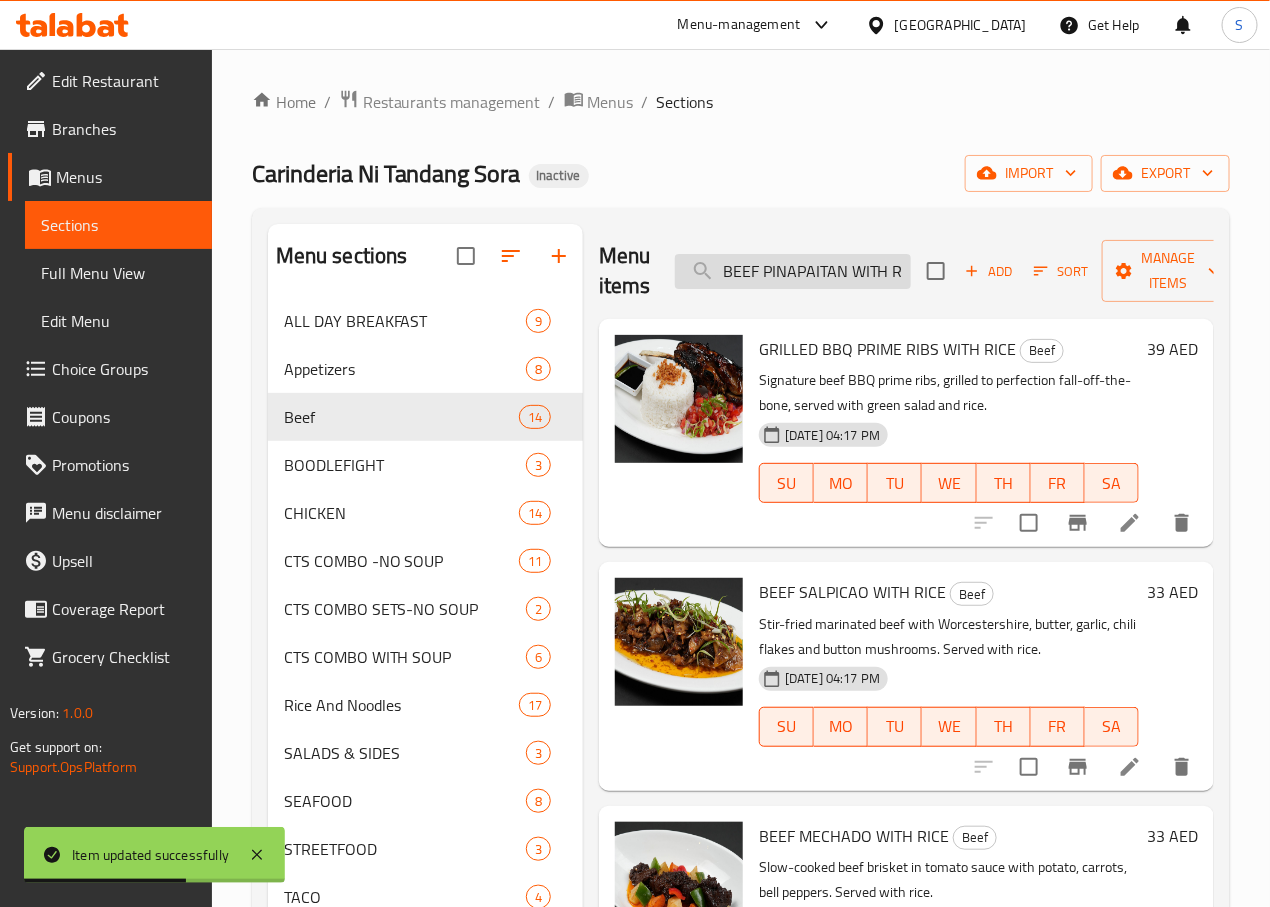 scroll, scrollTop: 0, scrollLeft: 21, axis: horizontal 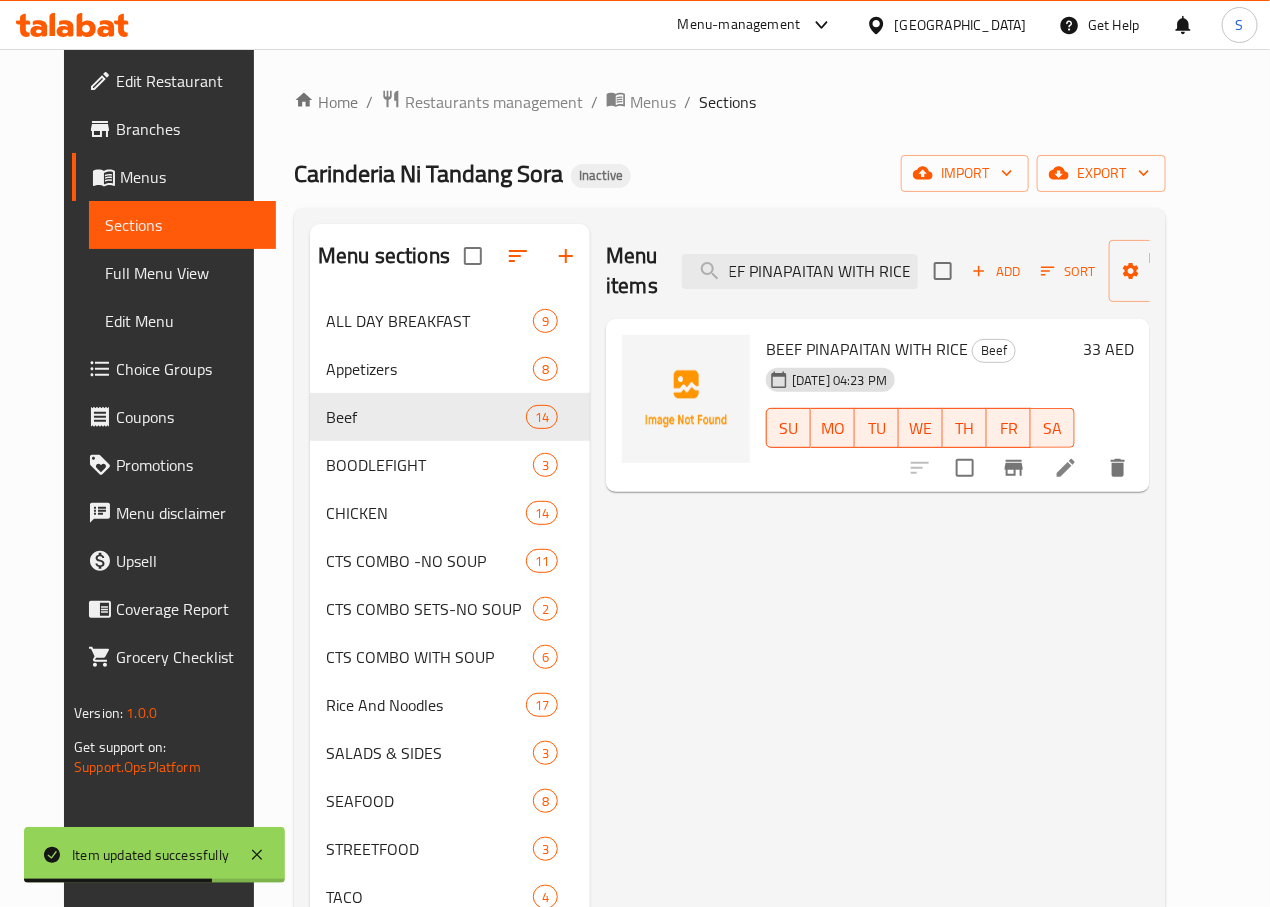 click at bounding box center [1066, 468] 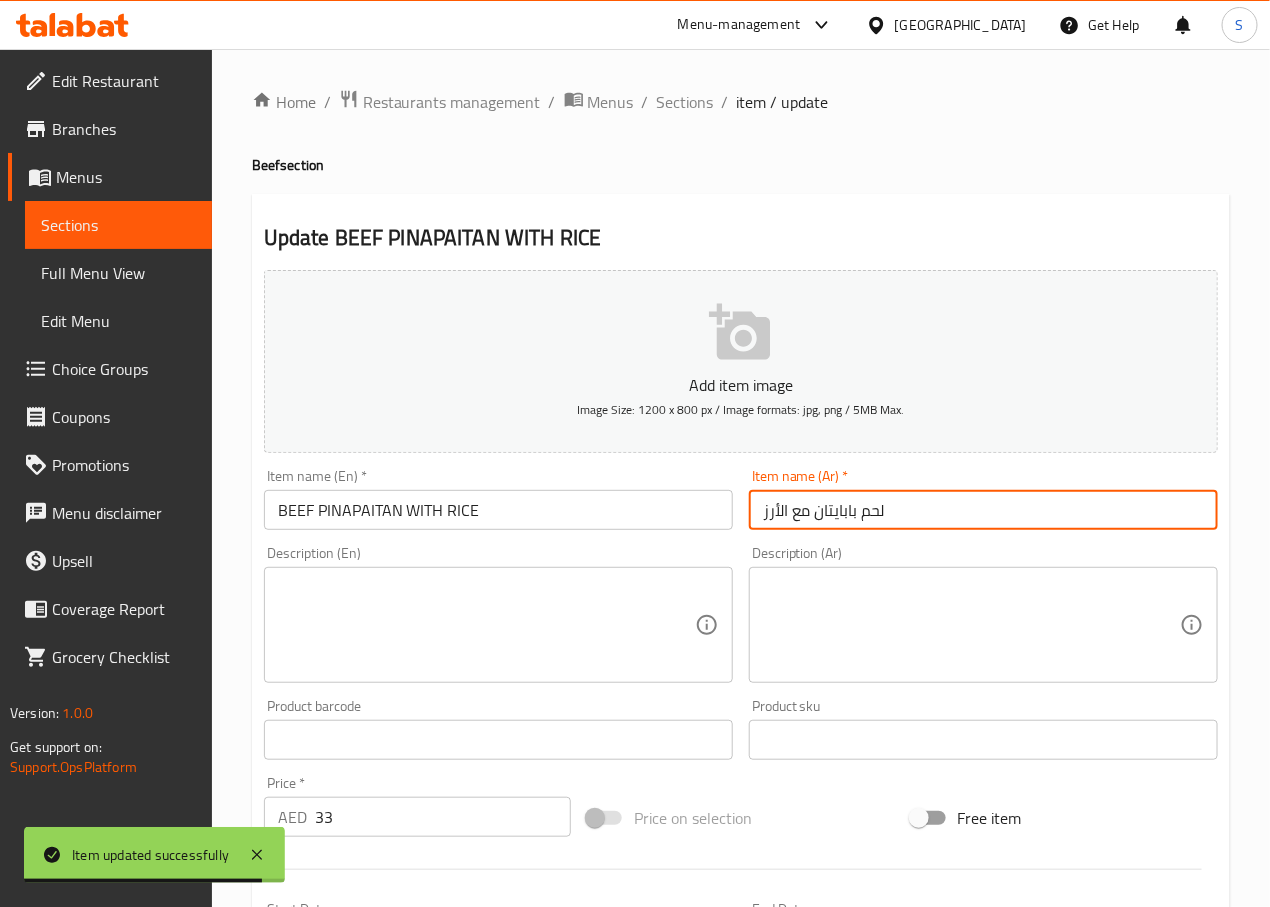 click on "لحم بابايتان مع الأرز" at bounding box center [983, 510] 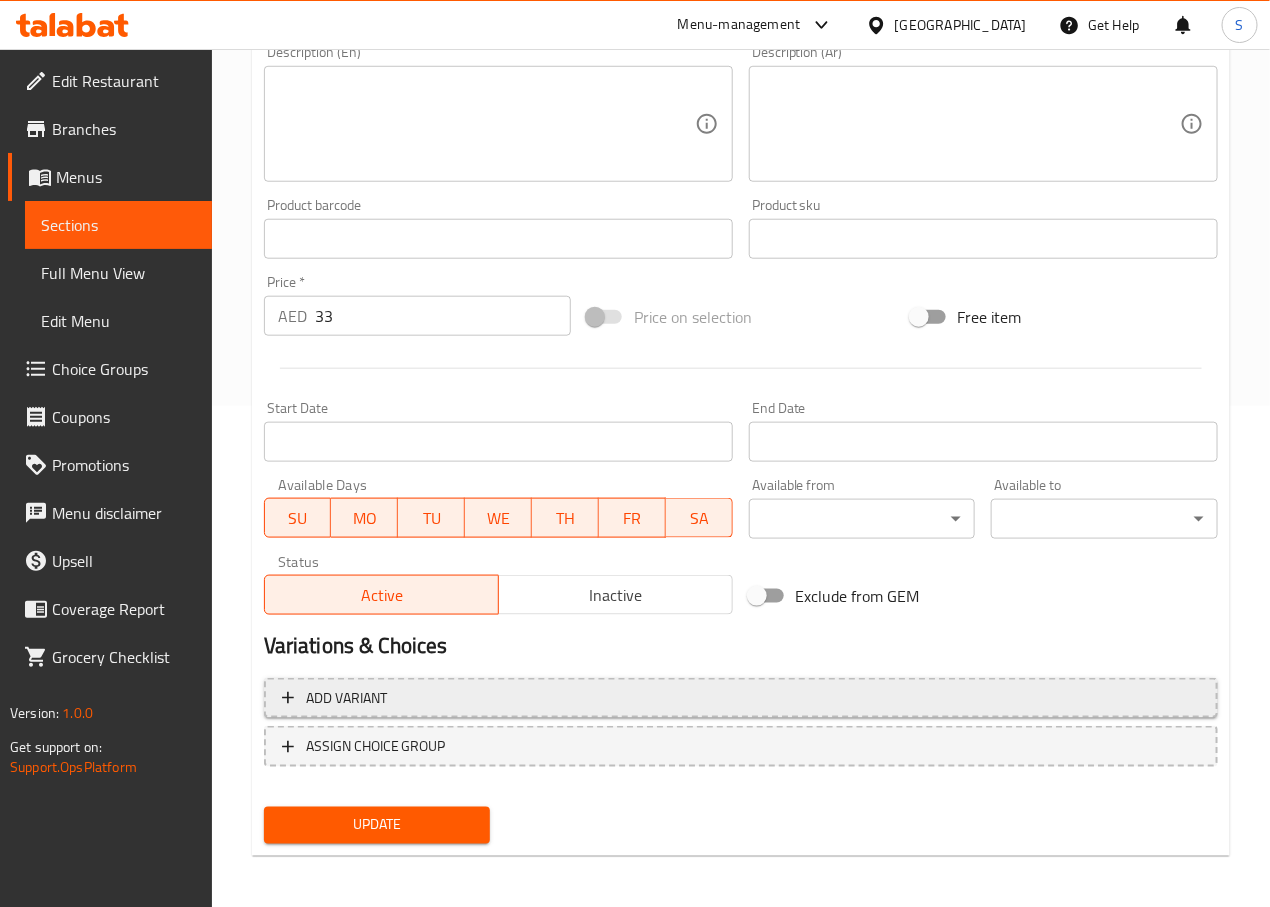 scroll, scrollTop: 504, scrollLeft: 0, axis: vertical 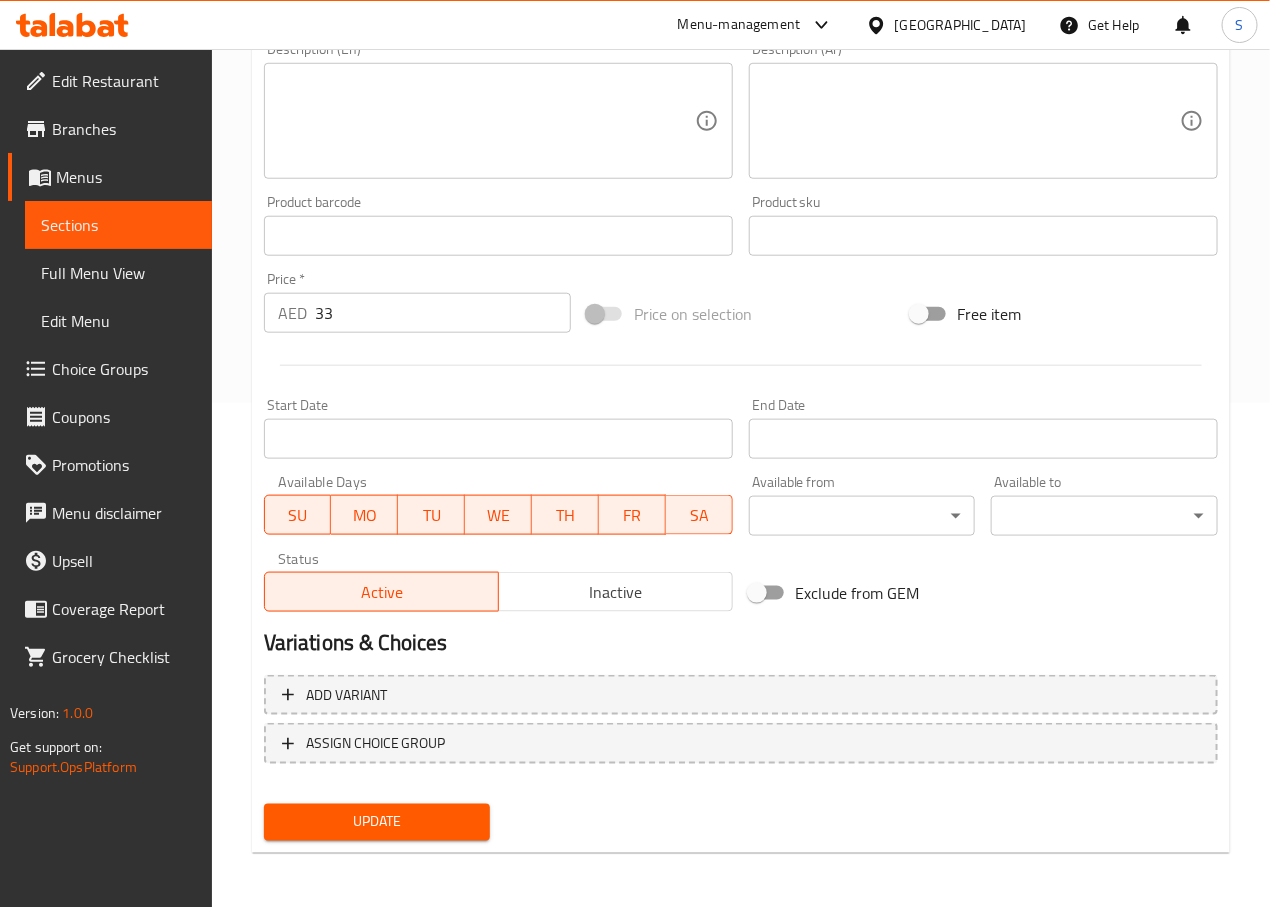 type on "لحم ب[PERSON_NAME] مع الأرز" 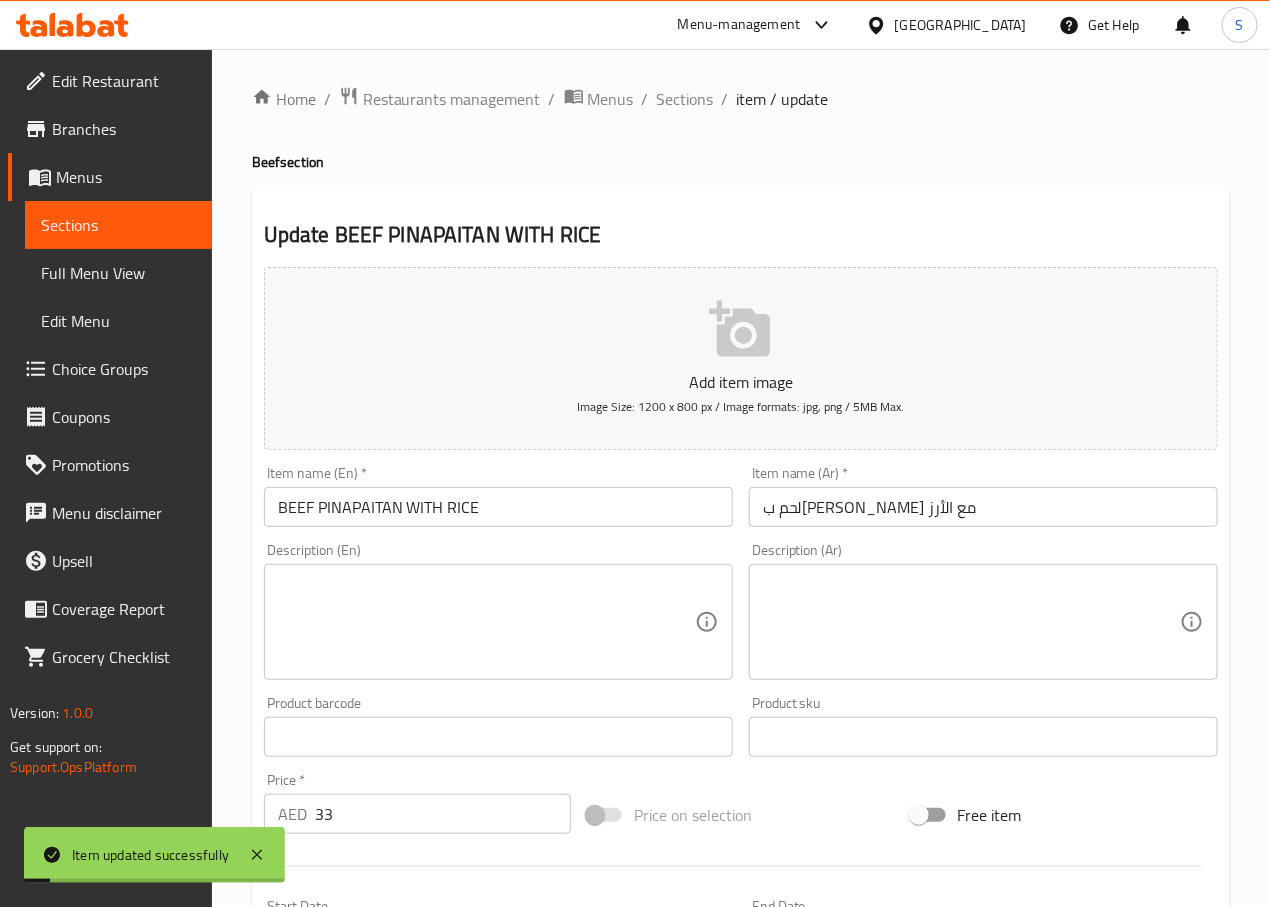 scroll, scrollTop: 0, scrollLeft: 0, axis: both 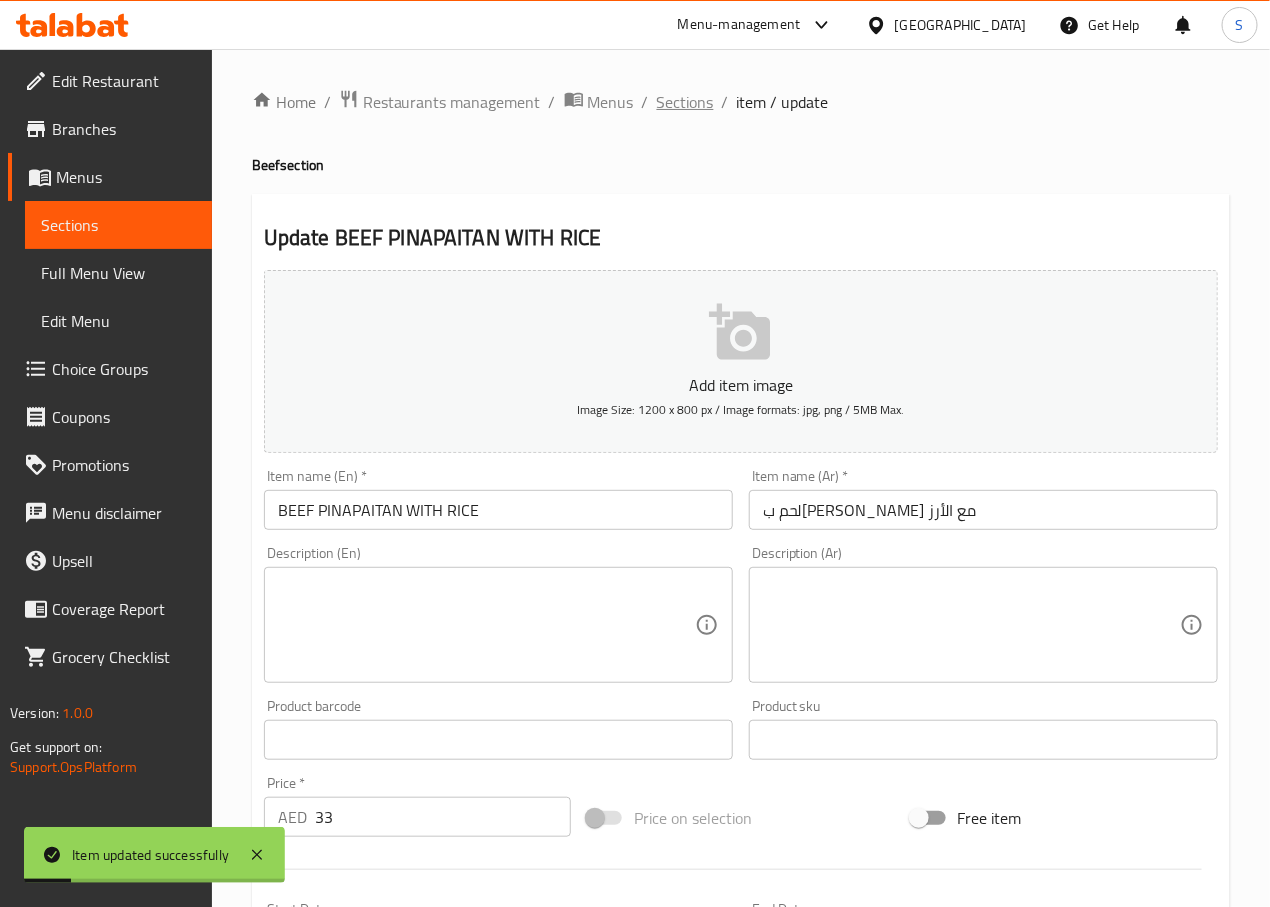 click on "Sections" at bounding box center [685, 102] 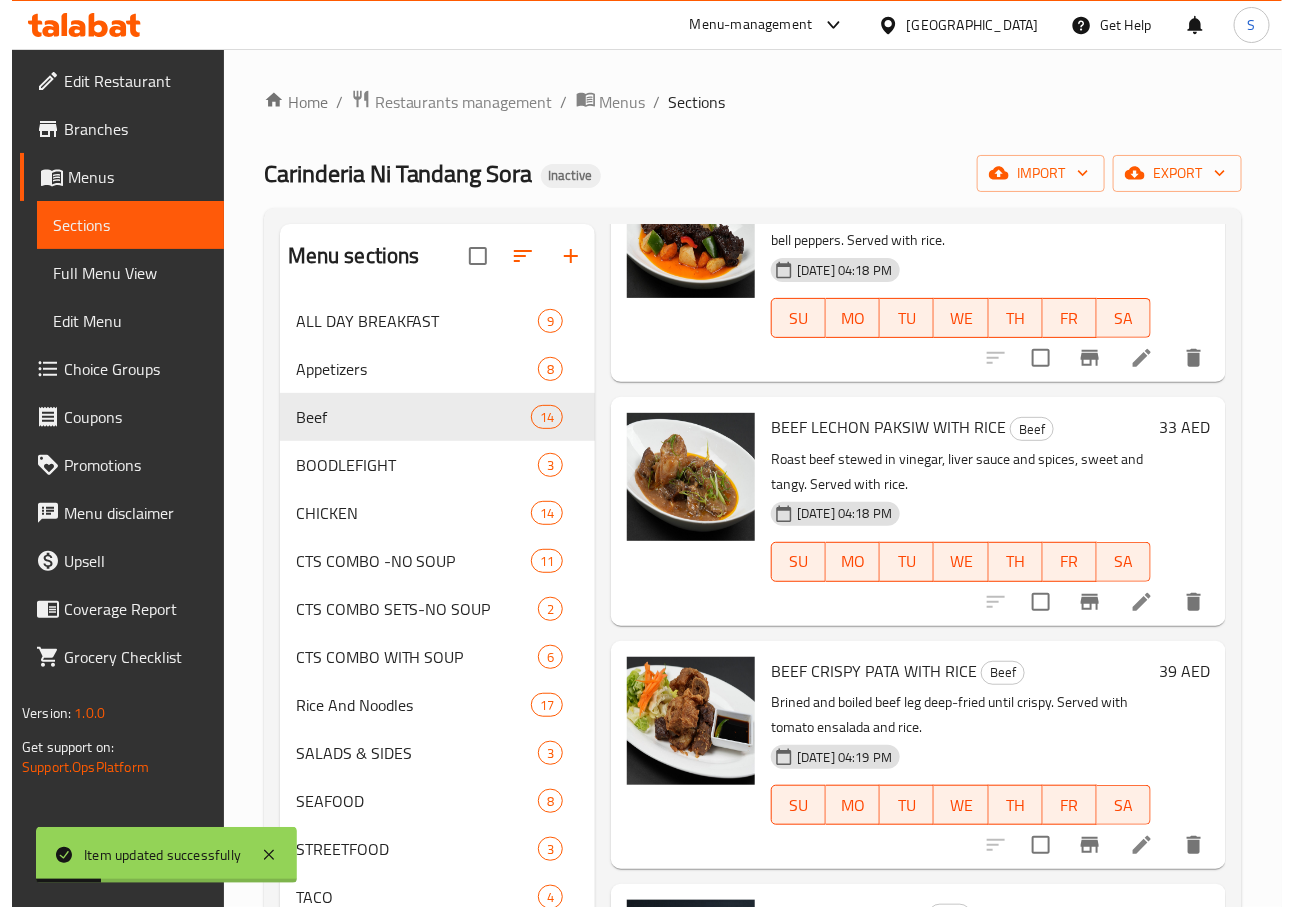 scroll, scrollTop: 655, scrollLeft: 0, axis: vertical 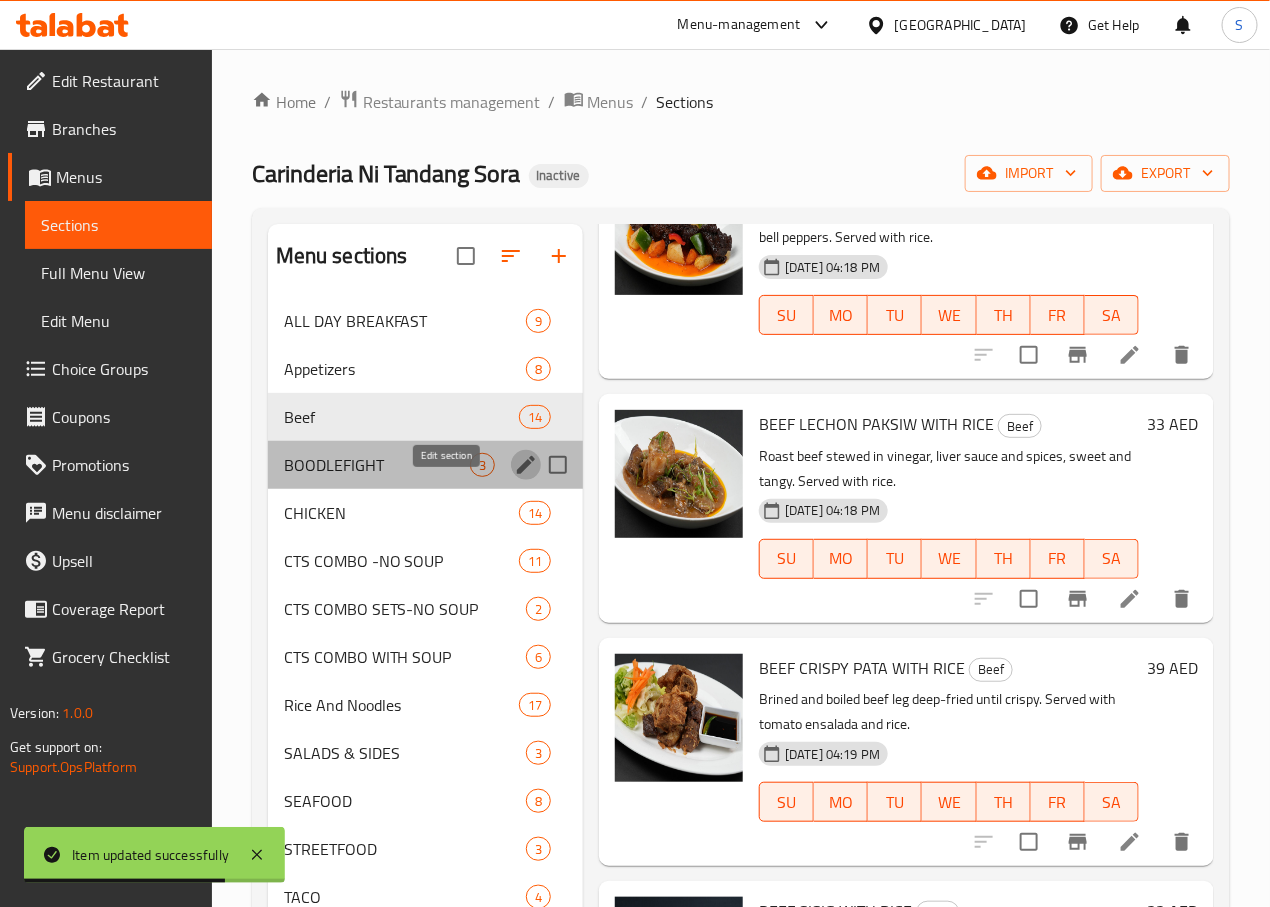 click 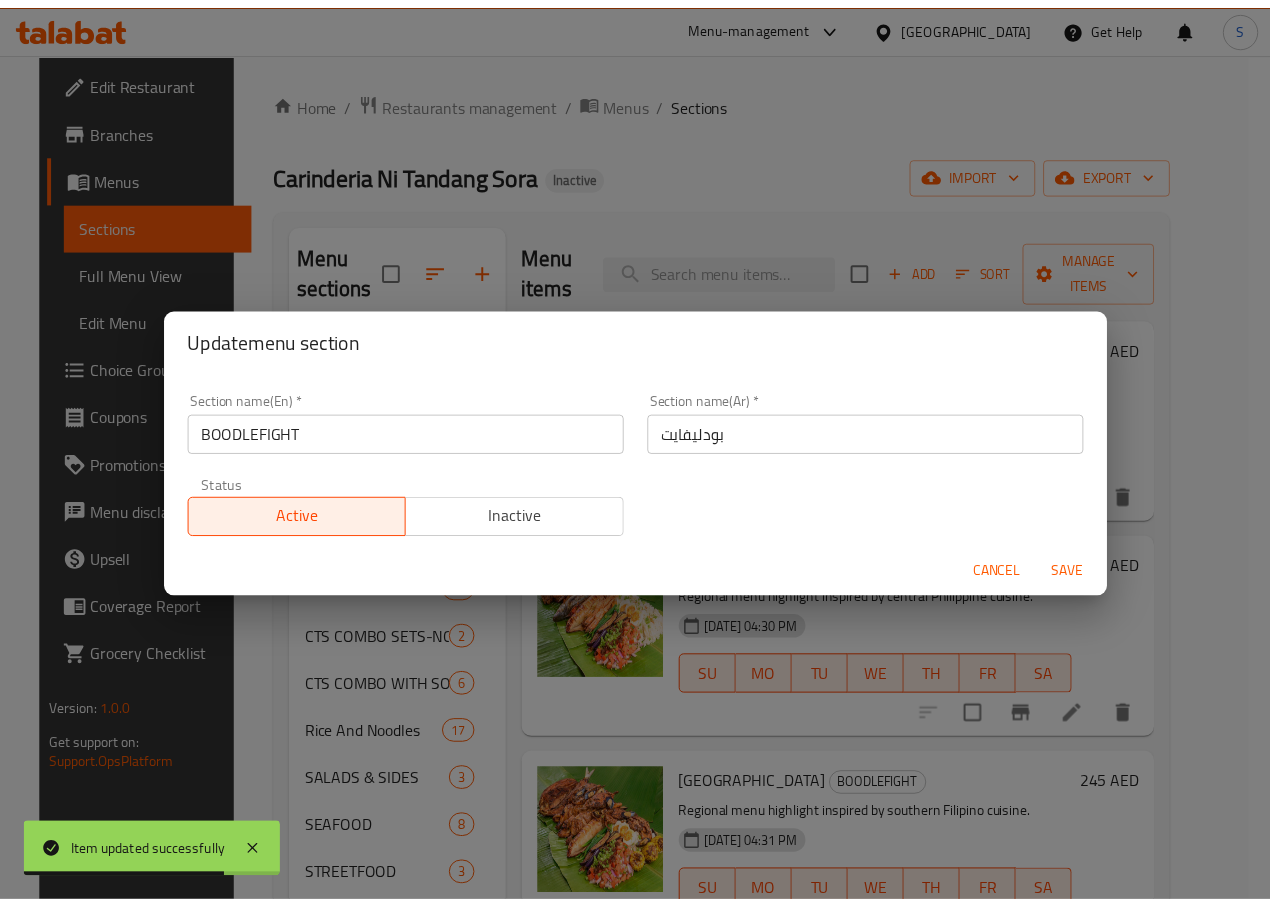 scroll, scrollTop: 0, scrollLeft: 0, axis: both 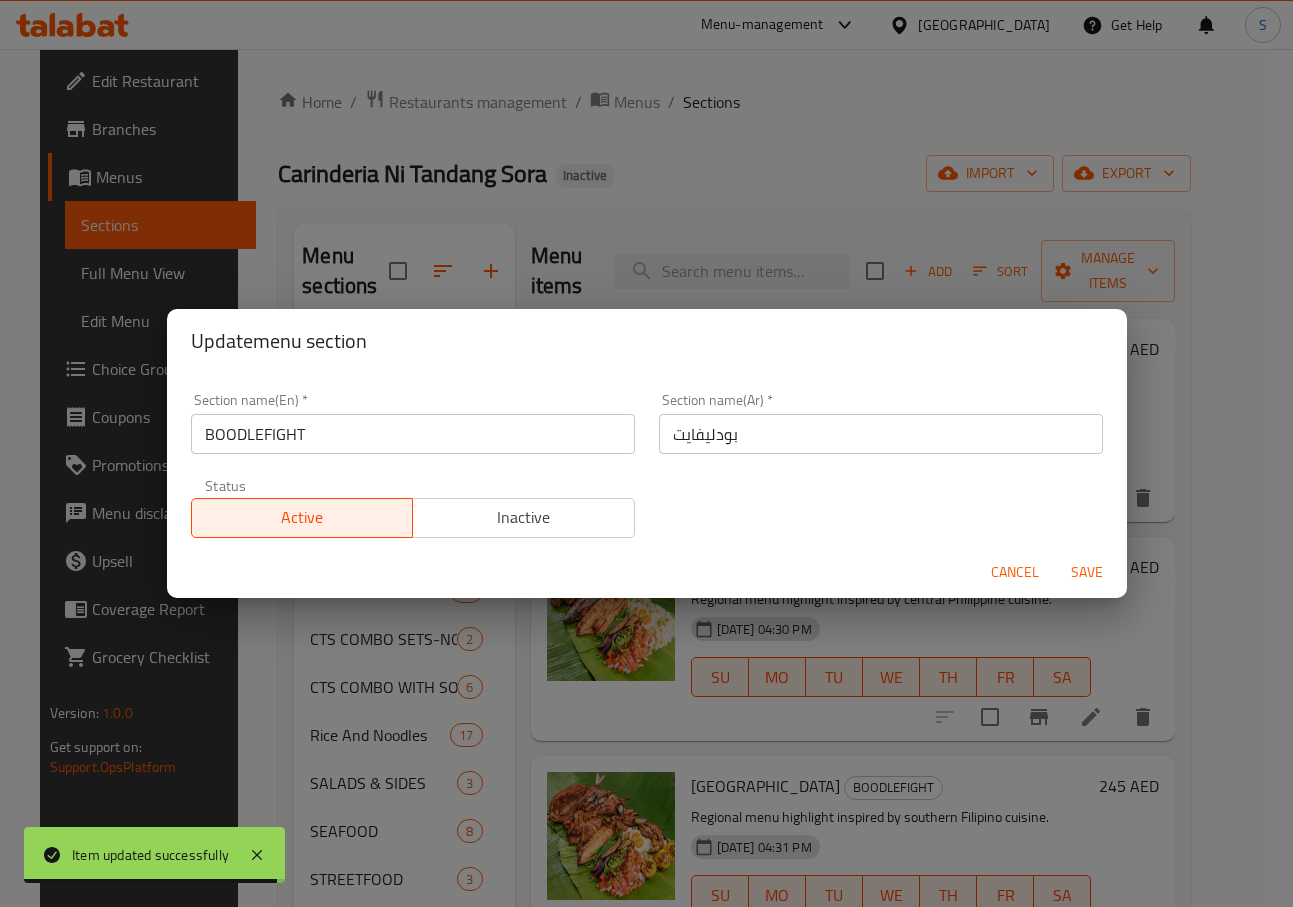 click on "BOODLEFIGHT" at bounding box center [413, 434] 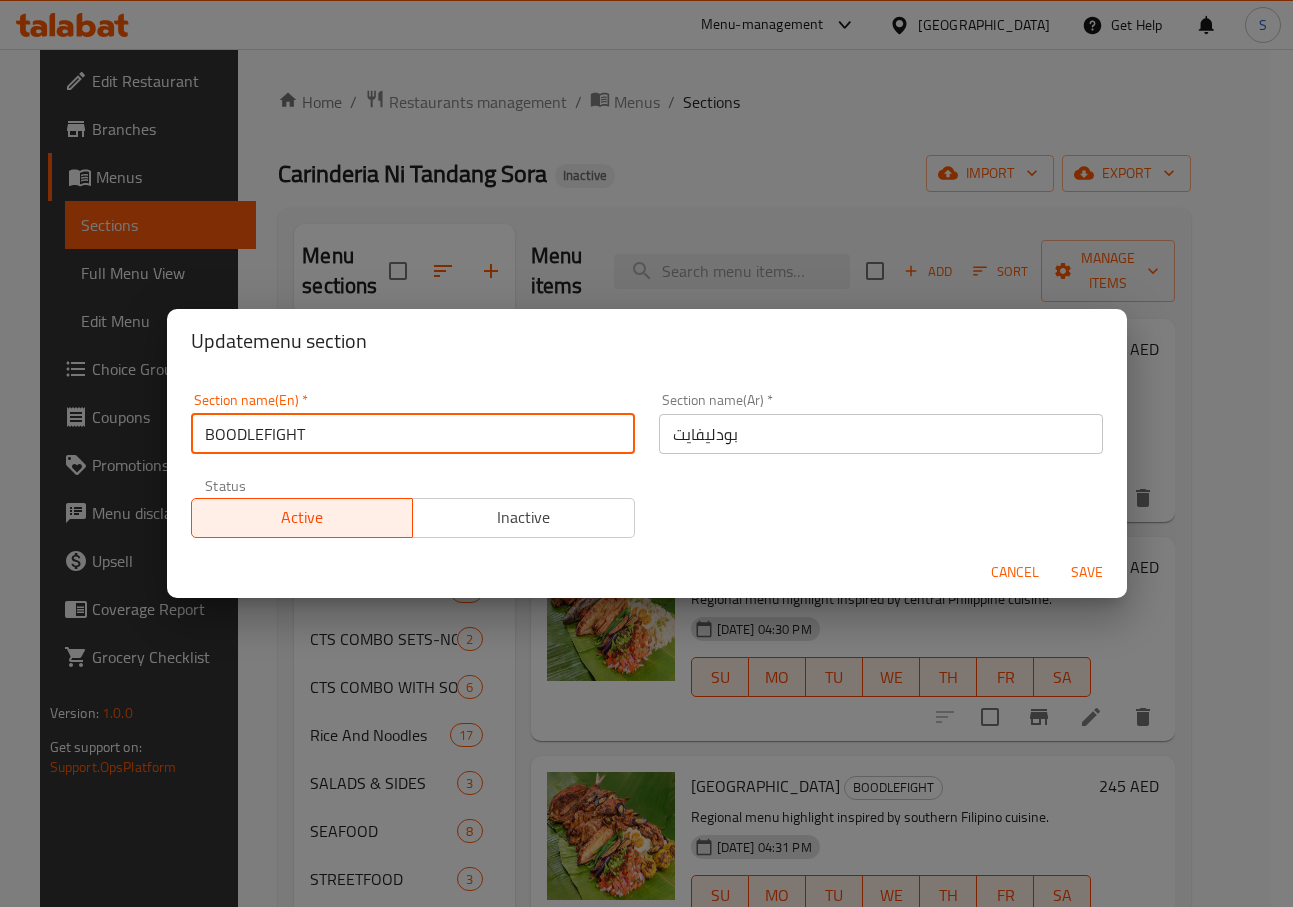 click on "Cancel" at bounding box center (1015, 572) 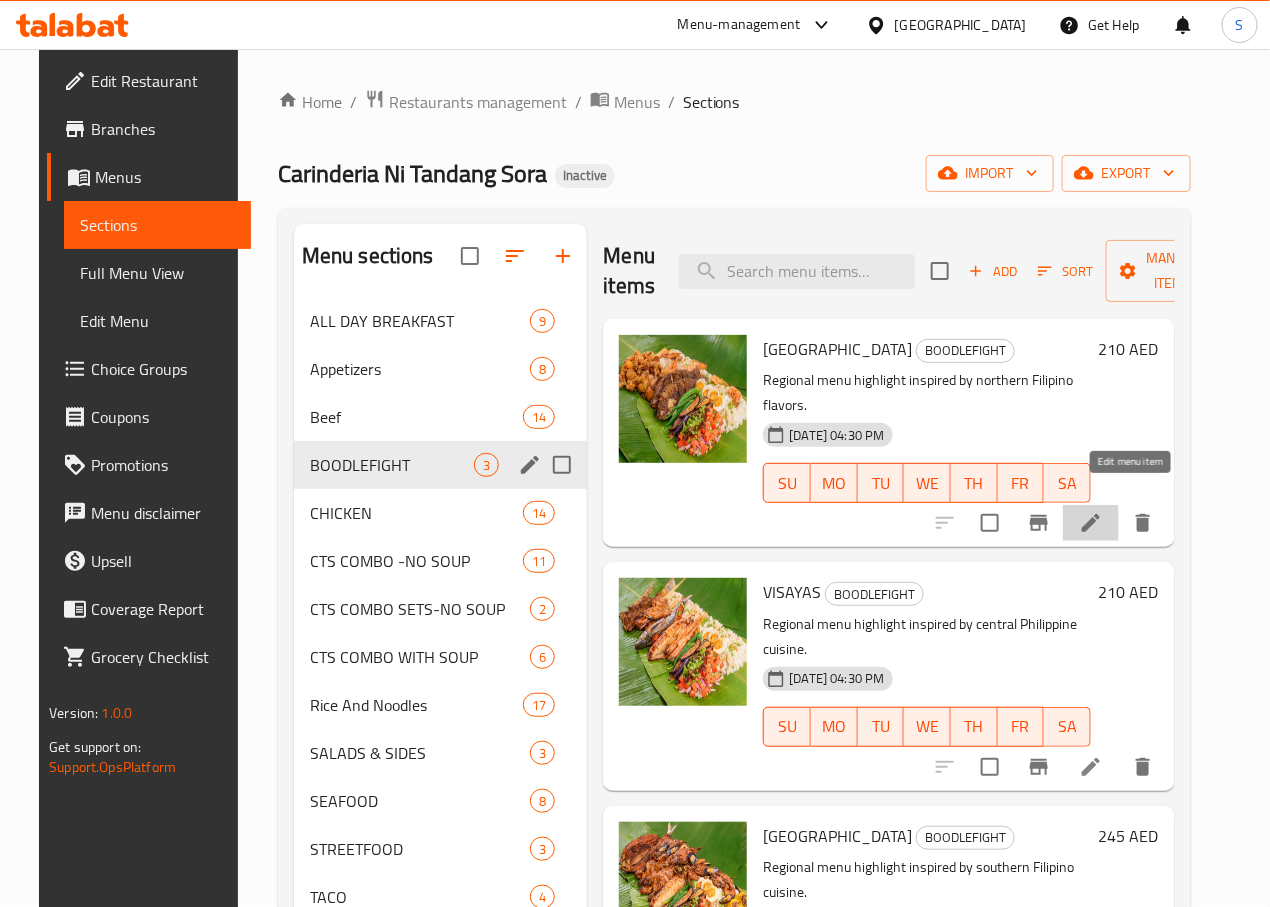 click 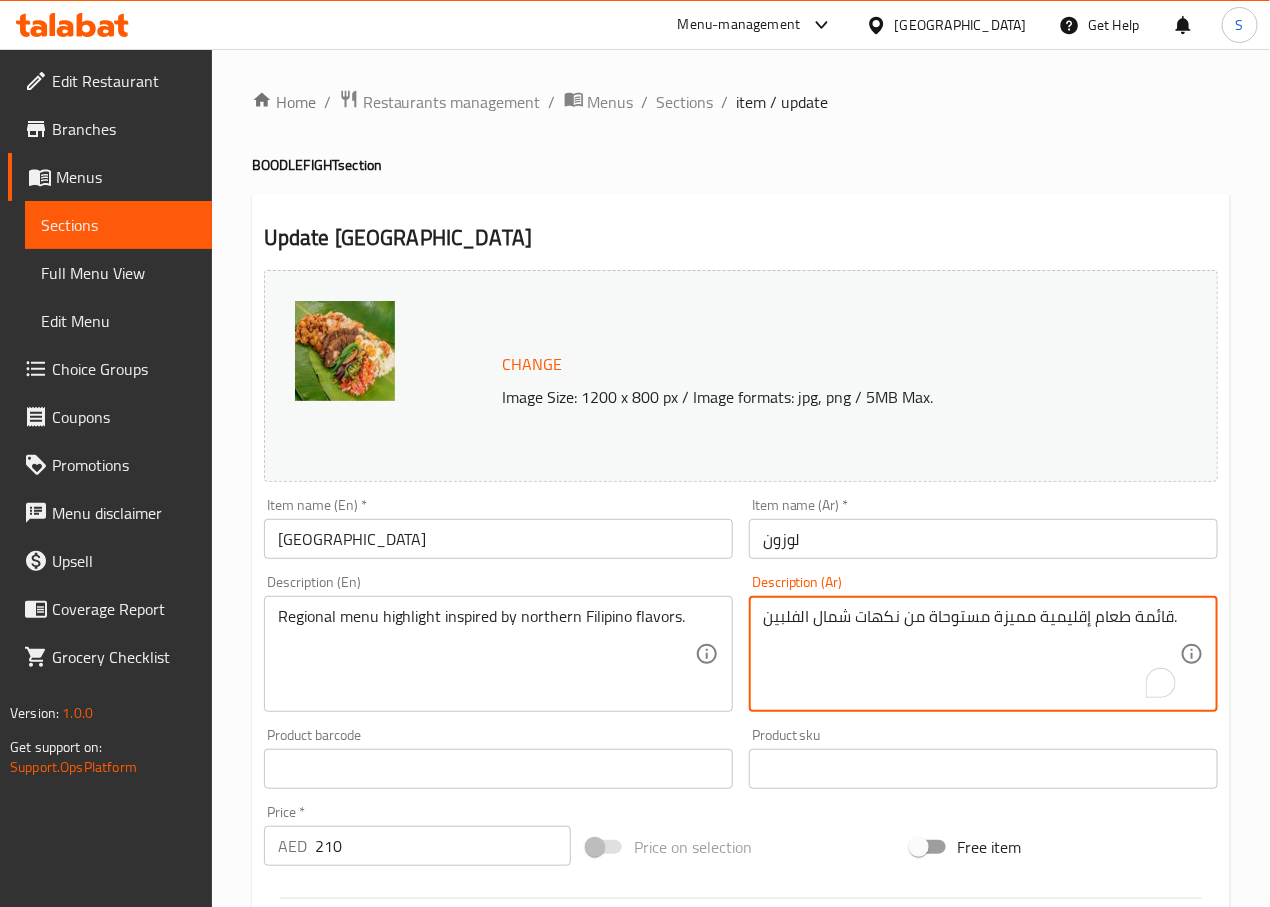 click on "قائمة طعام إقليمية مميزة مستوحاة من نكهات شمال الفلبين." at bounding box center [971, 654] 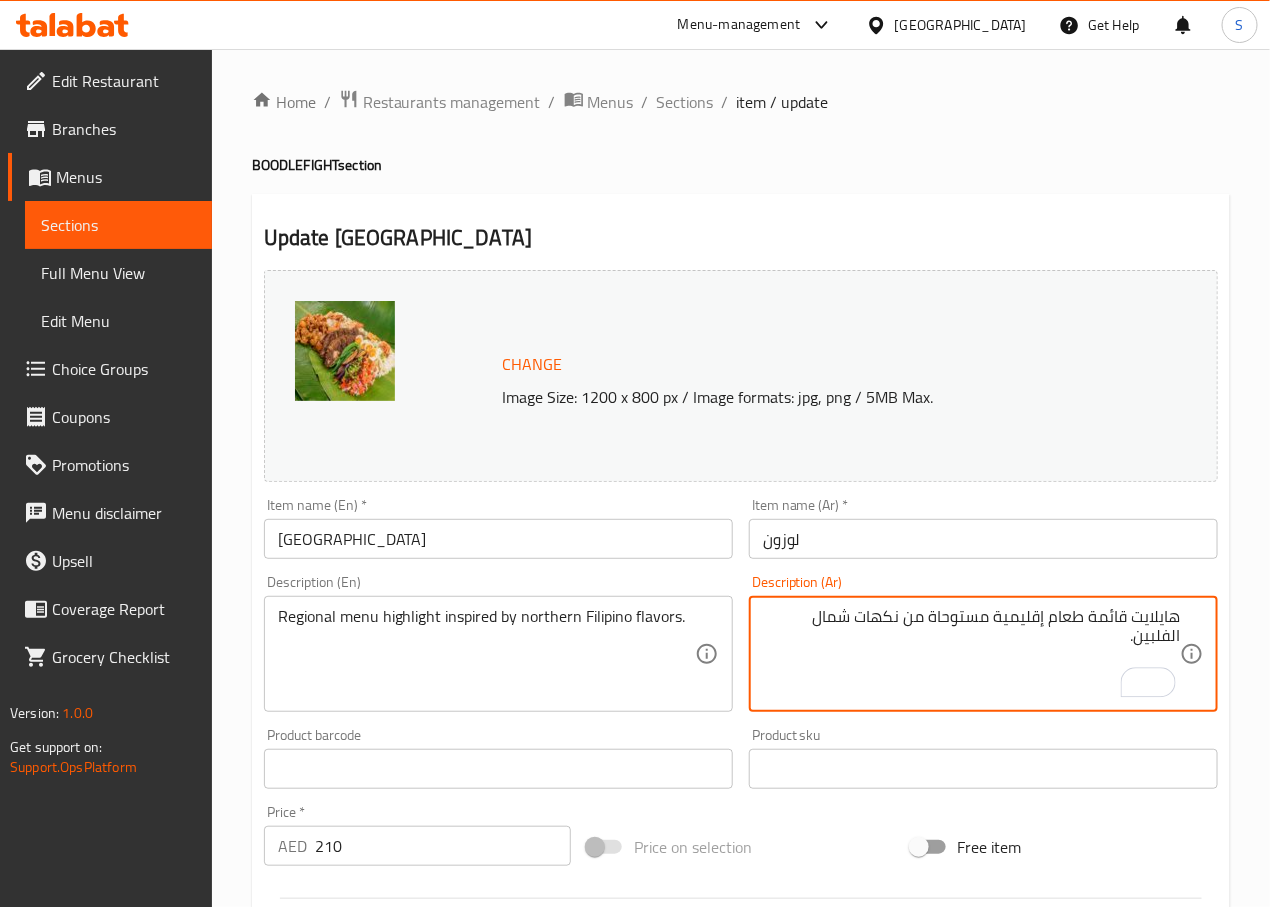 click on "هايلايت قائمة طعام إقليمية مستوحاة من نكهات شمال الفلبين." at bounding box center [971, 654] 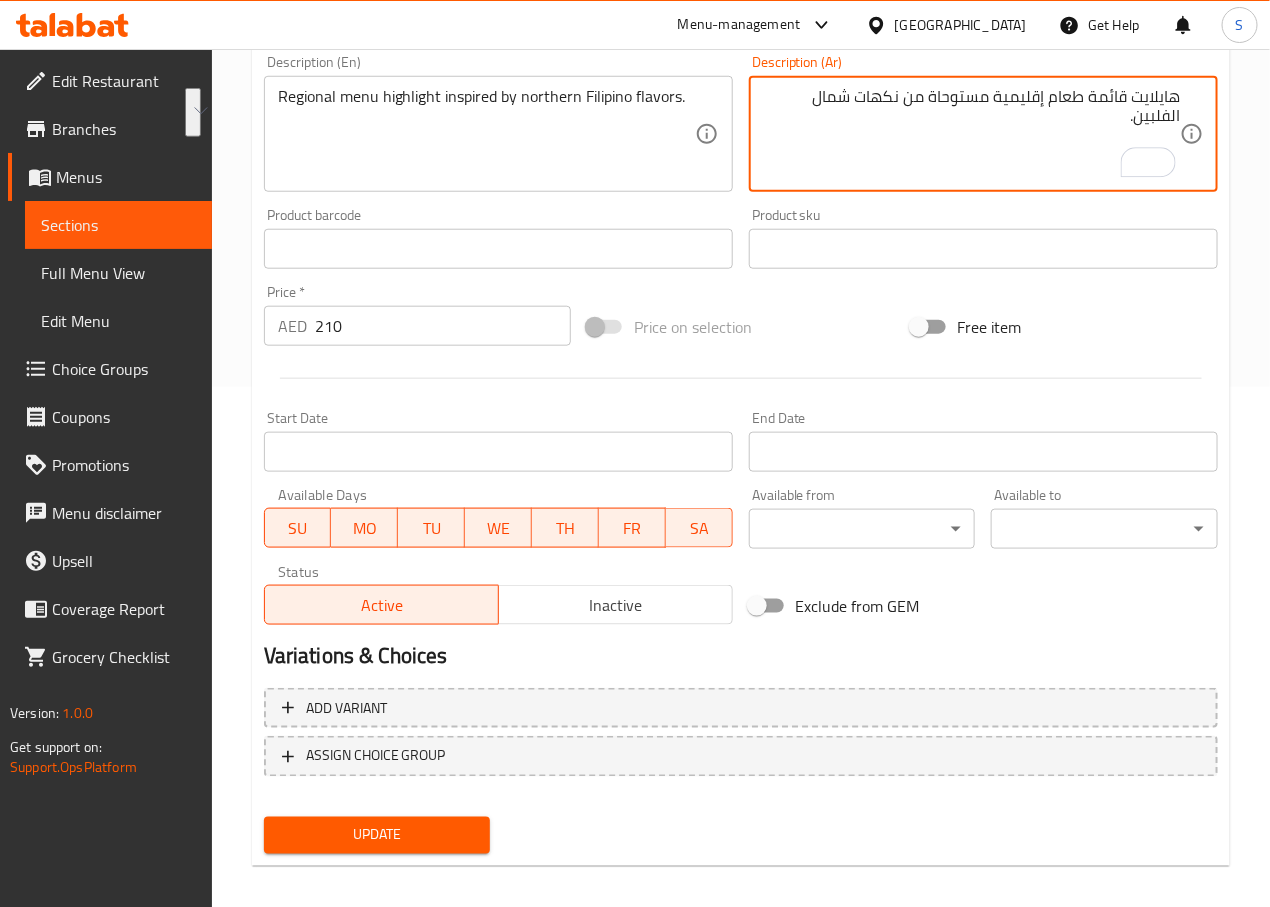 scroll, scrollTop: 532, scrollLeft: 0, axis: vertical 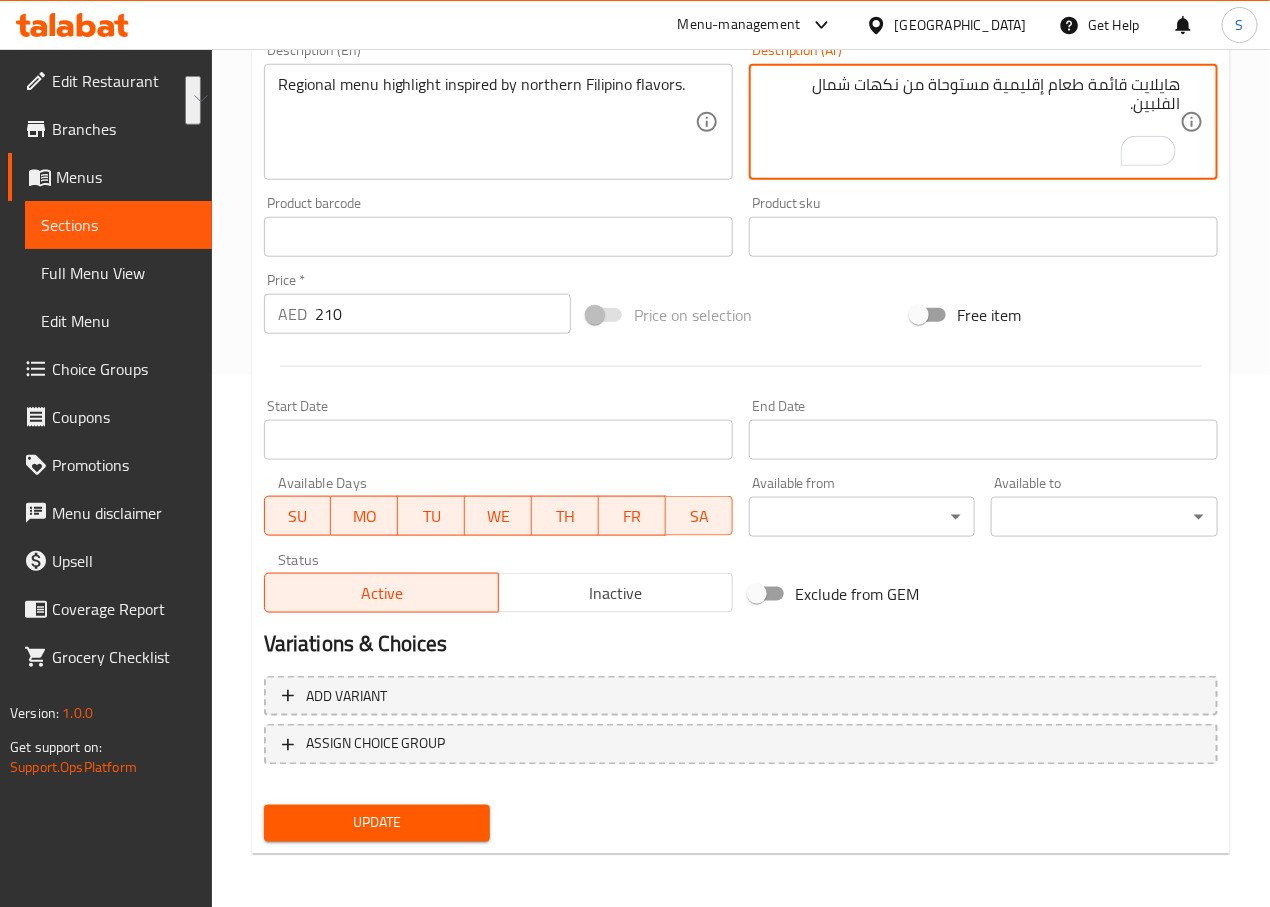 type on "هايلايت قائمة طعام إقليمية مستوحاة من نكهات شمال الفلبين." 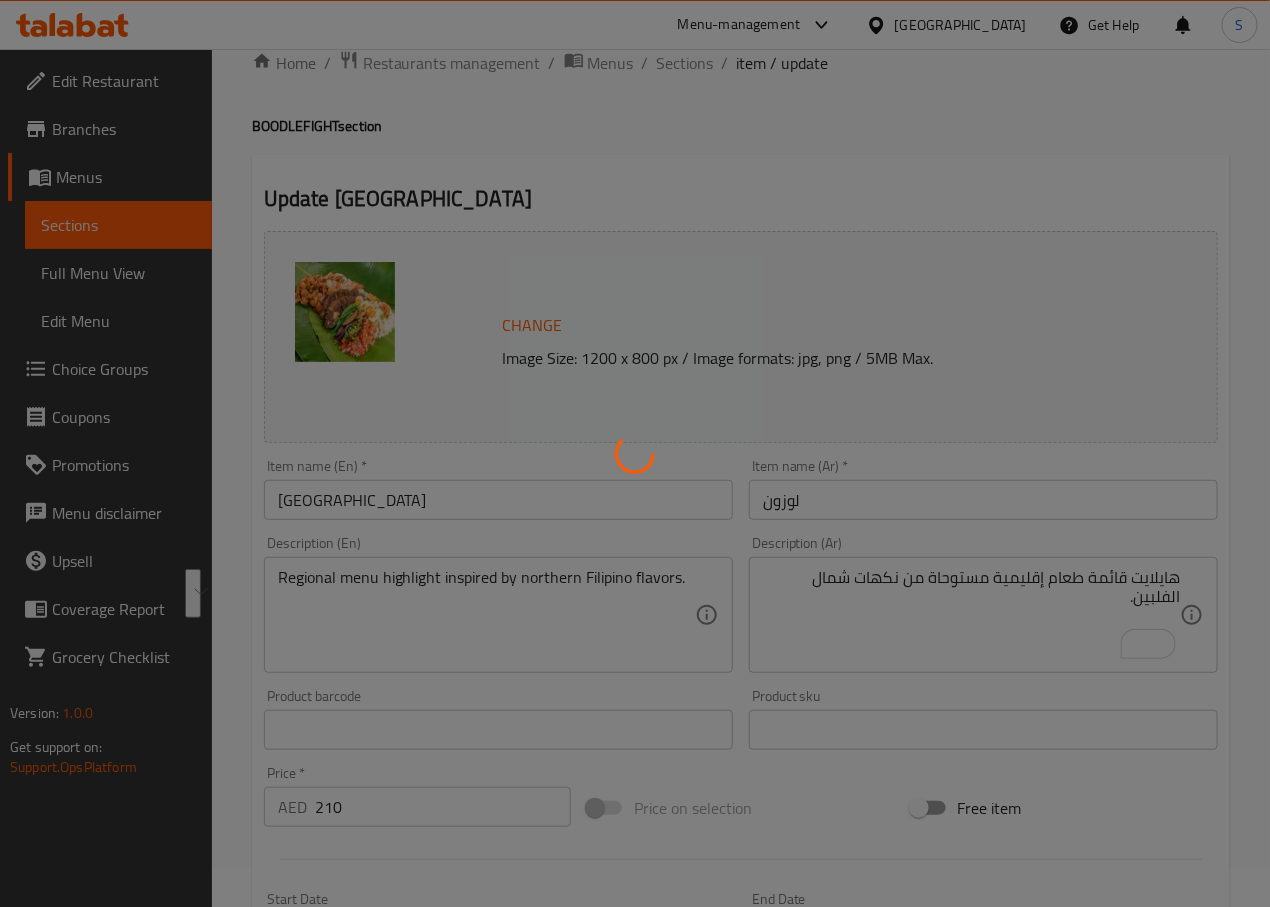 scroll, scrollTop: 0, scrollLeft: 0, axis: both 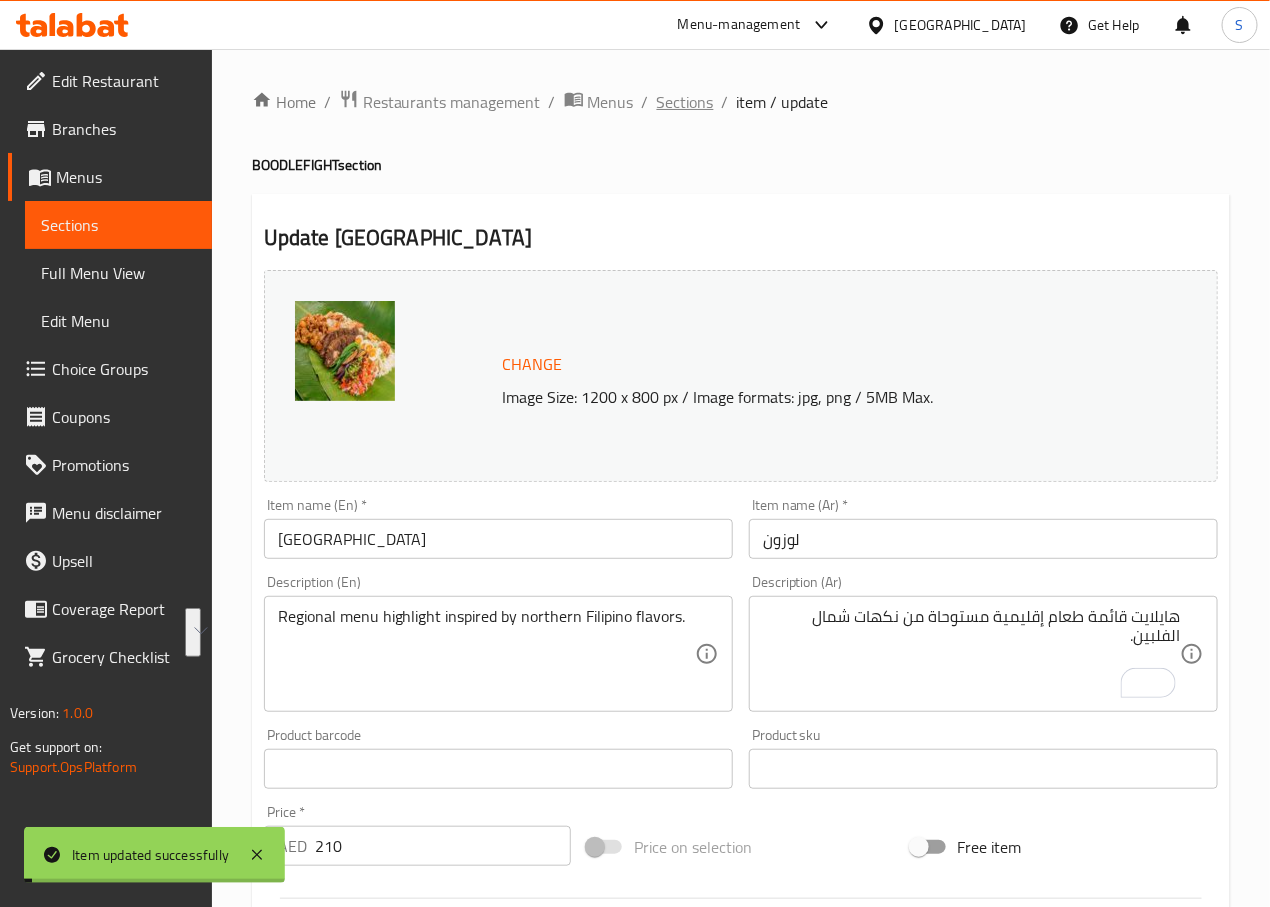 click on "Sections" at bounding box center [685, 102] 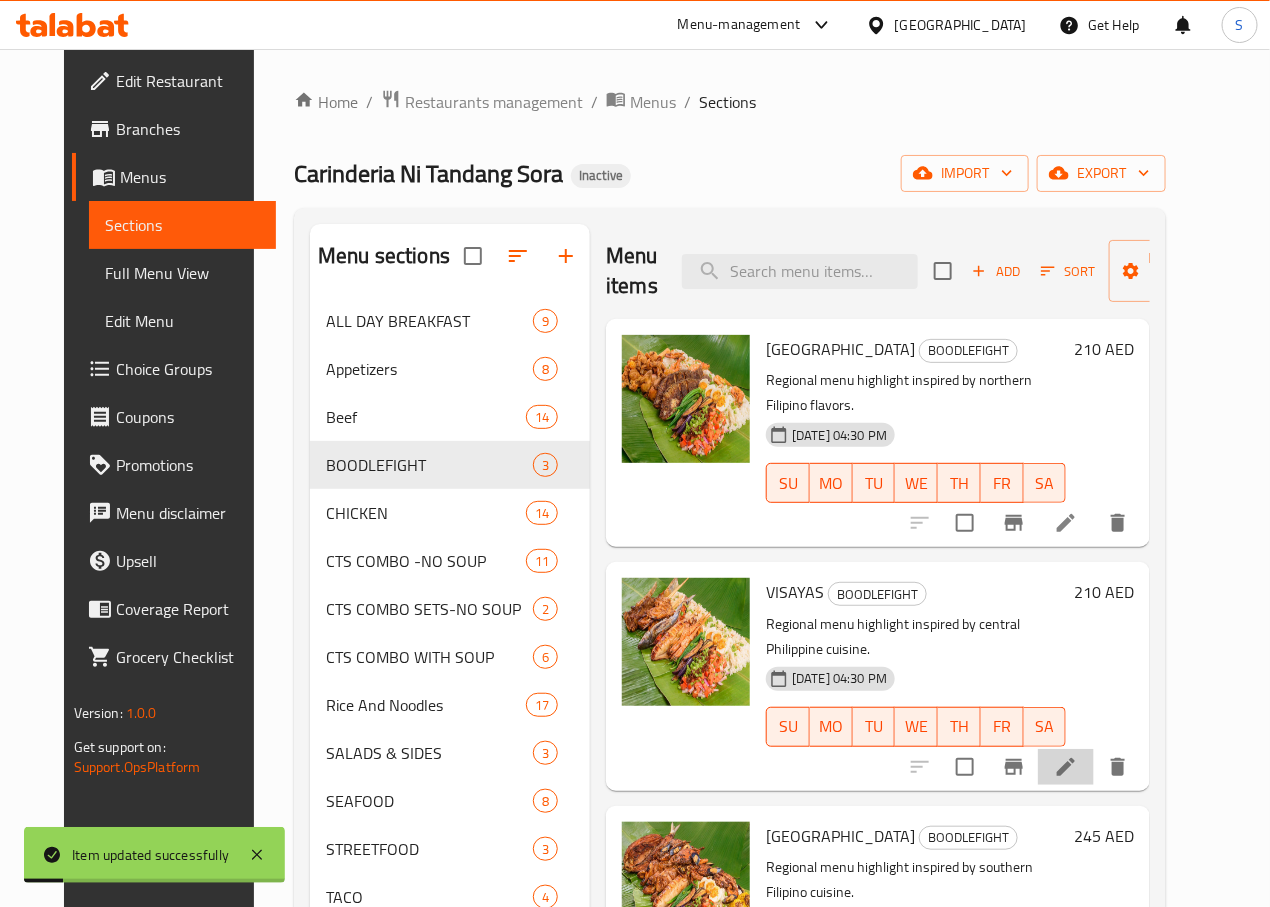 click 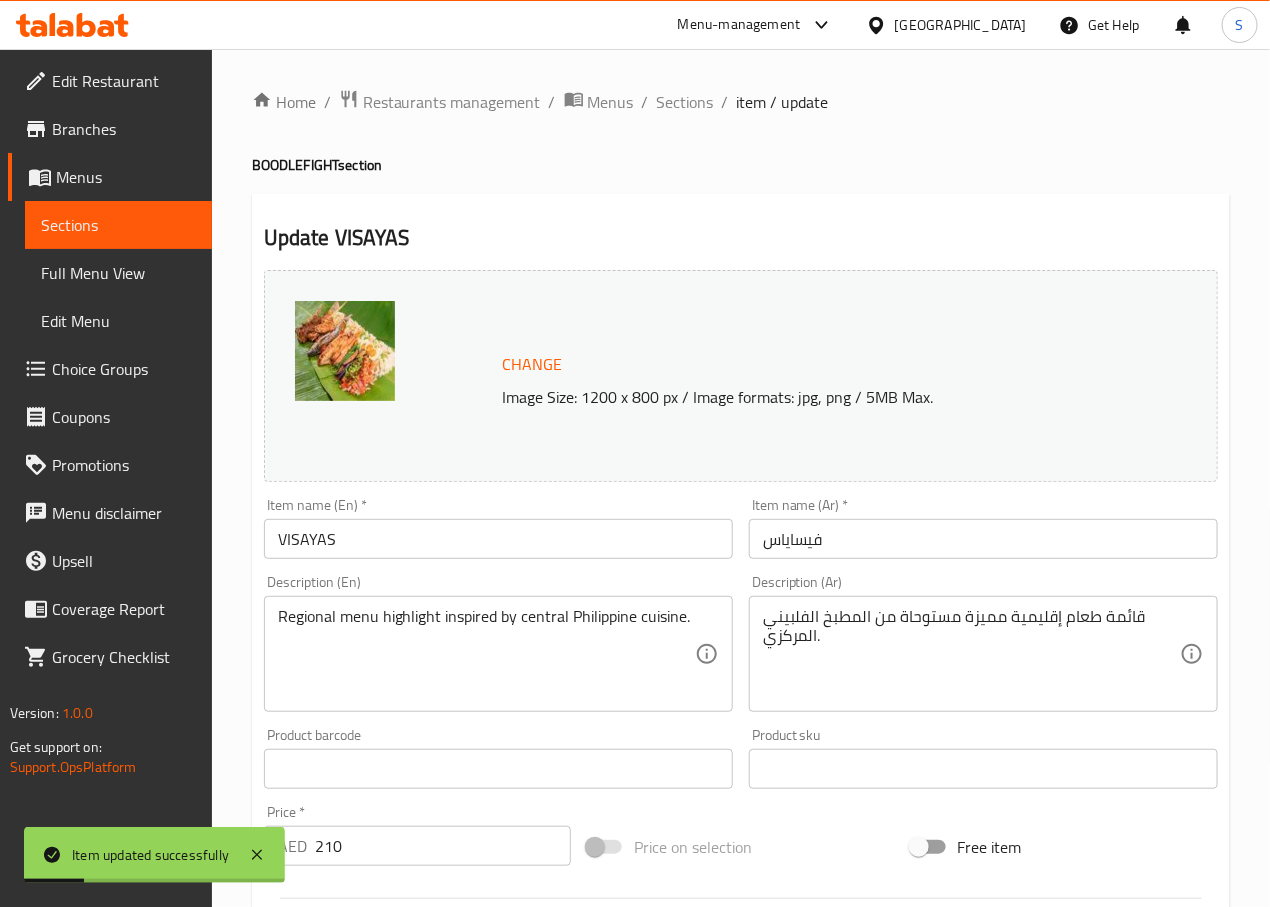 scroll, scrollTop: 13, scrollLeft: 0, axis: vertical 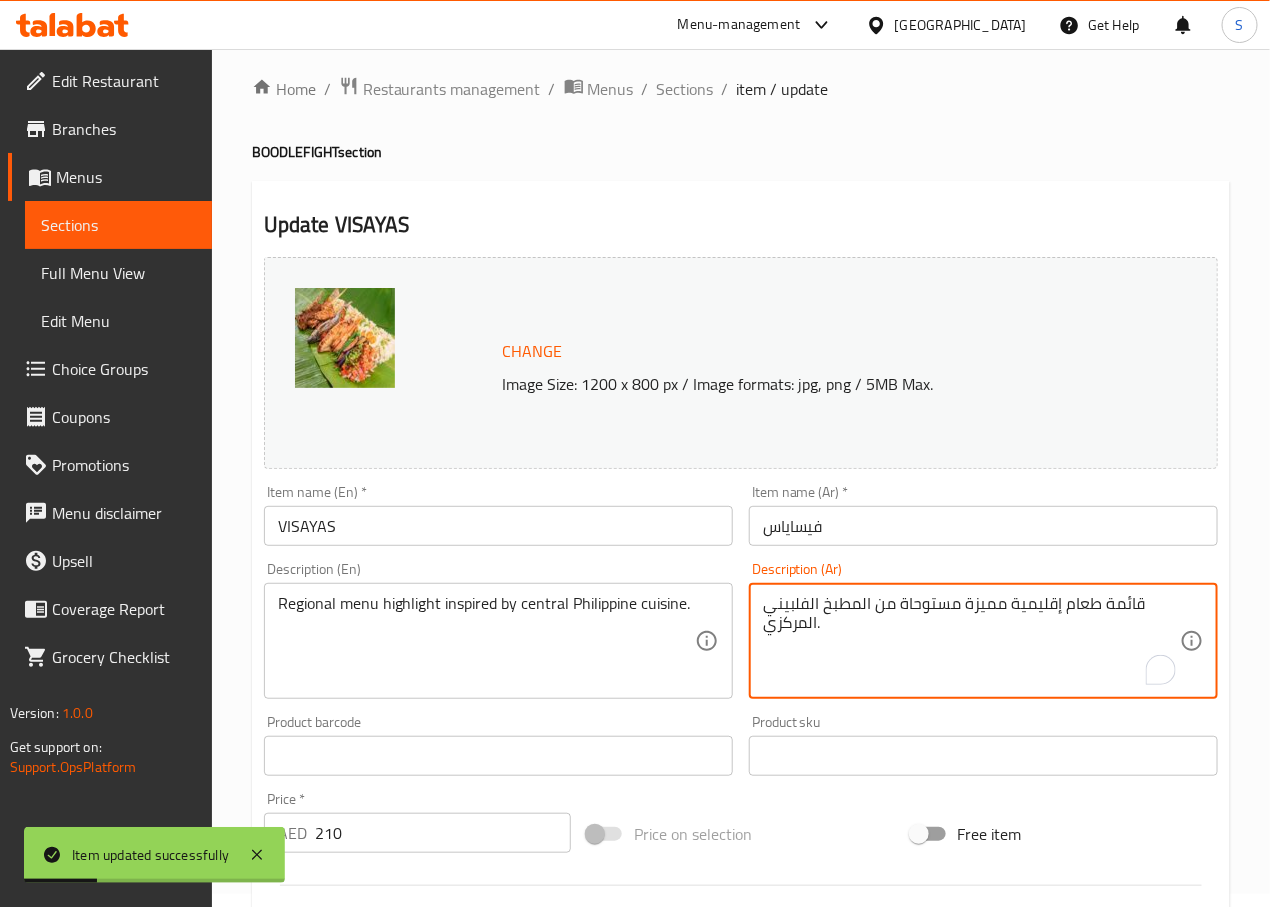 click on "قائمة طعام إقليمية مميزة مستوحاة من المطبخ الفلبيني المركزي." at bounding box center (971, 641) 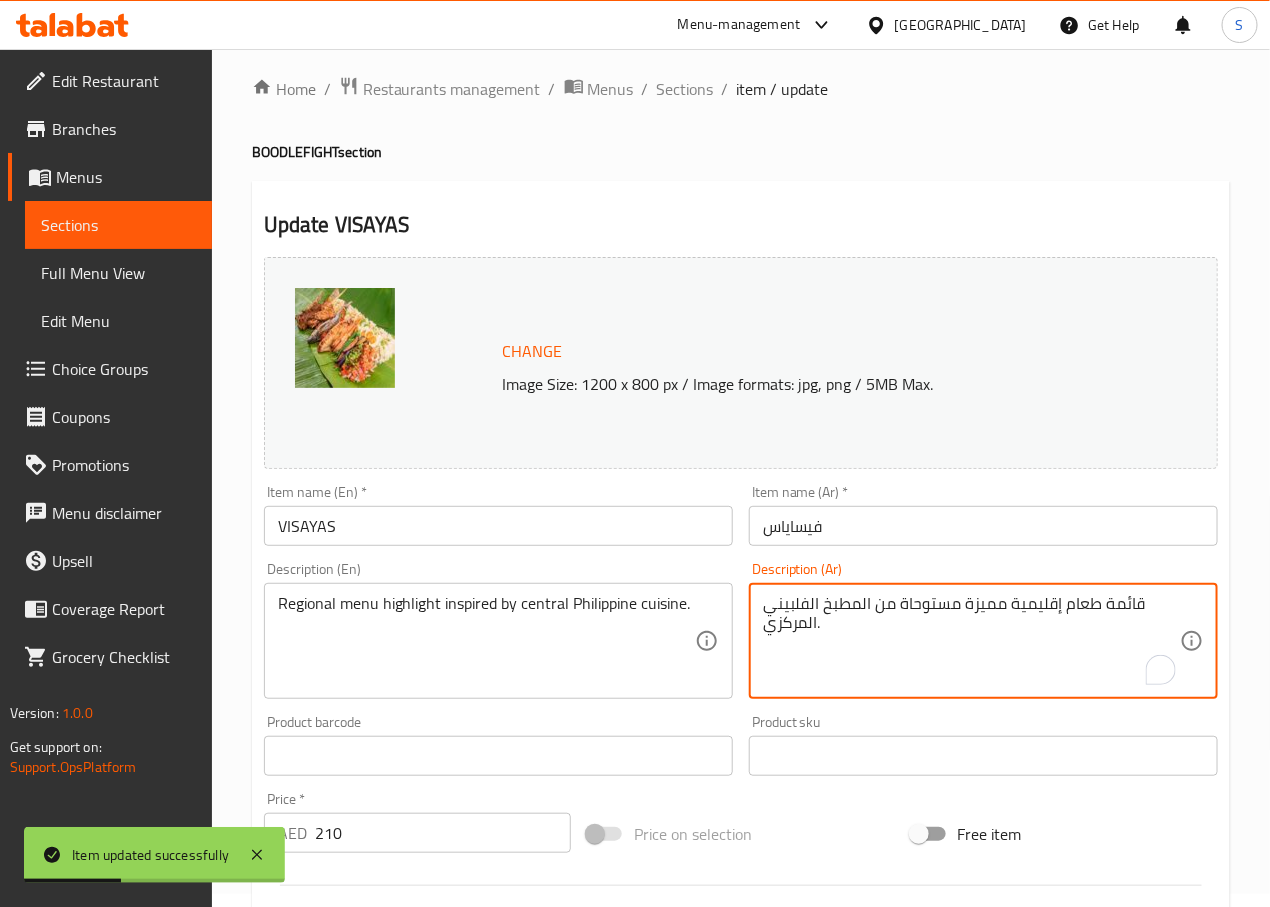 paste on "ايلايت قائمة طعام إقليمية مستوحاة من نكهات شمال الفلبين" 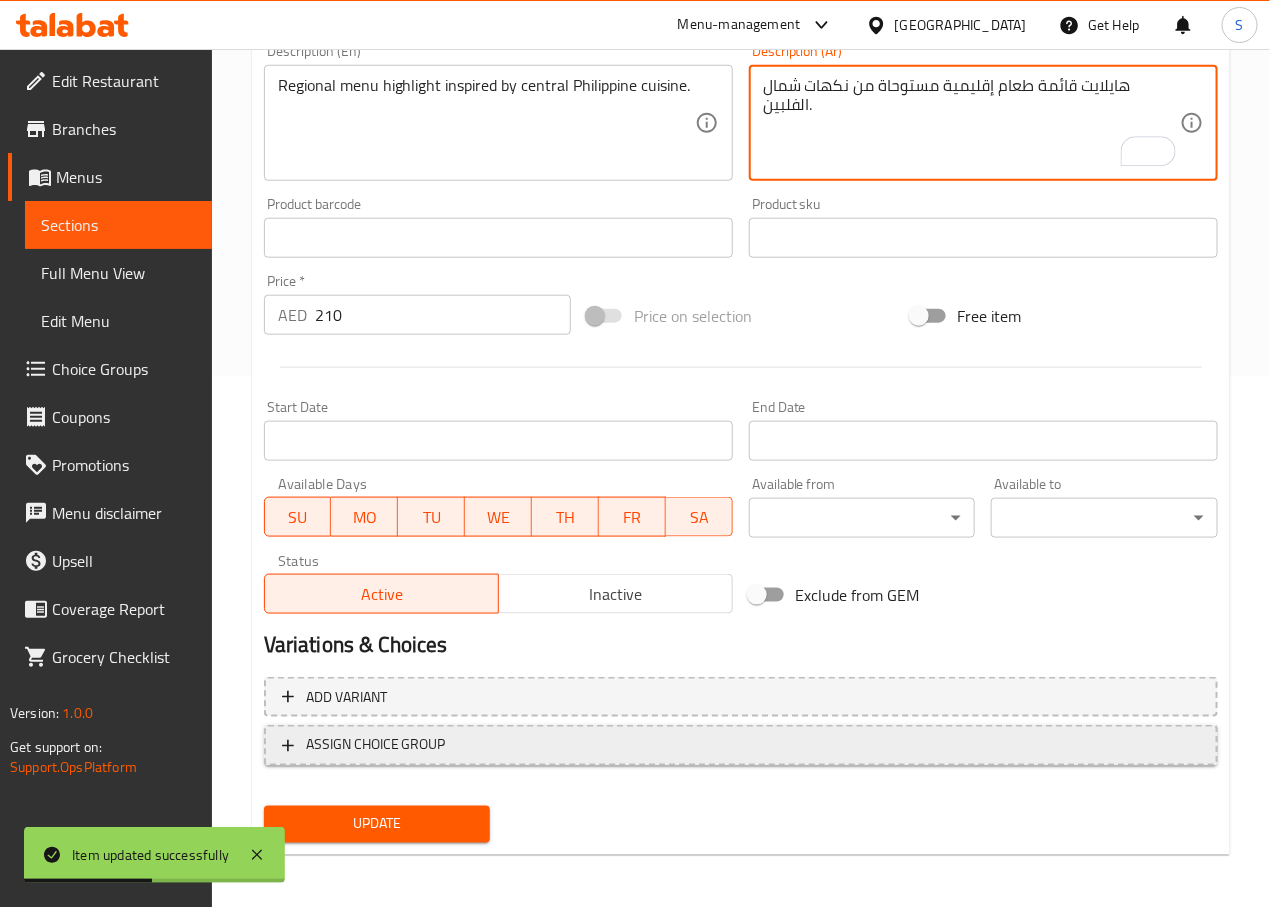 scroll, scrollTop: 532, scrollLeft: 0, axis: vertical 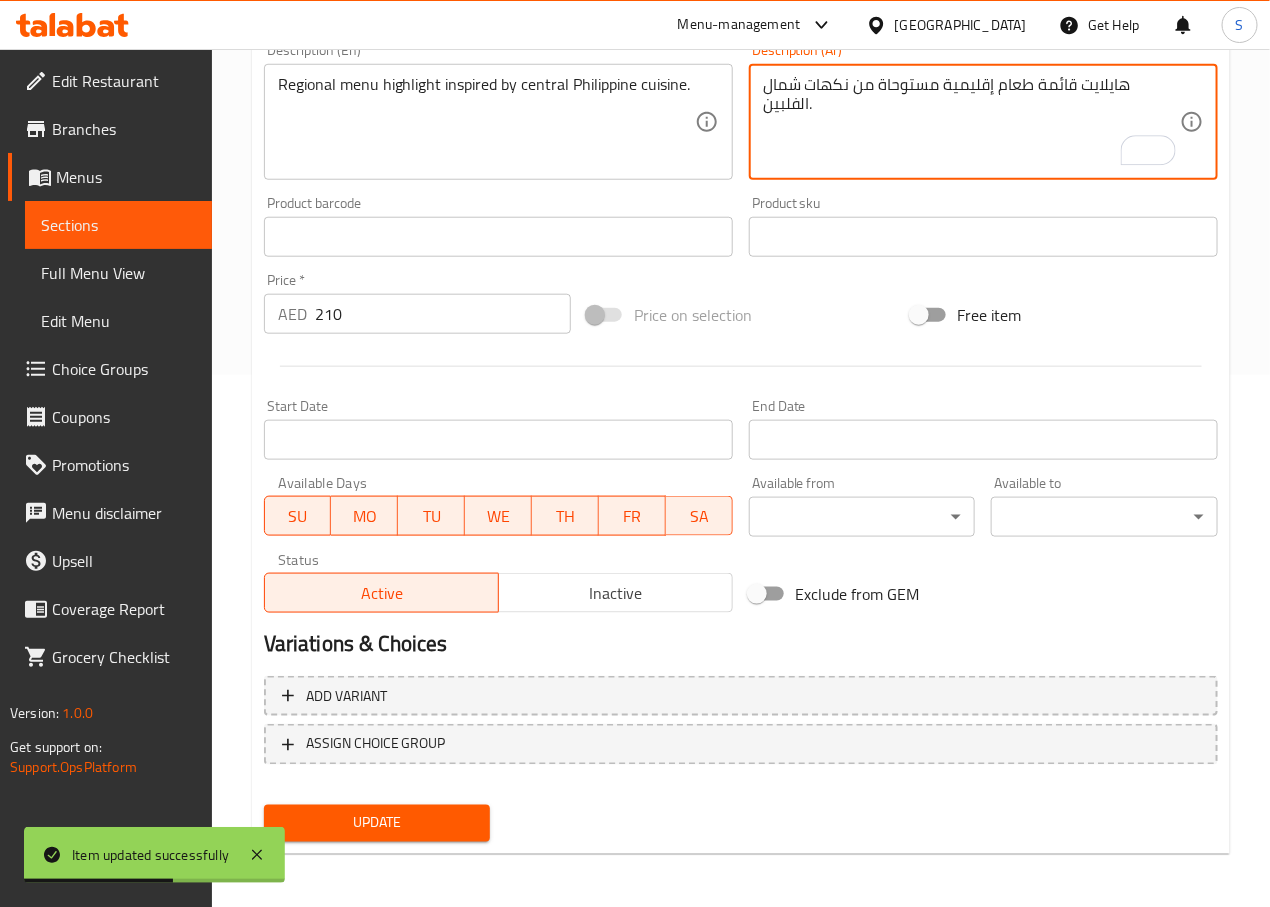 type on "هايلايت قائمة طعام إقليمية مستوحاة من نكهات شمال الفلبين." 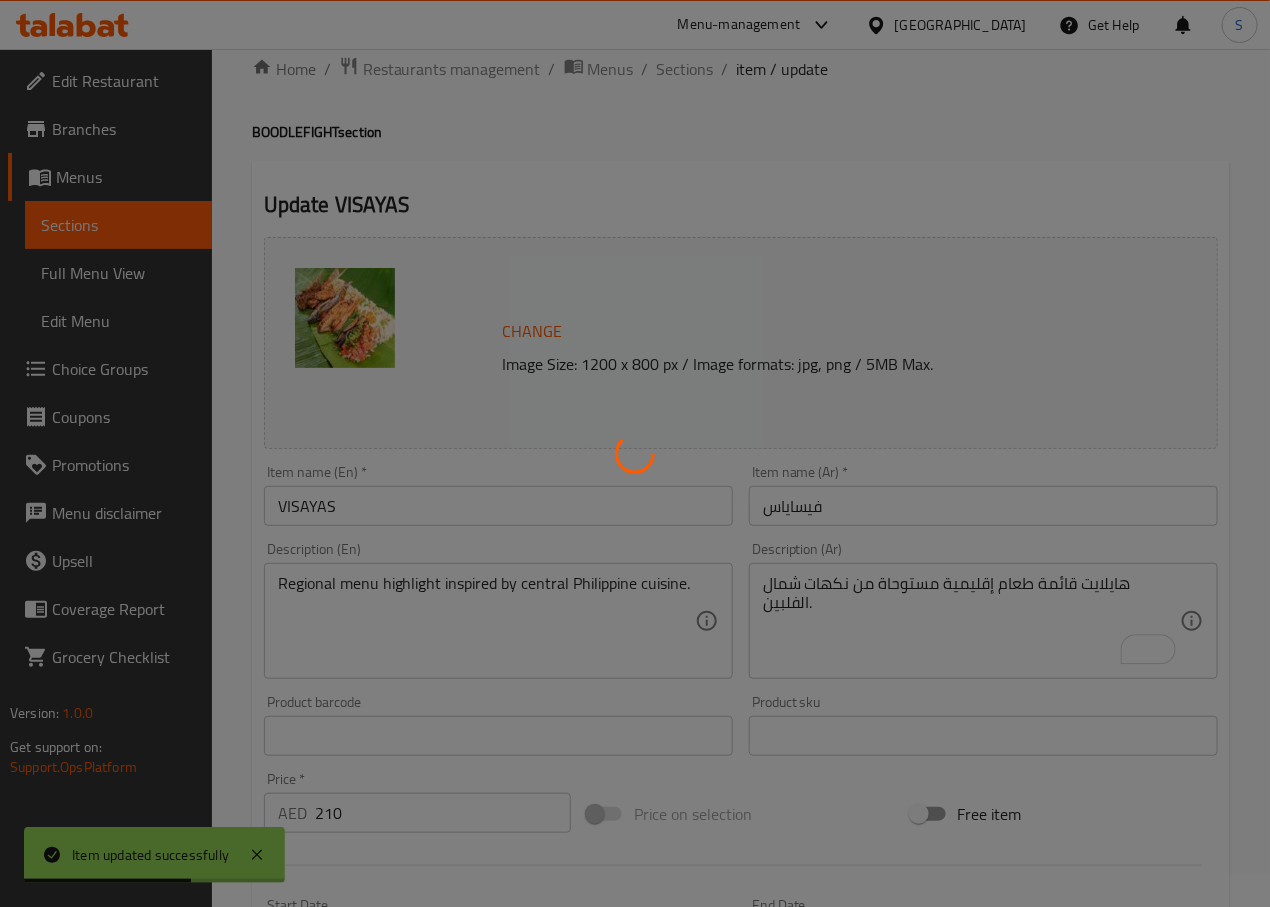 scroll, scrollTop: 0, scrollLeft: 0, axis: both 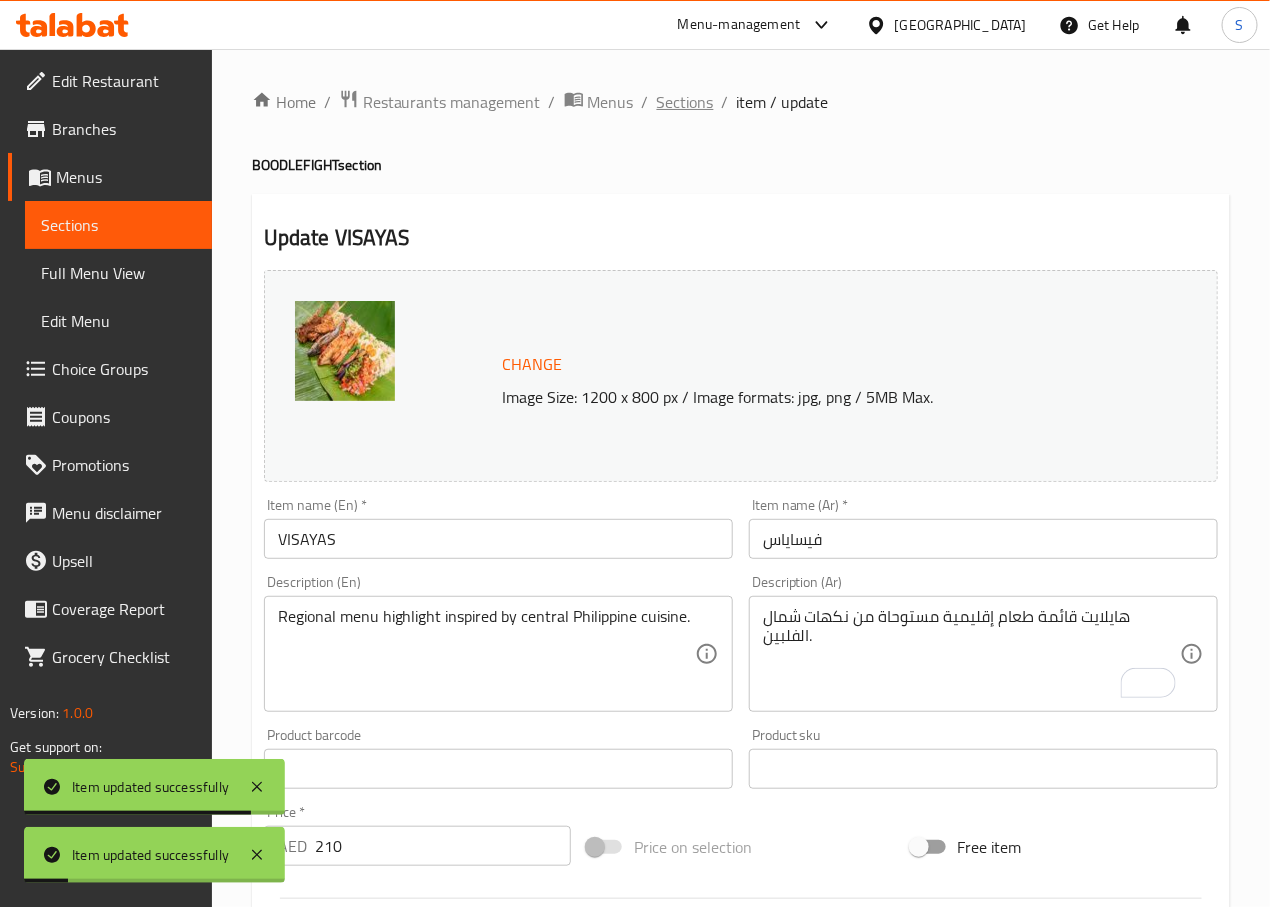 click on "Sections" at bounding box center (685, 102) 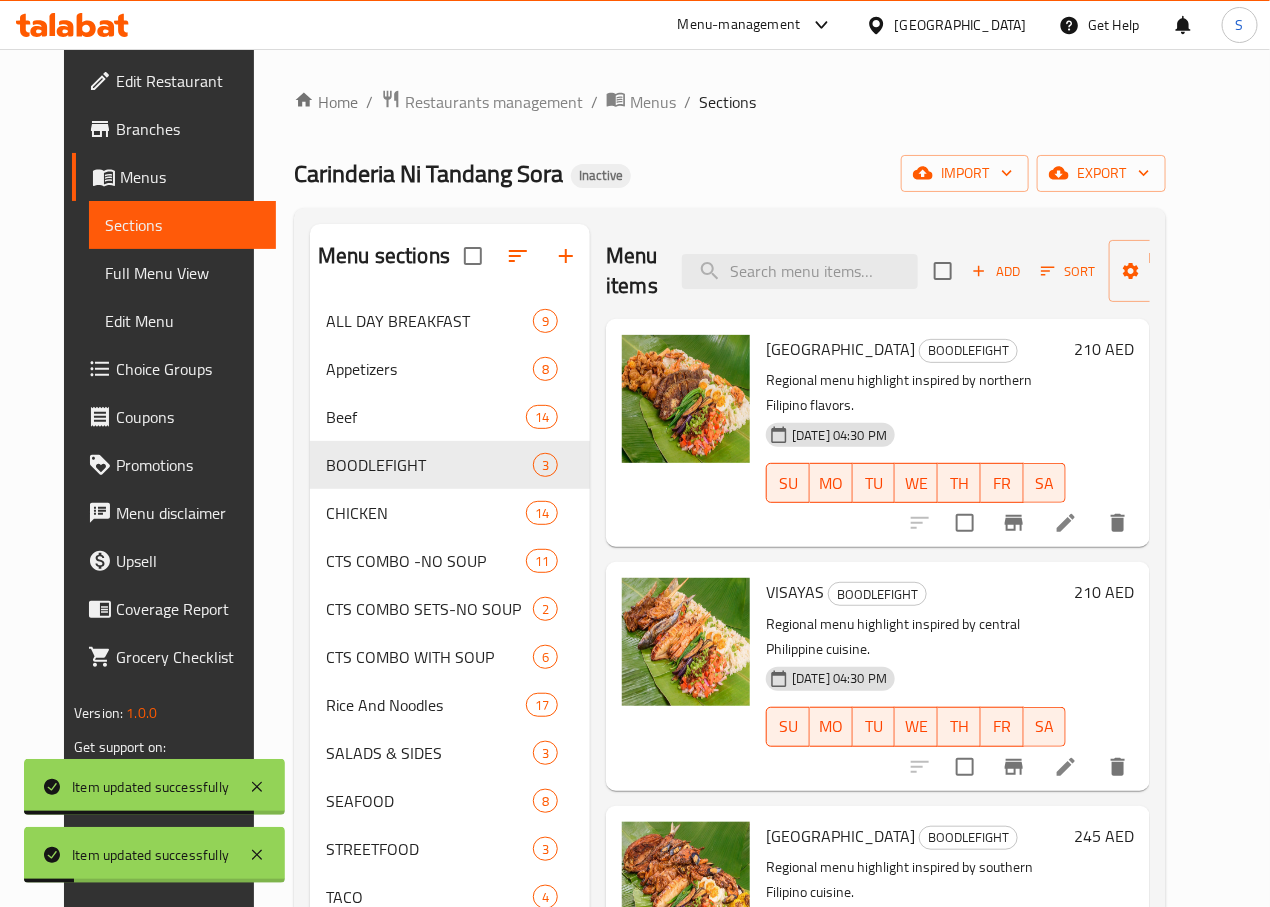 scroll, scrollTop: 280, scrollLeft: 0, axis: vertical 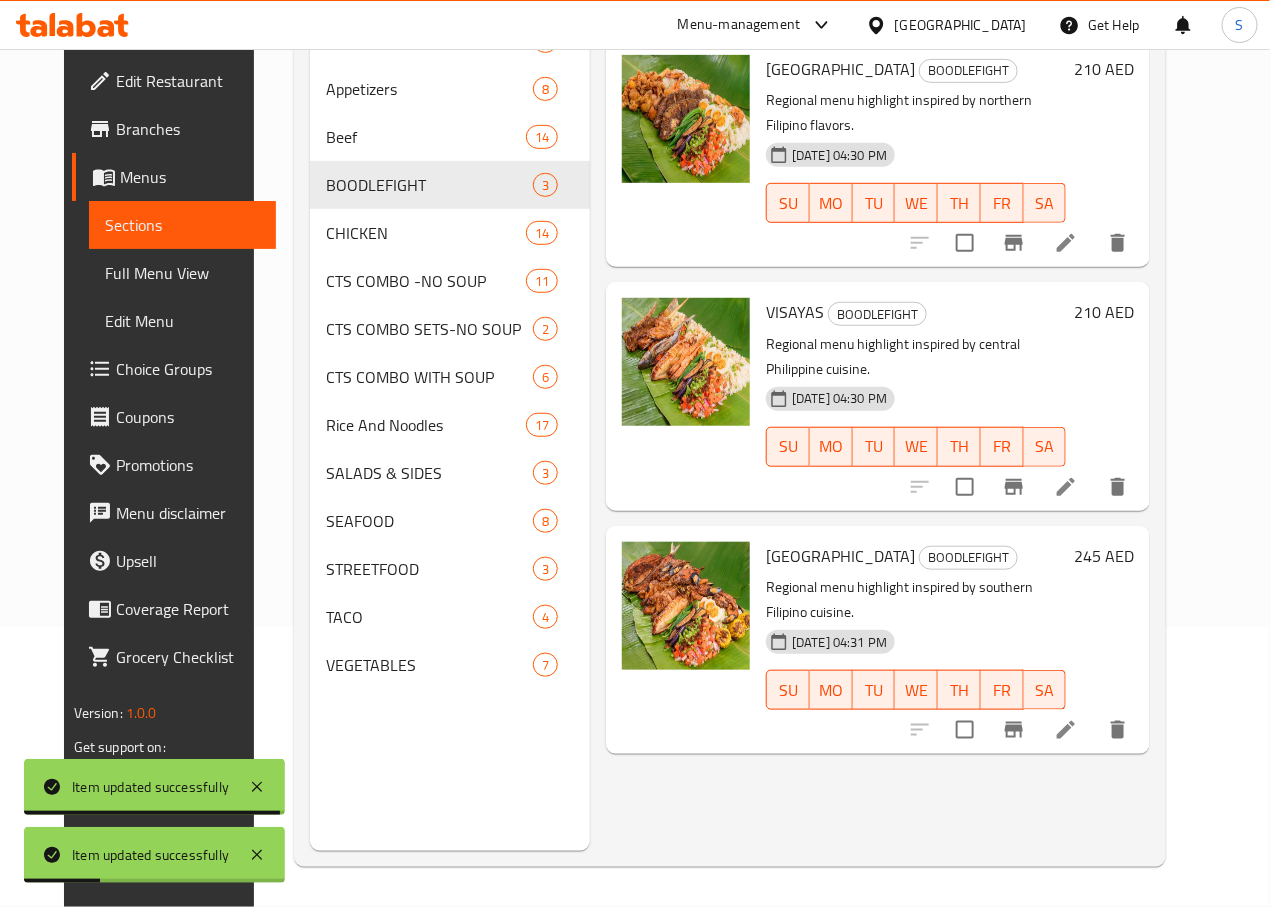 click at bounding box center [1066, 730] 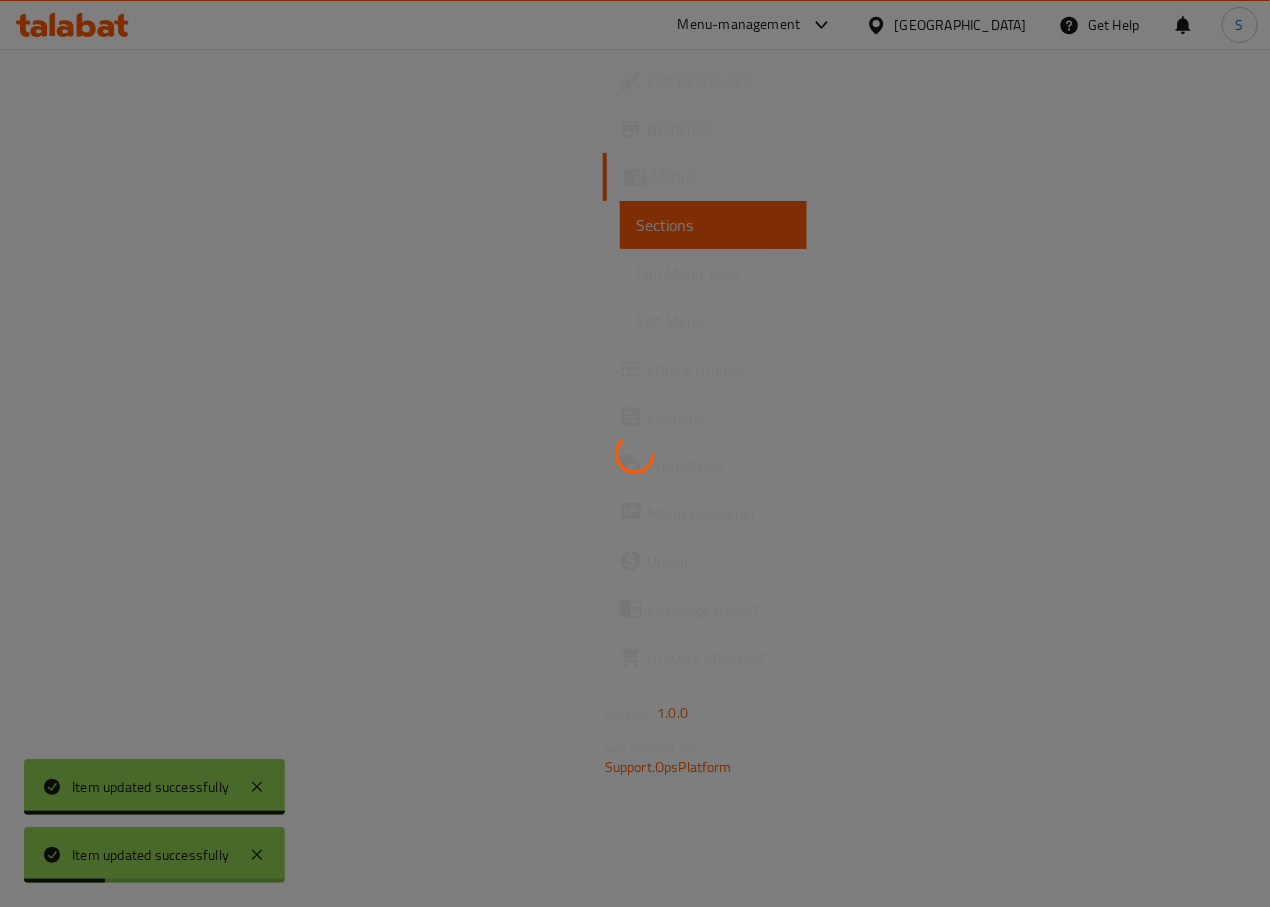 scroll, scrollTop: 0, scrollLeft: 0, axis: both 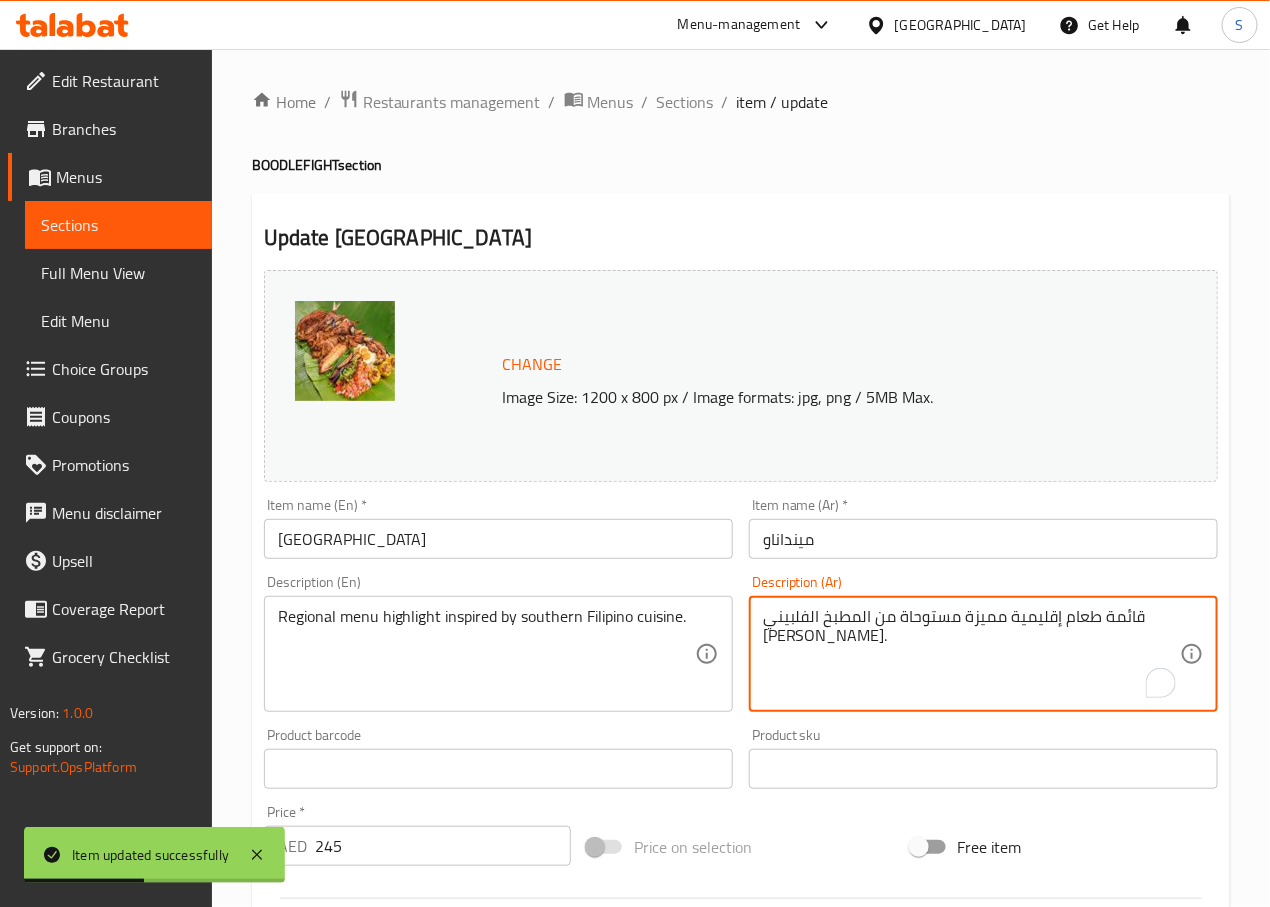 click on "قائمة طعام إقليمية مميزة مستوحاة من المطبخ الفلبيني [PERSON_NAME]." at bounding box center (971, 654) 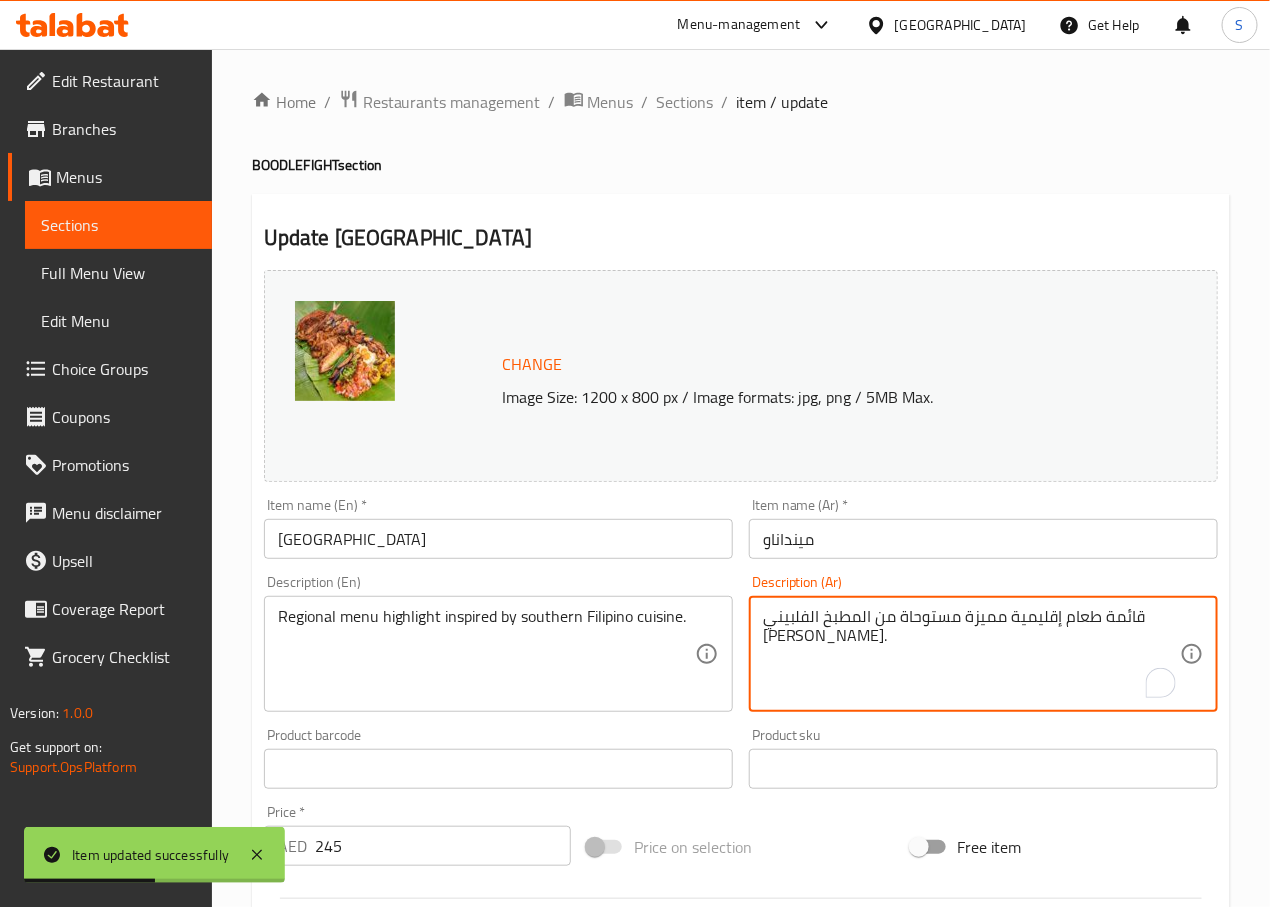 paste on "ايلايت قائمة طعام إقليمية مستوحاة من نكهات شمال الفلبين" 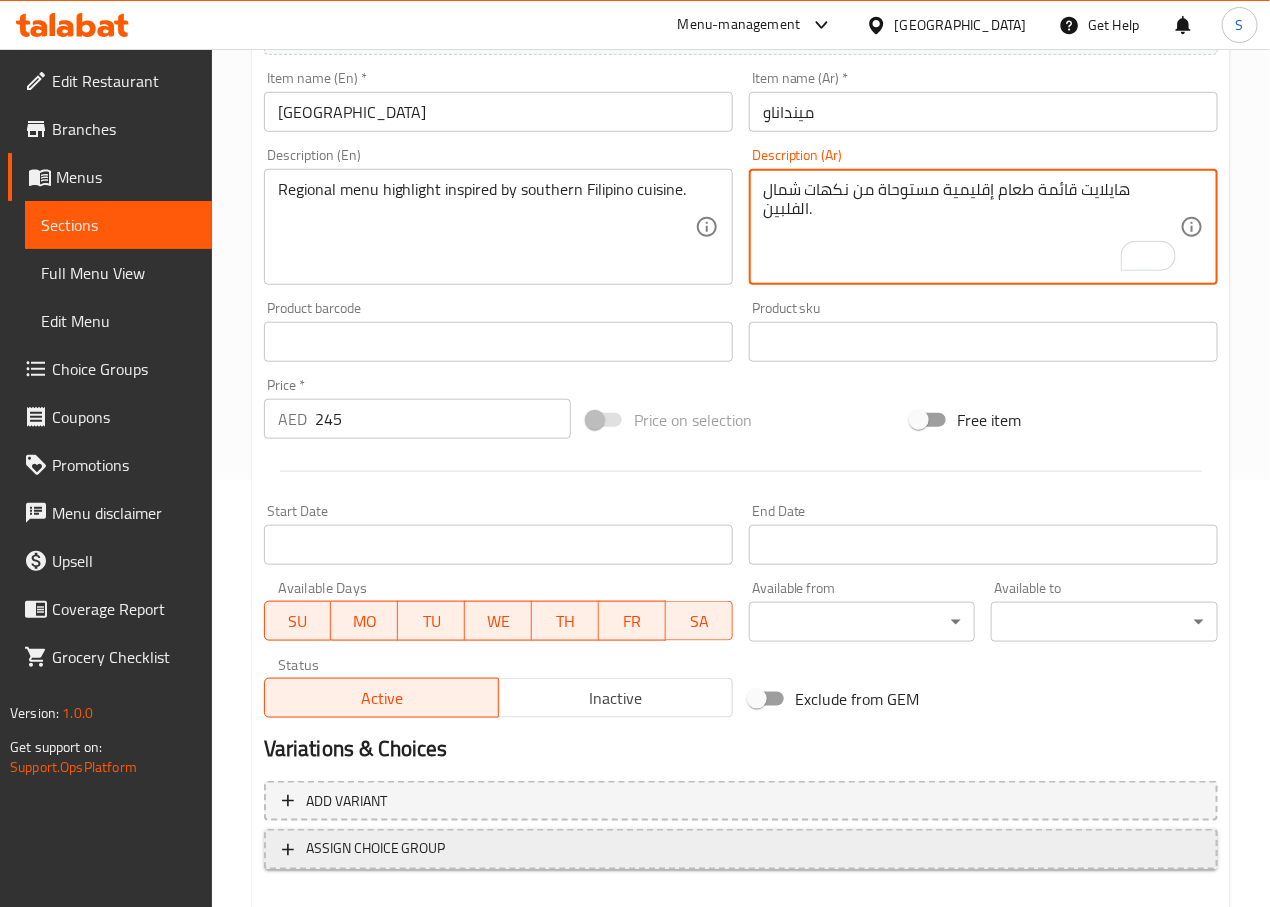 scroll, scrollTop: 532, scrollLeft: 0, axis: vertical 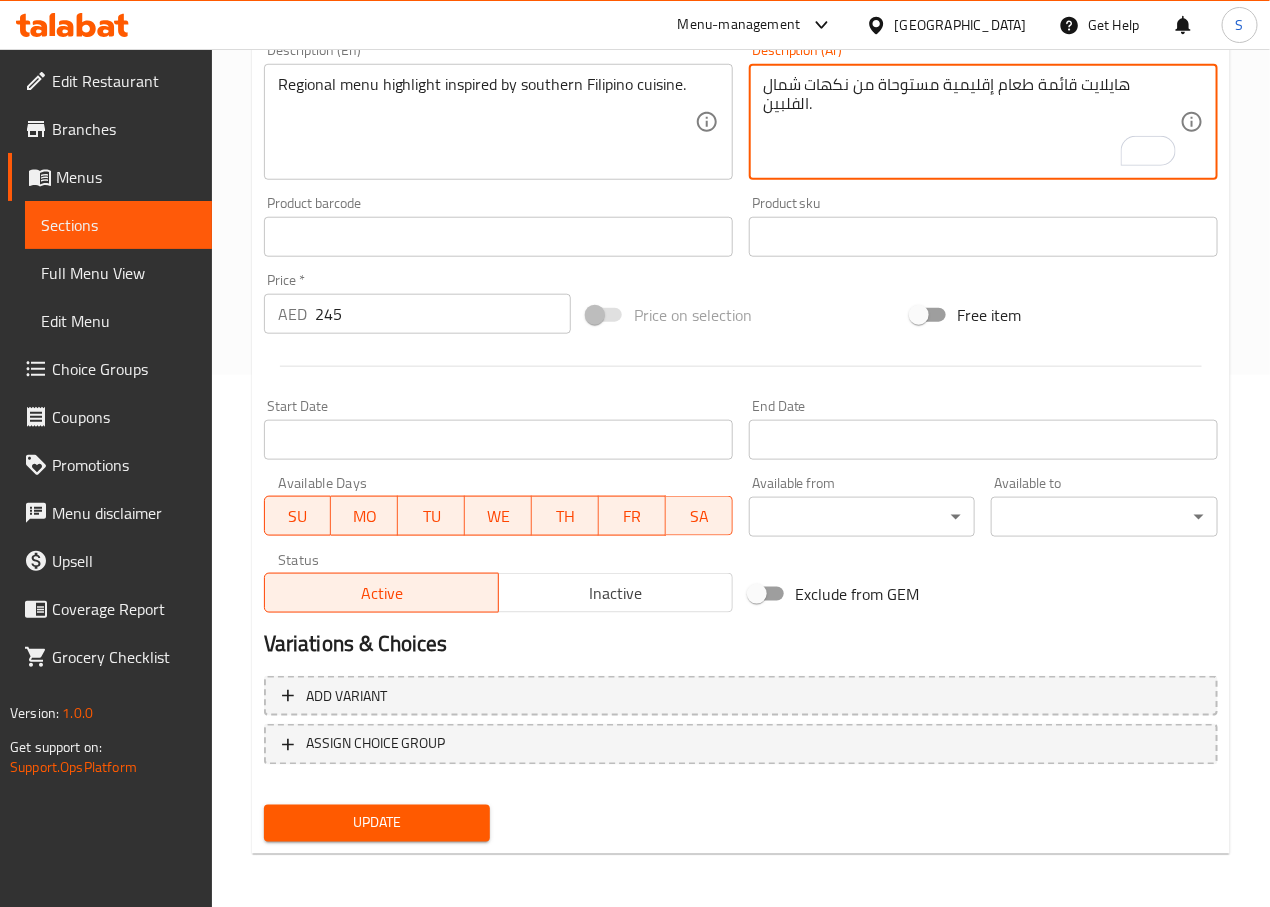 type on "هايلايت قائمة طعام إقليمية مستوحاة من نكهات شمال الفلبين." 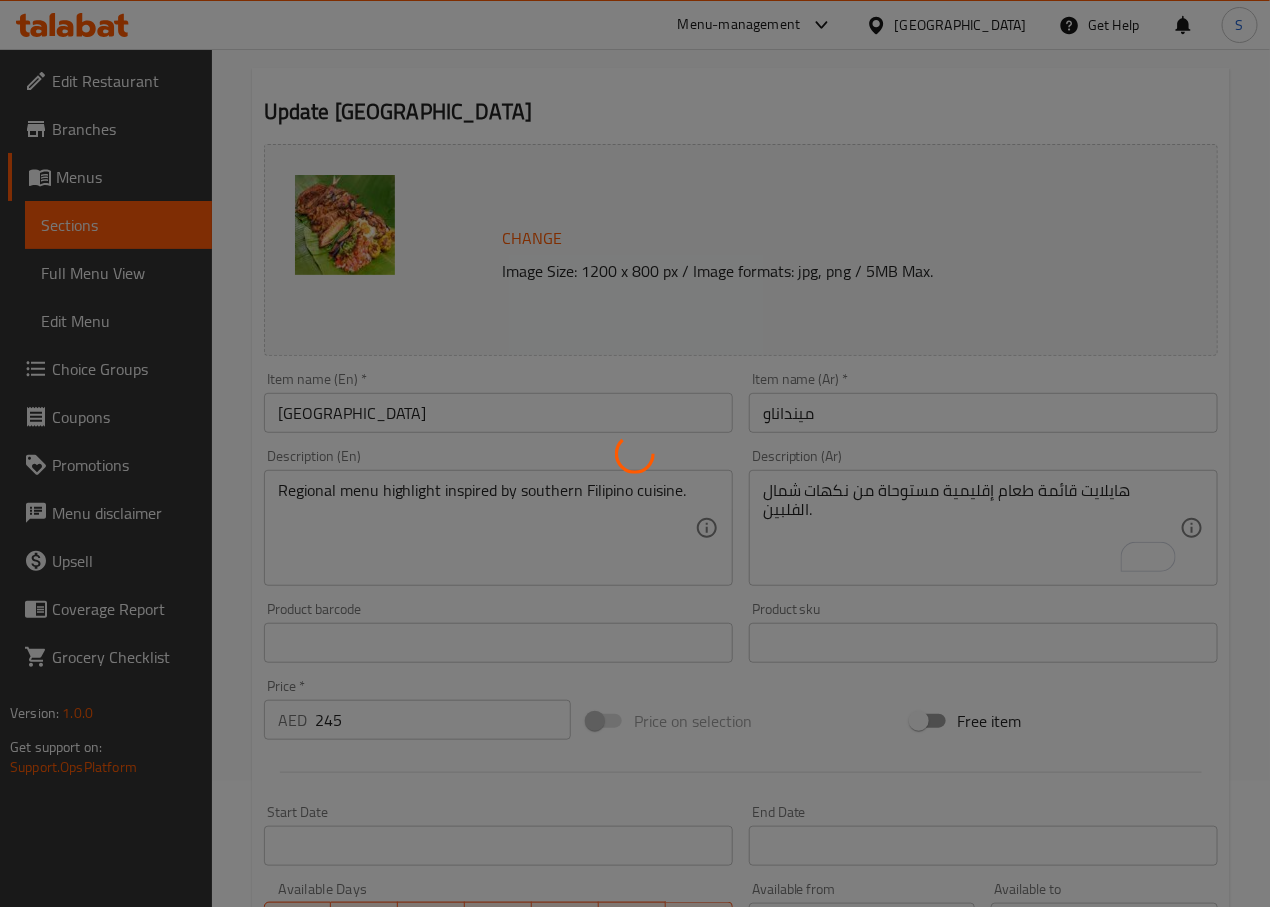 scroll, scrollTop: 0, scrollLeft: 0, axis: both 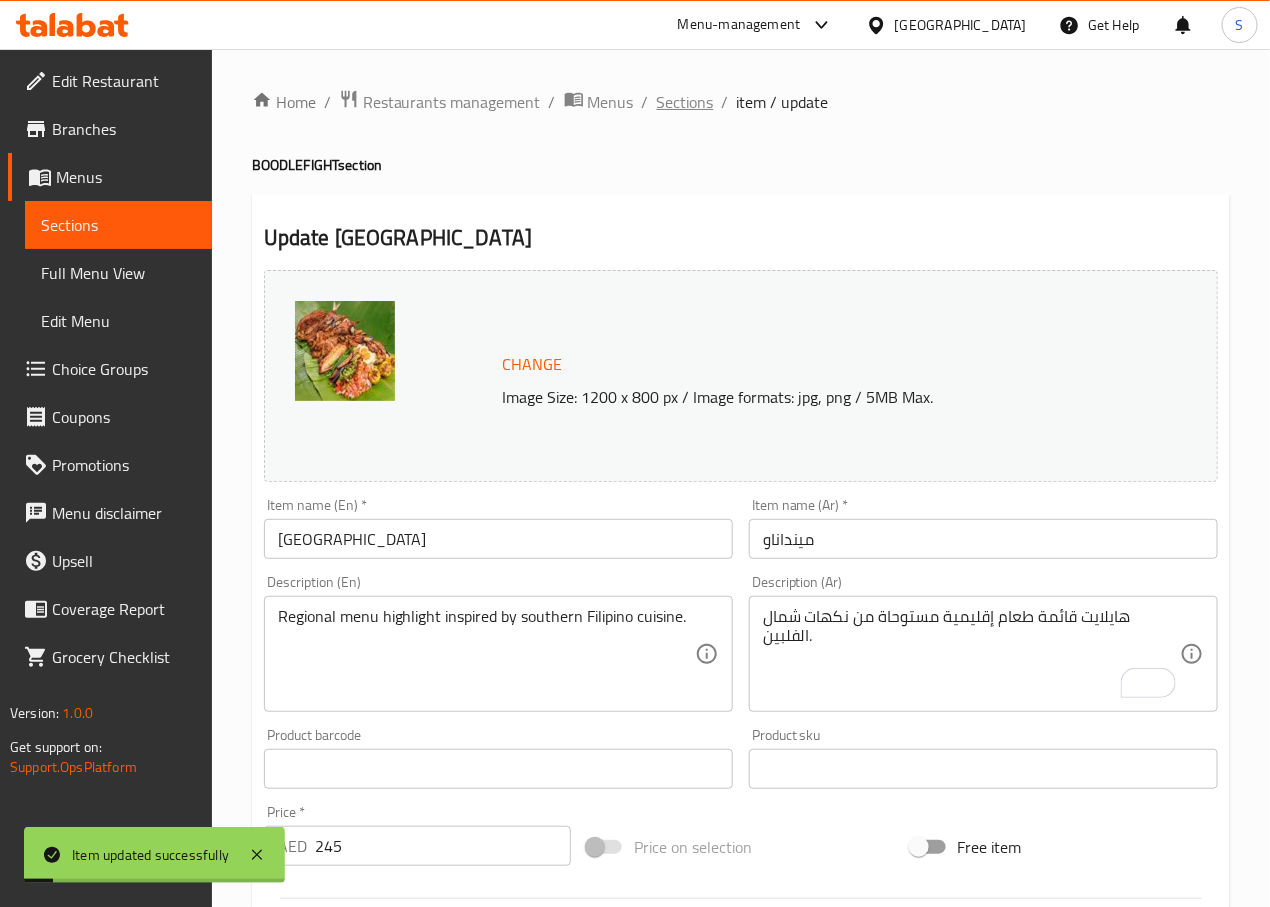 click on "Sections" at bounding box center [685, 102] 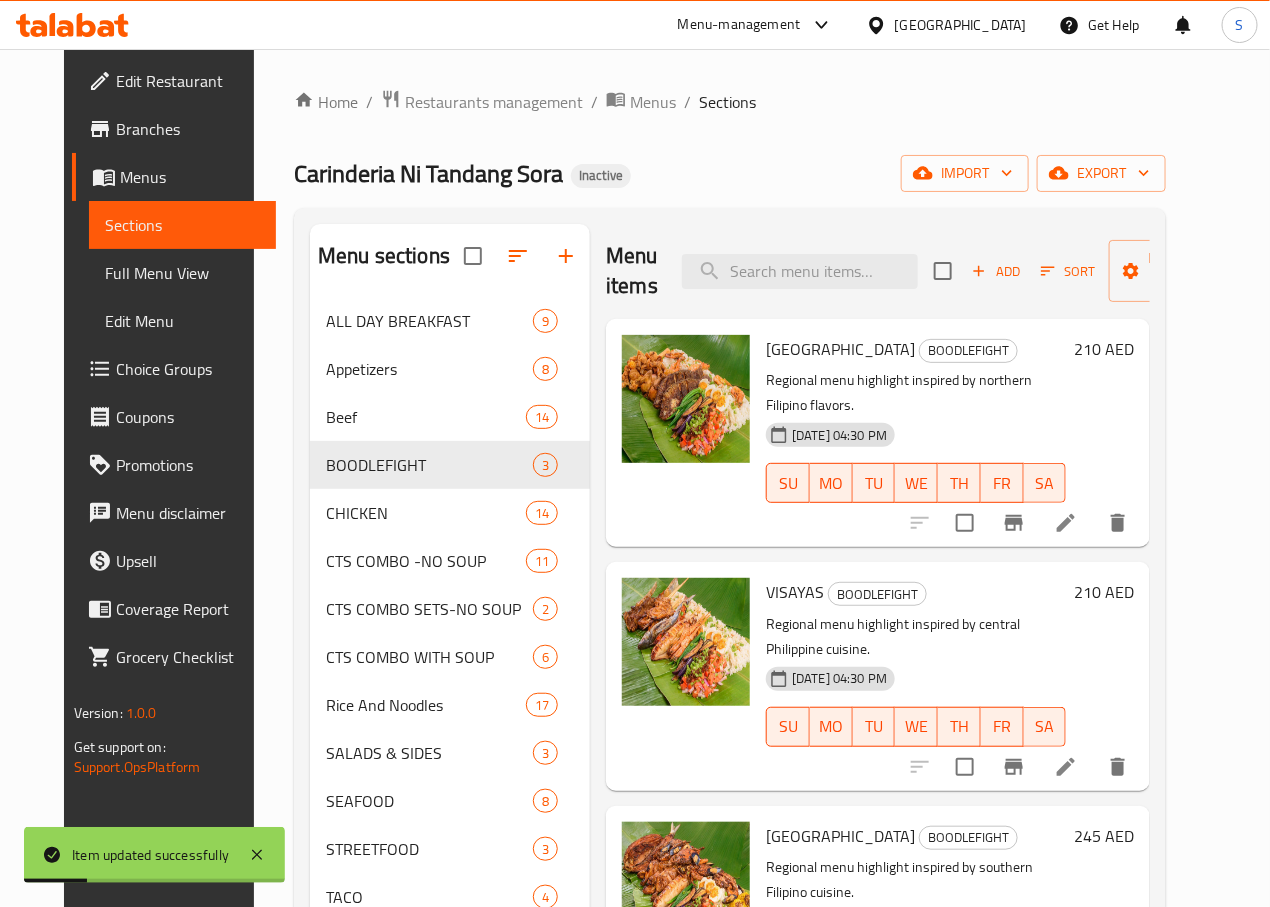 click on "Menu items Add Sort Manage items" at bounding box center [878, 271] 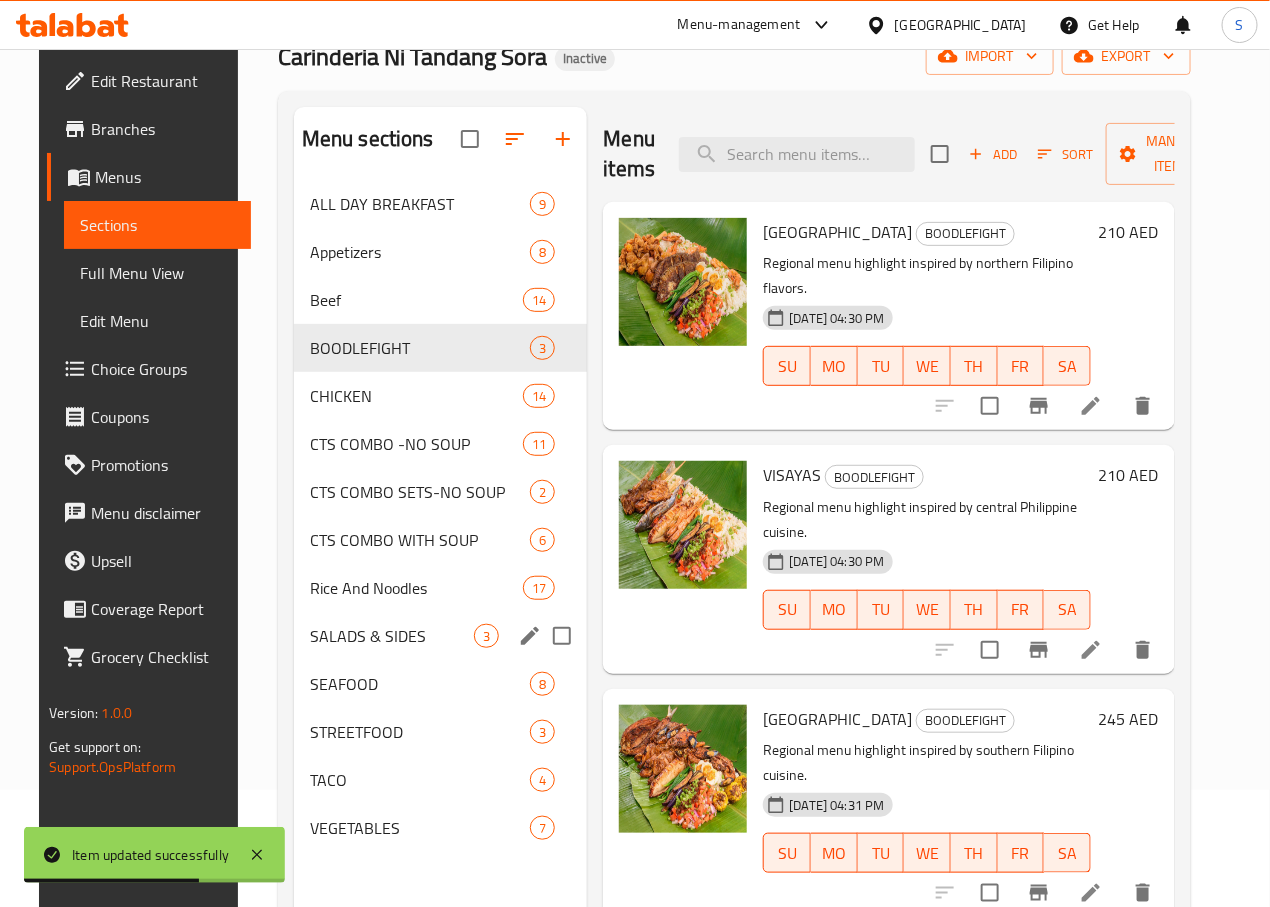 scroll, scrollTop: 121, scrollLeft: 0, axis: vertical 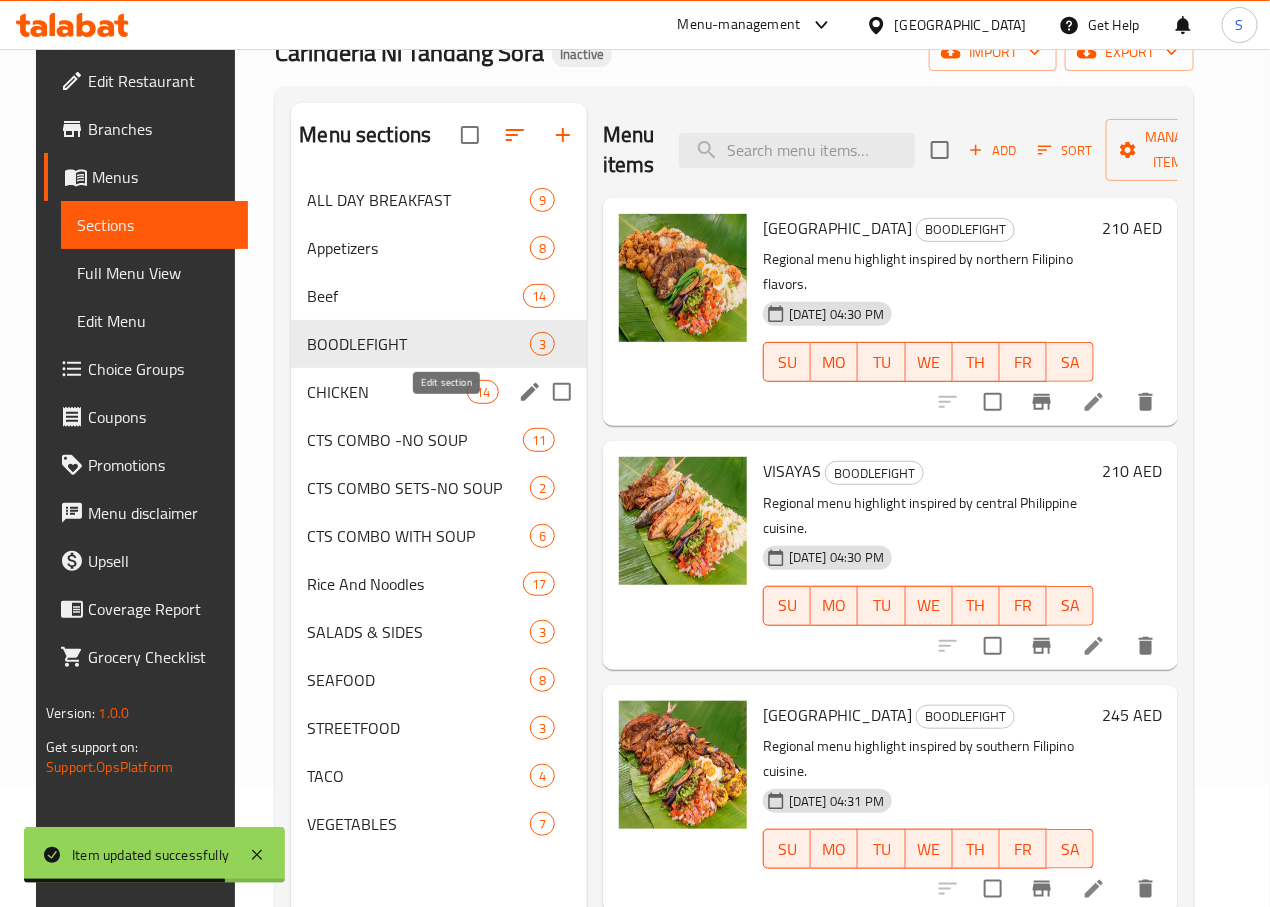click 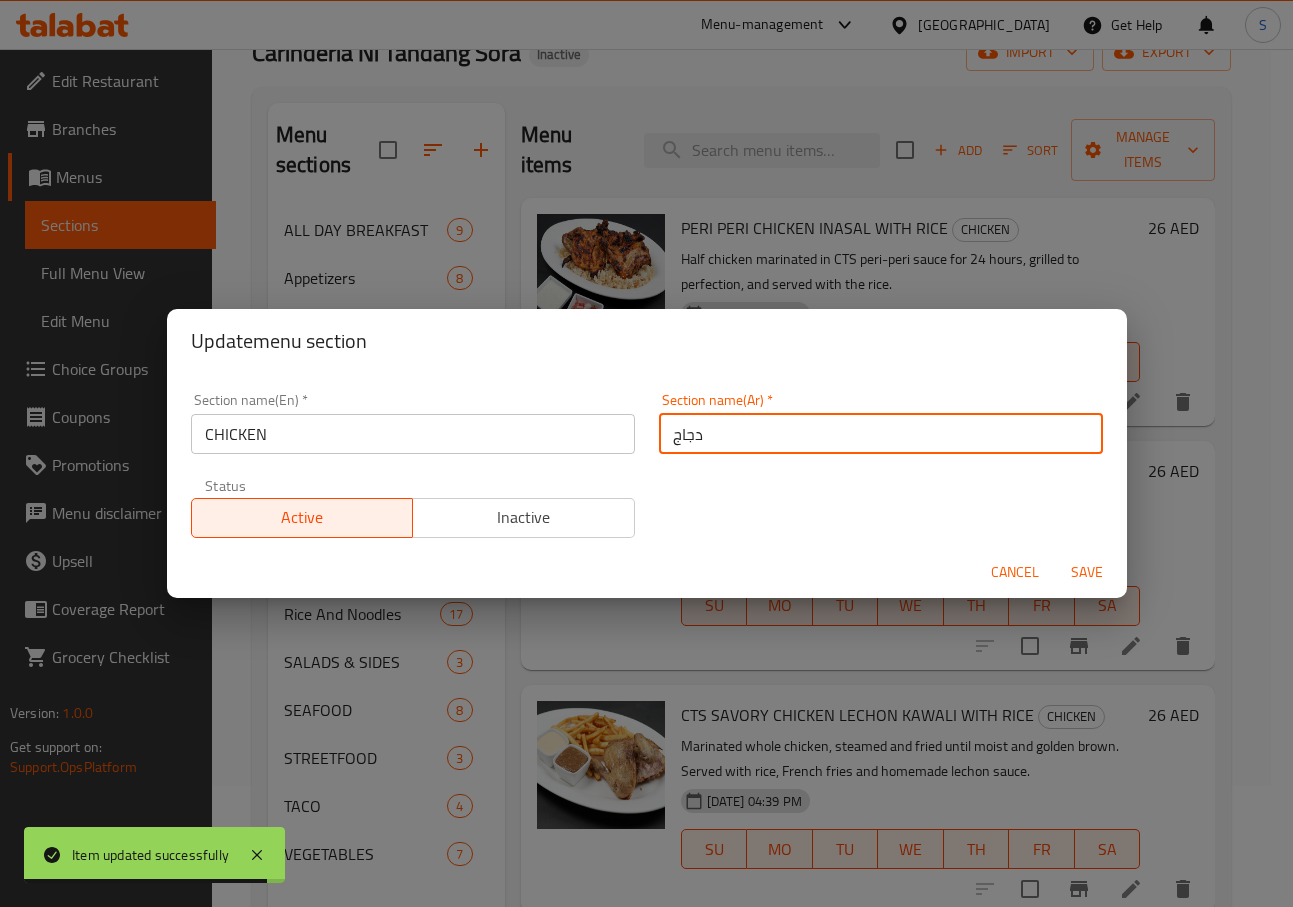 click on "دجاج" at bounding box center [881, 434] 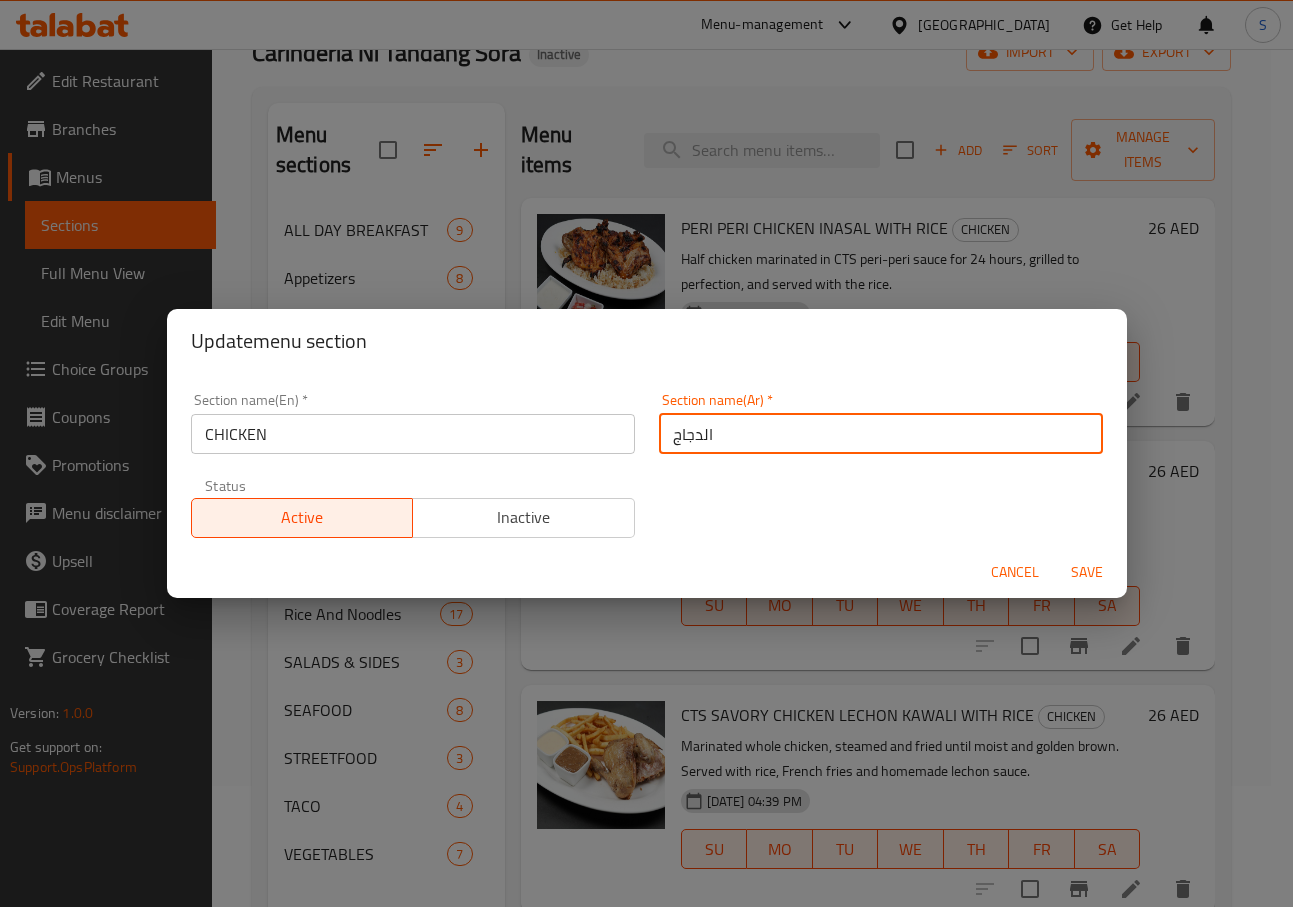 type on "الدجاج" 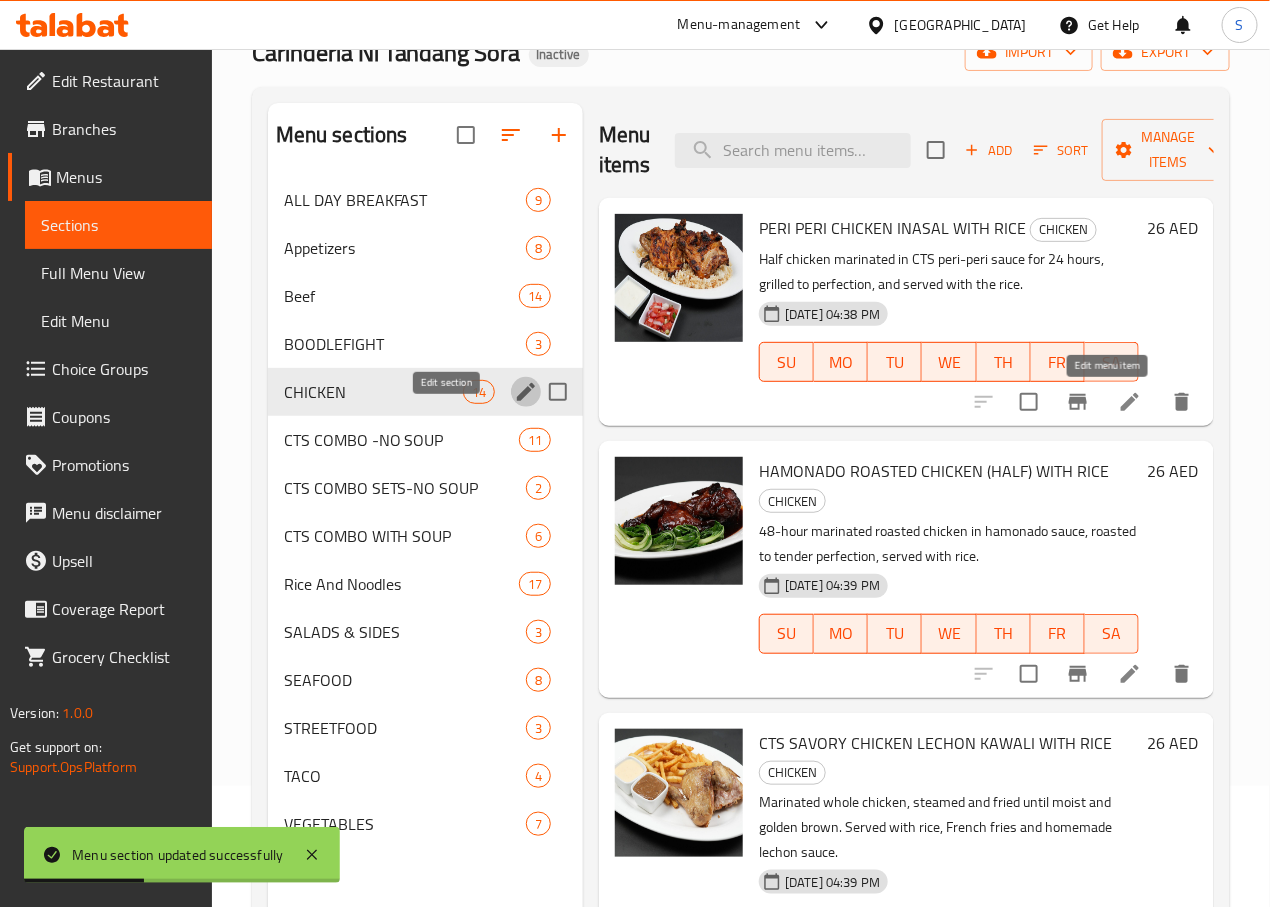 click 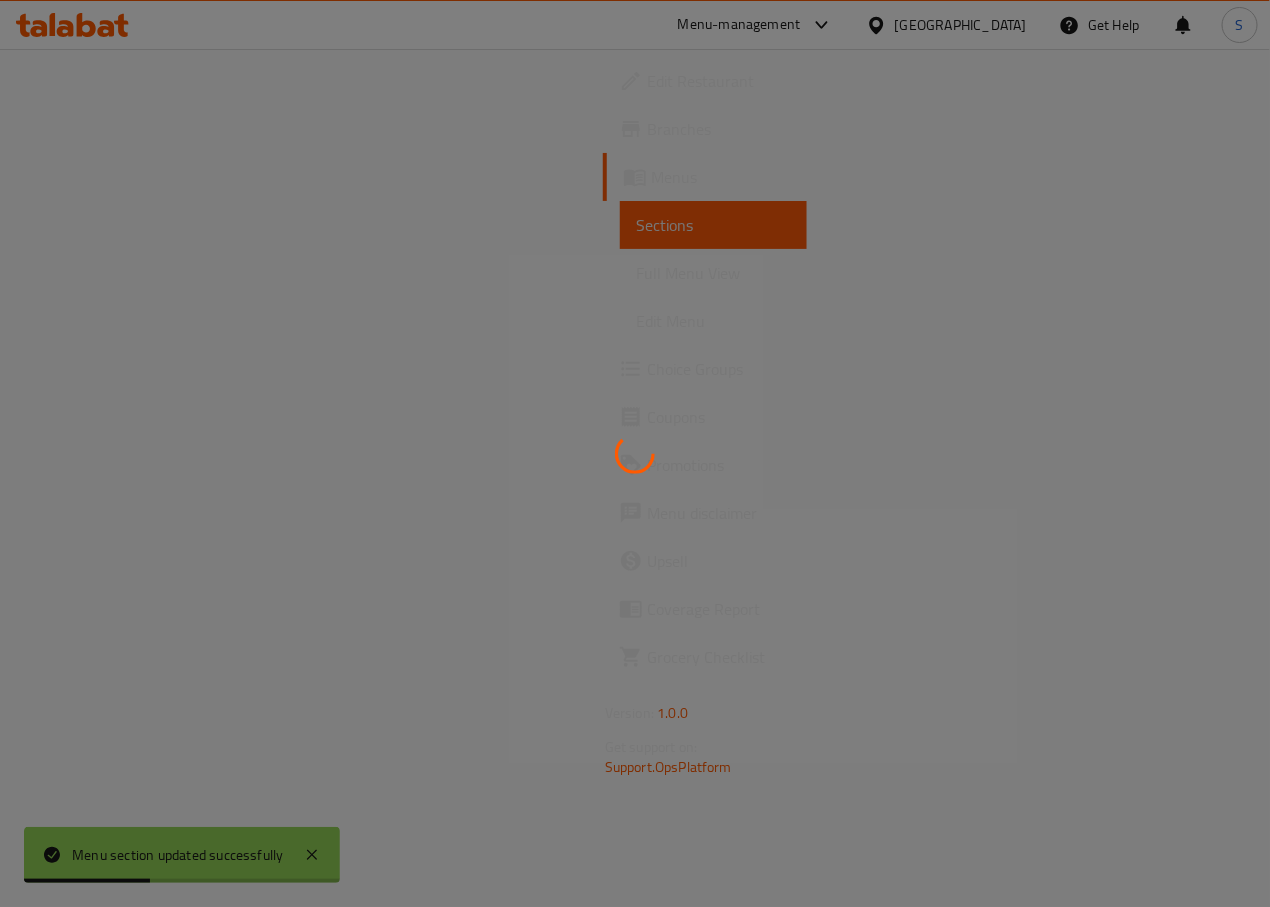 scroll, scrollTop: 0, scrollLeft: 0, axis: both 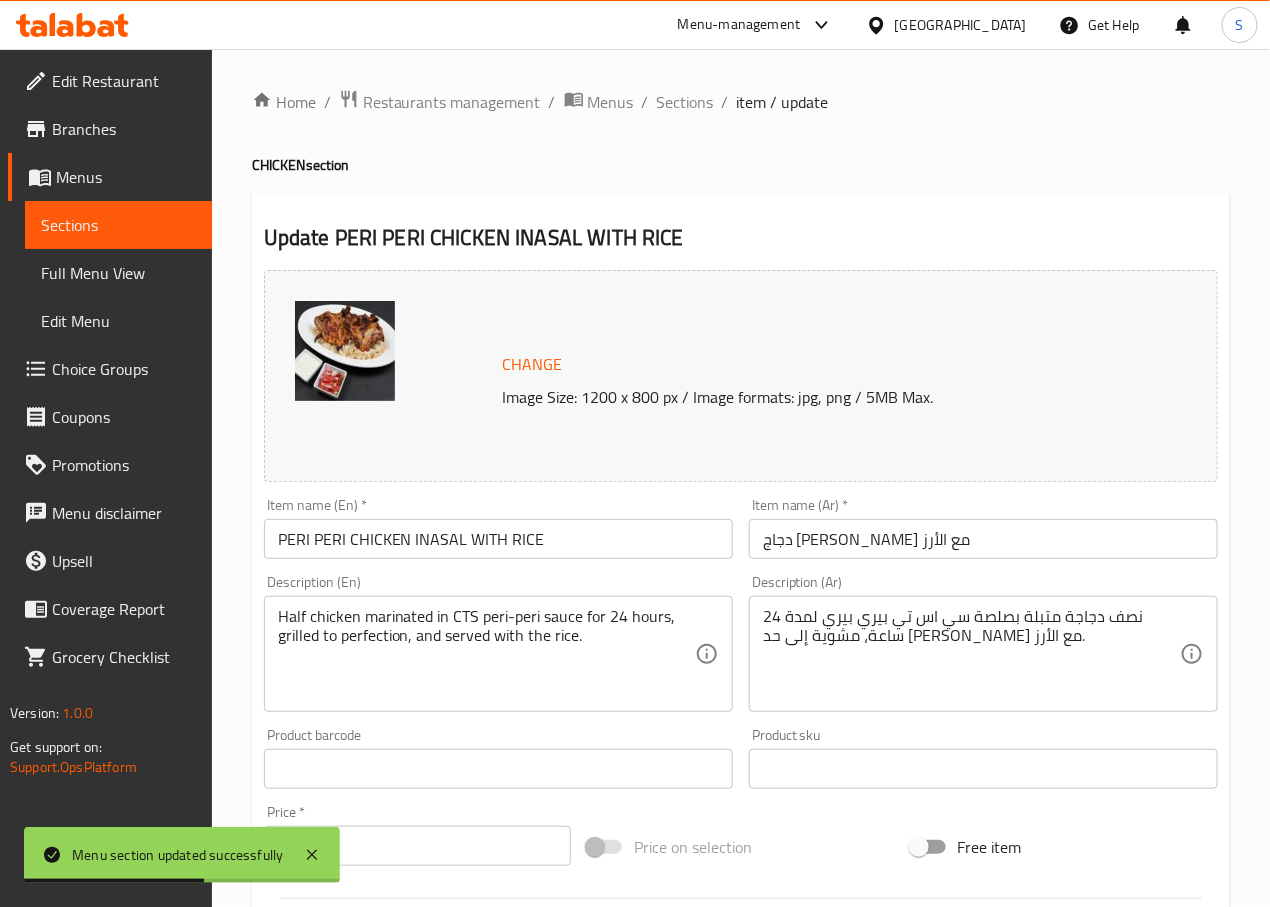 click on "PERI PERI CHICKEN INASAL WITH RICE" at bounding box center [498, 539] 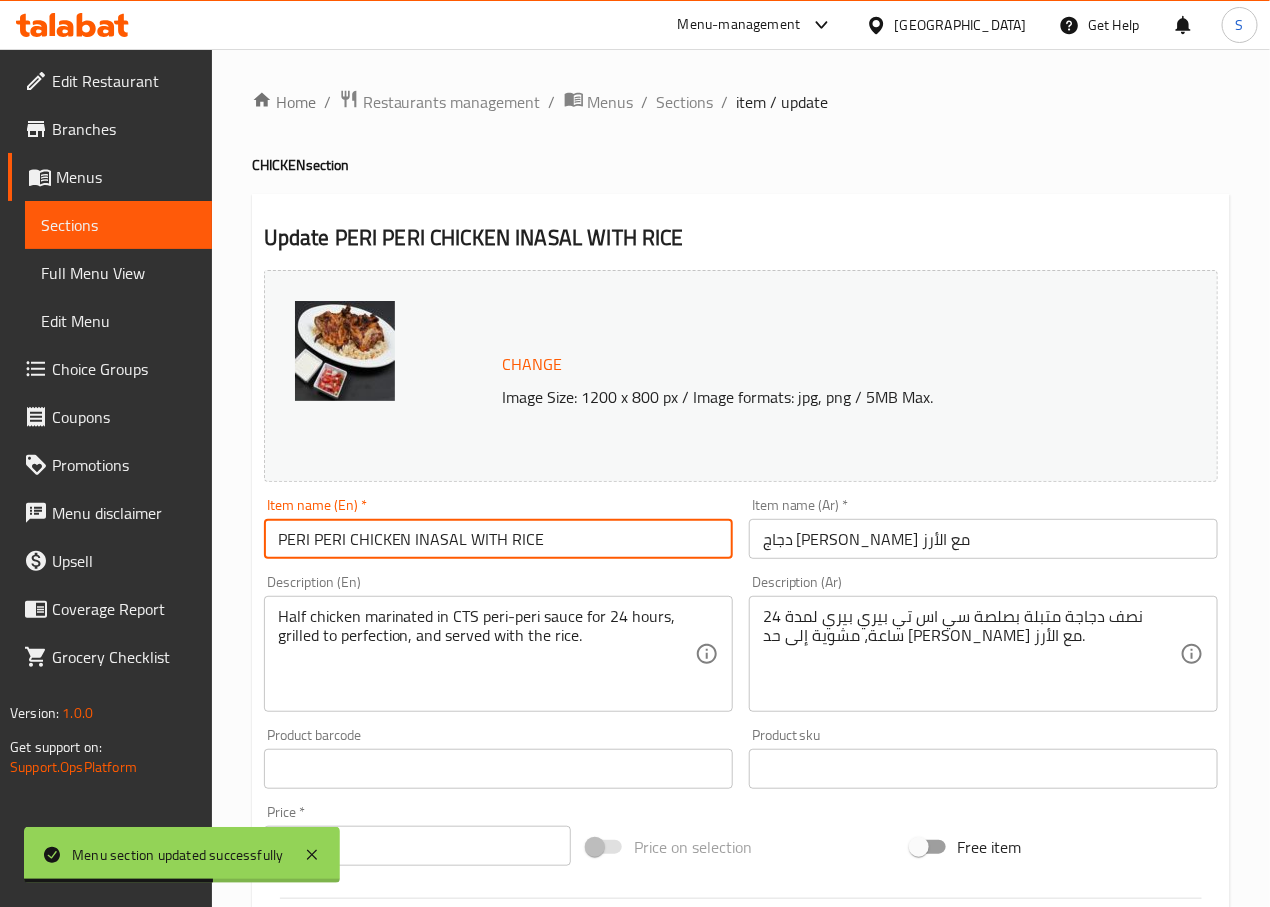 click on "PERI PERI CHICKEN INASAL WITH RICE" at bounding box center [498, 539] 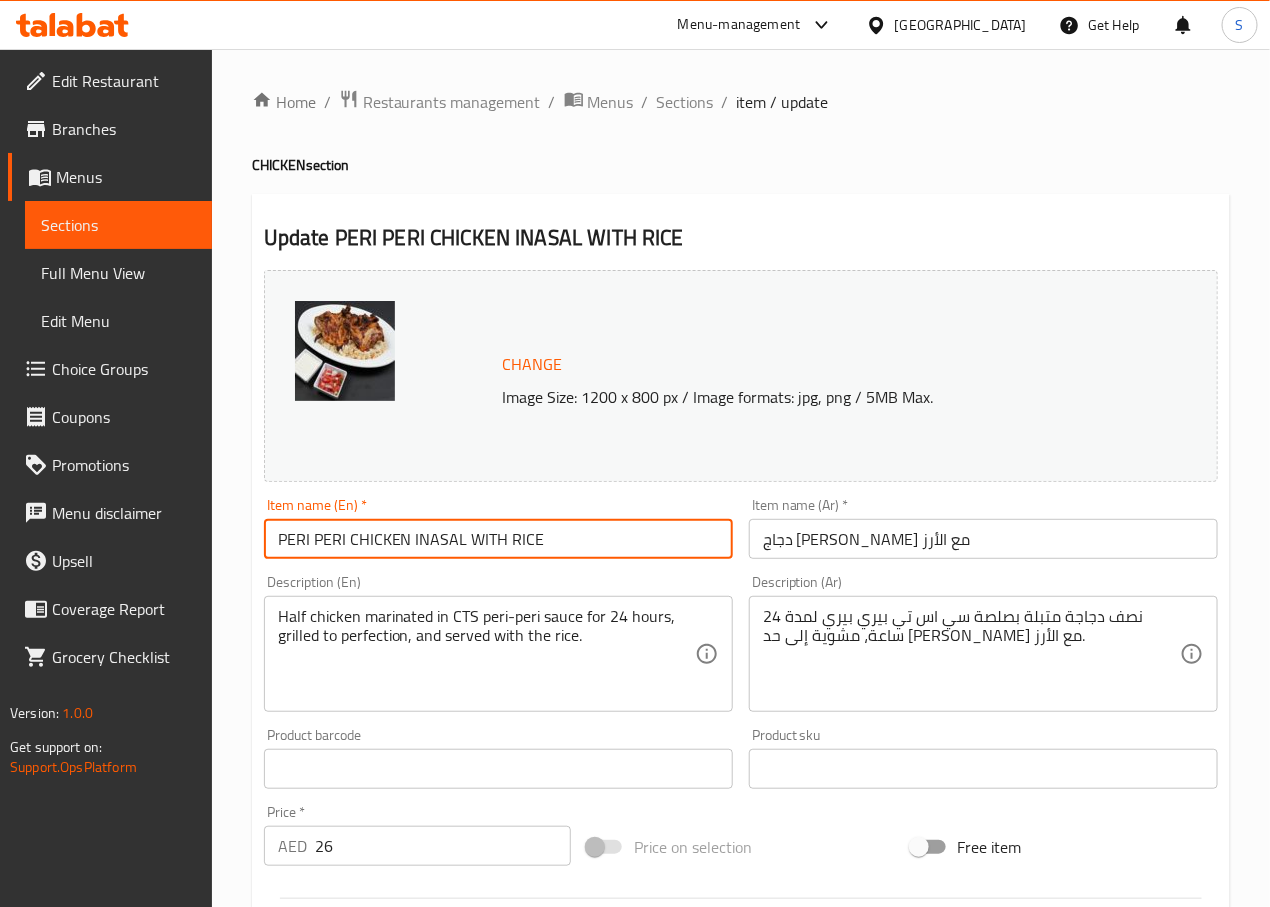 click on "PERI PERI CHICKEN INASAL WITH RICE" at bounding box center (498, 539) 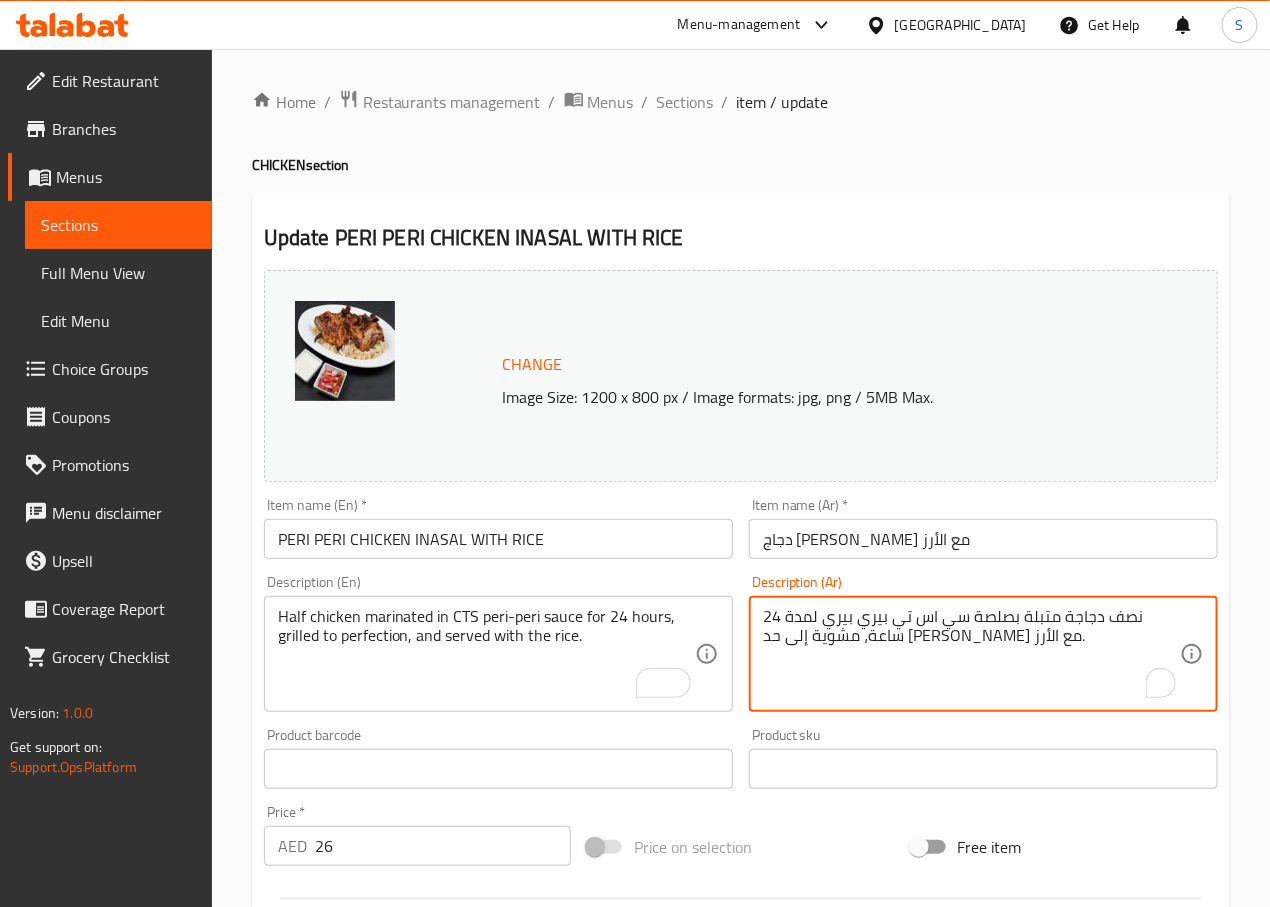 click on "نصف دجاجة متبلة بصلصة سي اس تي بيري بيري لمدة 24 ساعة، مشوية إلى حد الكمال وتقدم مع الأرز." at bounding box center (971, 654) 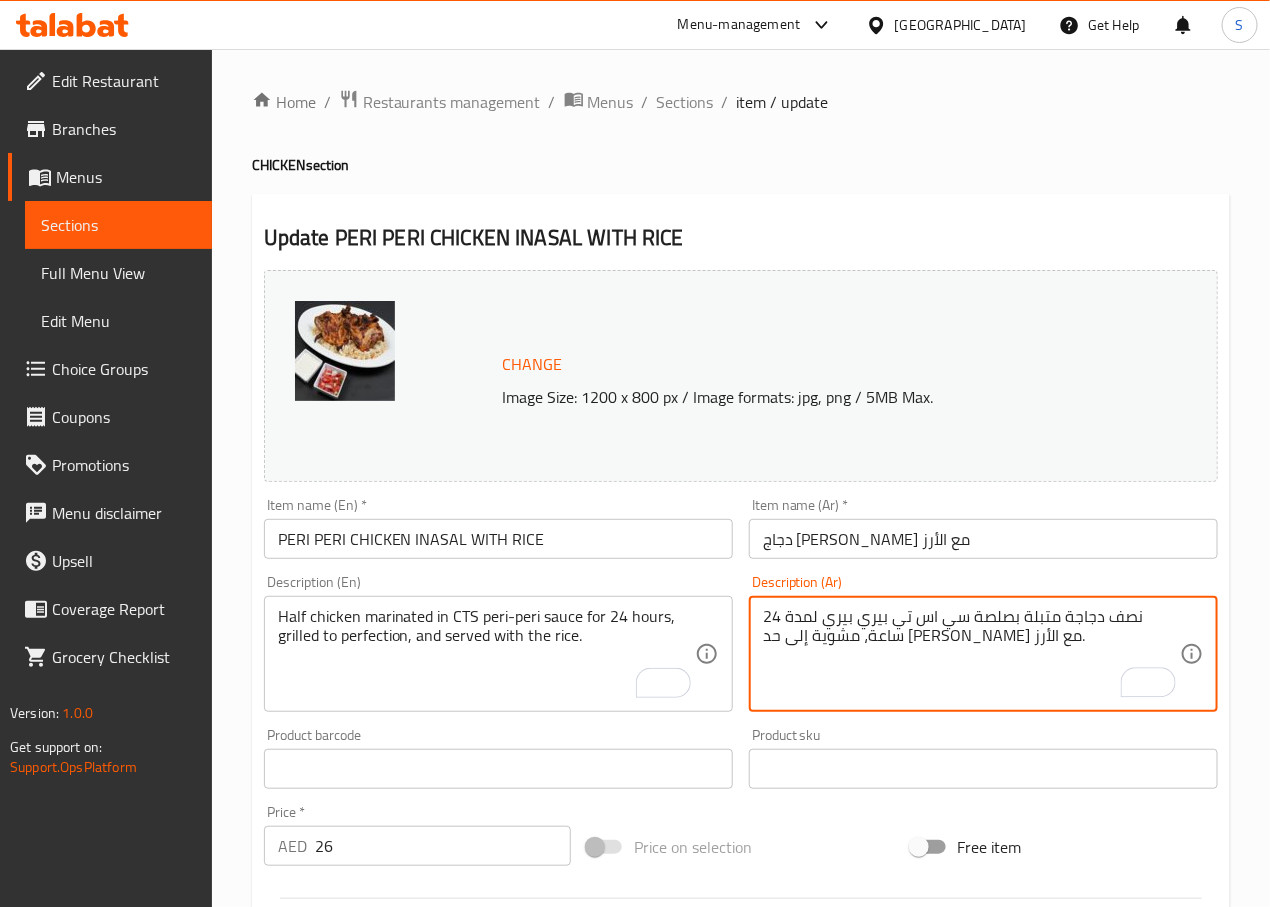 click on "نصف دجاجة متبلة بصلصة سي اس تي بيري بيري لمدة 24 ساعة، مشوية إلى حد الكمال وتقدم مع الأرز." at bounding box center [971, 654] 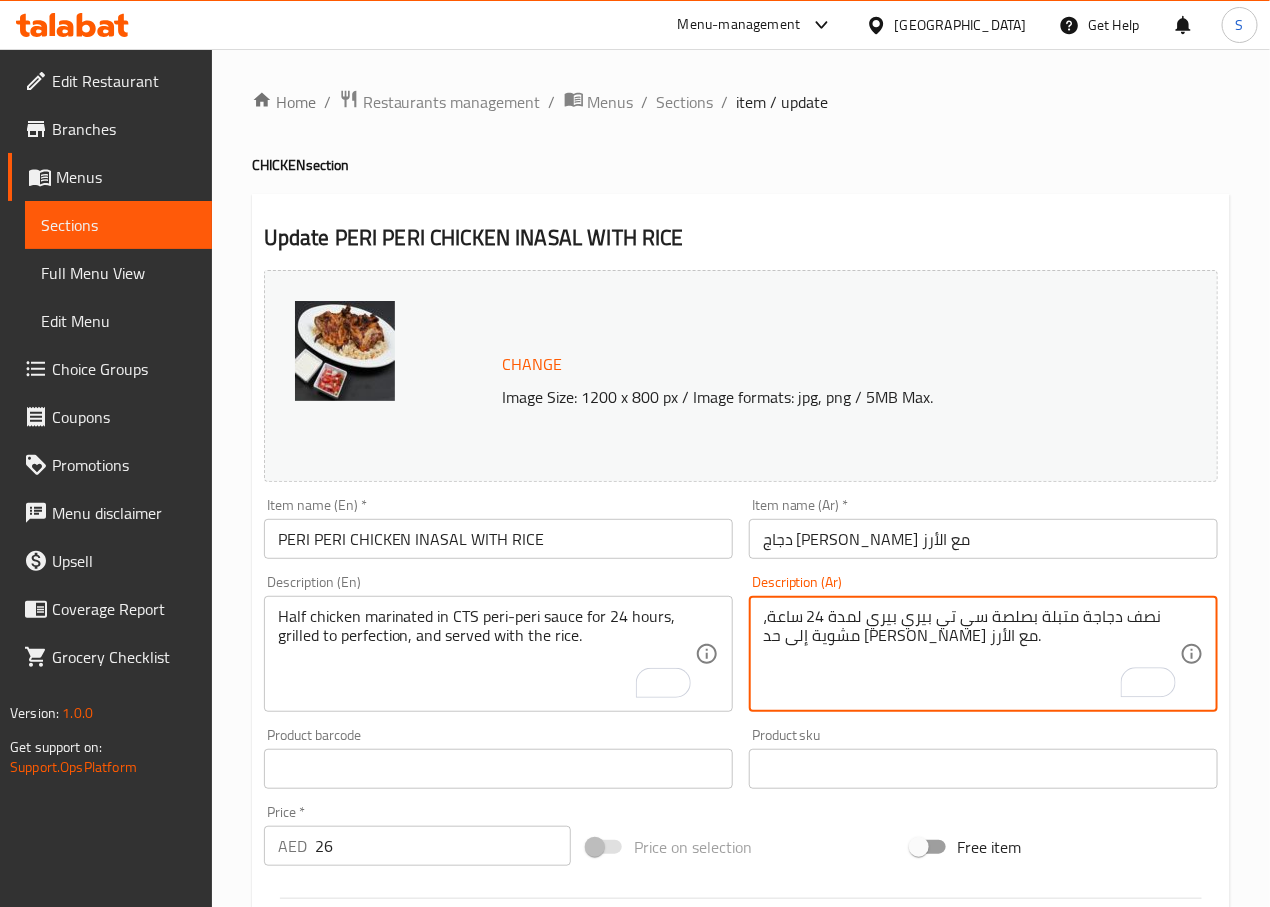 click on "نصف دجاجة متبلة بصلصة سي تي بيري بيري لمدة 24 ساعة، مشوية إلى حد الكمال وتقدم مع الأرز." at bounding box center [971, 654] 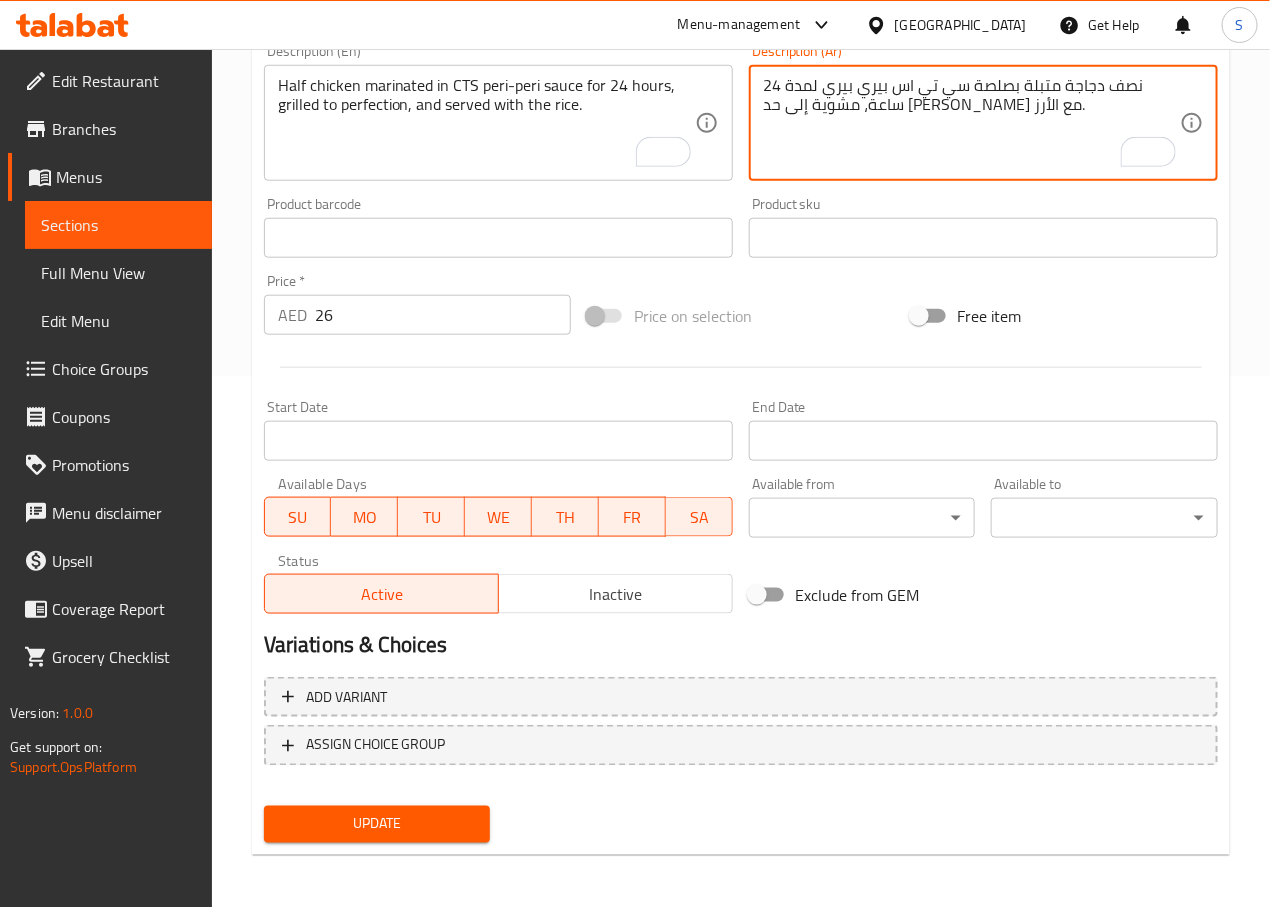 scroll, scrollTop: 532, scrollLeft: 0, axis: vertical 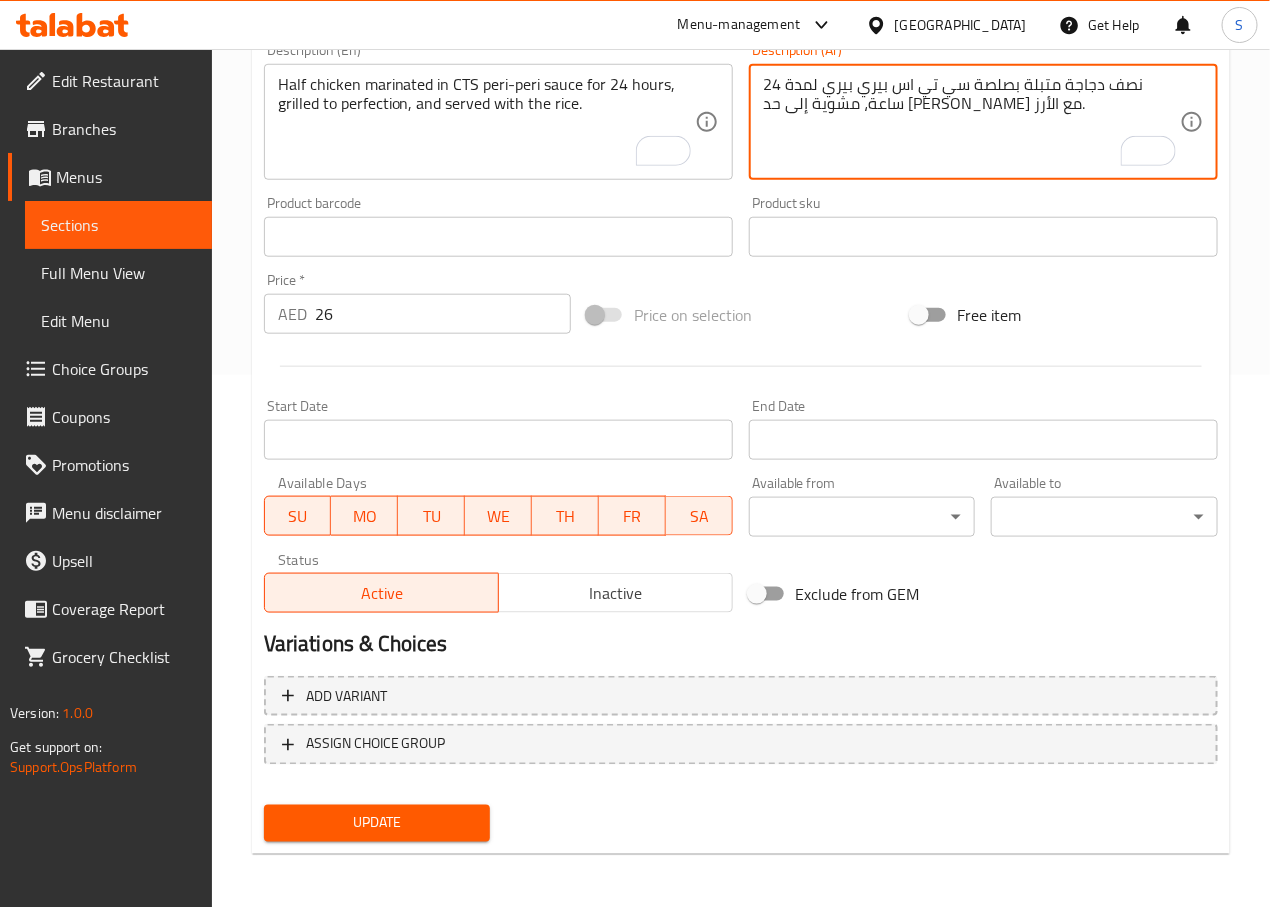 type on "نصف دجاجة متبلة بصلصة سي تي اس بيري بيري لمدة 24 ساعة، مشوية إلى حد الكمال وتقدم مع الأرز." 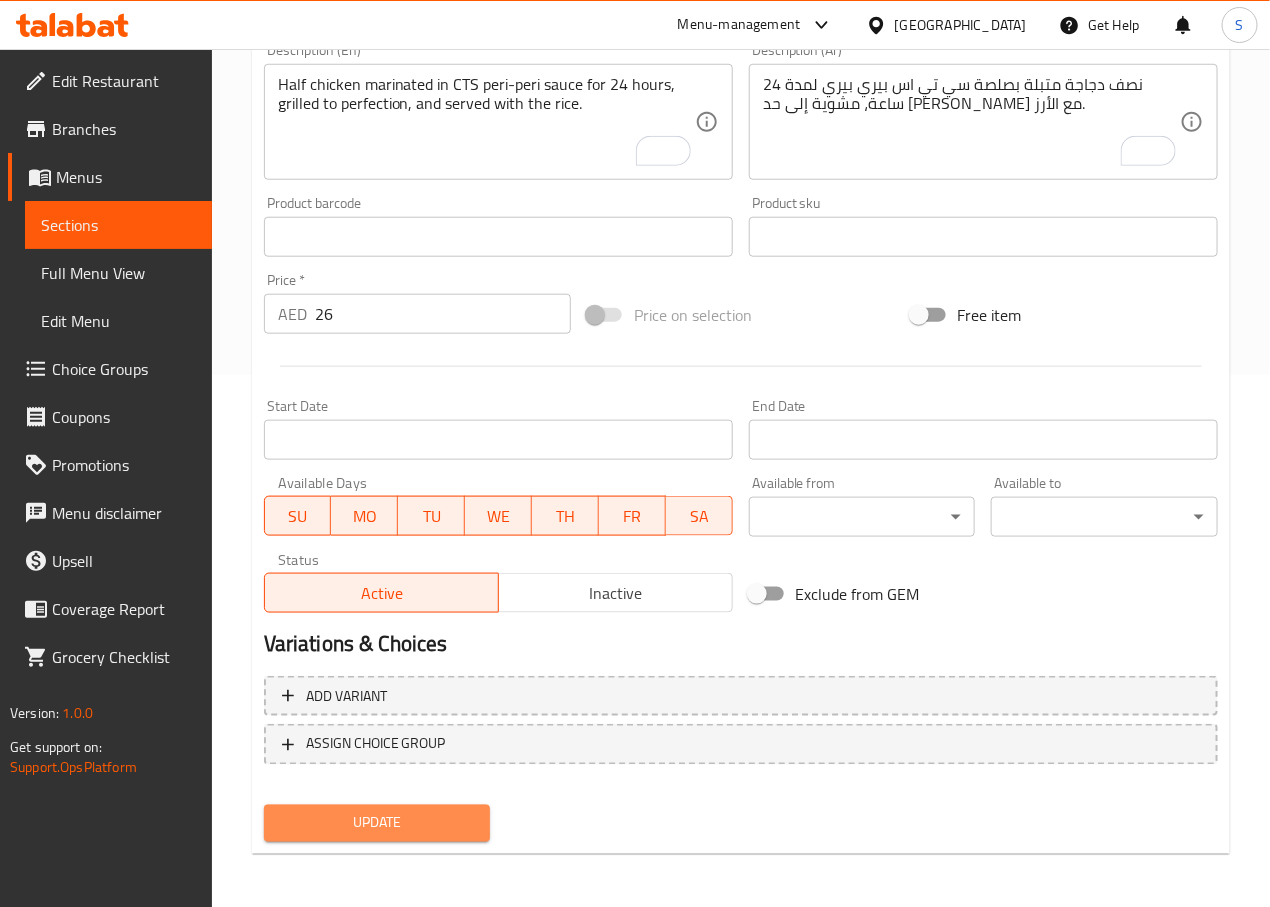 click on "Update" at bounding box center (377, 823) 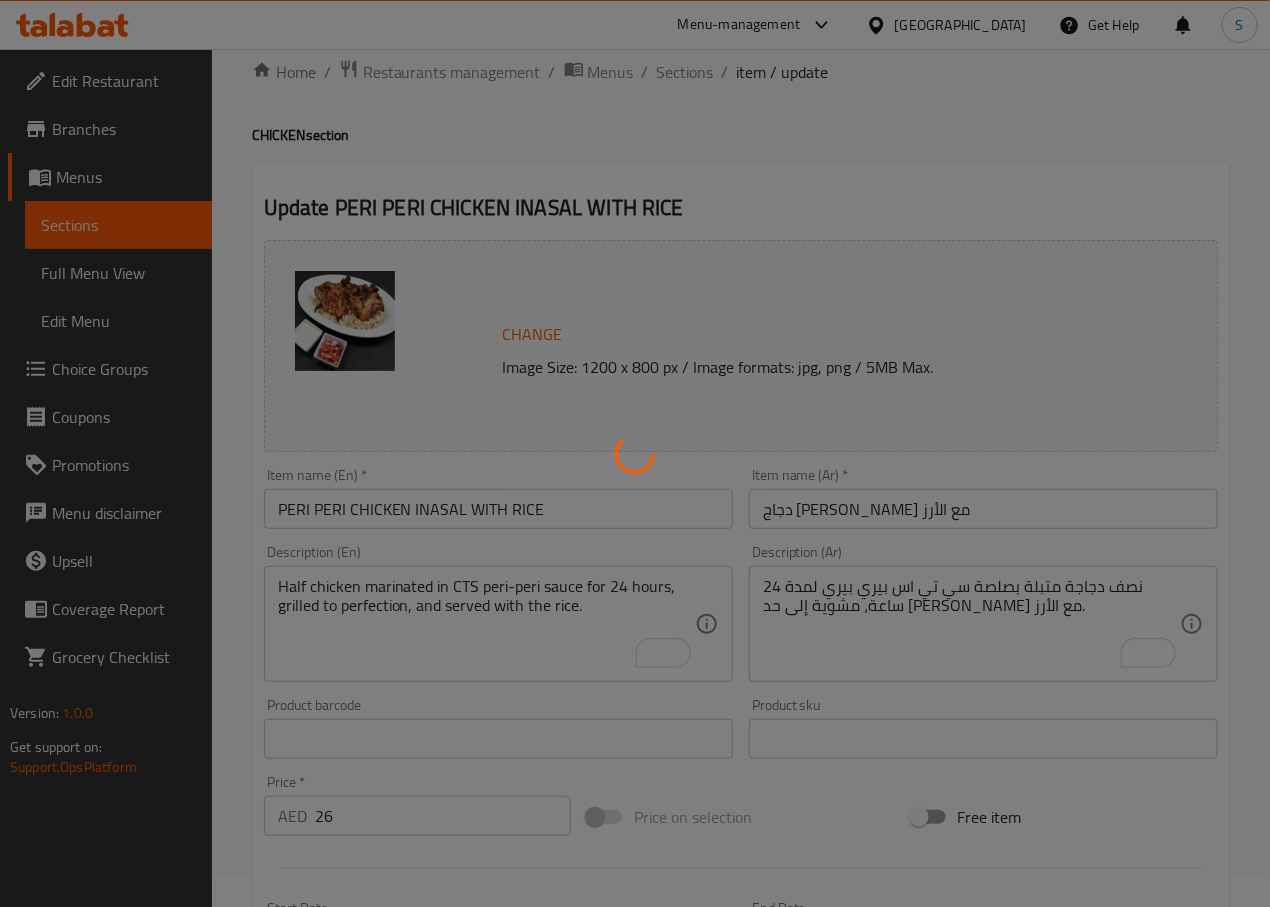 scroll, scrollTop: 0, scrollLeft: 0, axis: both 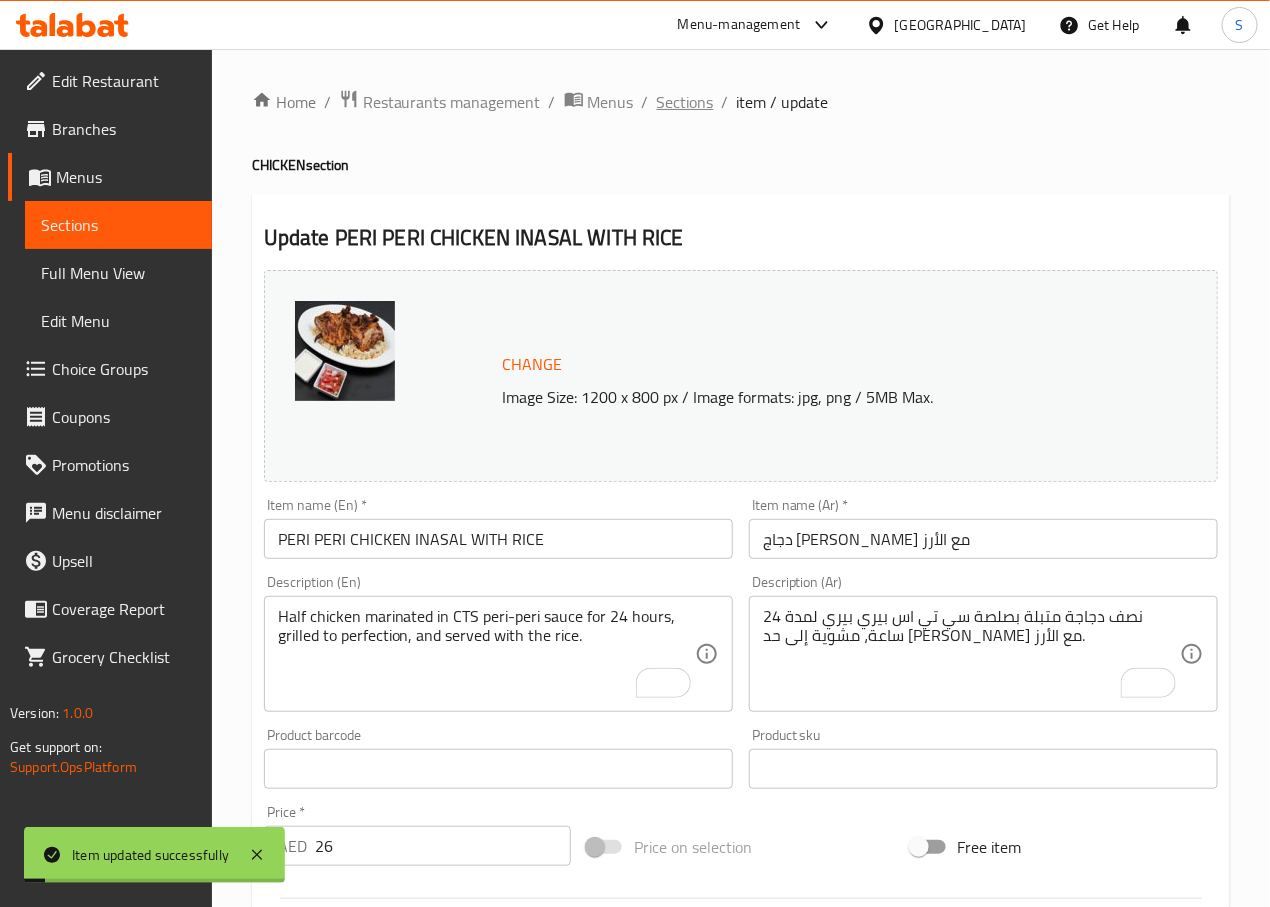 click on "Sections" at bounding box center [685, 102] 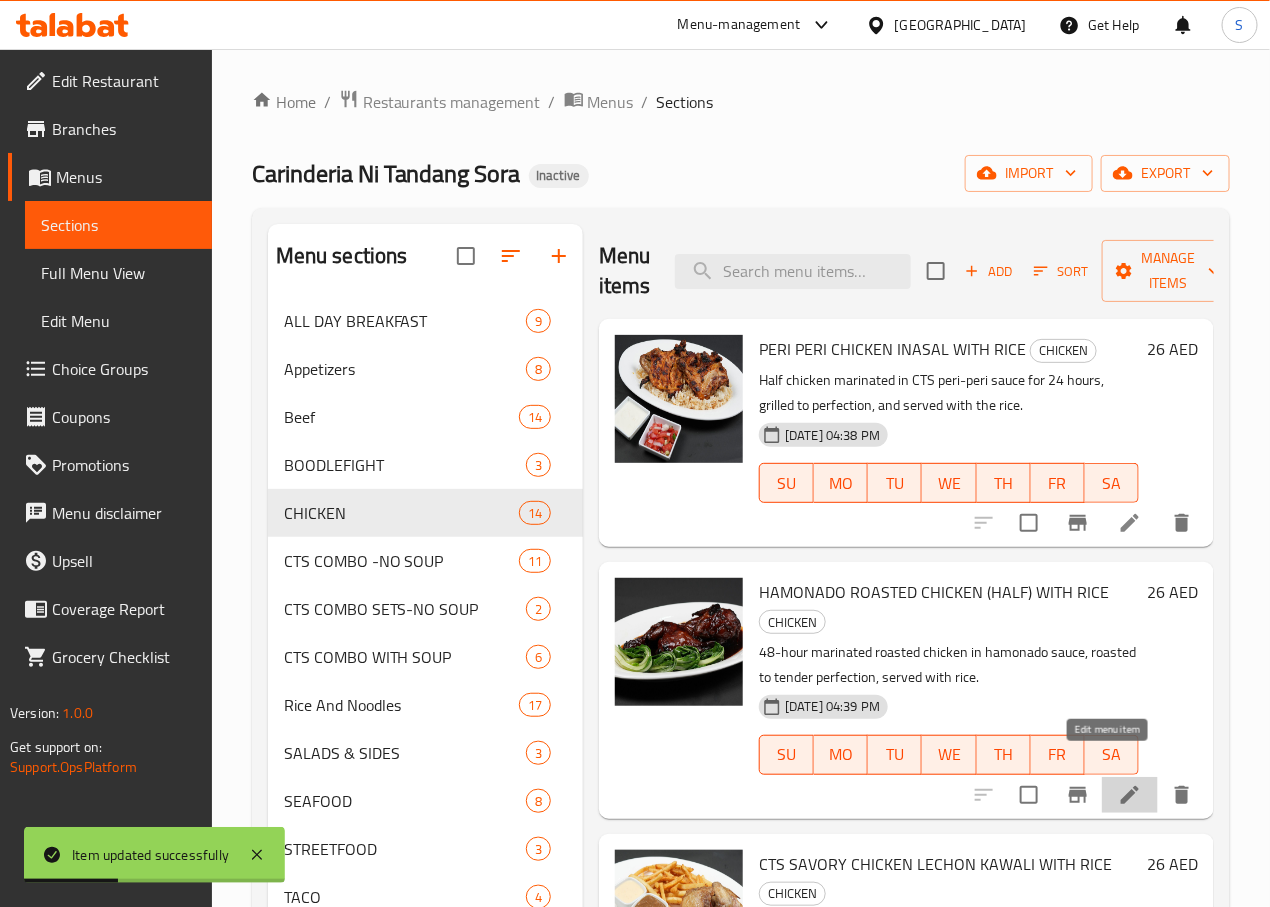 click 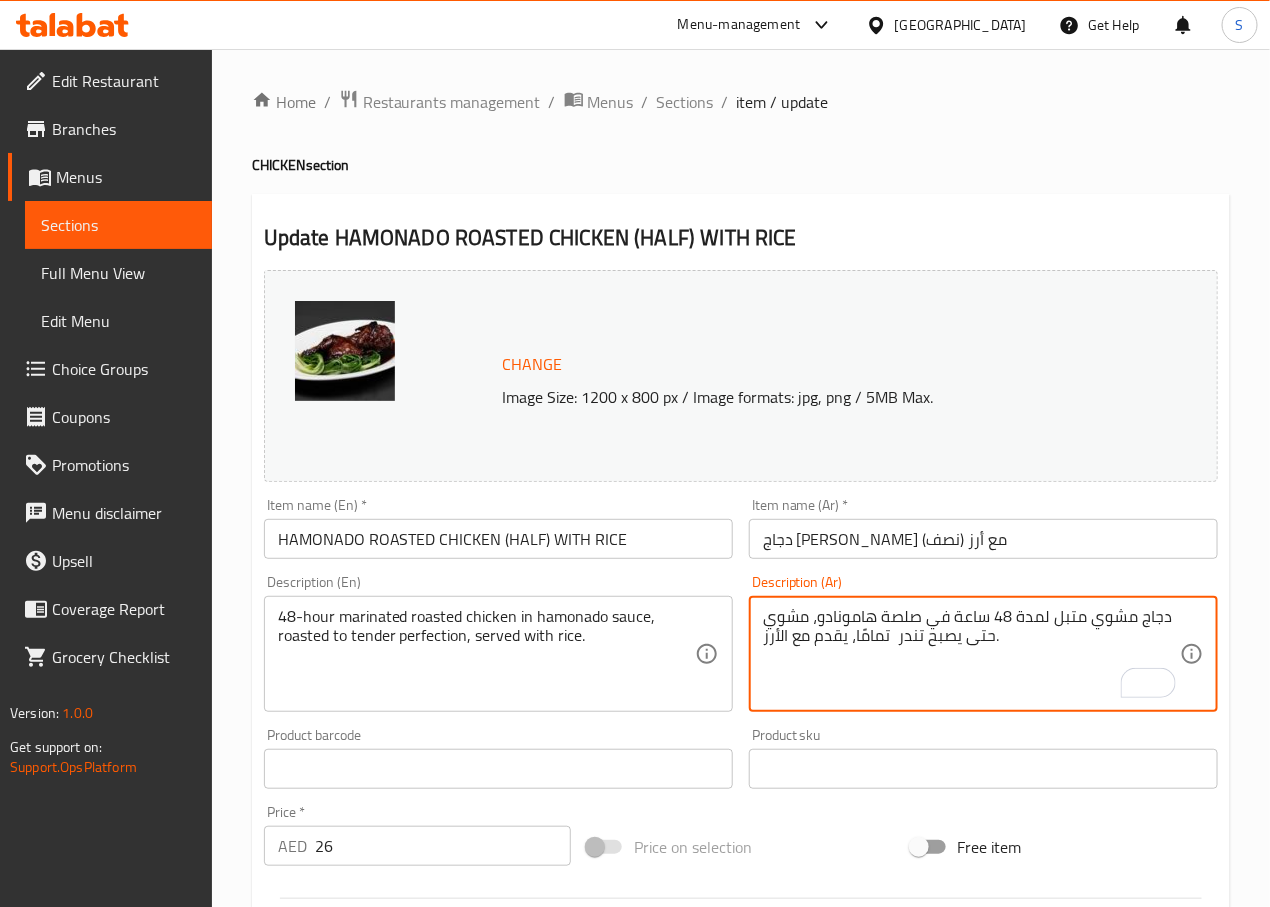 click on "دجاج مشوي متبل لمدة 48 ساعة في صلصة هامونادو، مشوي حتى يصبح تندر  تمامًا، يقدم مع الأرز." at bounding box center [971, 654] 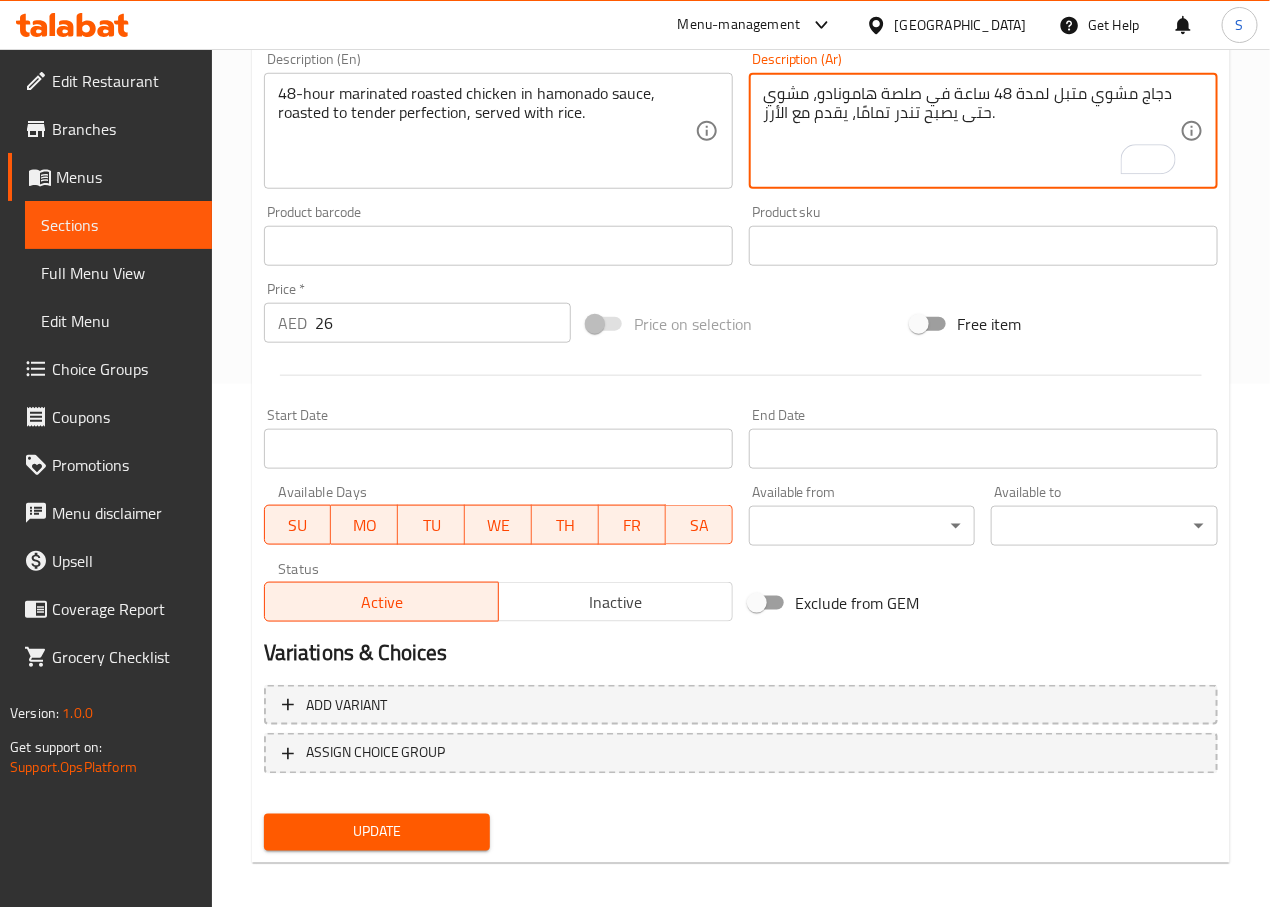 scroll, scrollTop: 532, scrollLeft: 0, axis: vertical 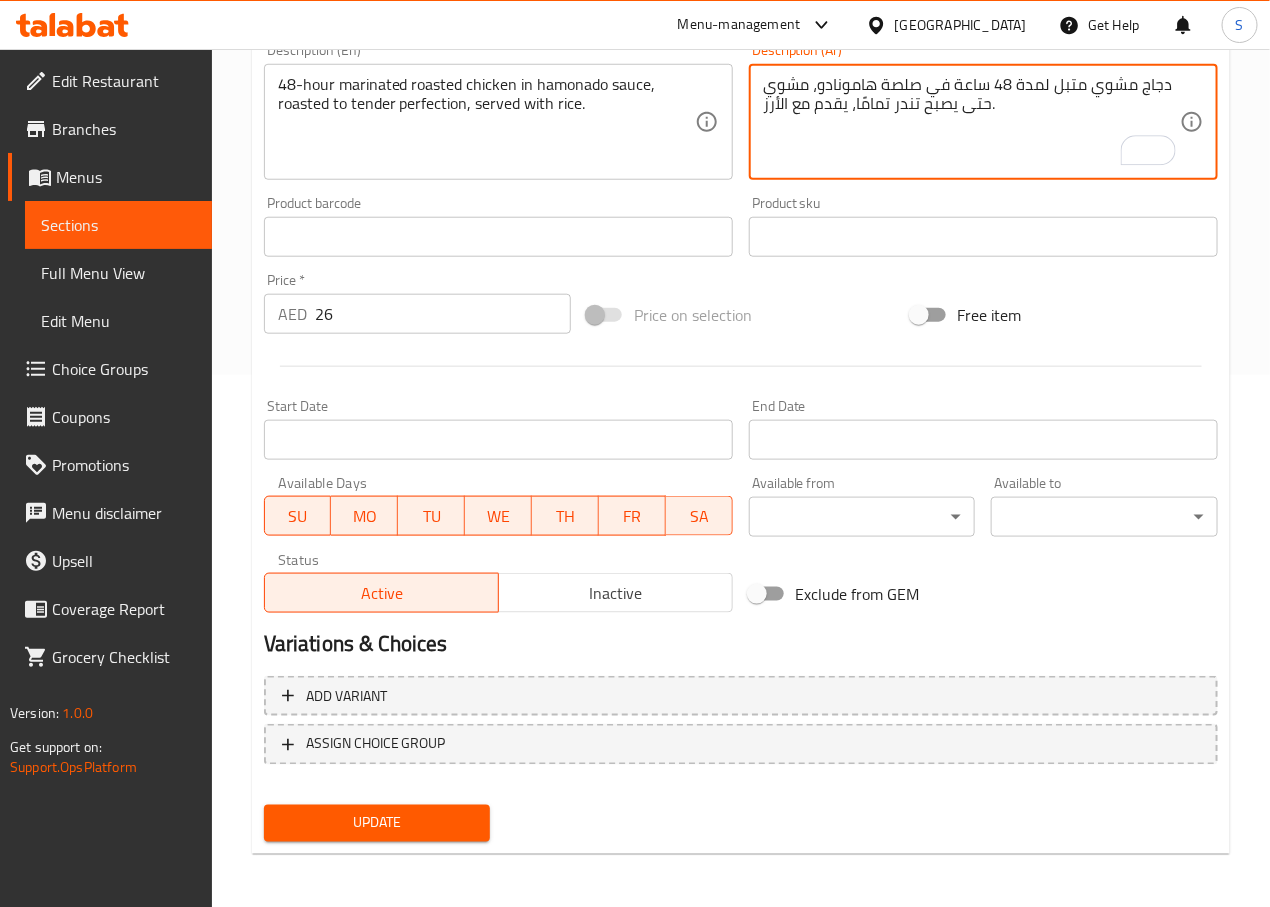 type on "دجاج مشوي متبل لمدة 48 ساعة في صلصة هامونادو، مشوي حتى يصبح تندر تمامًا، يقدم مع الأرز." 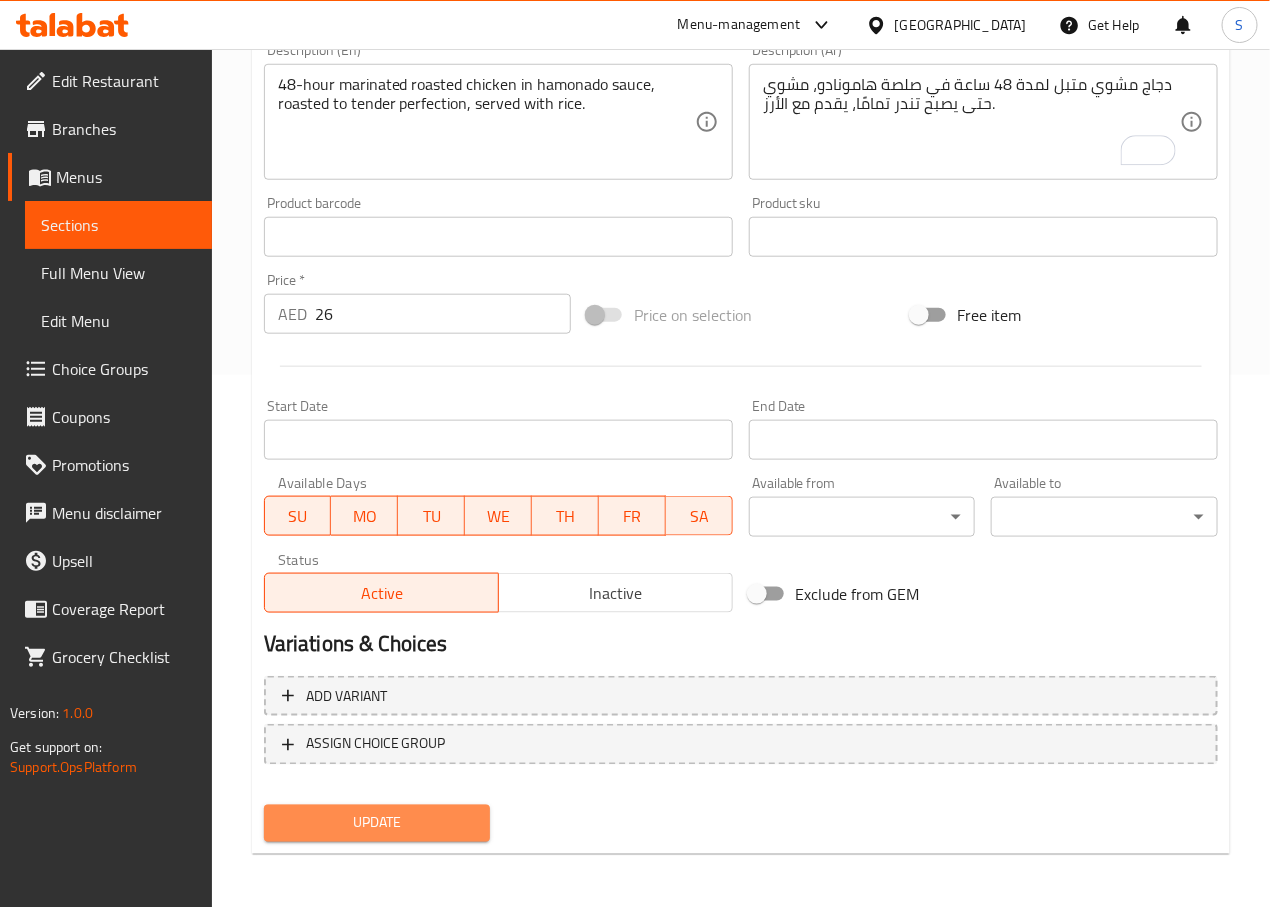 click on "Update" at bounding box center [377, 823] 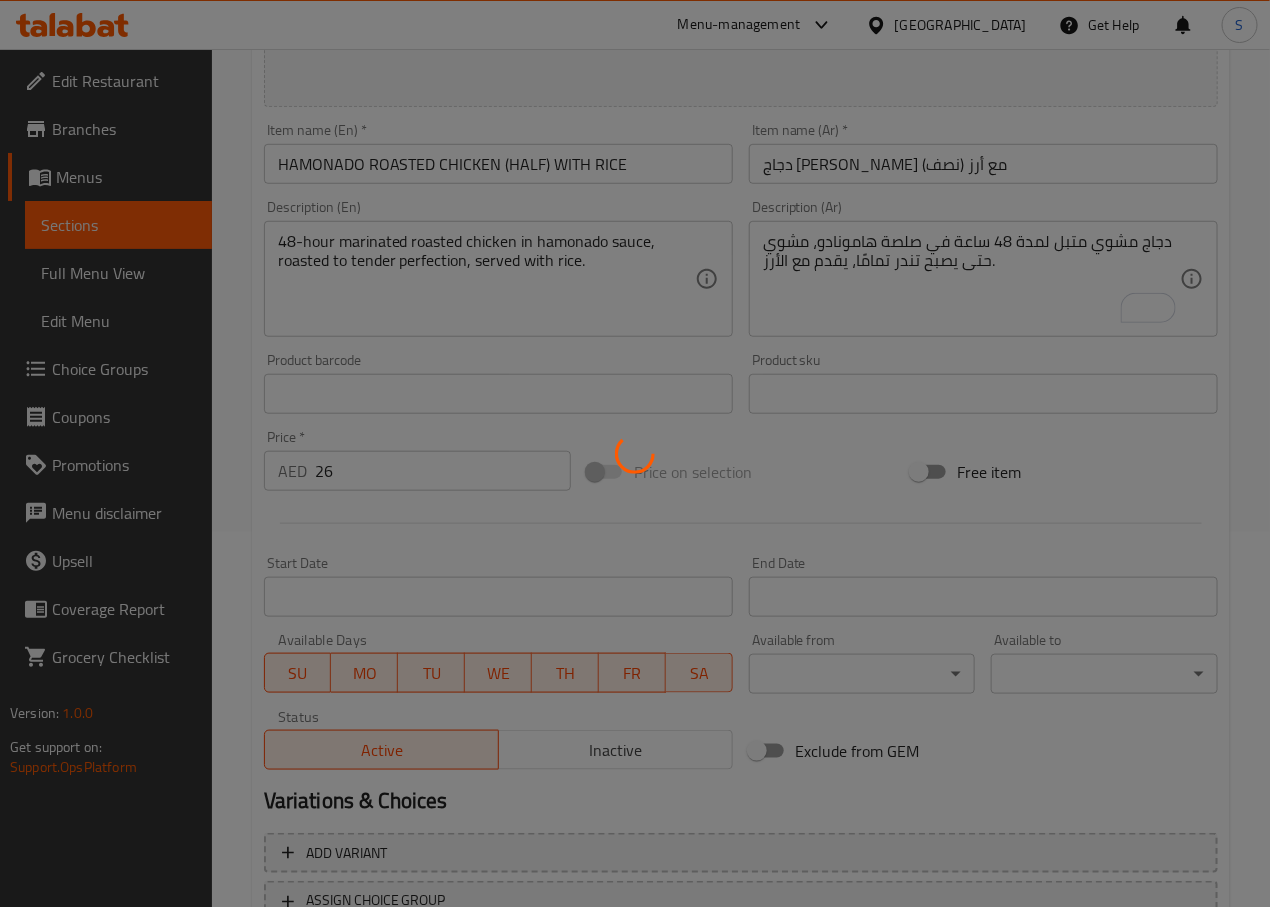 scroll, scrollTop: 0, scrollLeft: 0, axis: both 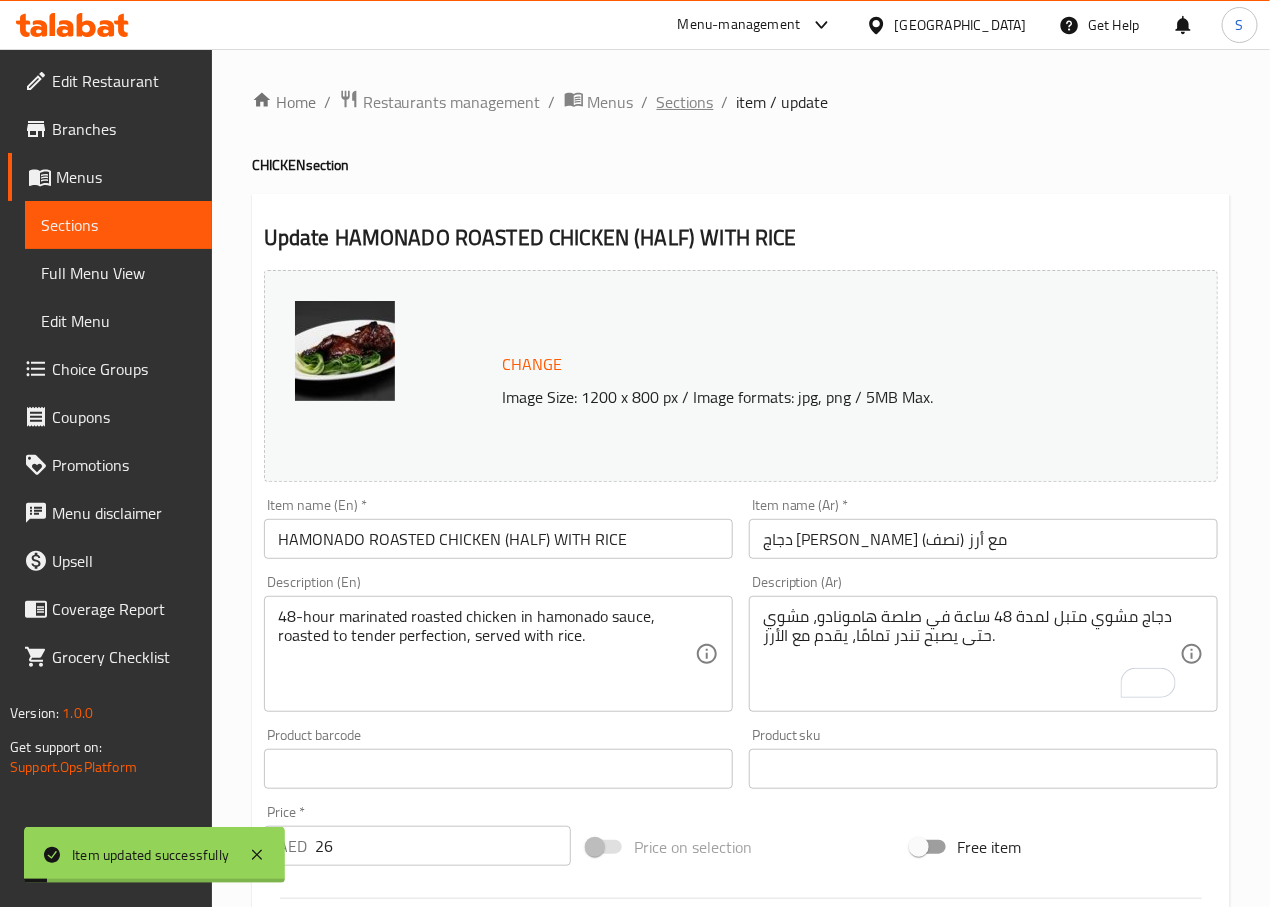 click on "Sections" at bounding box center [685, 102] 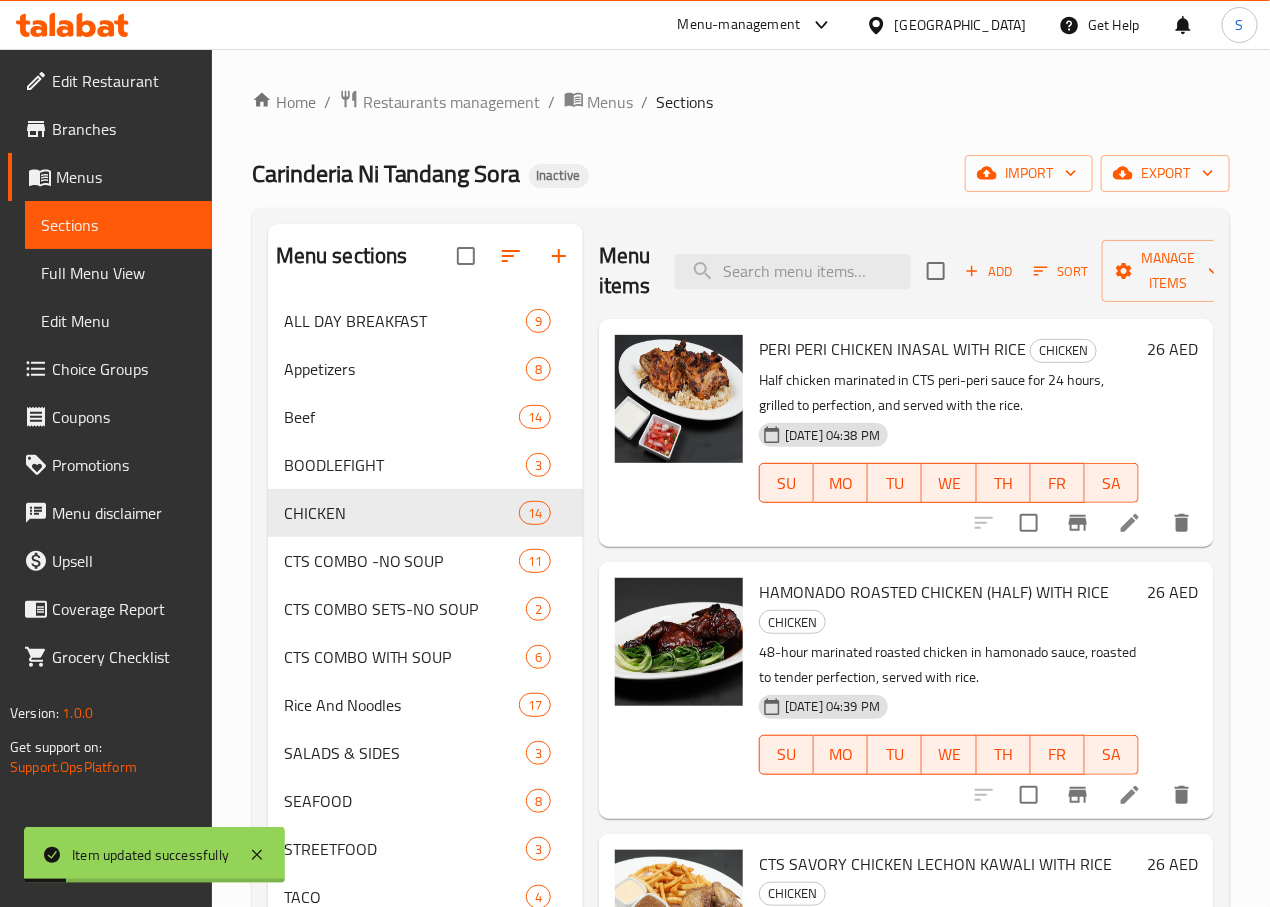 scroll, scrollTop: 400, scrollLeft: 0, axis: vertical 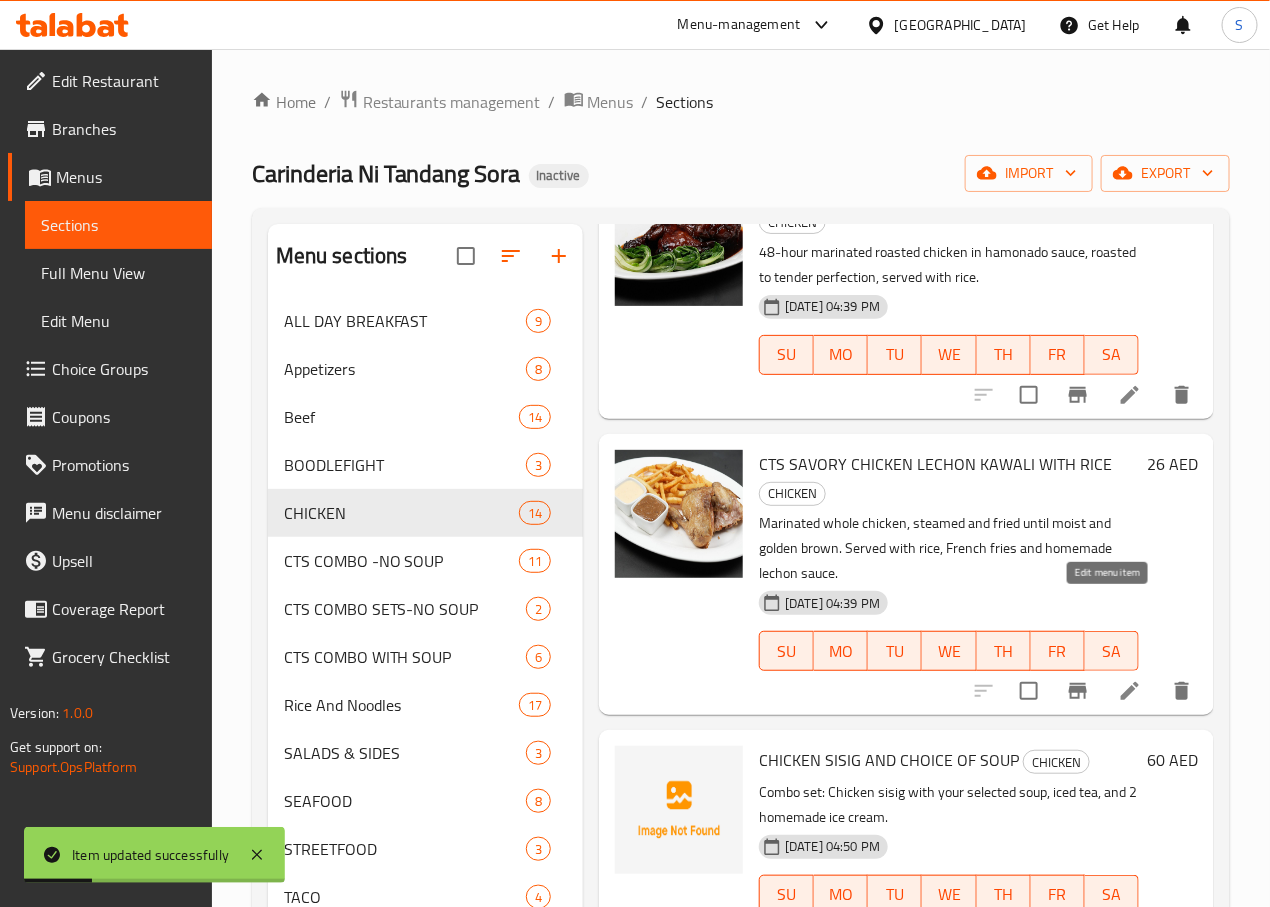 click 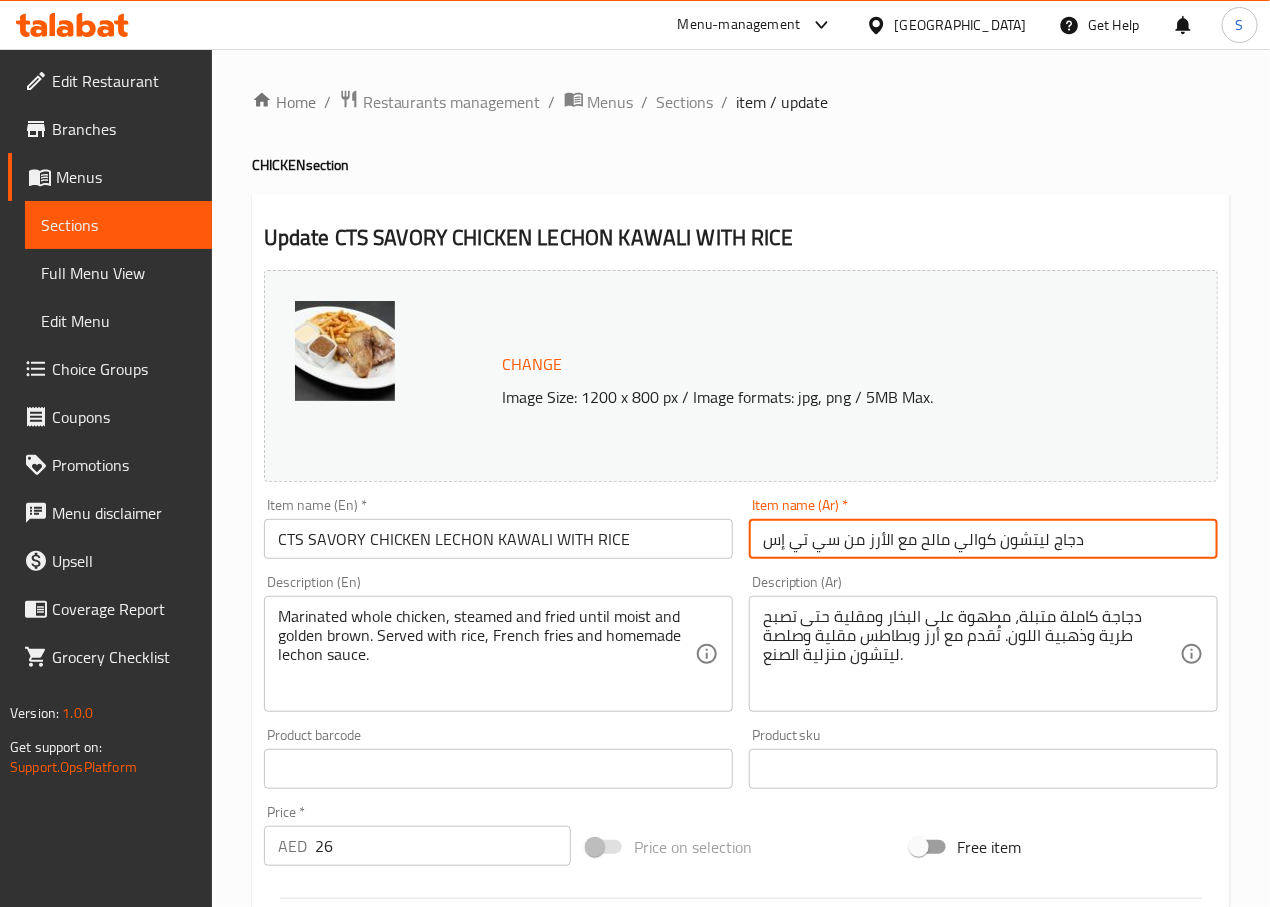 click on "دجاج ليتشون كوالي مالح مع الأرز من سي تي إس" at bounding box center (983, 539) 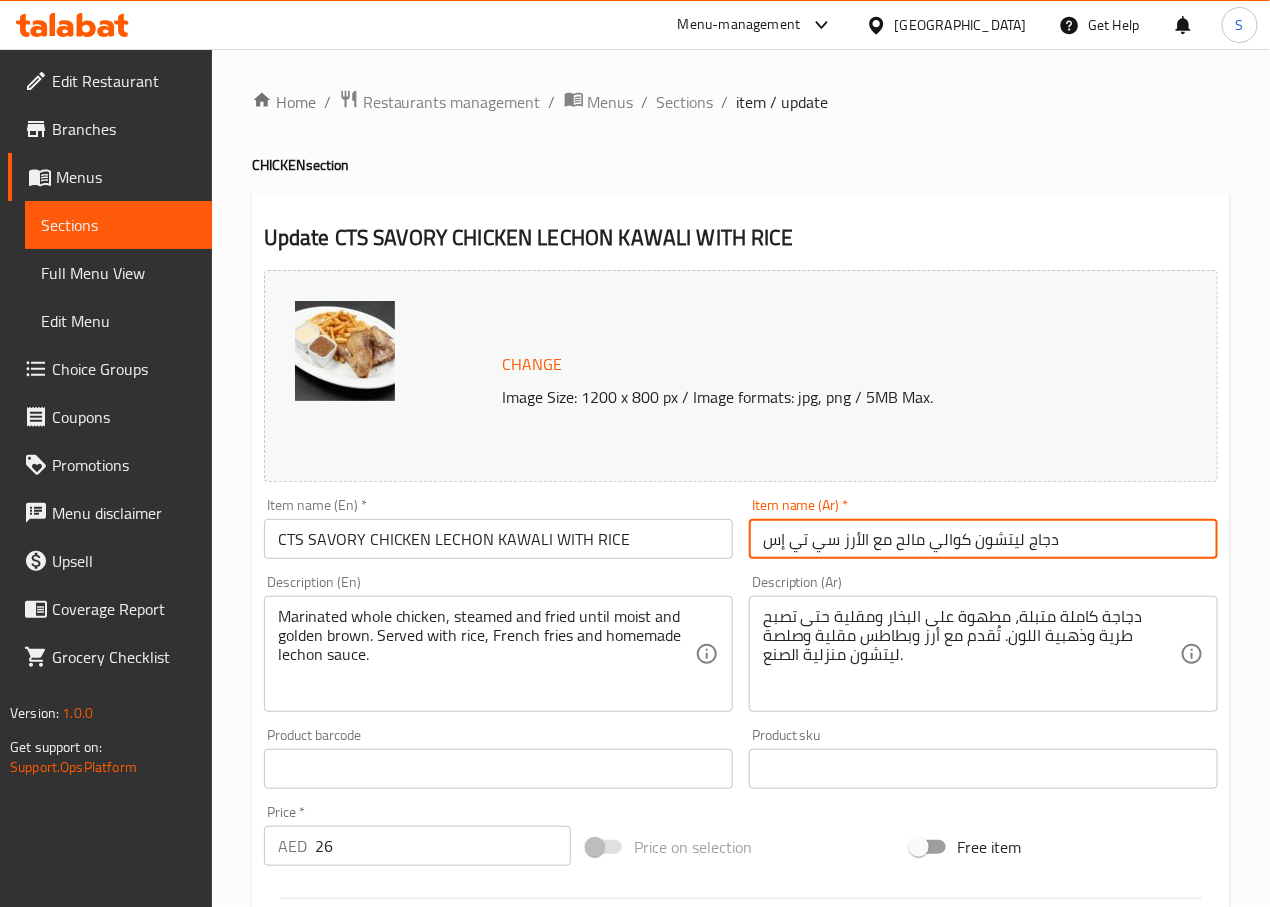 click on "دجاج ليتشون كوالي مالح مع الأرز سي تي إس" at bounding box center [983, 539] 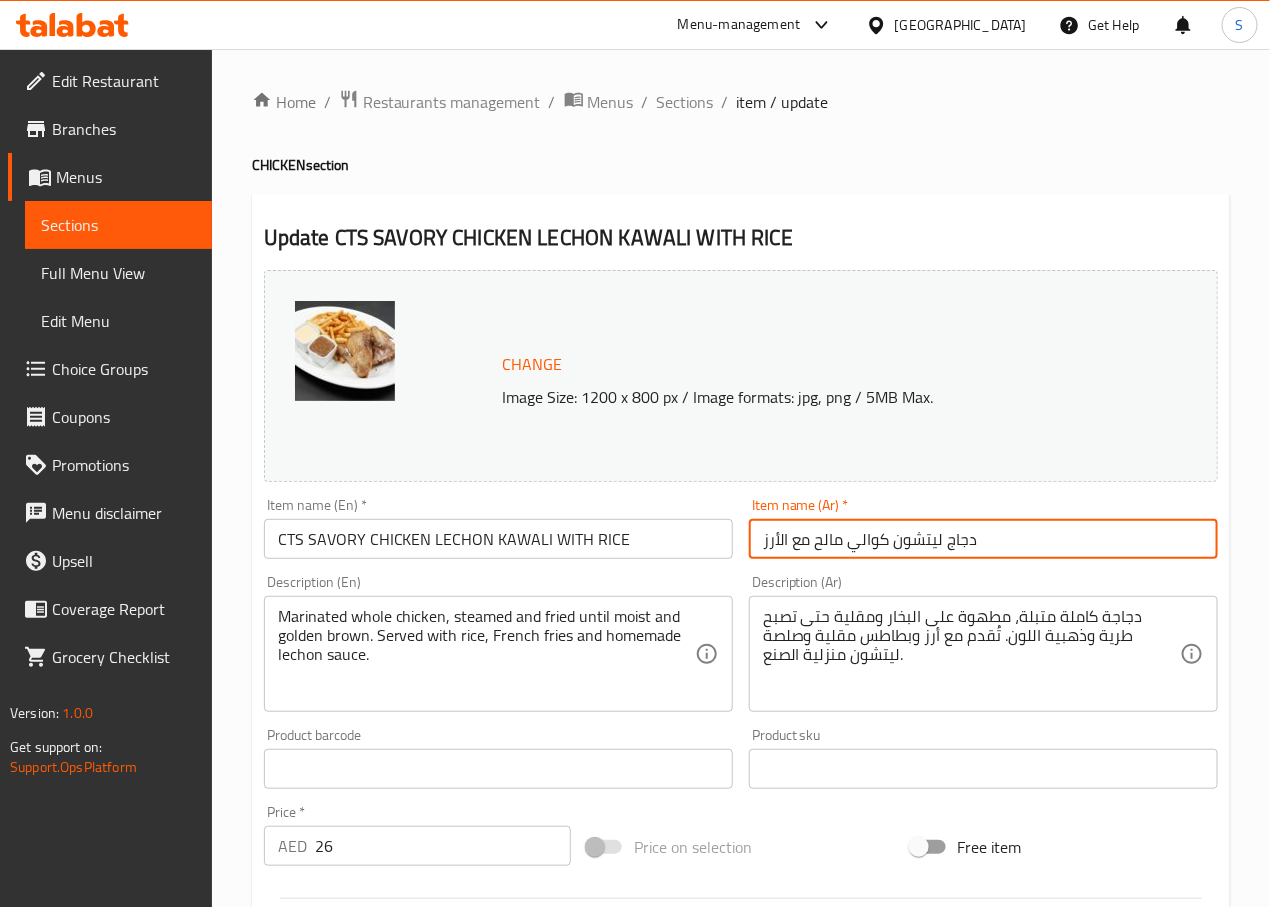 paste on "سي تي إس" 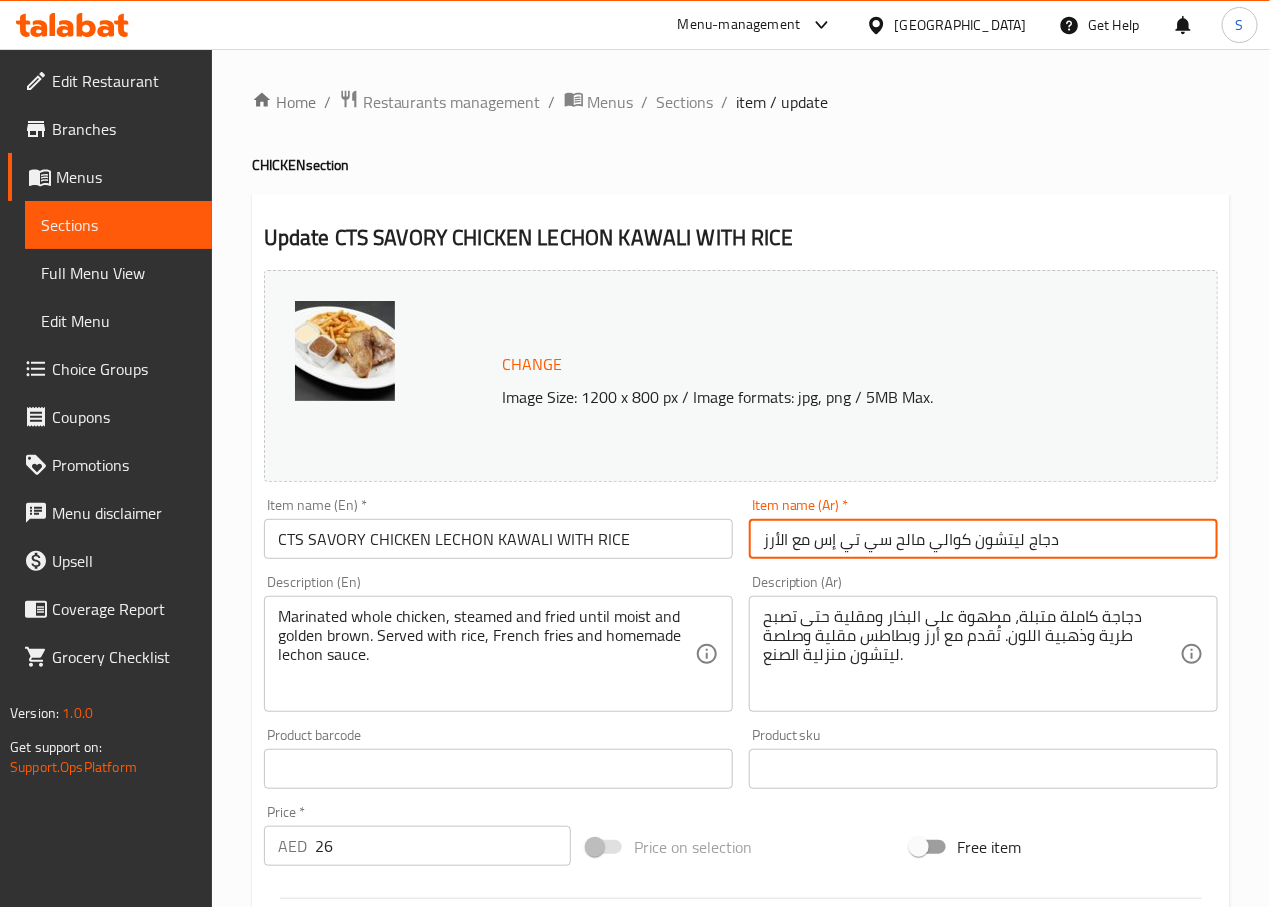 type on "دجاج ليتشون كوالي مالح سي تي إس مع الأرز" 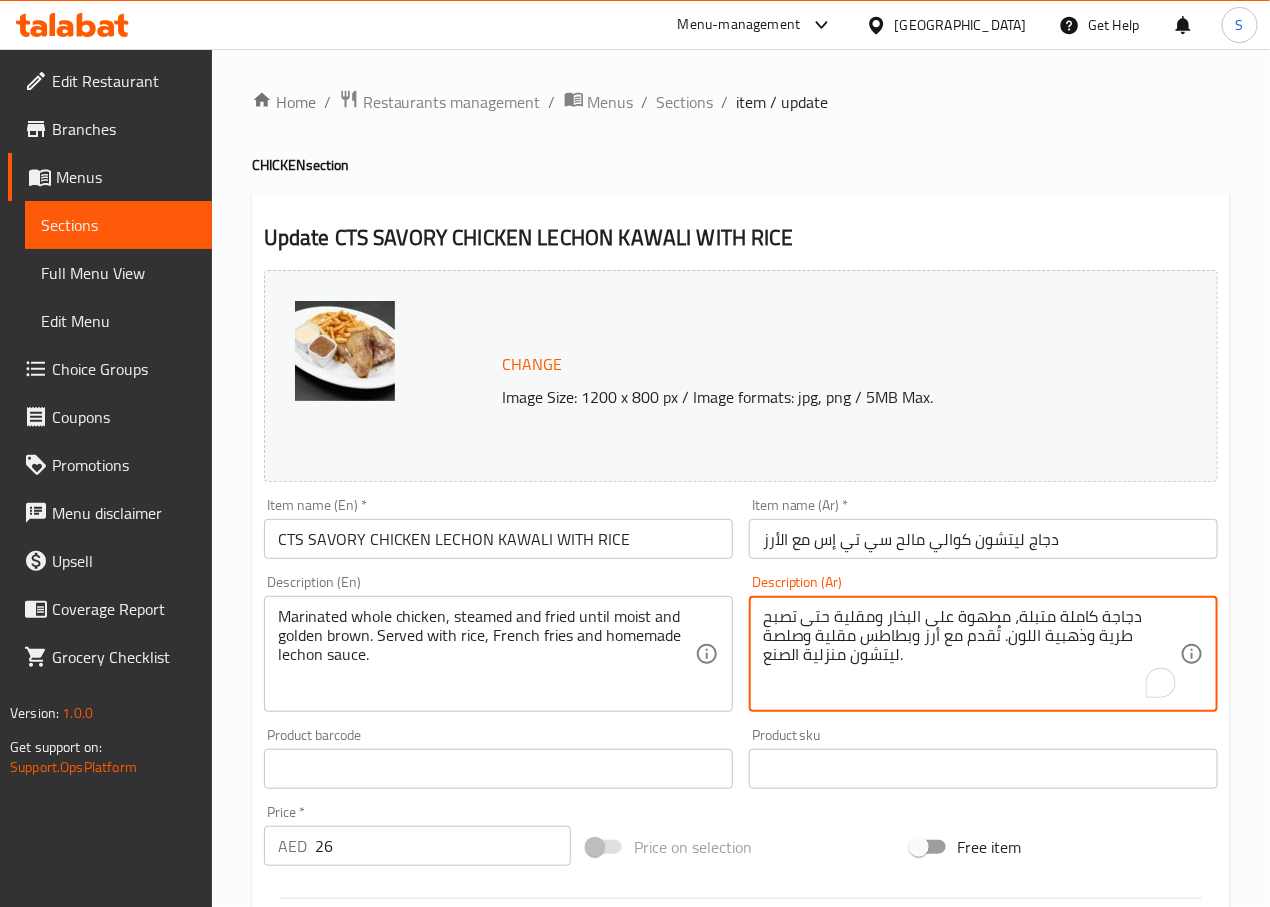click on "دجاجة كاملة متبلة، مطهوة على البخار ومقلية حتى تصبح طرية وذهبية اللون. تُقدم مع أرز وبطاطس مقلية وصلصة ليتشون منزلية الصنع." at bounding box center [971, 654] 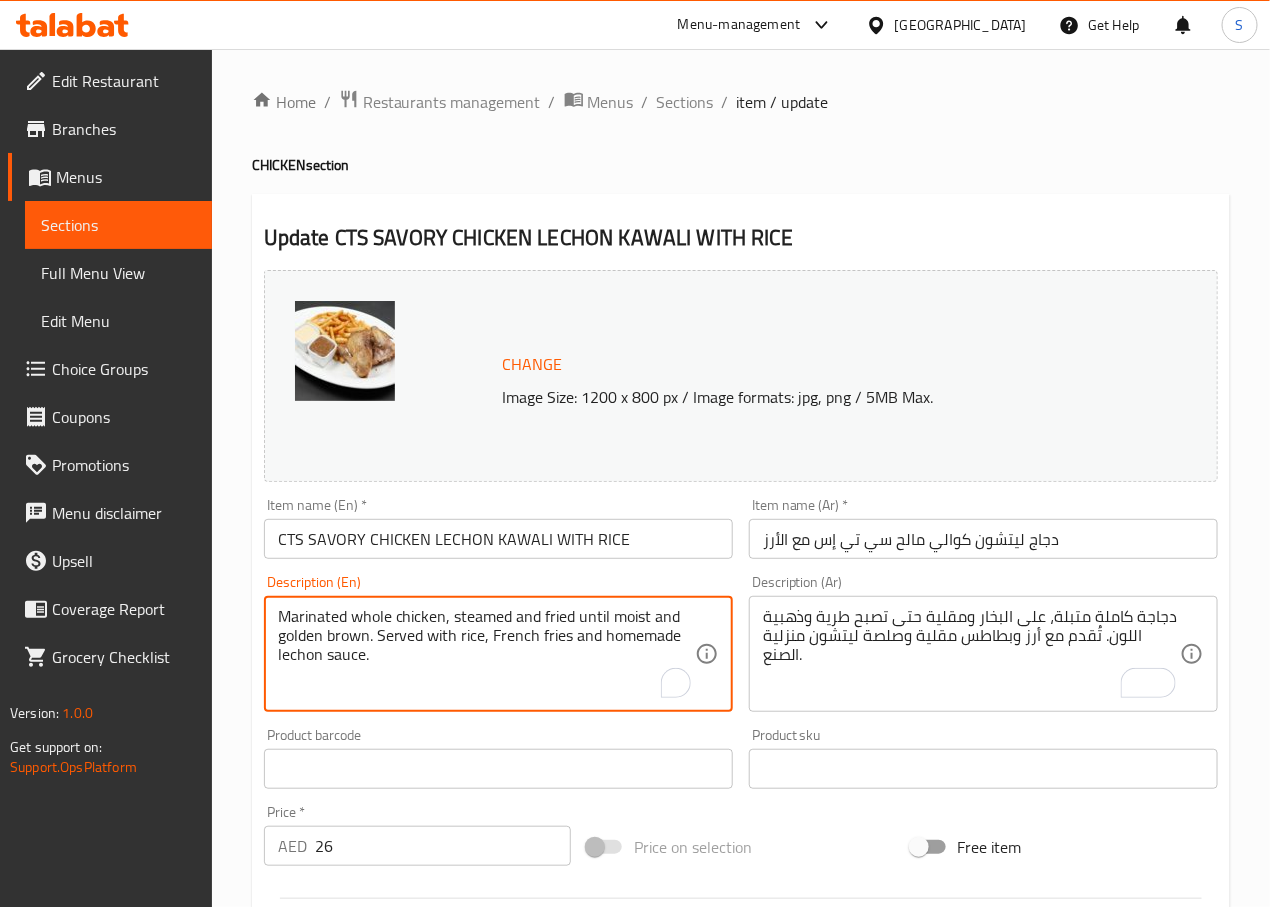 click on "Marinated whole chicken, steamed and fried until moist and golden brown. Served with rice, French fries and homemade lechon sauce." at bounding box center (486, 654) 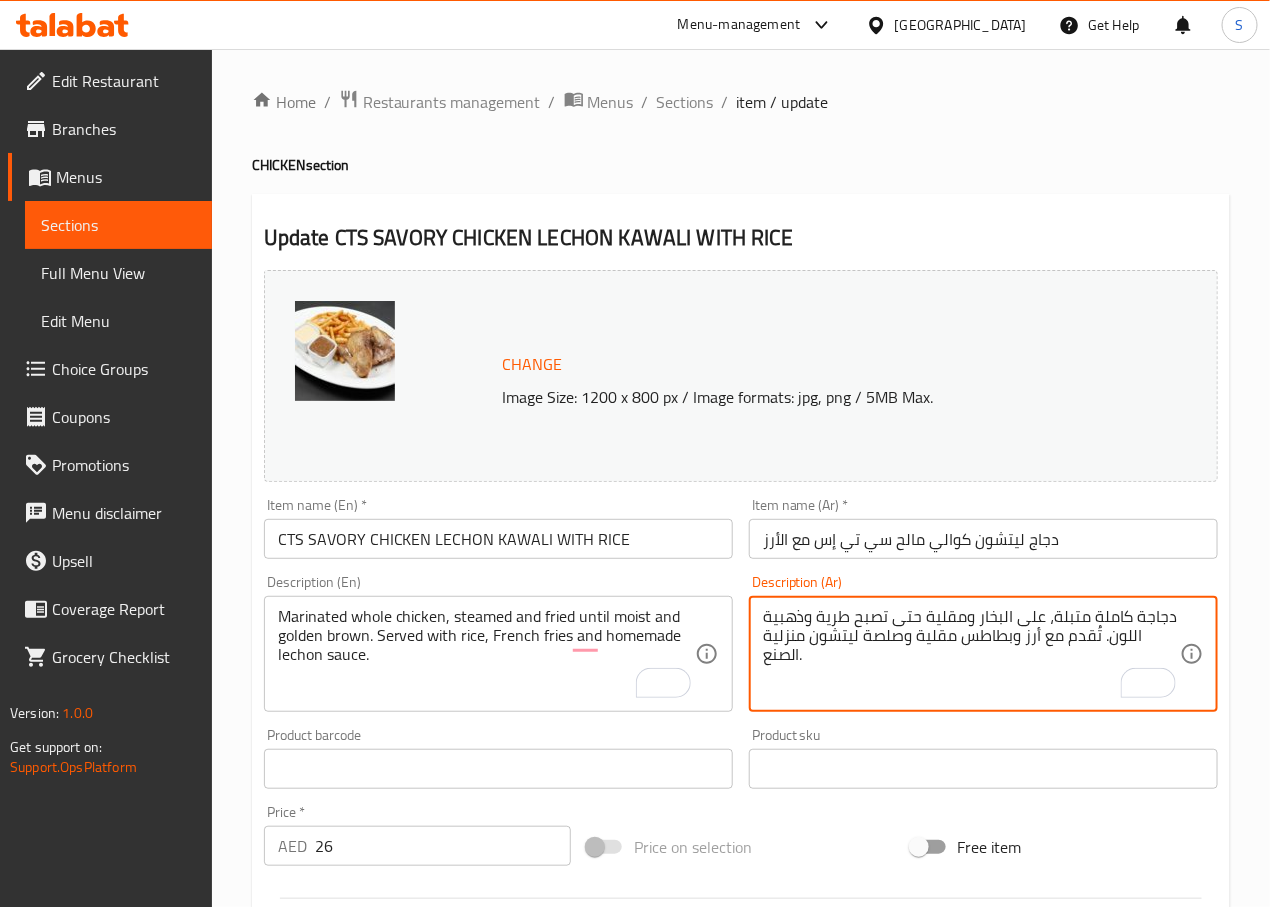 click on "دجاجة كاملة متبلة، على البخار ومقلية حتى تصبح طرية وذهبية اللون. تُقدم مع أرز وبطاطس مقلية وصلصة ليتشون منزلية الصنع." at bounding box center [971, 654] 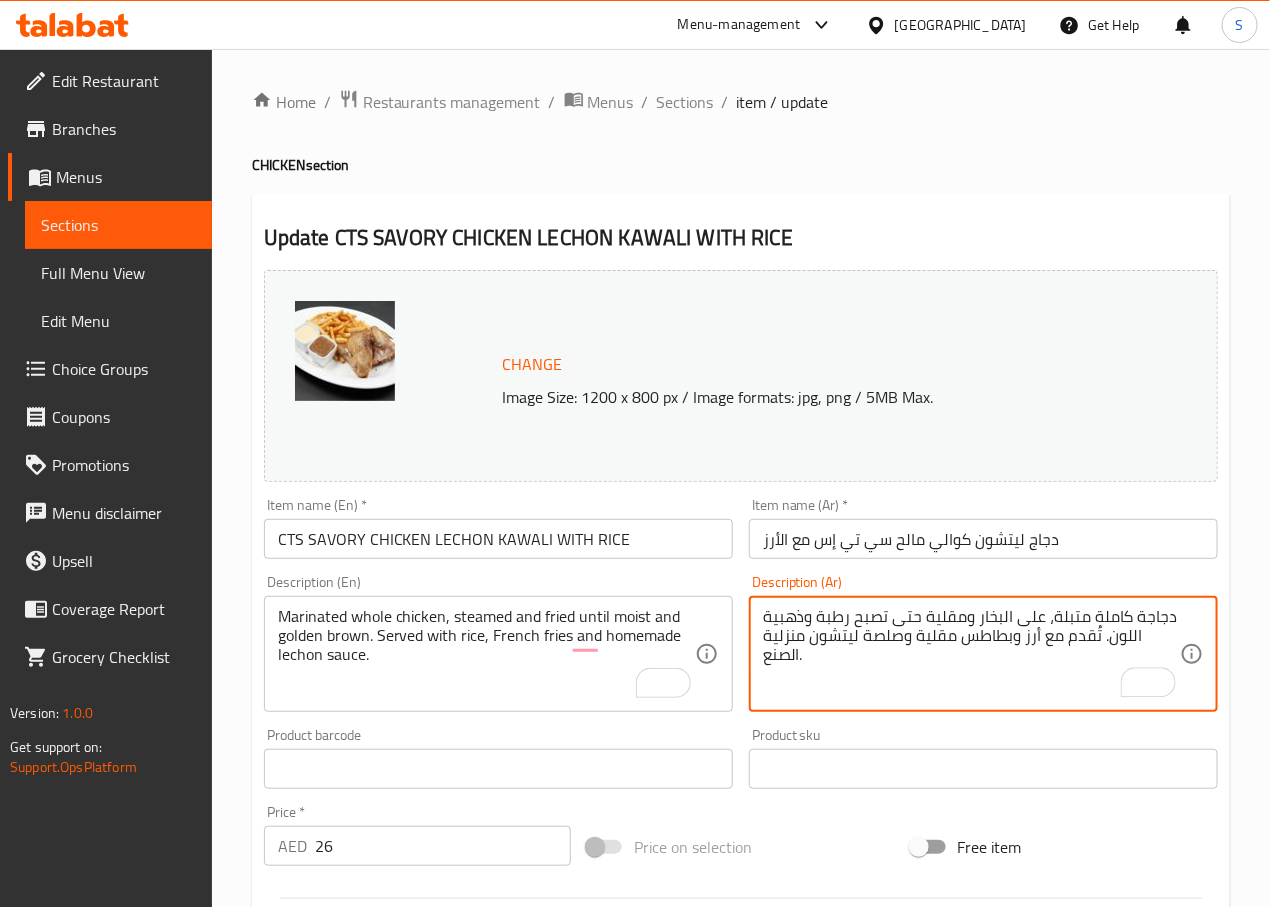click on "دجاجة كاملة متبلة، على البخار ومقلية حتى تصبح رطبة وذهبية اللون. تُقدم مع أرز وبطاطس مقلية وصلصة ليتشون منزلية الصنع." at bounding box center (971, 654) 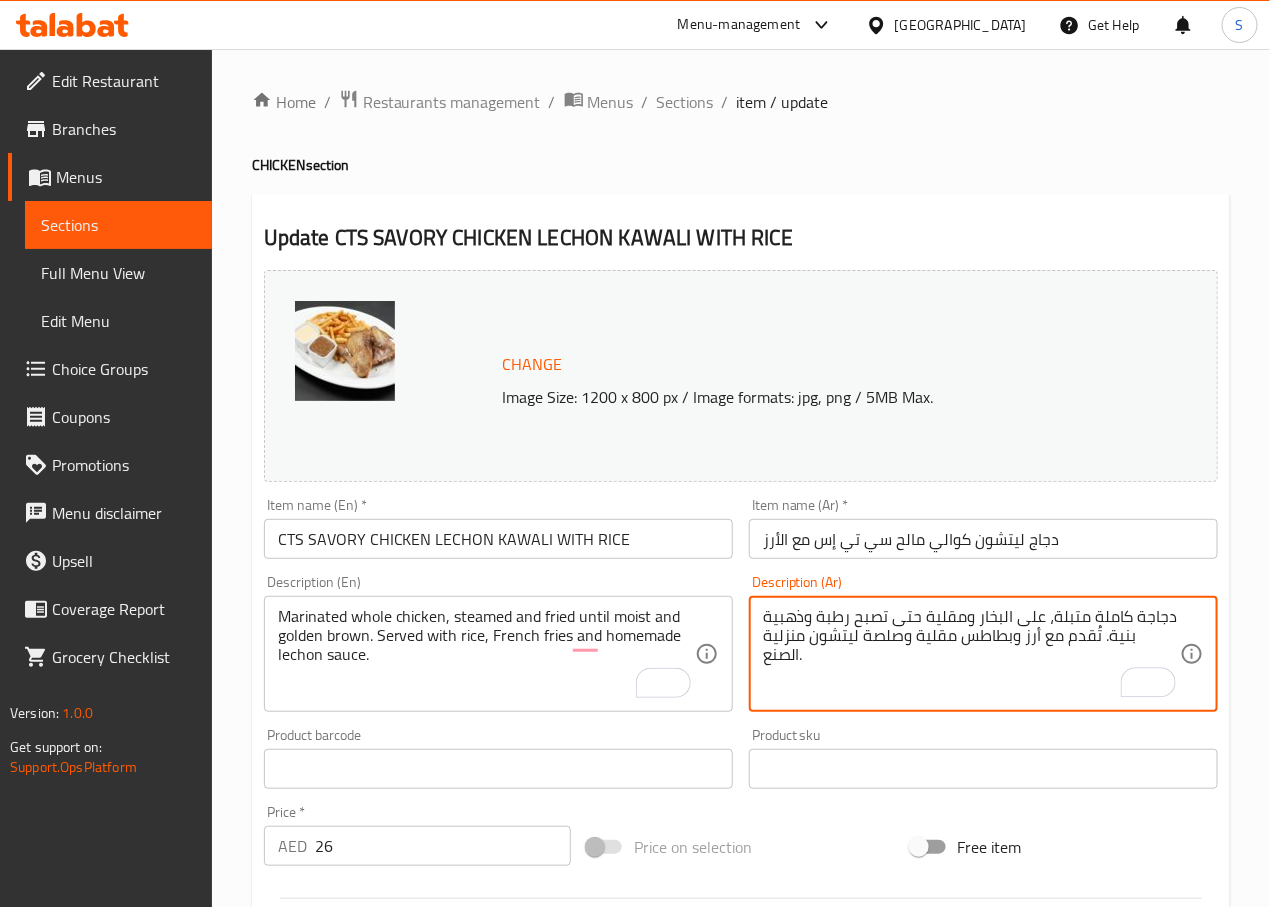 click on "دجاجة كاملة متبلة، على البخار ومقلية حتى تصبح رطبة وذهبية بنية. تُقدم مع أرز وبطاطس مقلية وصلصة ليتشون منزلية الصنع." at bounding box center (971, 654) 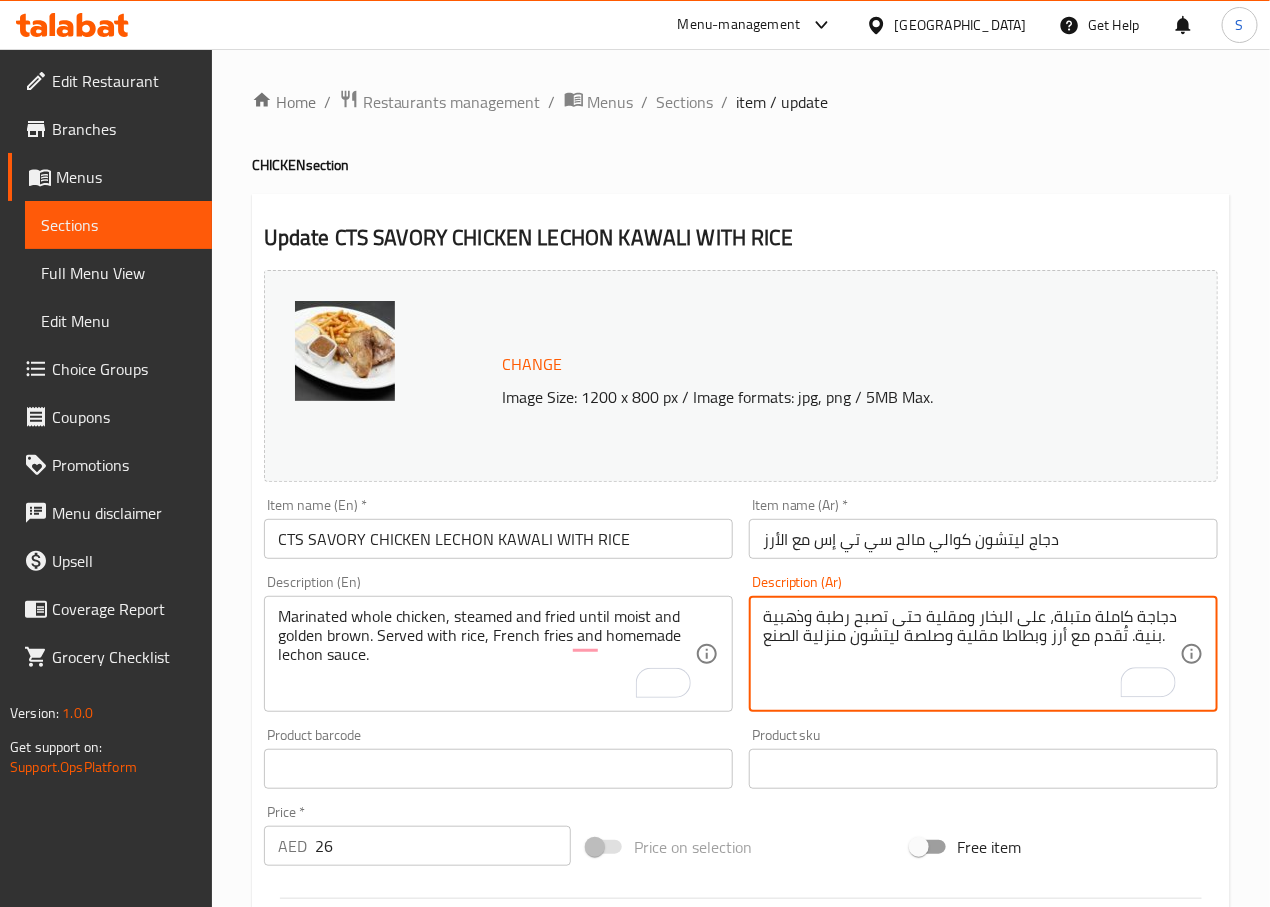 click on "دجاجة كاملة متبلة، على البخار ومقلية حتى تصبح رطبة وذهبية بنية. تُقدم مع أرز وبطاطا مقلية وصلصة ليتشون منزلية الصنع." at bounding box center (971, 654) 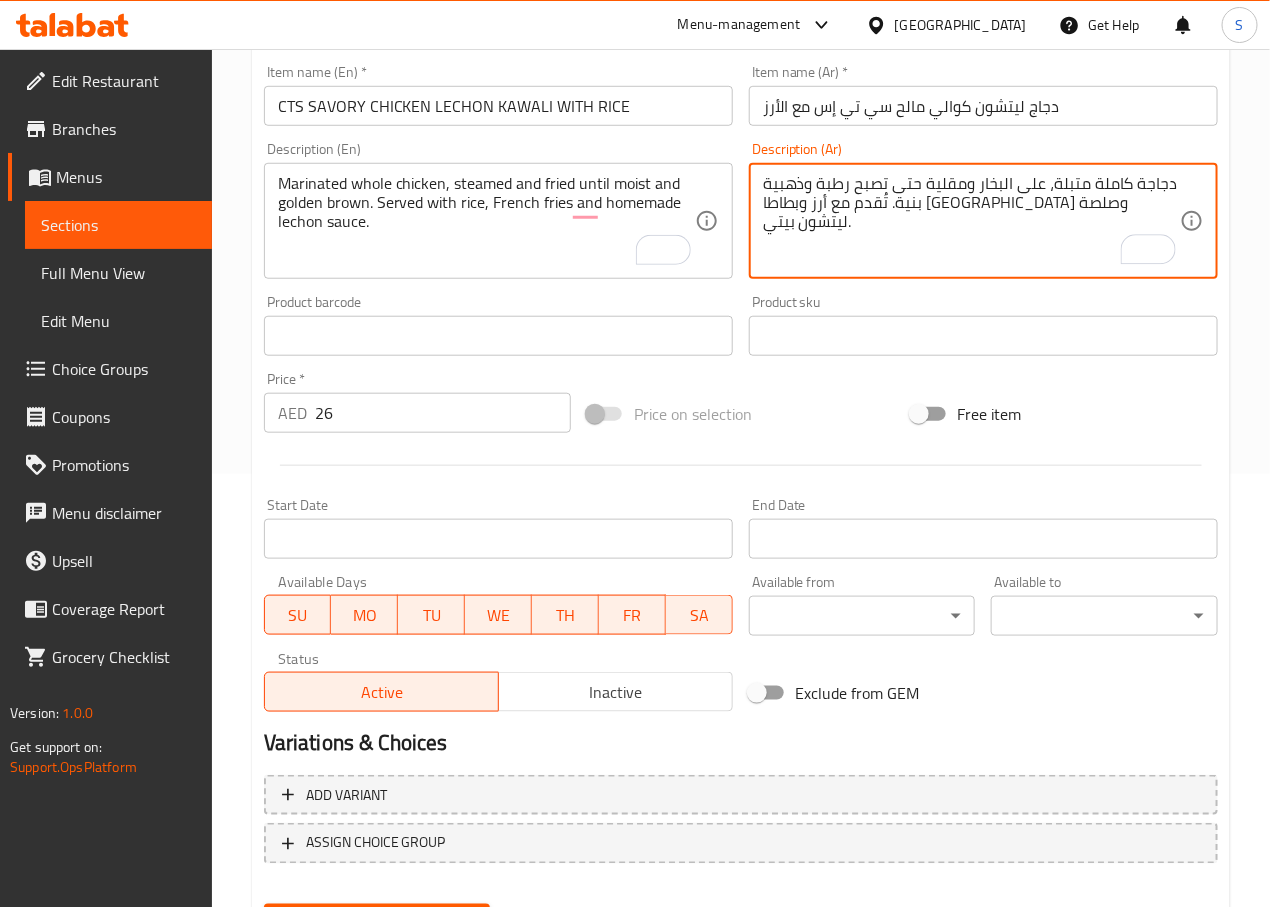 scroll, scrollTop: 532, scrollLeft: 0, axis: vertical 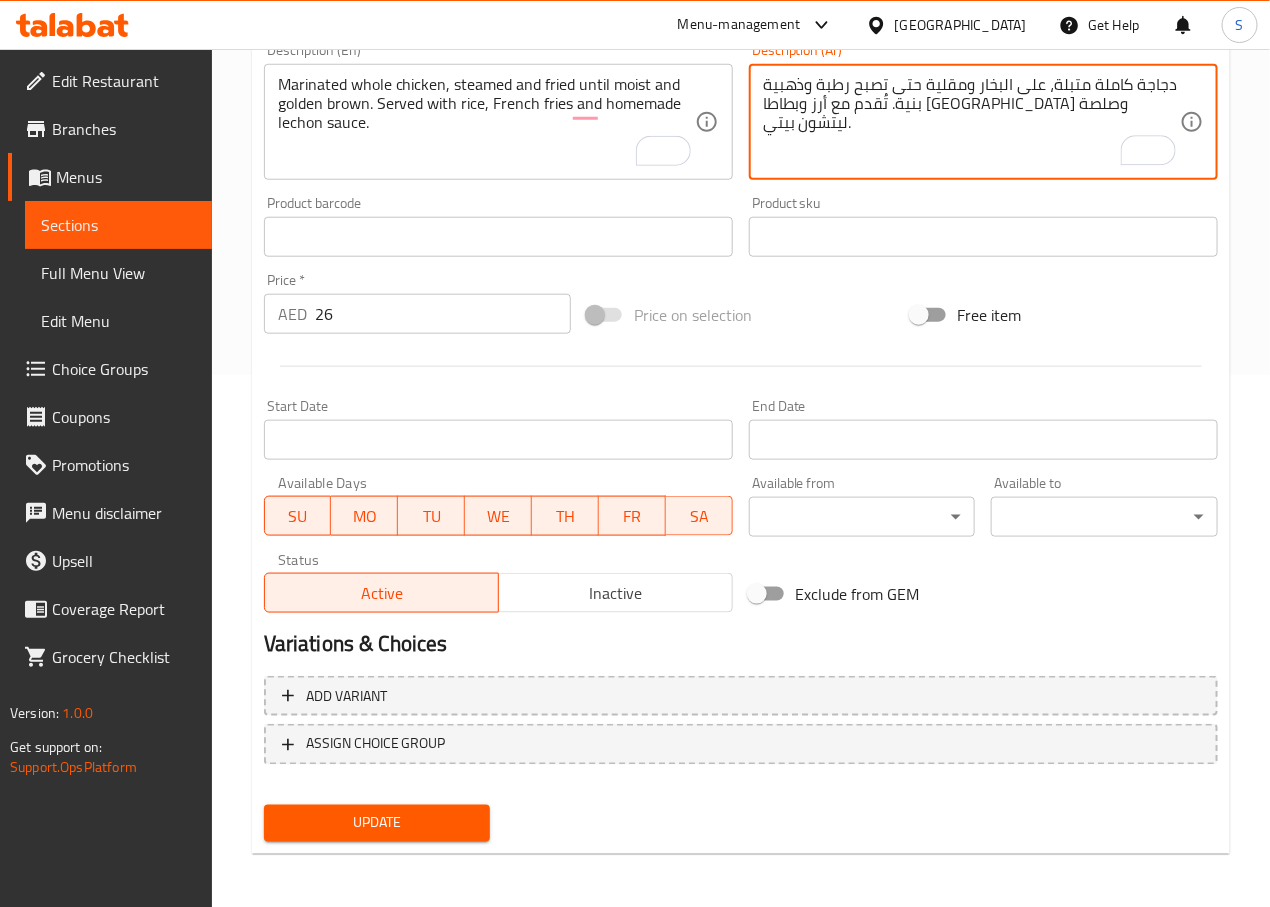 type on "دجاجة كاملة متبلة، على البخار ومقلية حتى تصبح رطبة وذهبية بنية. تُقدم مع أرز وبطاطا مقلية وصلصة ليتشون بيتي." 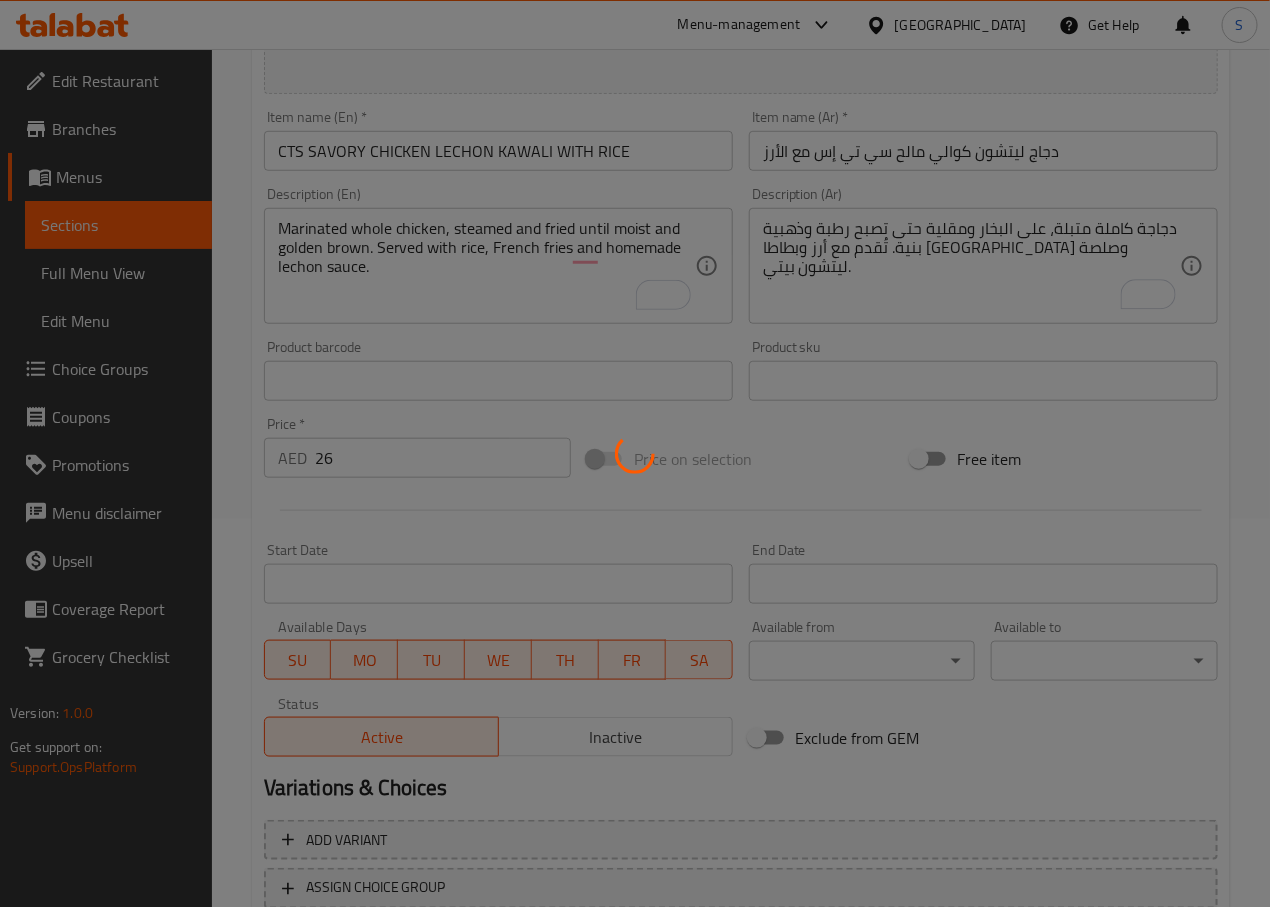 scroll, scrollTop: 0, scrollLeft: 0, axis: both 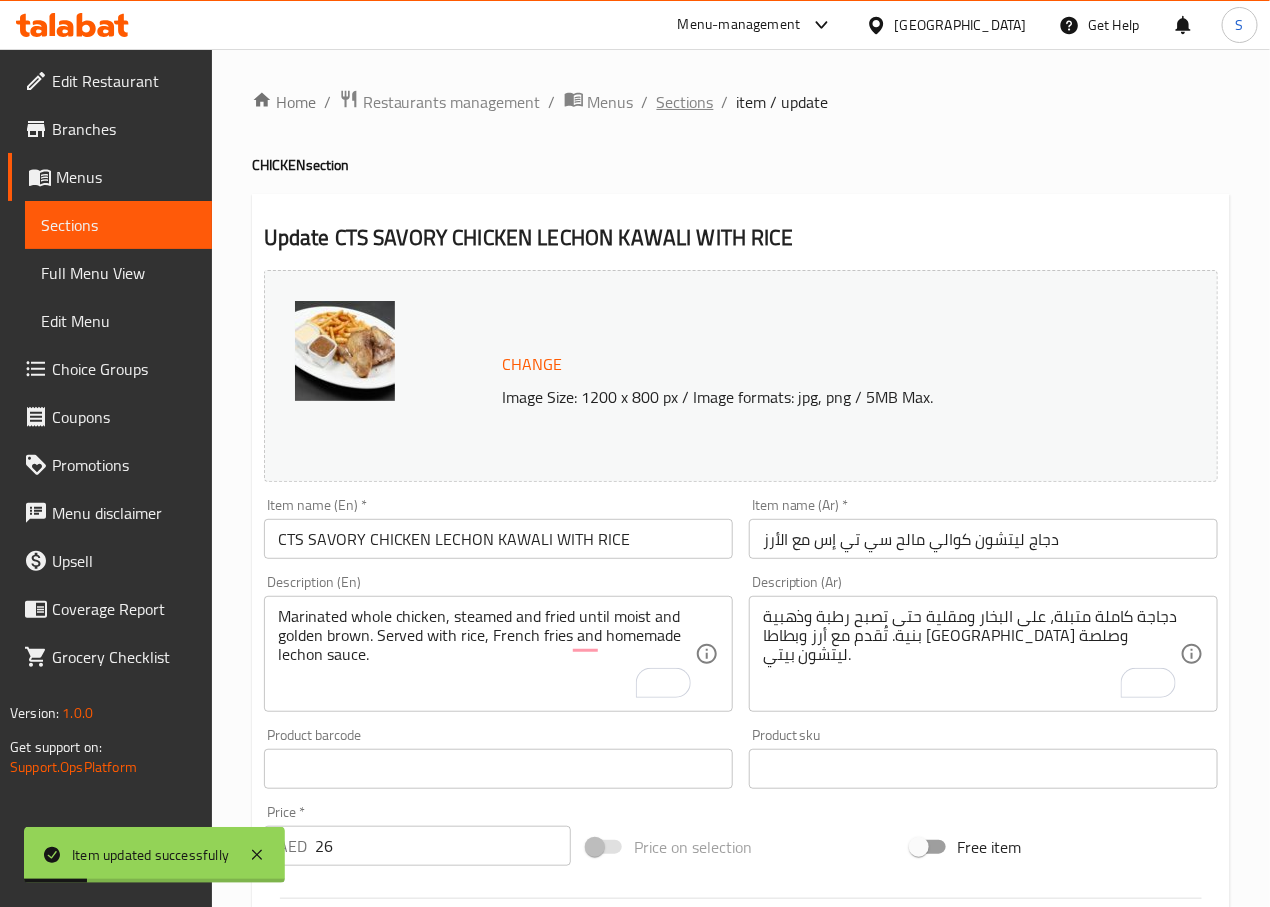 click on "Sections" at bounding box center (685, 102) 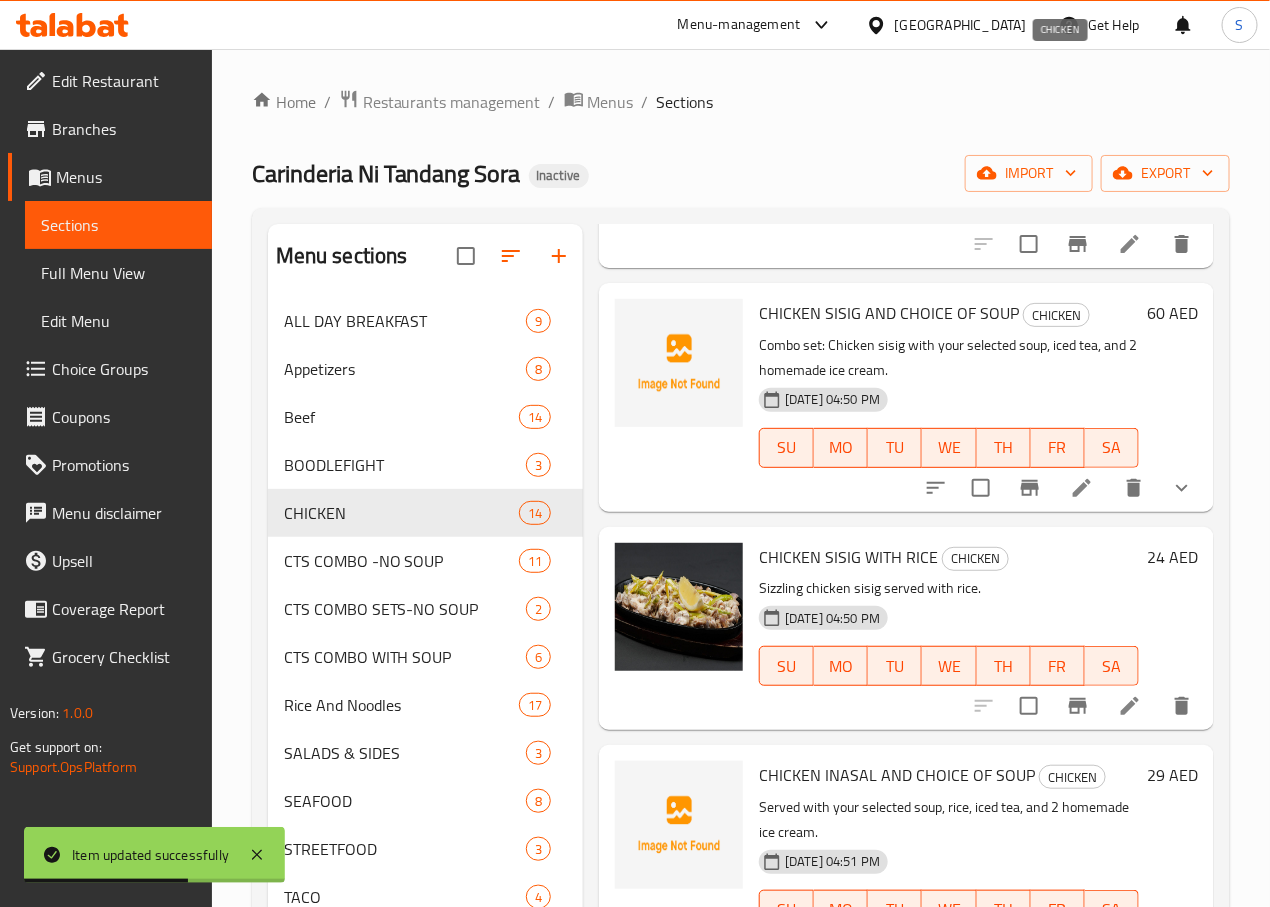 scroll, scrollTop: 849, scrollLeft: 0, axis: vertical 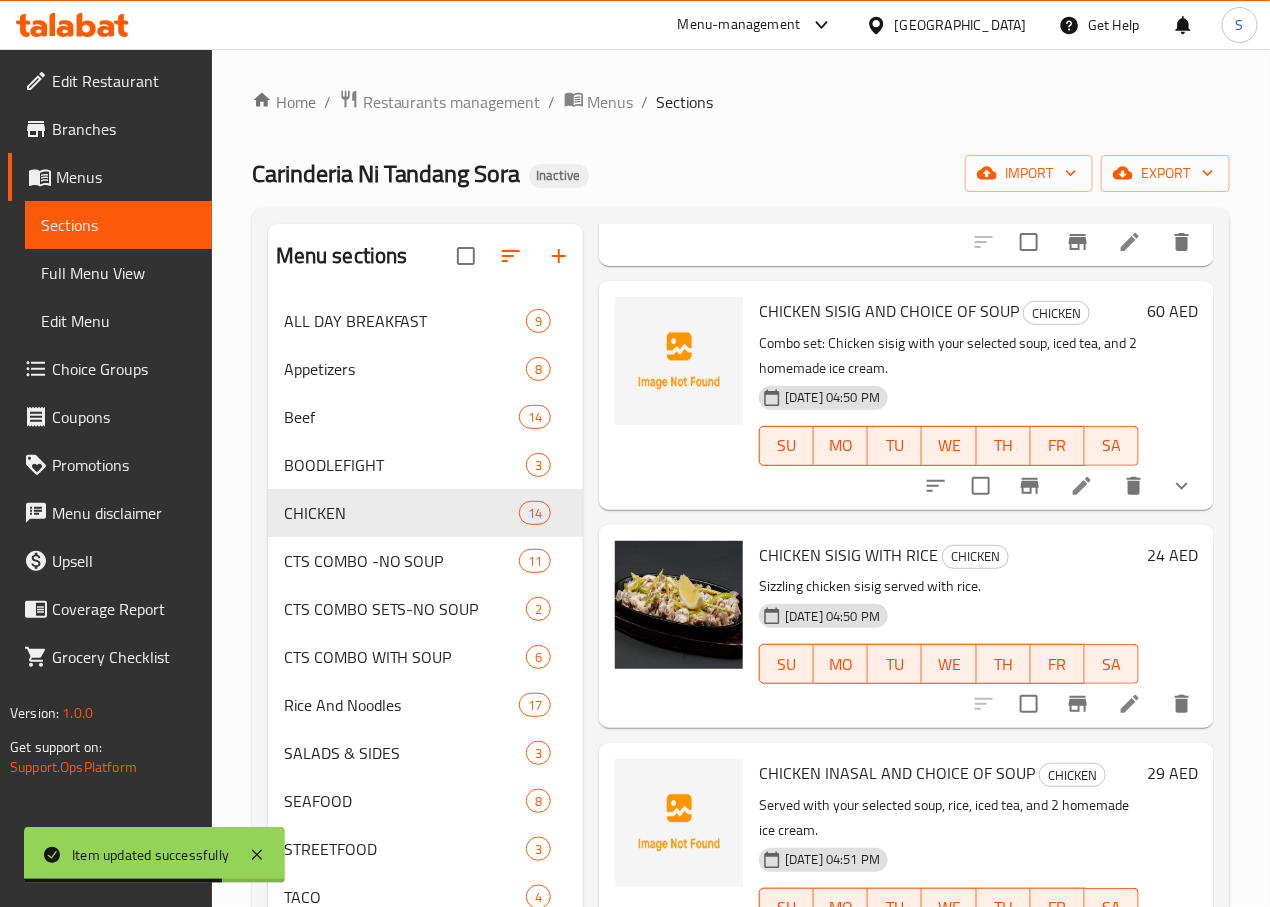 click at bounding box center [1082, 486] 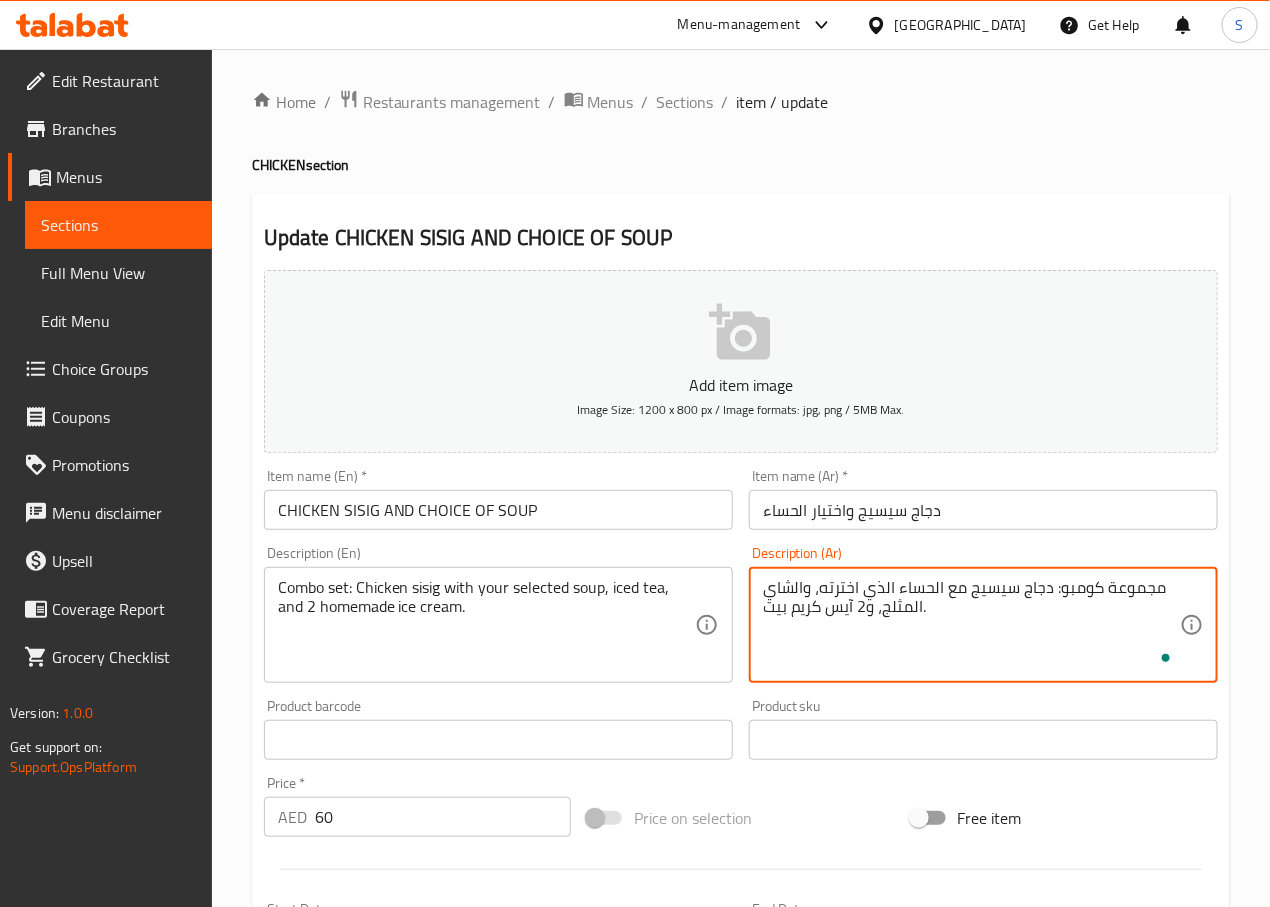 type on "مجموعة كومبو: دجاج سيسيج مع الحساء الذي اخترته، والشاي المثلج، و2 آيس كريم بيتي." 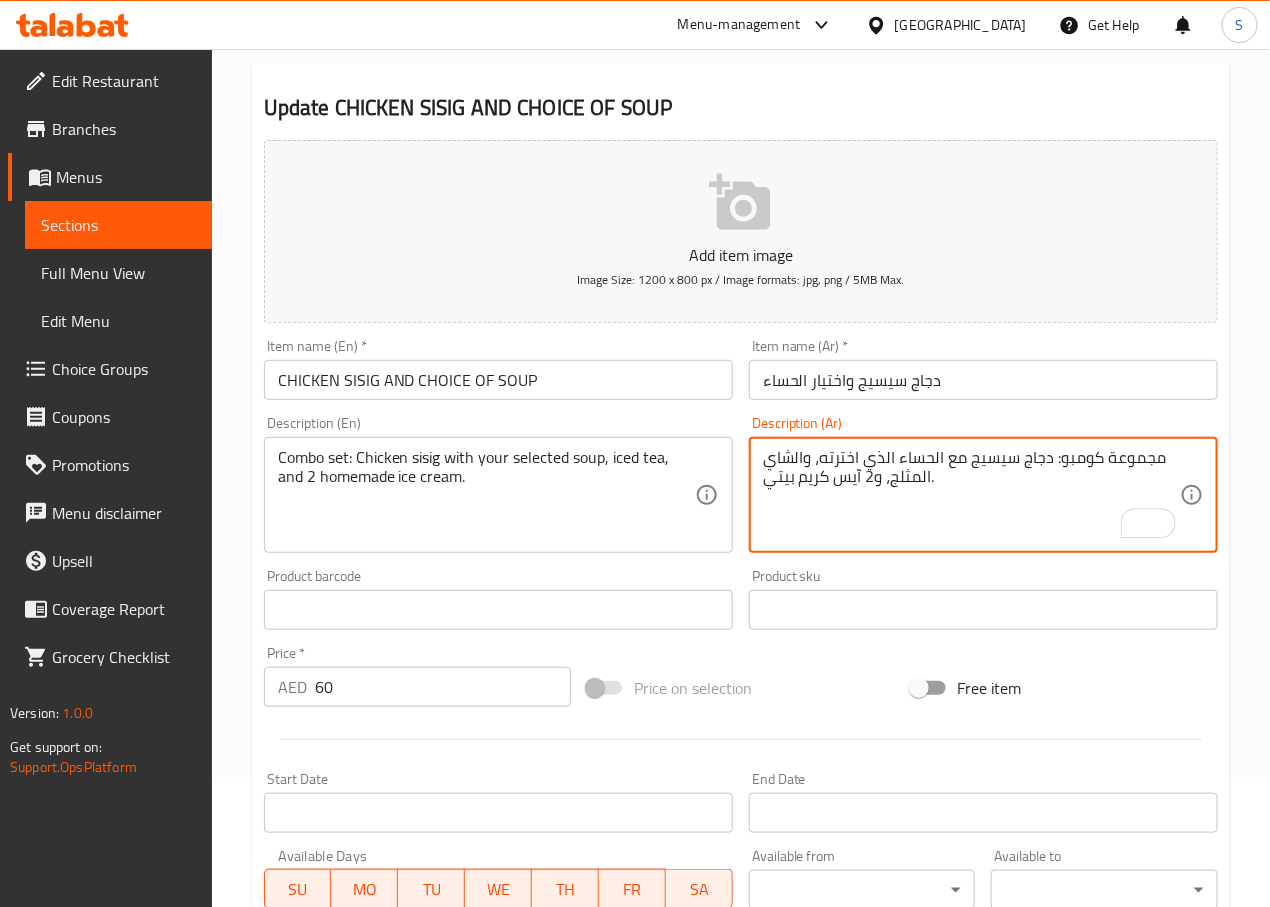 scroll, scrollTop: 540, scrollLeft: 0, axis: vertical 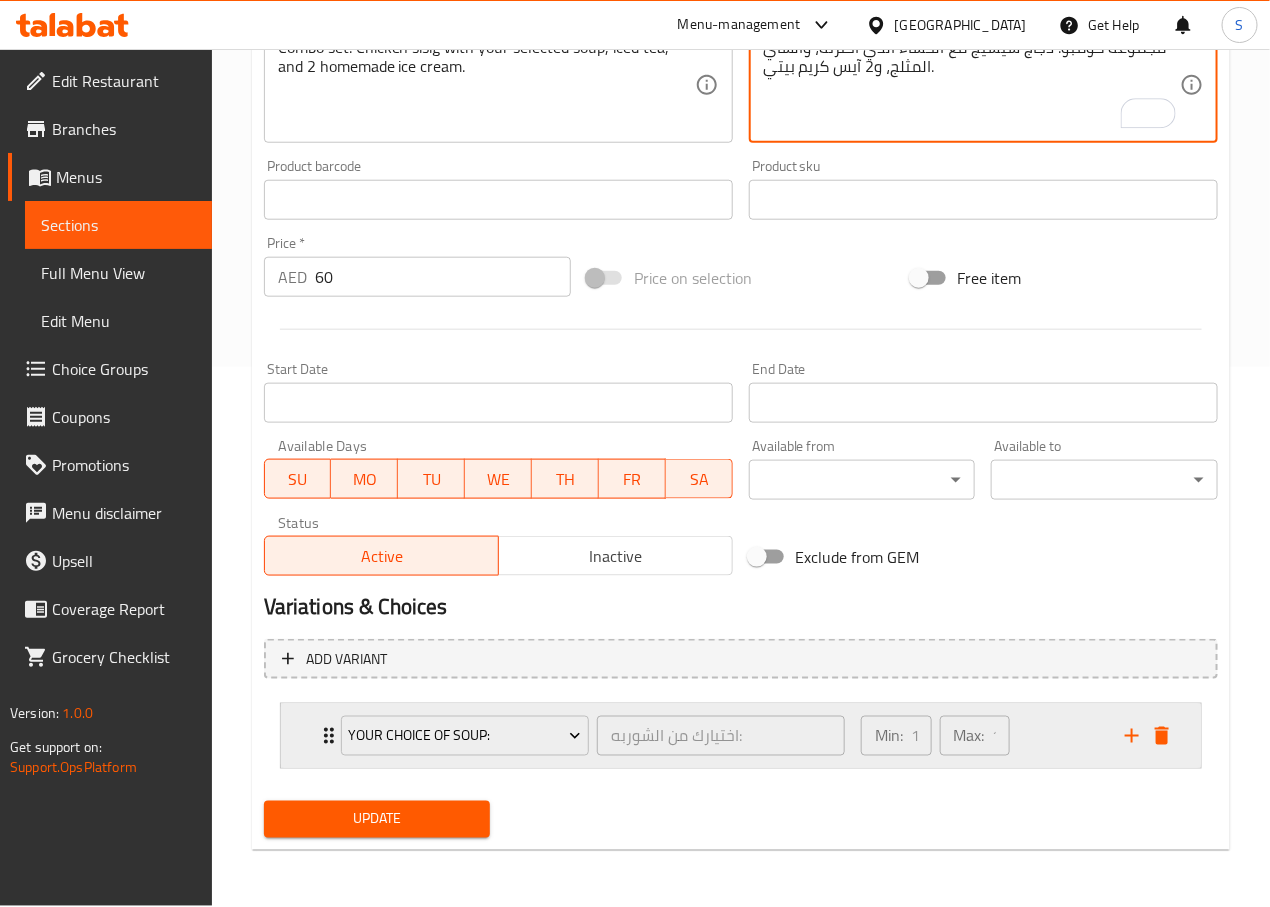 click on "Your choice of soup: اختيارك من الشوربه: ​ Min: 1 ​ Max: 1 ​" at bounding box center [741, 736] 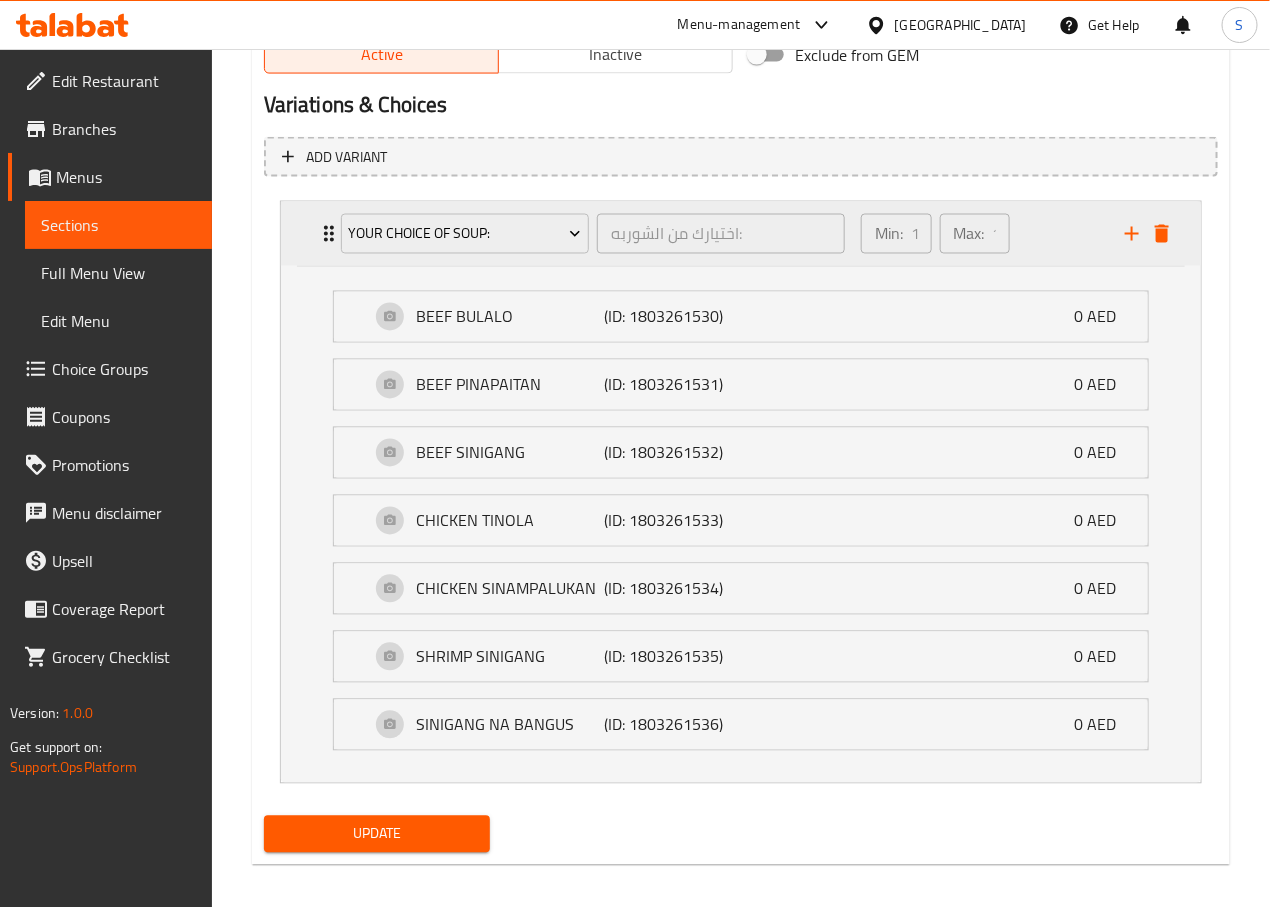 scroll, scrollTop: 1063, scrollLeft: 0, axis: vertical 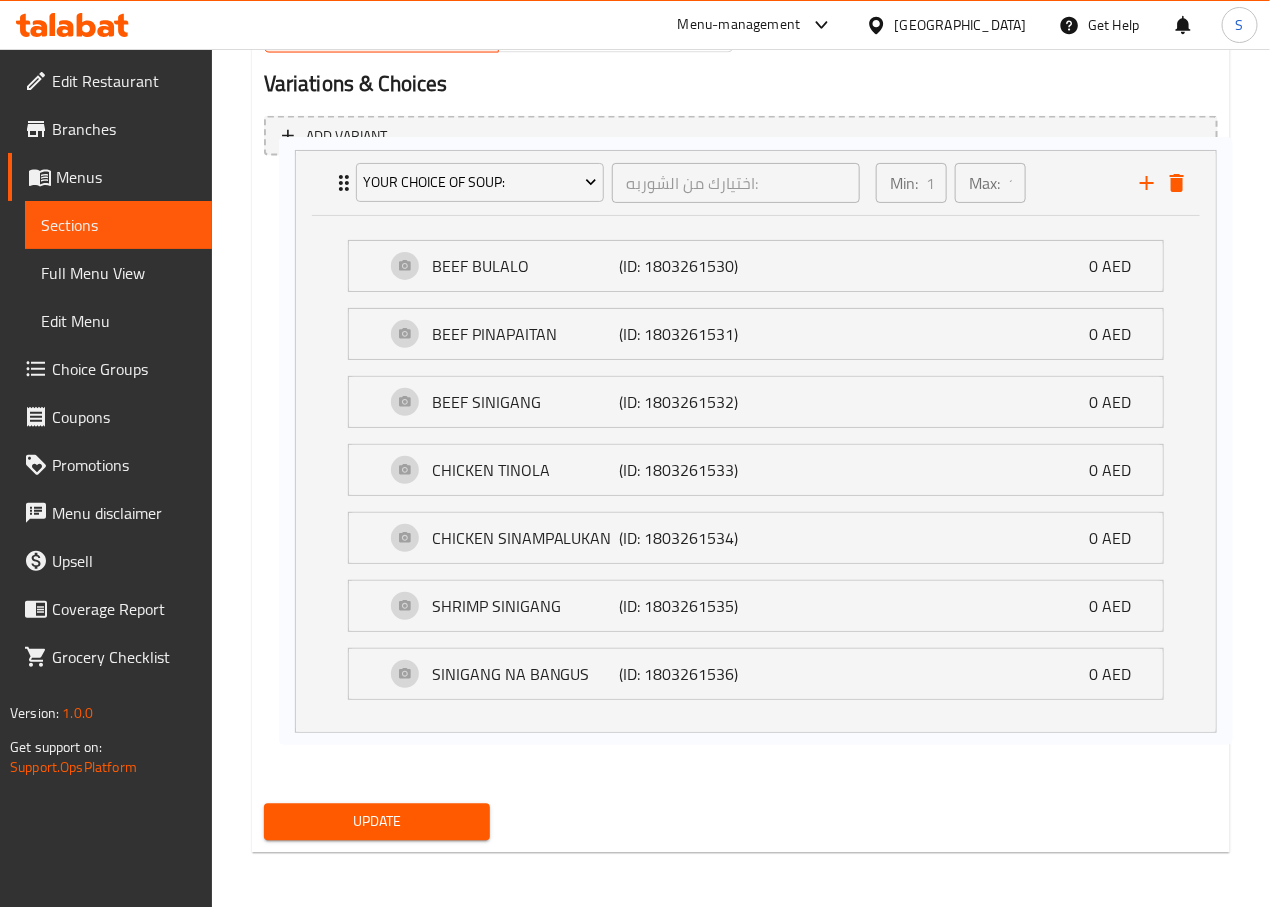 drag, startPoint x: 468, startPoint y: 726, endPoint x: 487, endPoint y: 666, distance: 62.936478 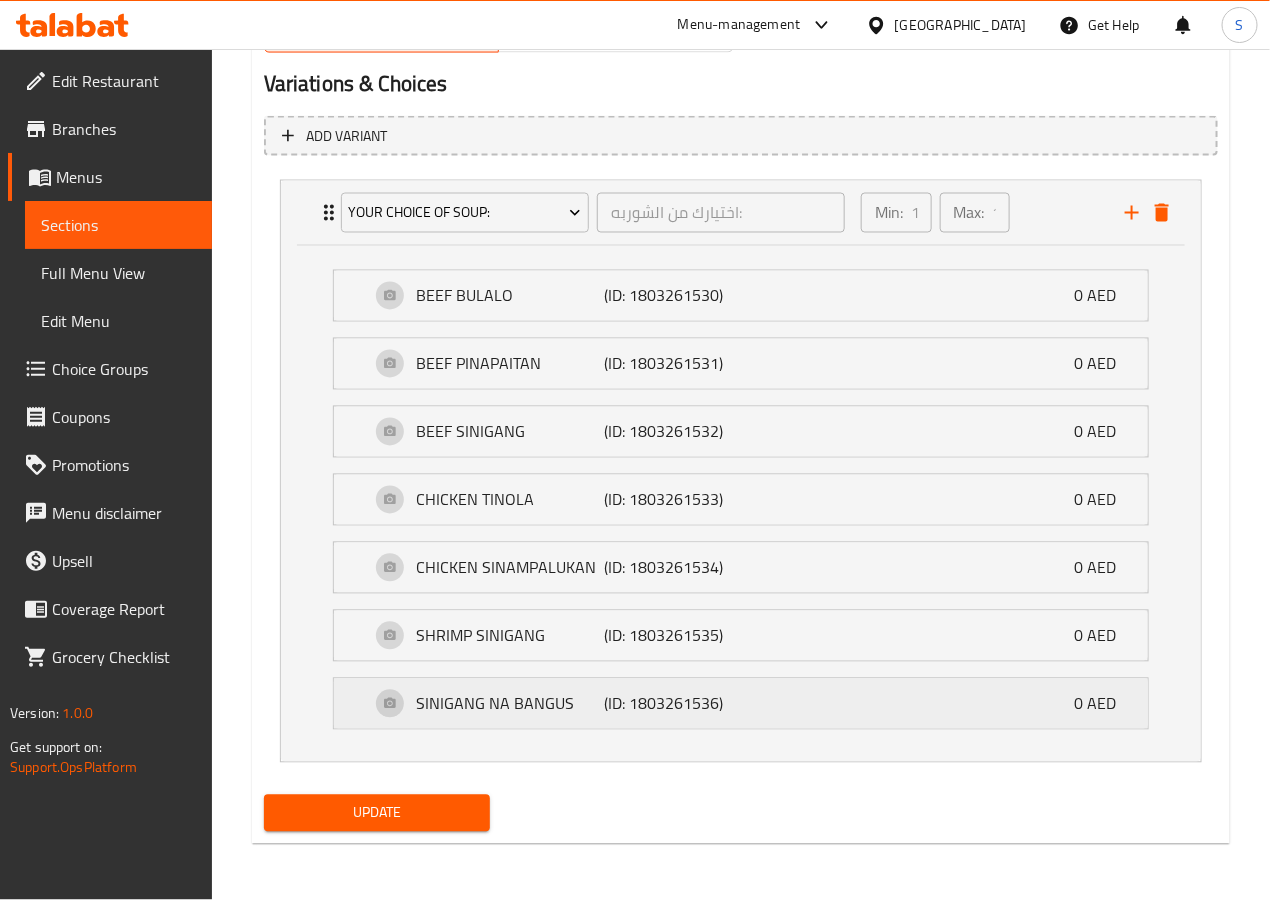 click on "SINIGANG NA BANGUS" at bounding box center [510, 704] 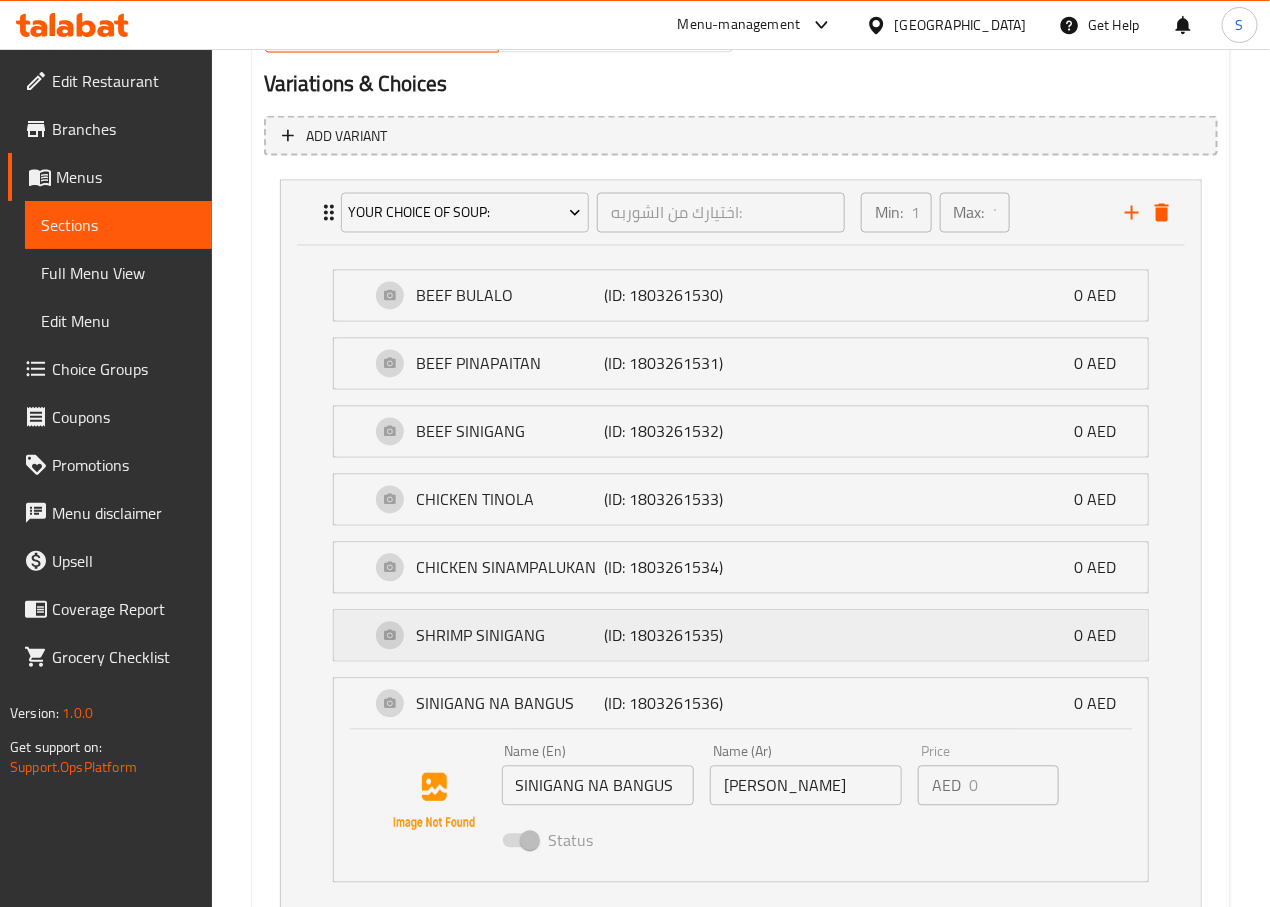 click on "SHRIMP SINIGANG (ID: 1803261535) 0 AED" at bounding box center [747, 636] 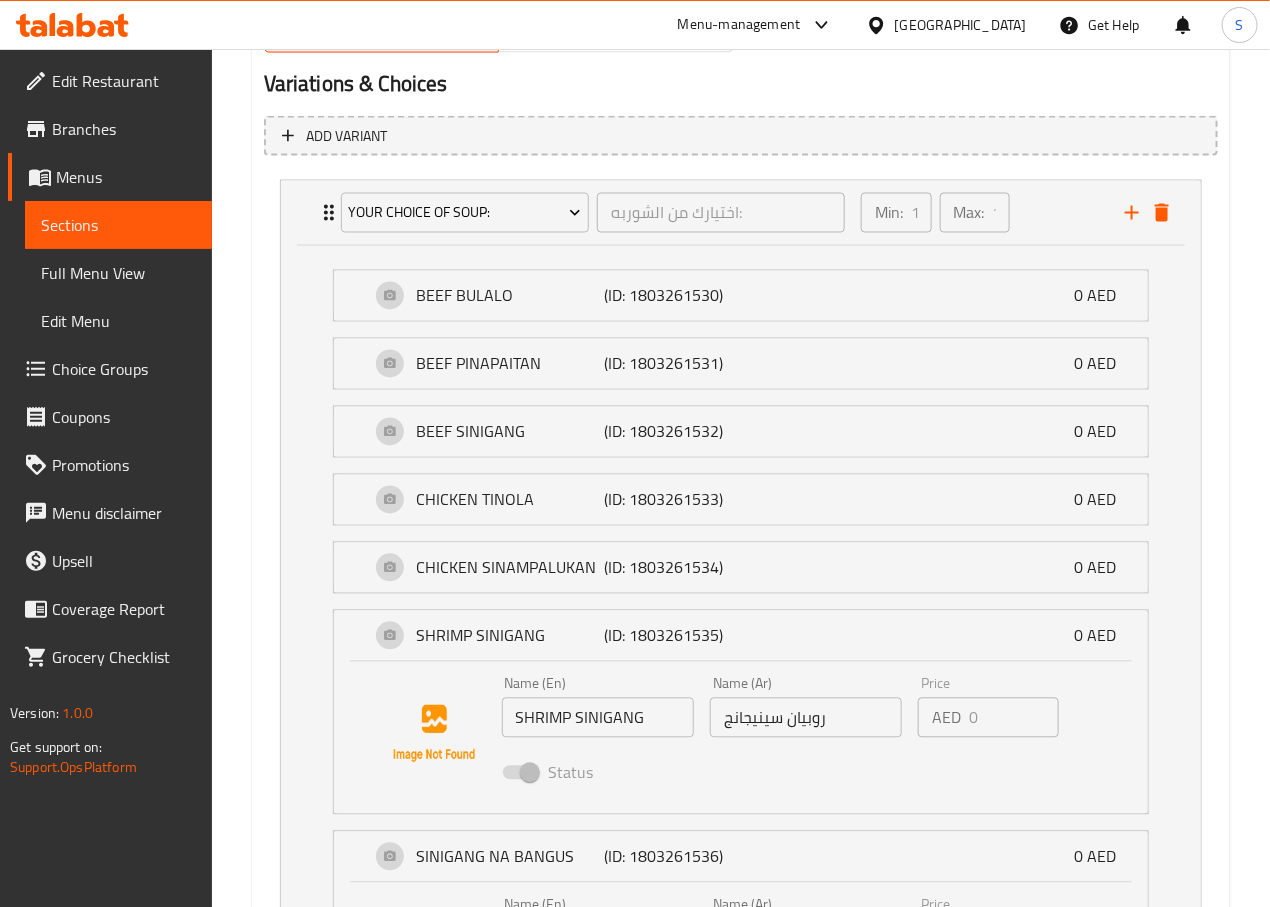 click on "CHICKEN SINAMPALUKAN (ID: 1803261534) 0 AED Name (En) CHICKEN SINAMPALUKAN Name (En) Name (Ar) دجاج سينامبالوكان Name (Ar) Price AED 0 Price Status" at bounding box center [741, 568] 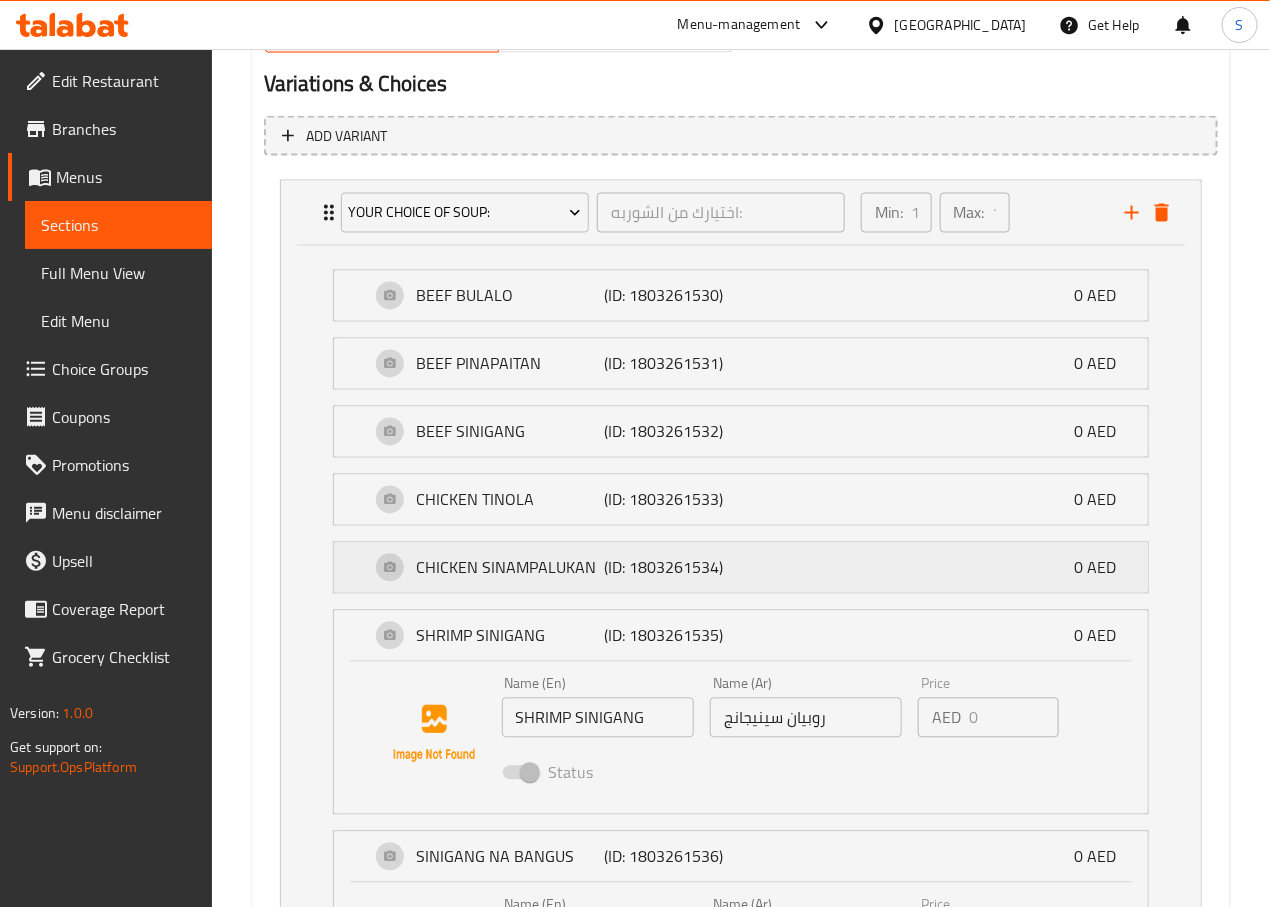 click on "CHICKEN SINAMPALUKAN" at bounding box center [510, 568] 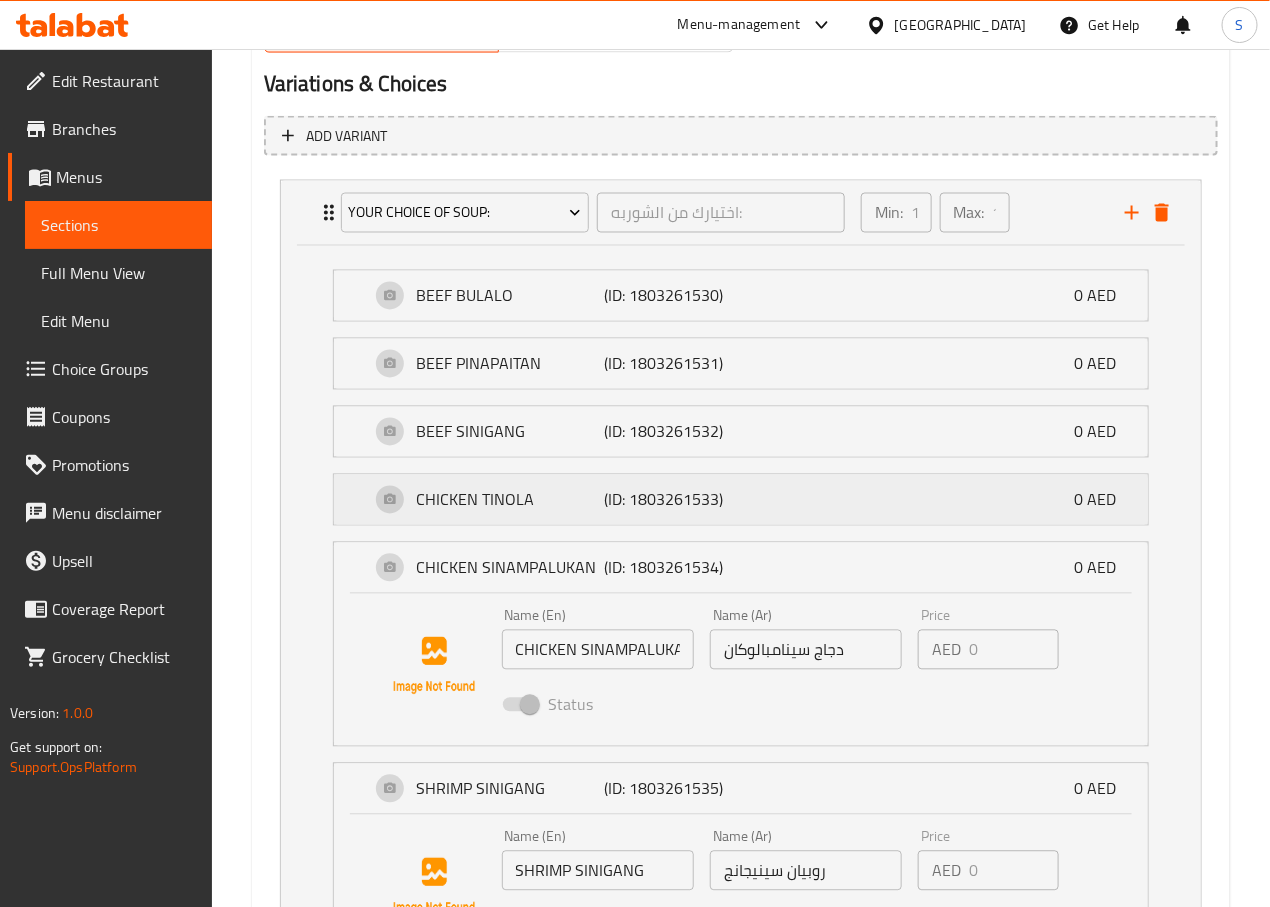 click on "CHICKEN TINOLA" at bounding box center [510, 500] 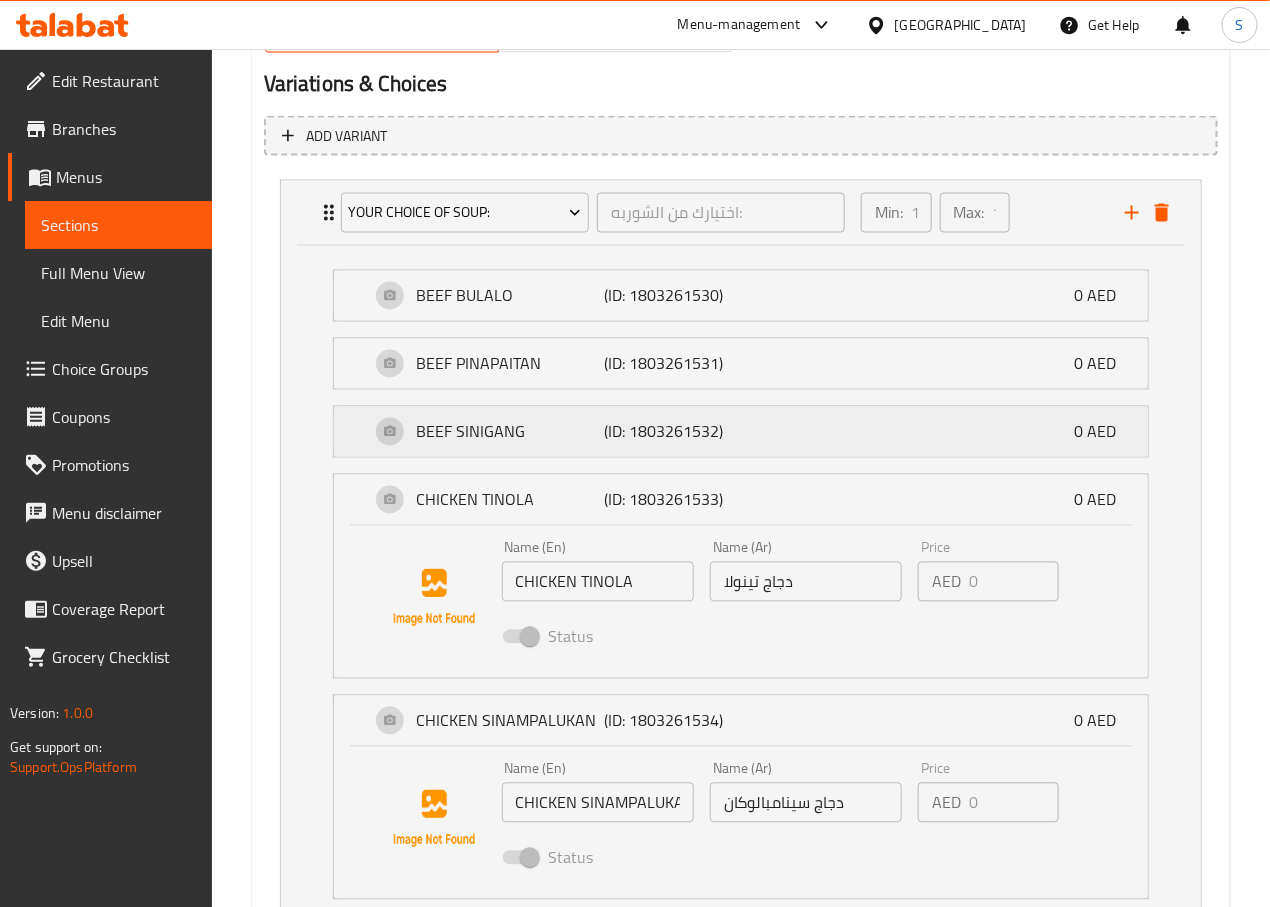 click on "BEEF SINIGANG" at bounding box center (510, 432) 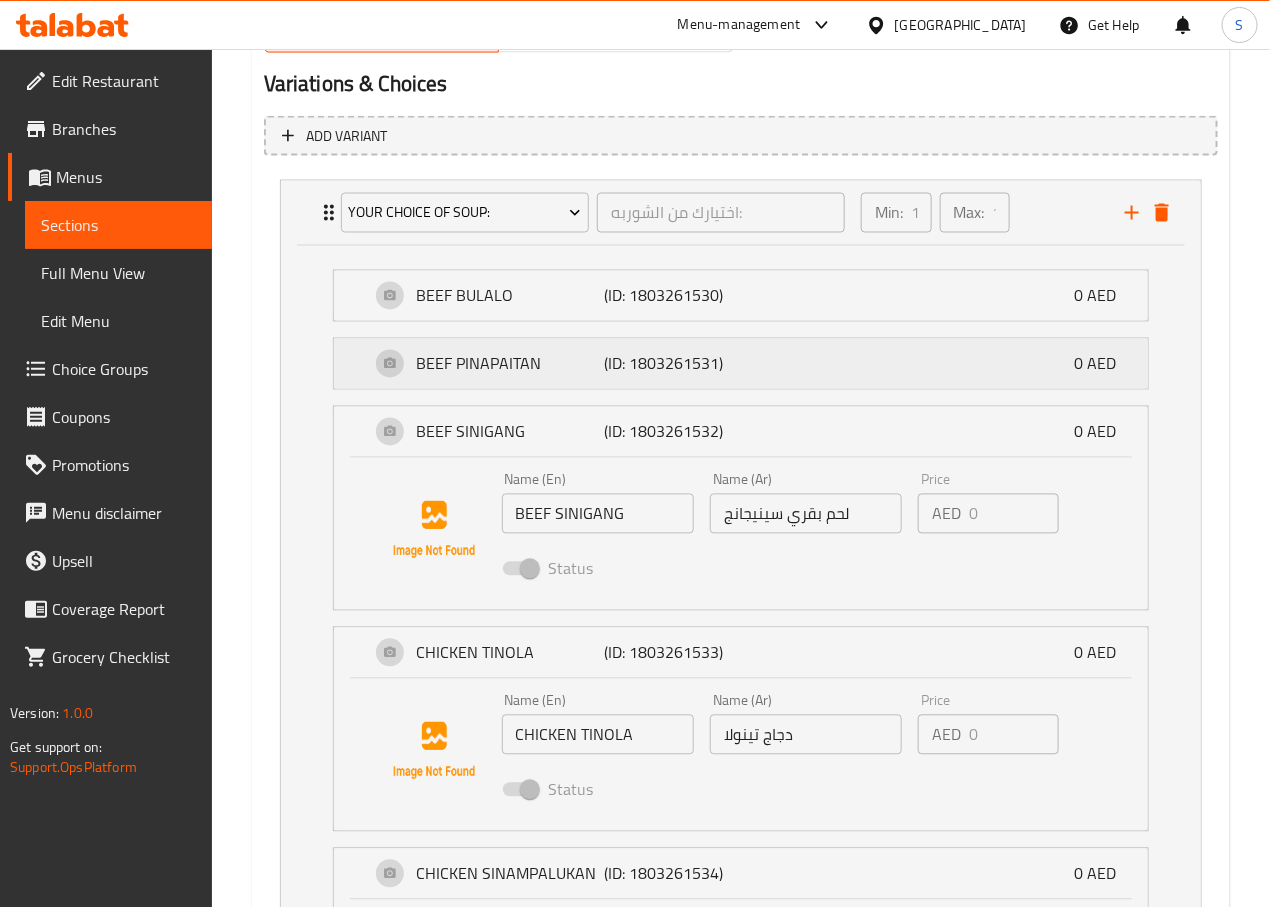 click on "BEEF PINAPAITAN (ID: 1803261531) 0 AED" at bounding box center [747, 364] 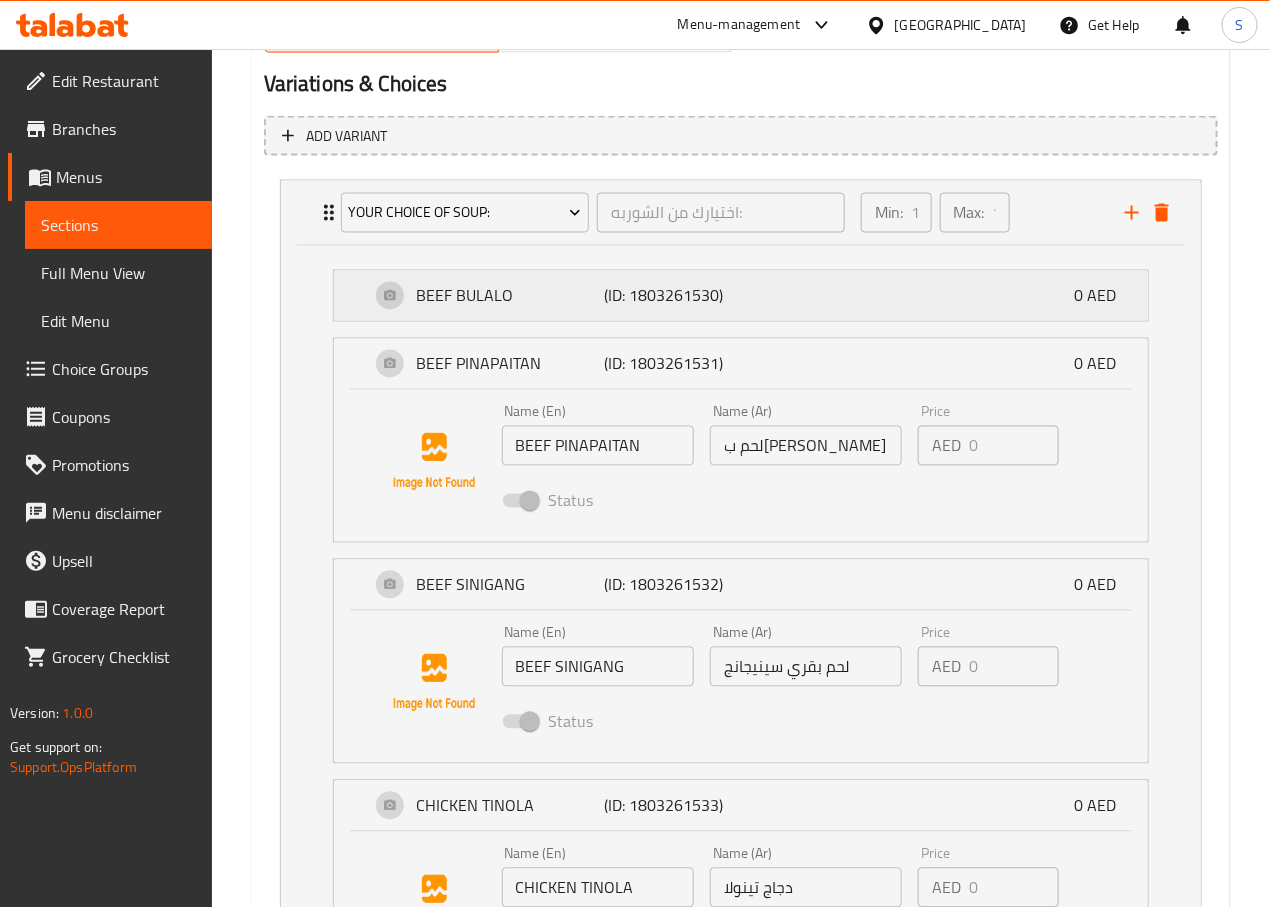 click on "BEEF BULALO" at bounding box center [510, 296] 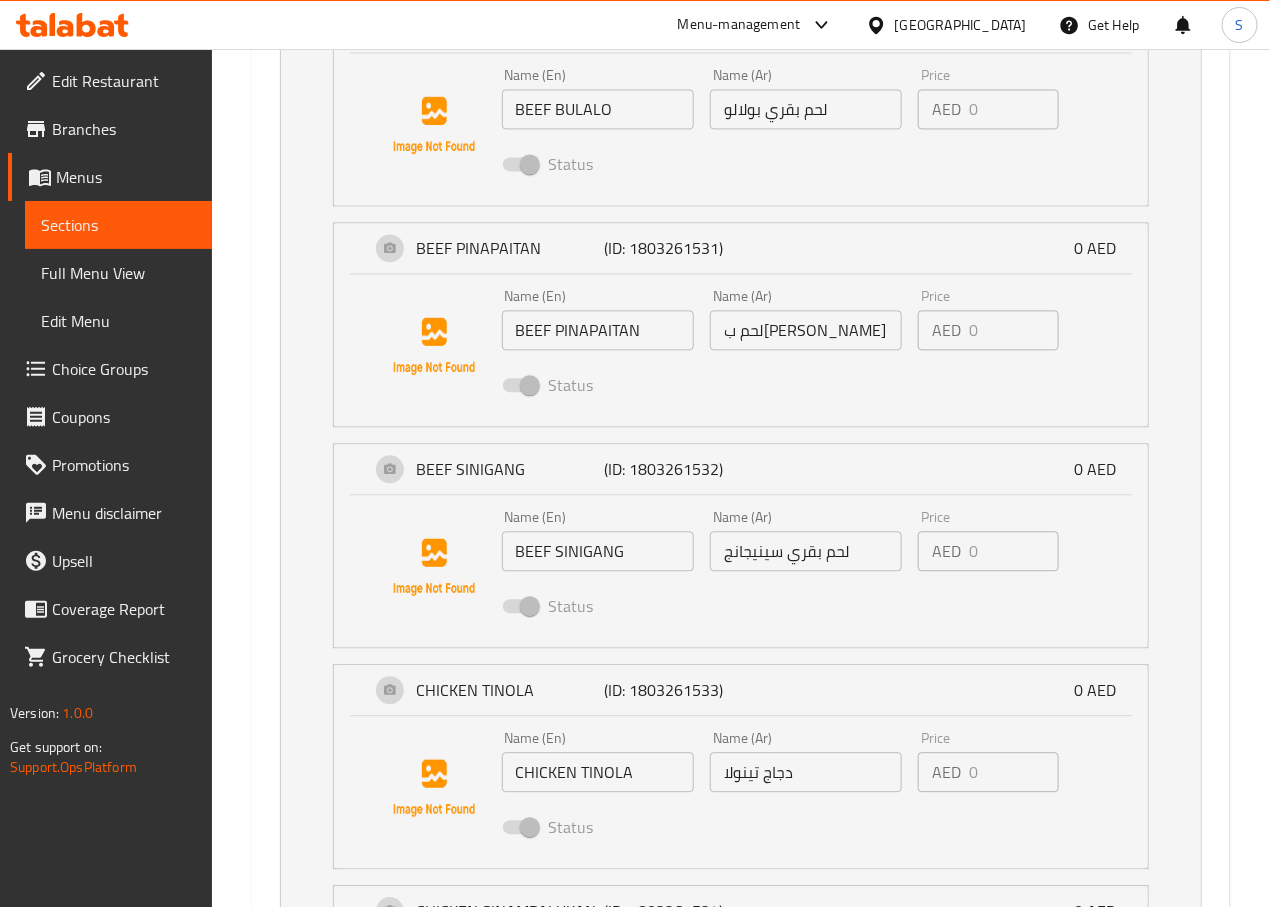 scroll, scrollTop: 1330, scrollLeft: 0, axis: vertical 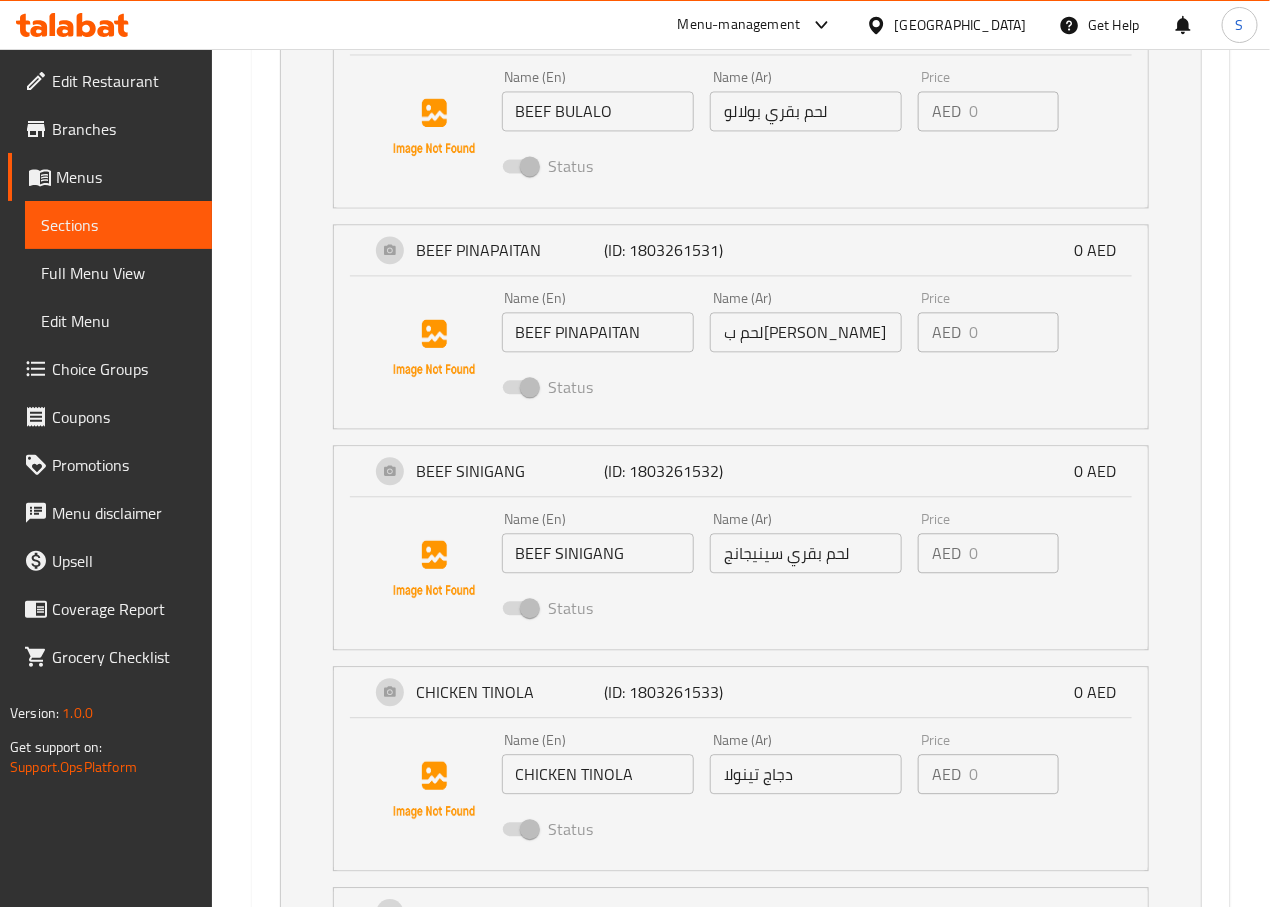 click on "Choice Groups" at bounding box center (124, 369) 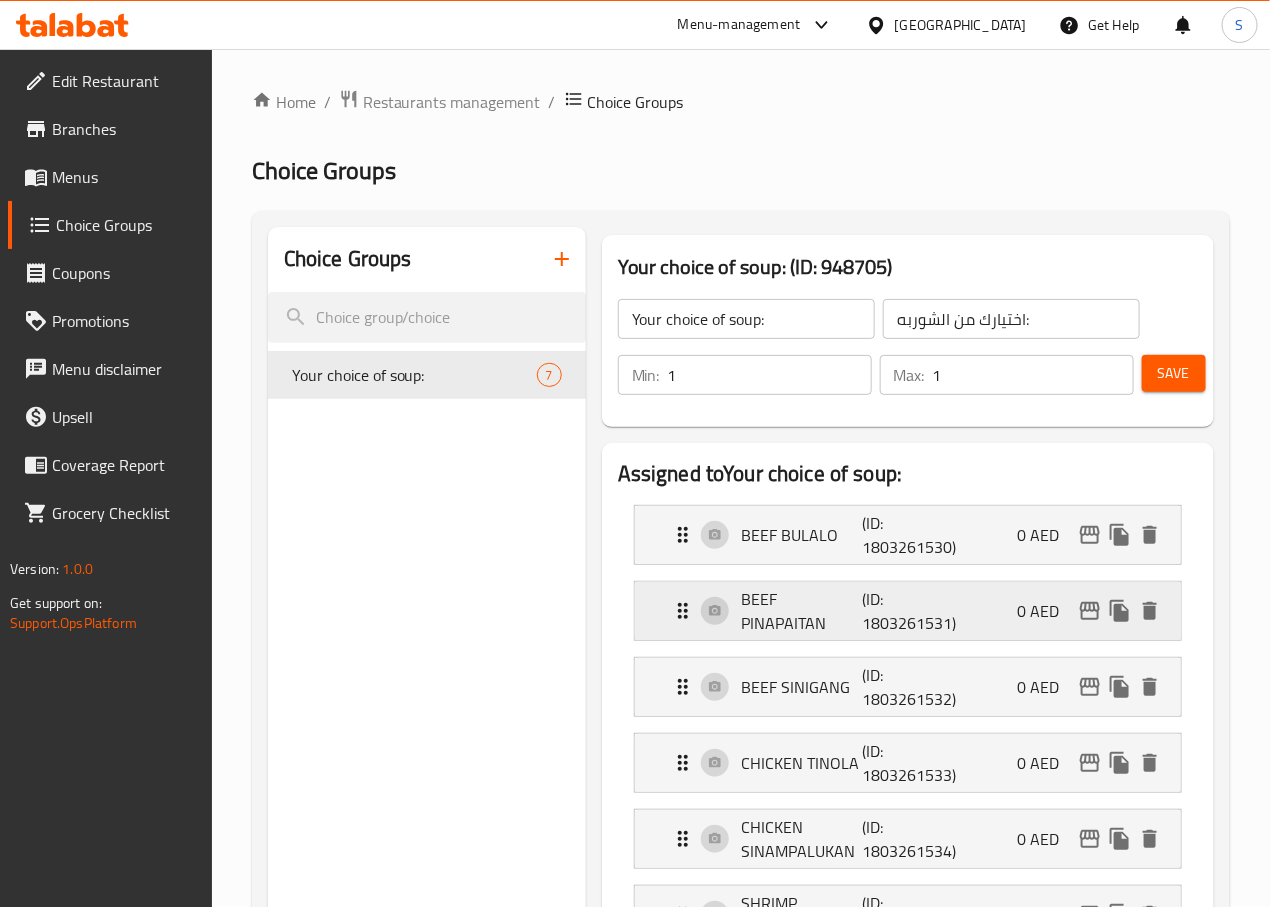 scroll, scrollTop: 1, scrollLeft: 0, axis: vertical 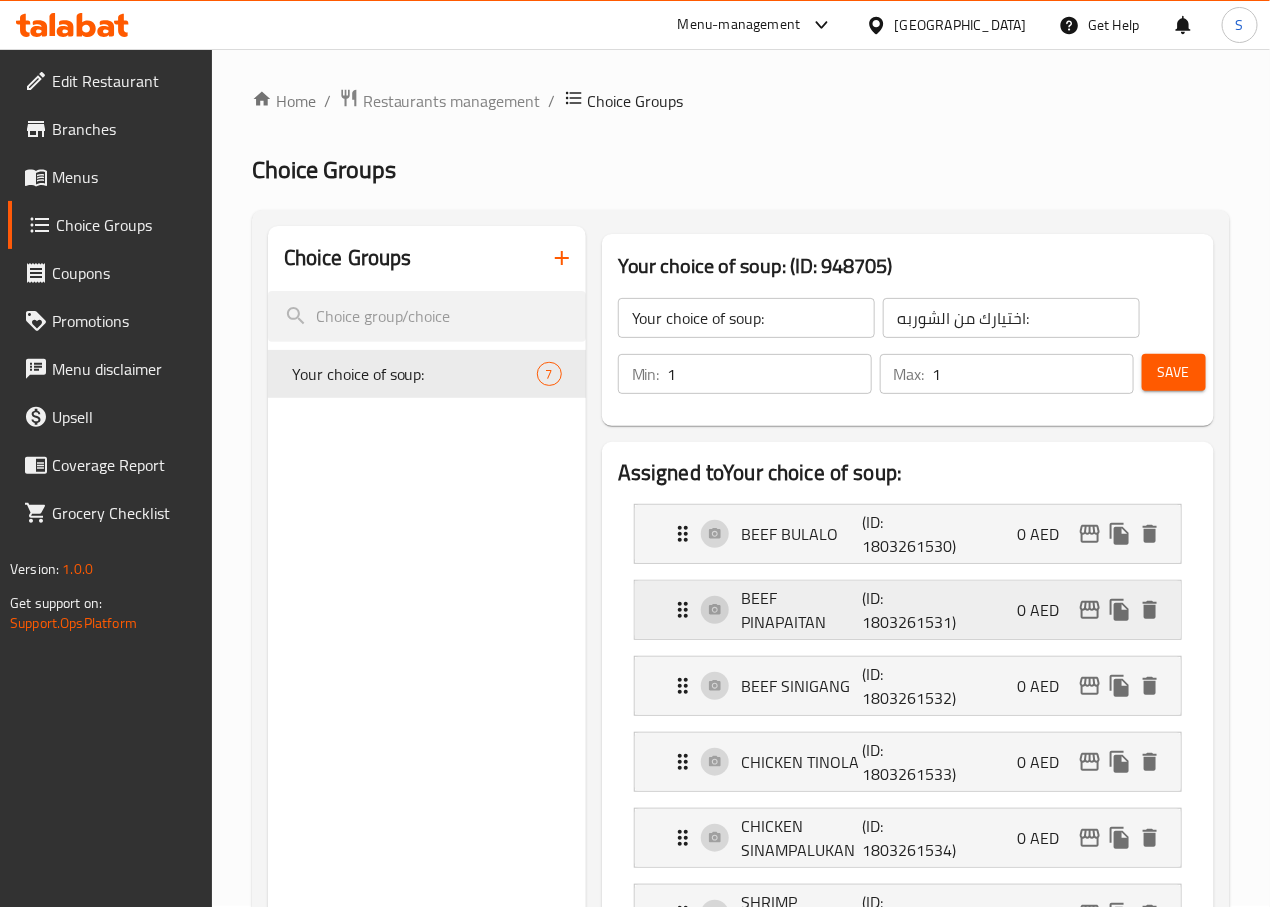 click on "BEEF PINAPAITAN" at bounding box center [802, 610] 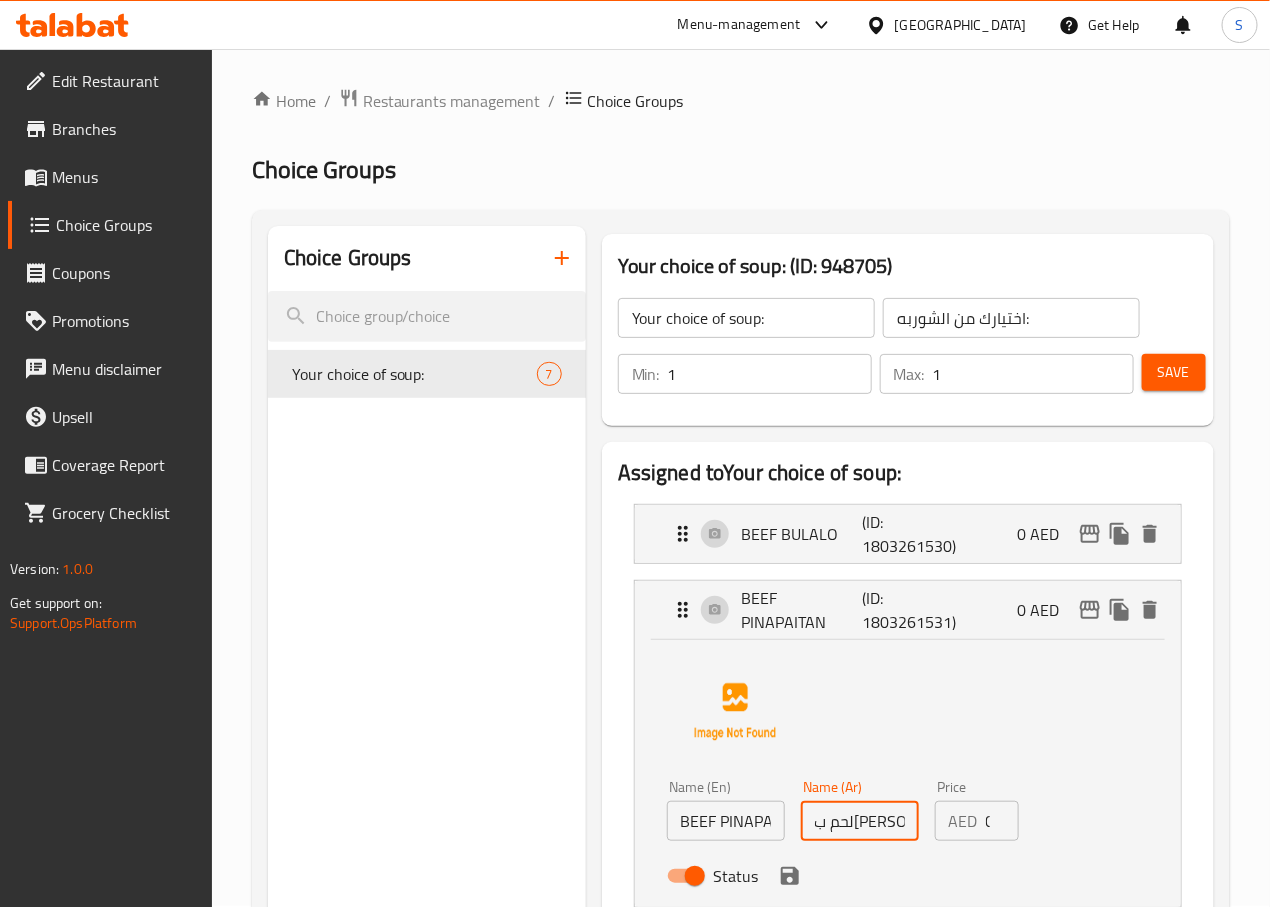 click on "لحم بقري بابايتان" at bounding box center [860, 821] 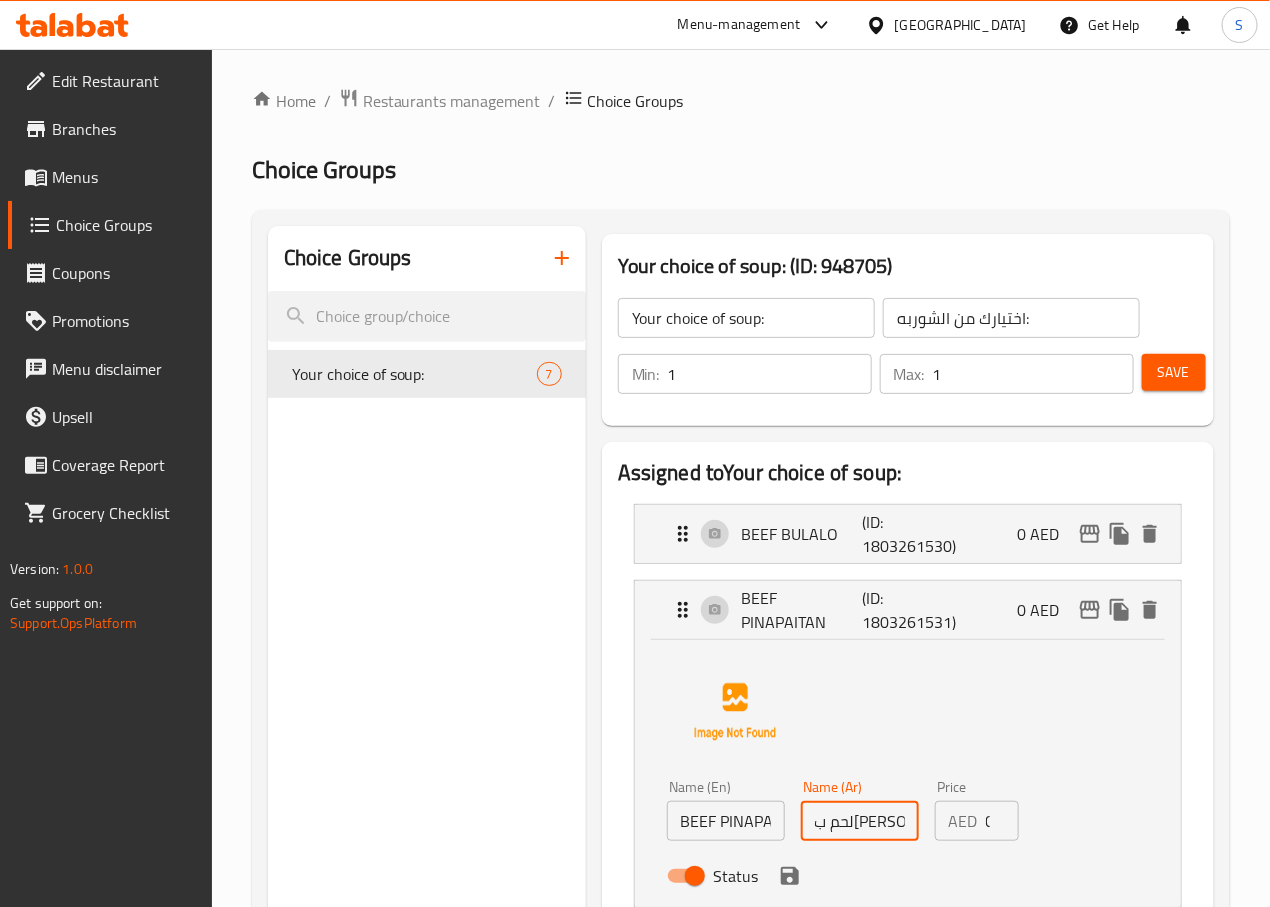 click on "لحم بقري بابايتان" at bounding box center [860, 821] 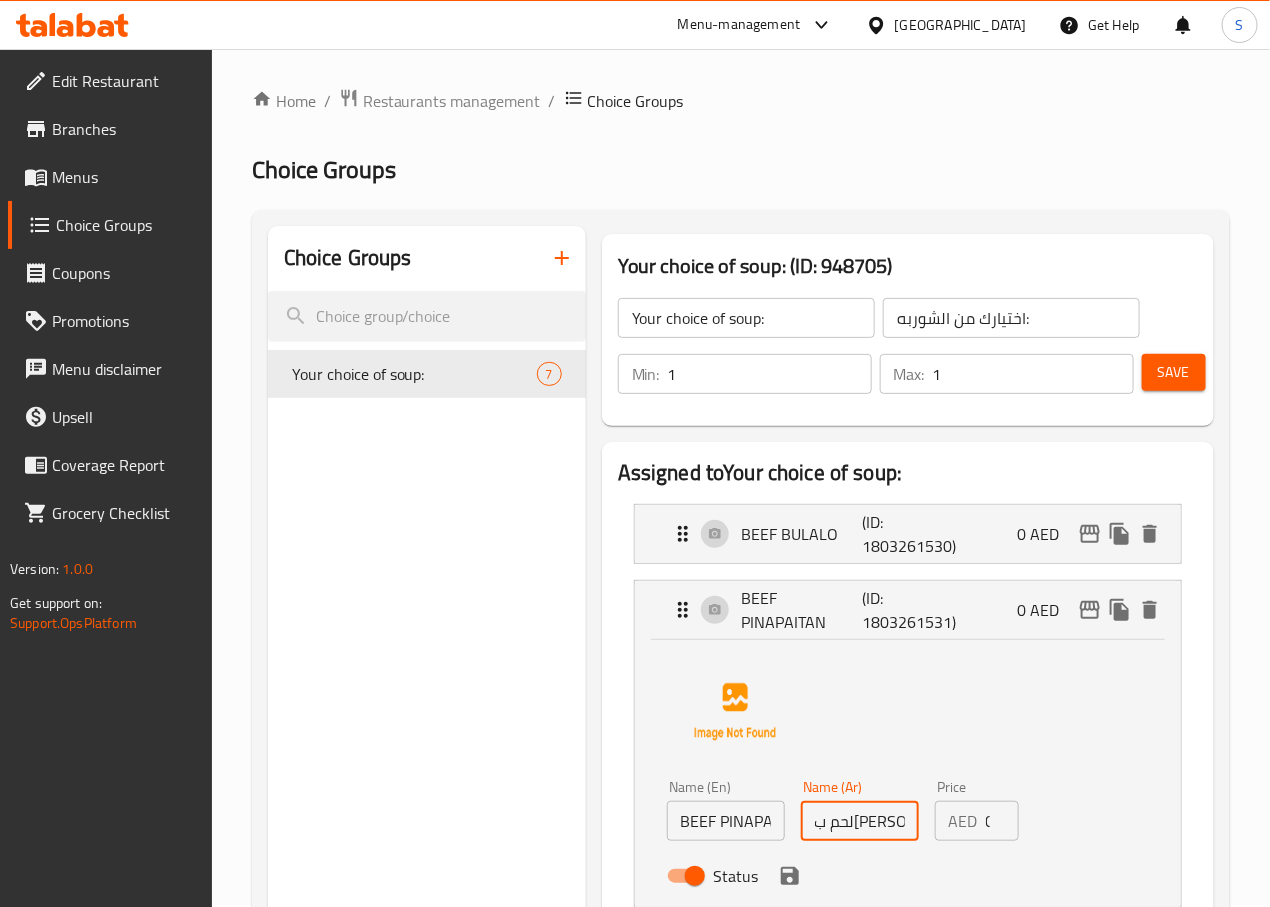 click on "لحم بقري بابايتان" at bounding box center [860, 821] 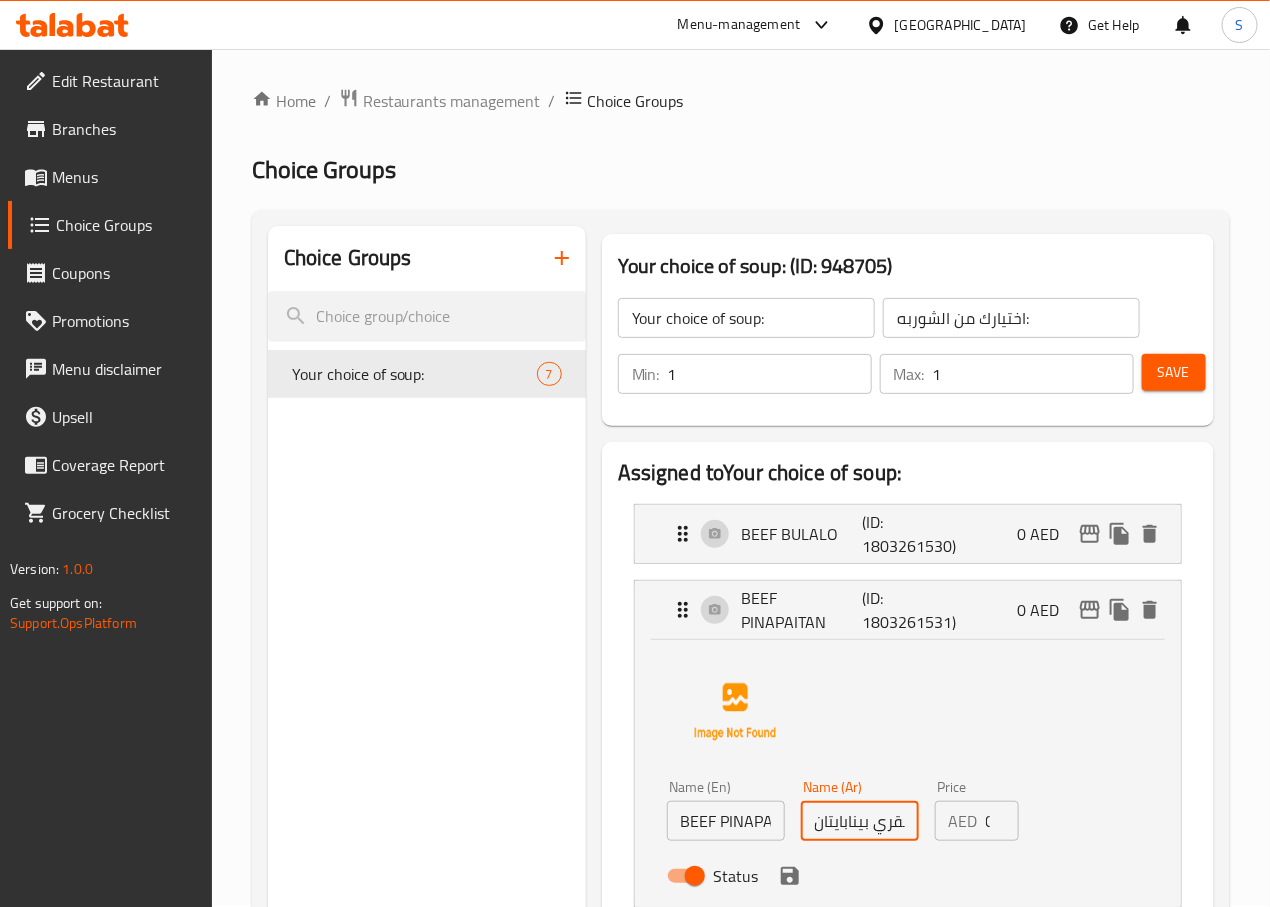 scroll, scrollTop: 0, scrollLeft: 9, axis: horizontal 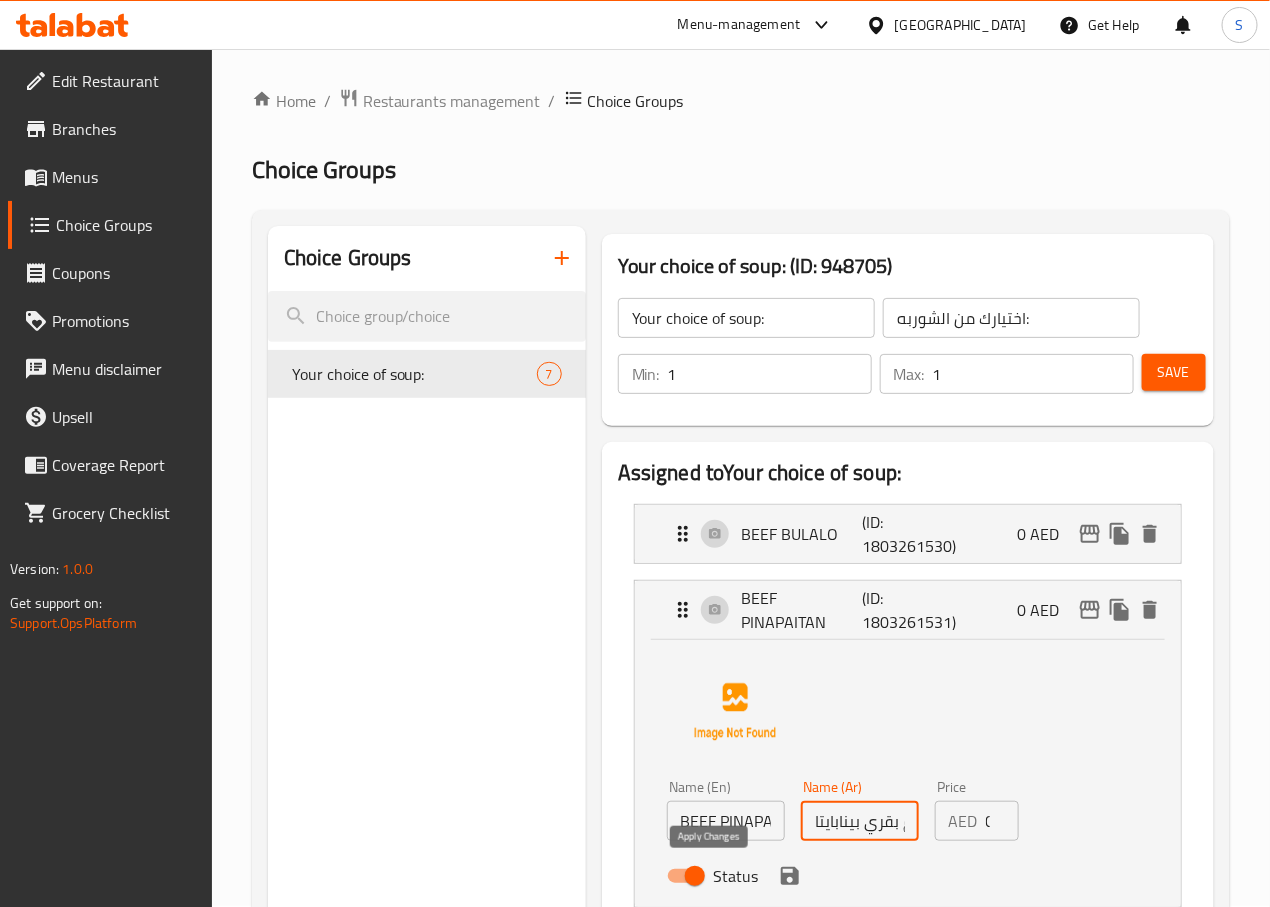 click 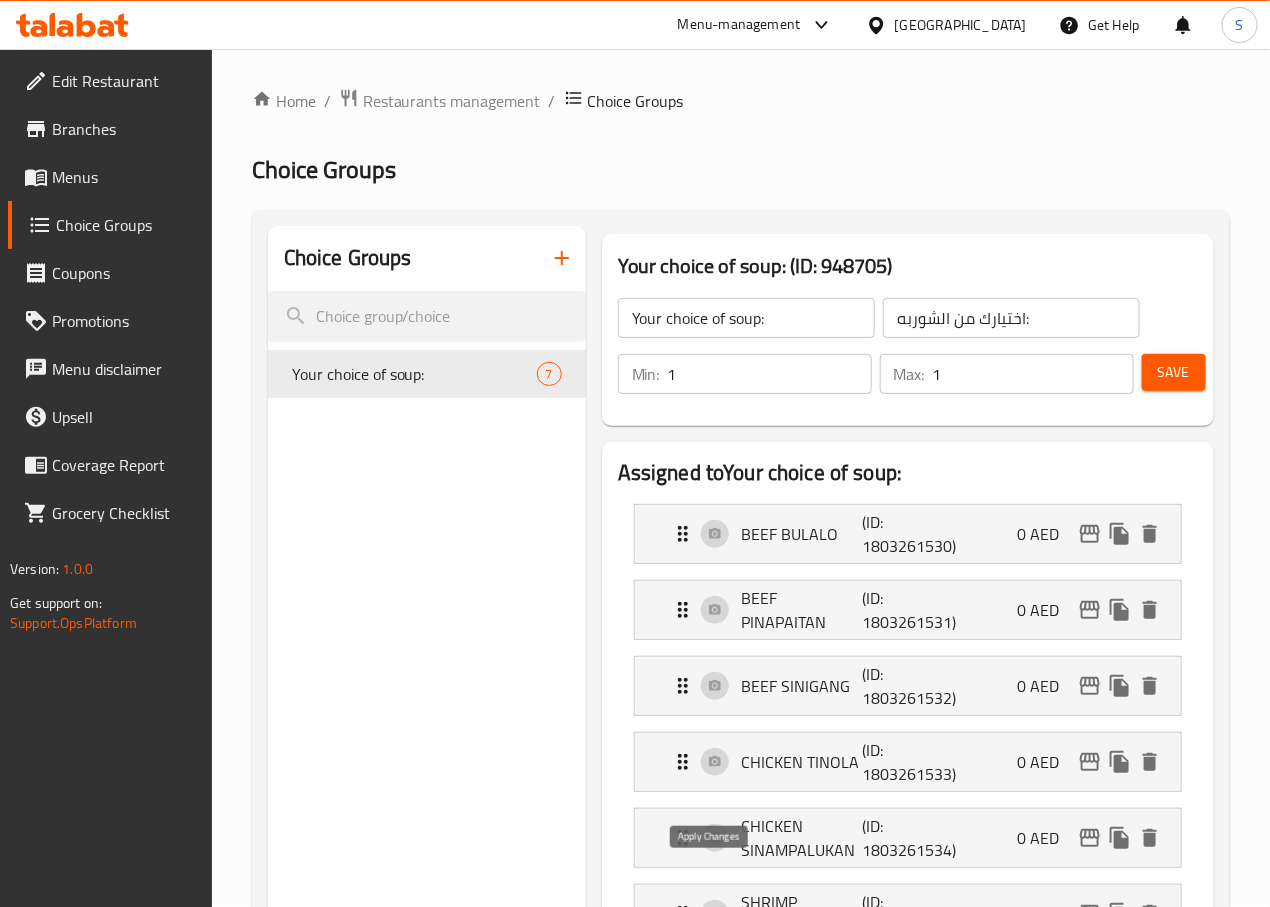 type on "لحم بقري بينابايتان" 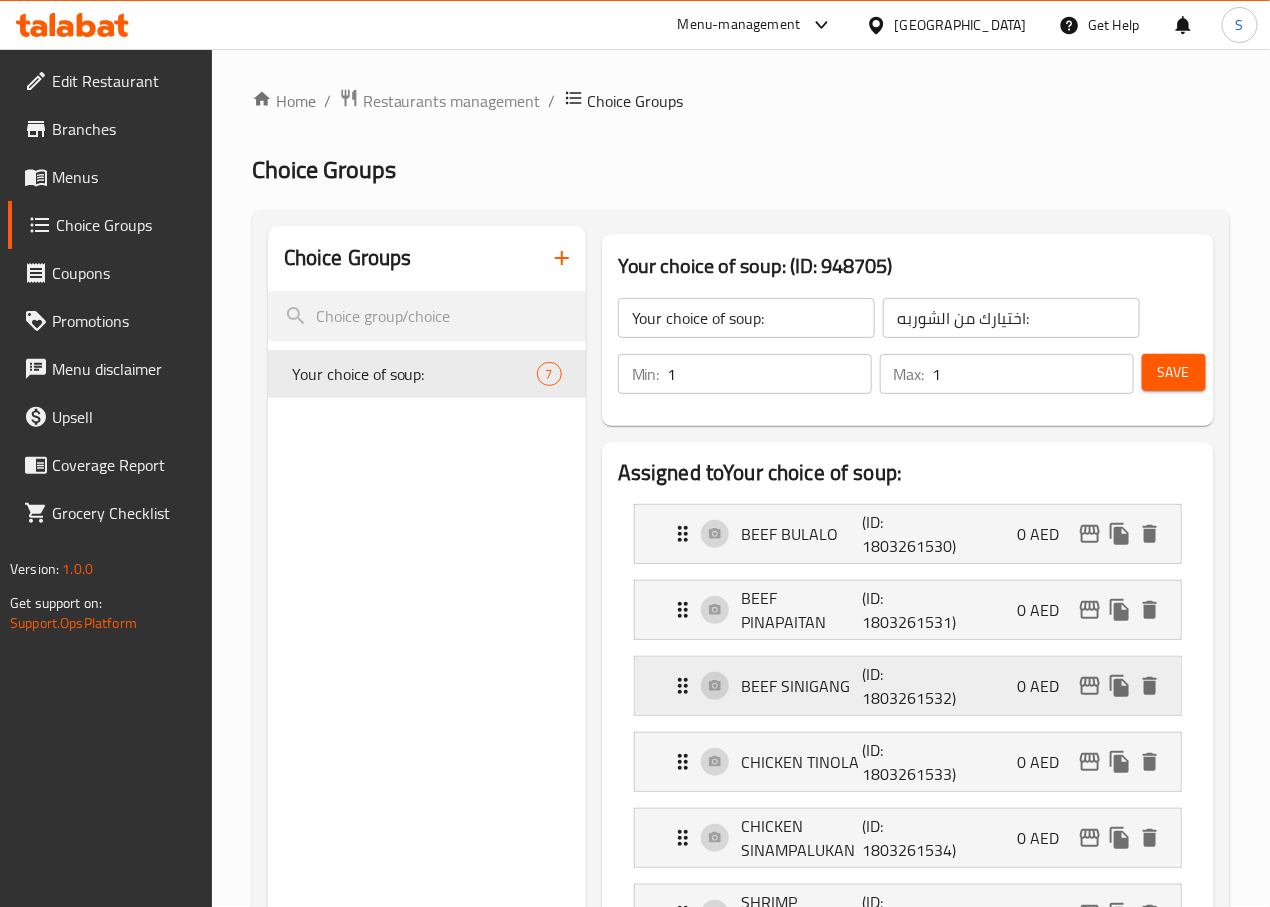scroll, scrollTop: 0, scrollLeft: 0, axis: both 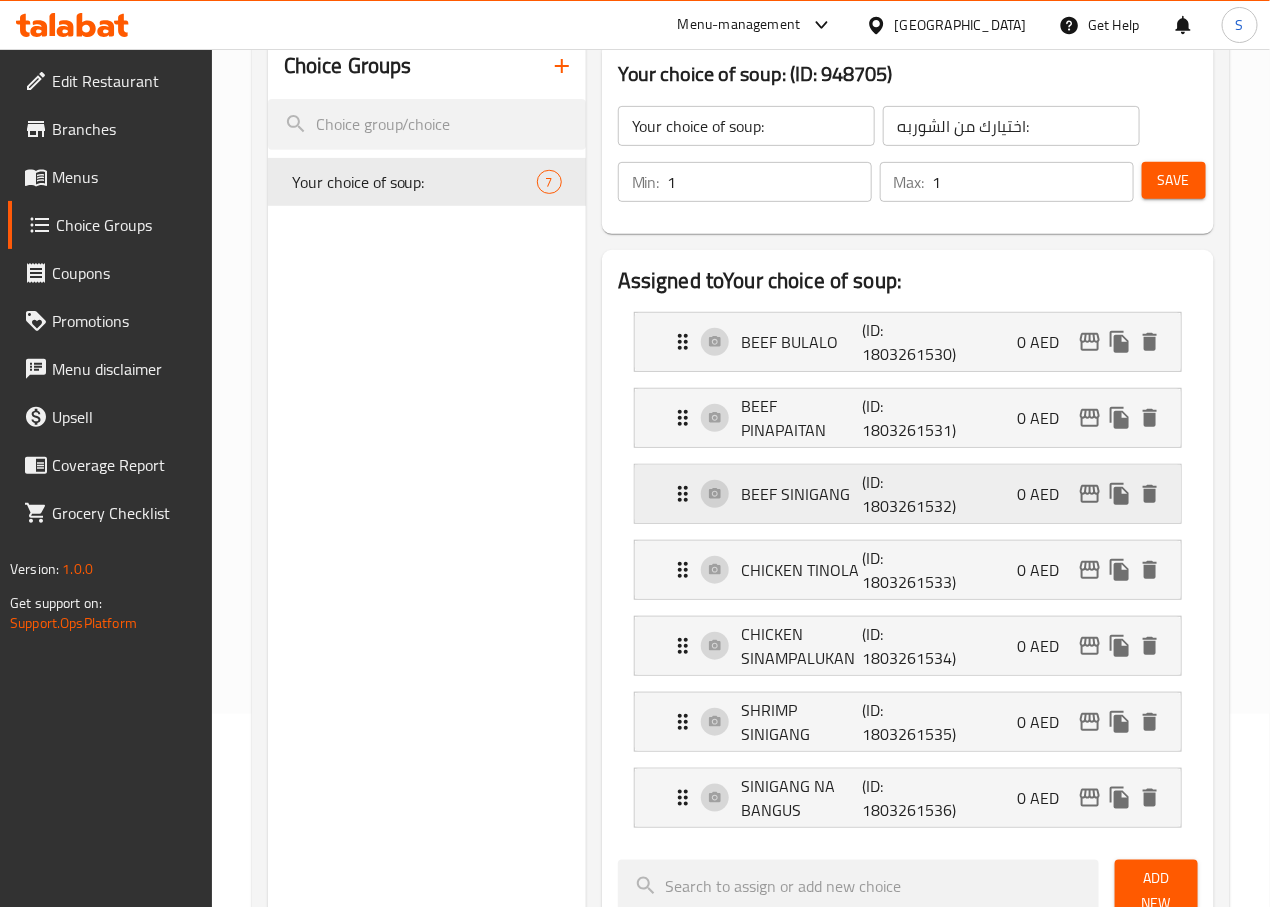 click on "BEEF SINIGANG" at bounding box center [802, 494] 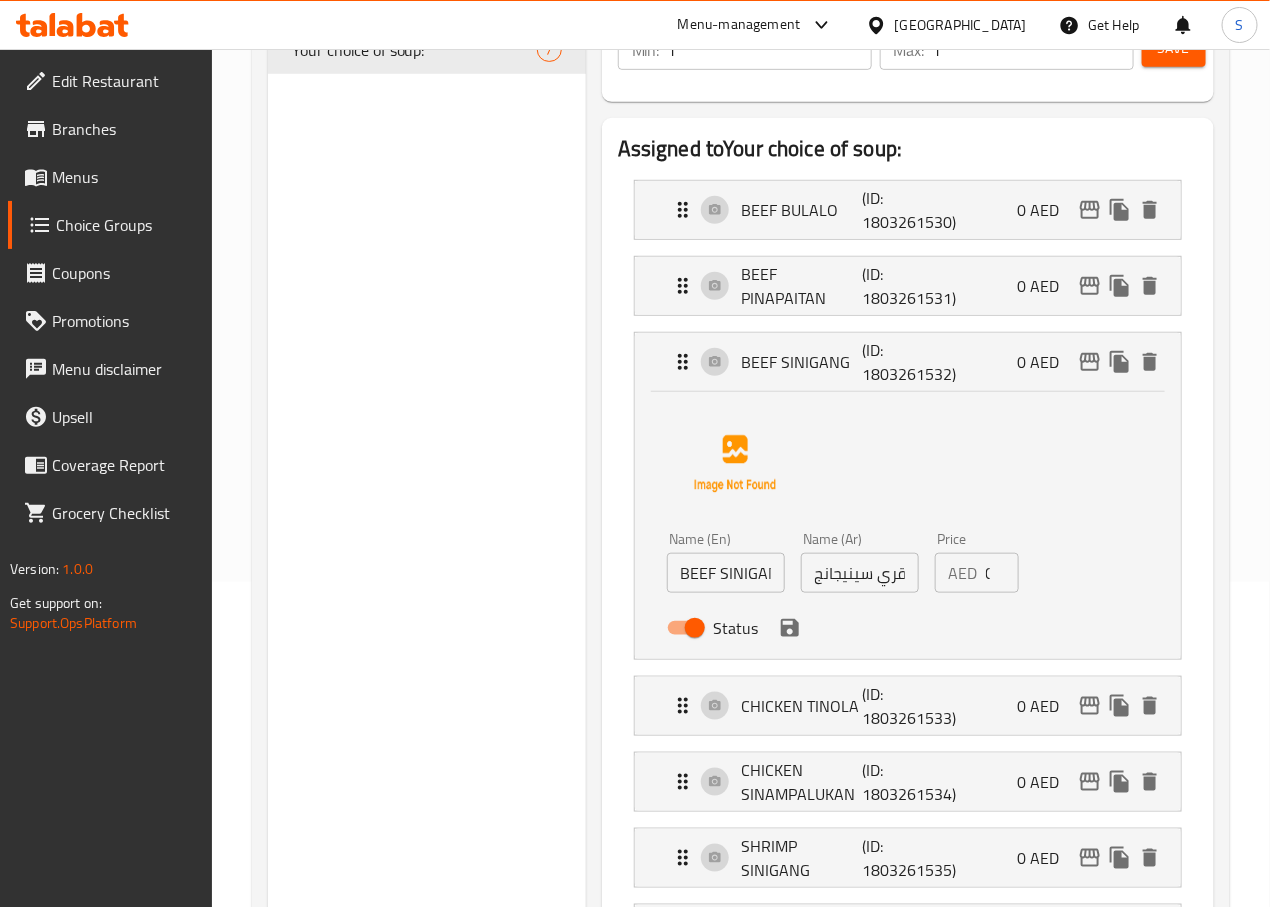 scroll, scrollTop: 330, scrollLeft: 0, axis: vertical 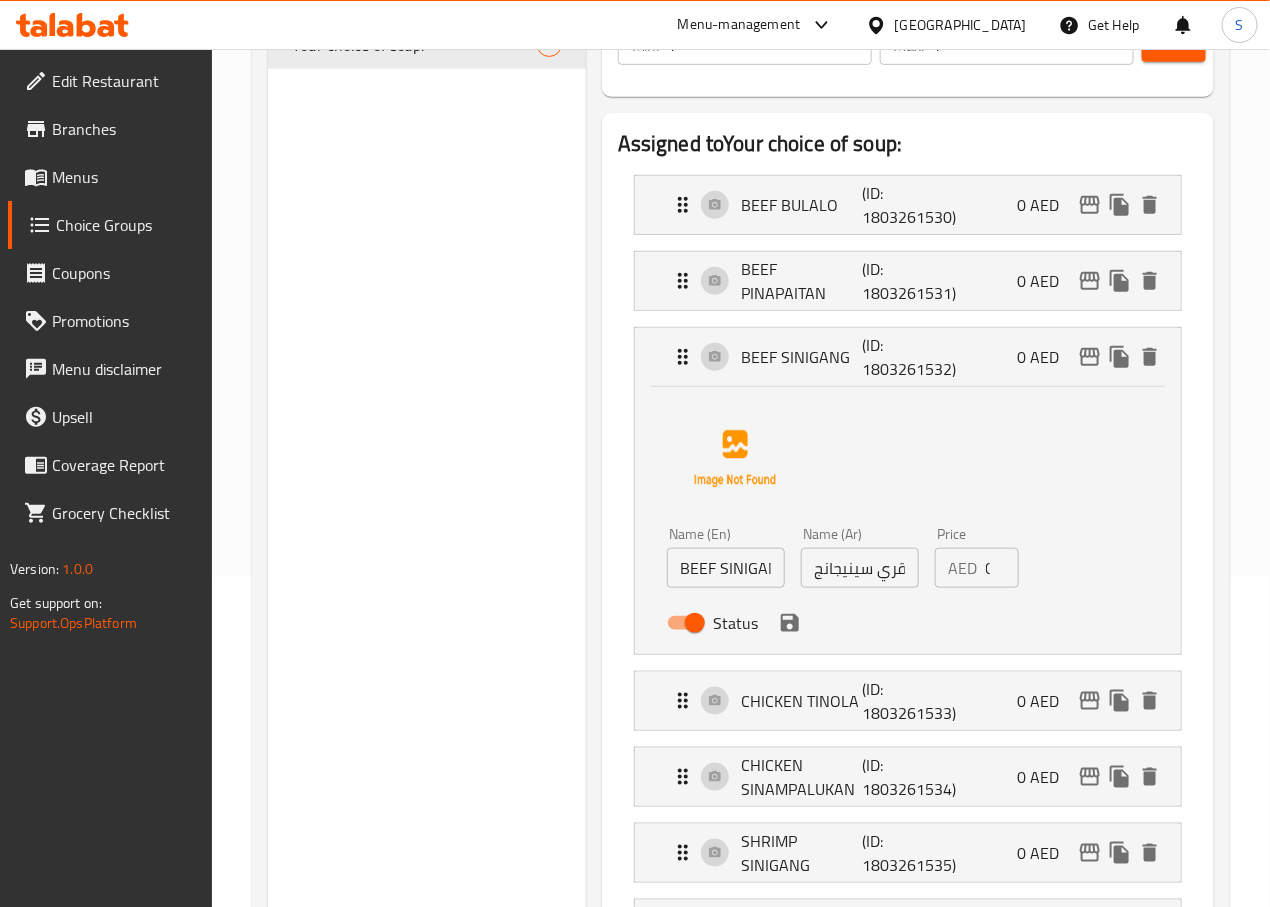 click 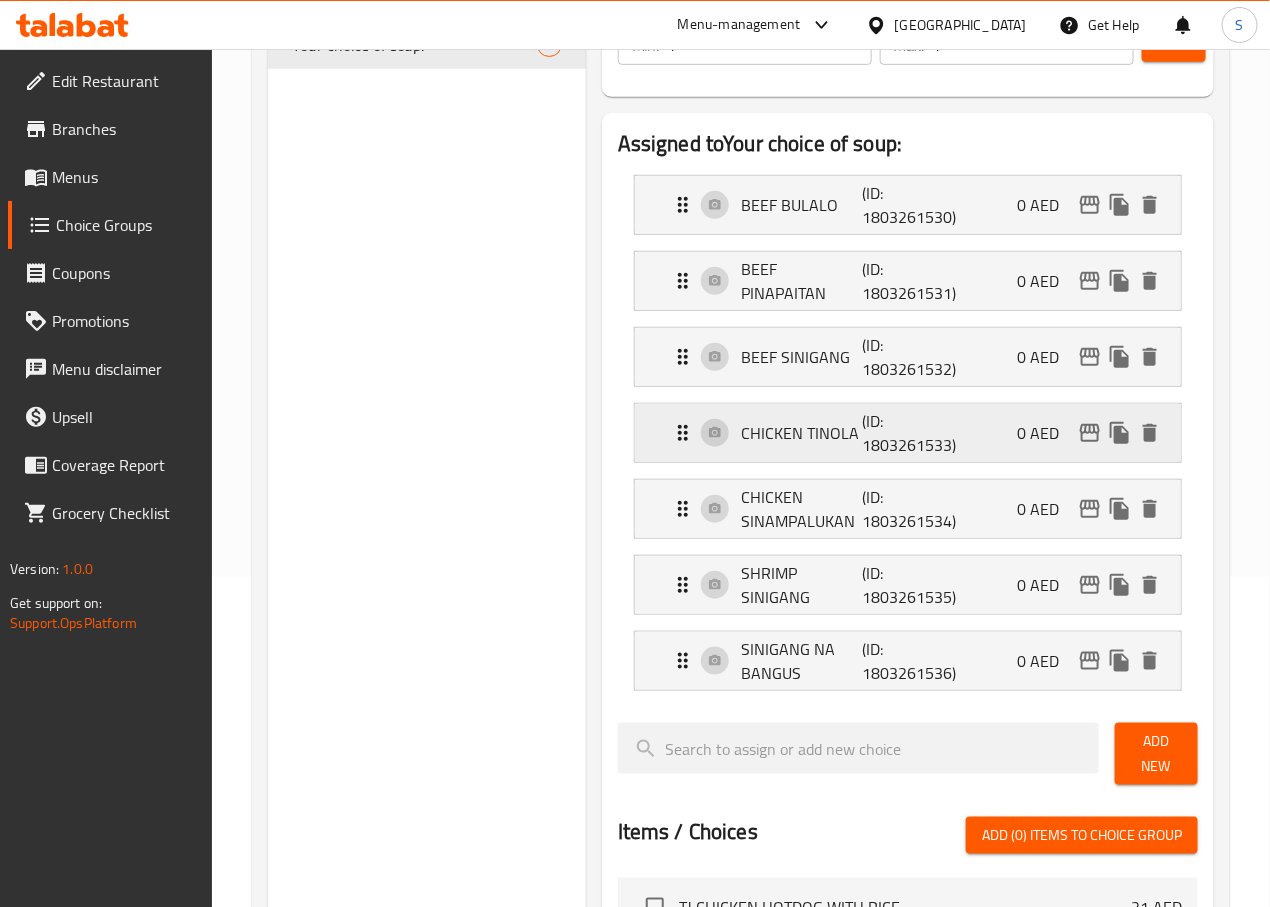 click on "CHICKEN TINOLA" at bounding box center (802, 433) 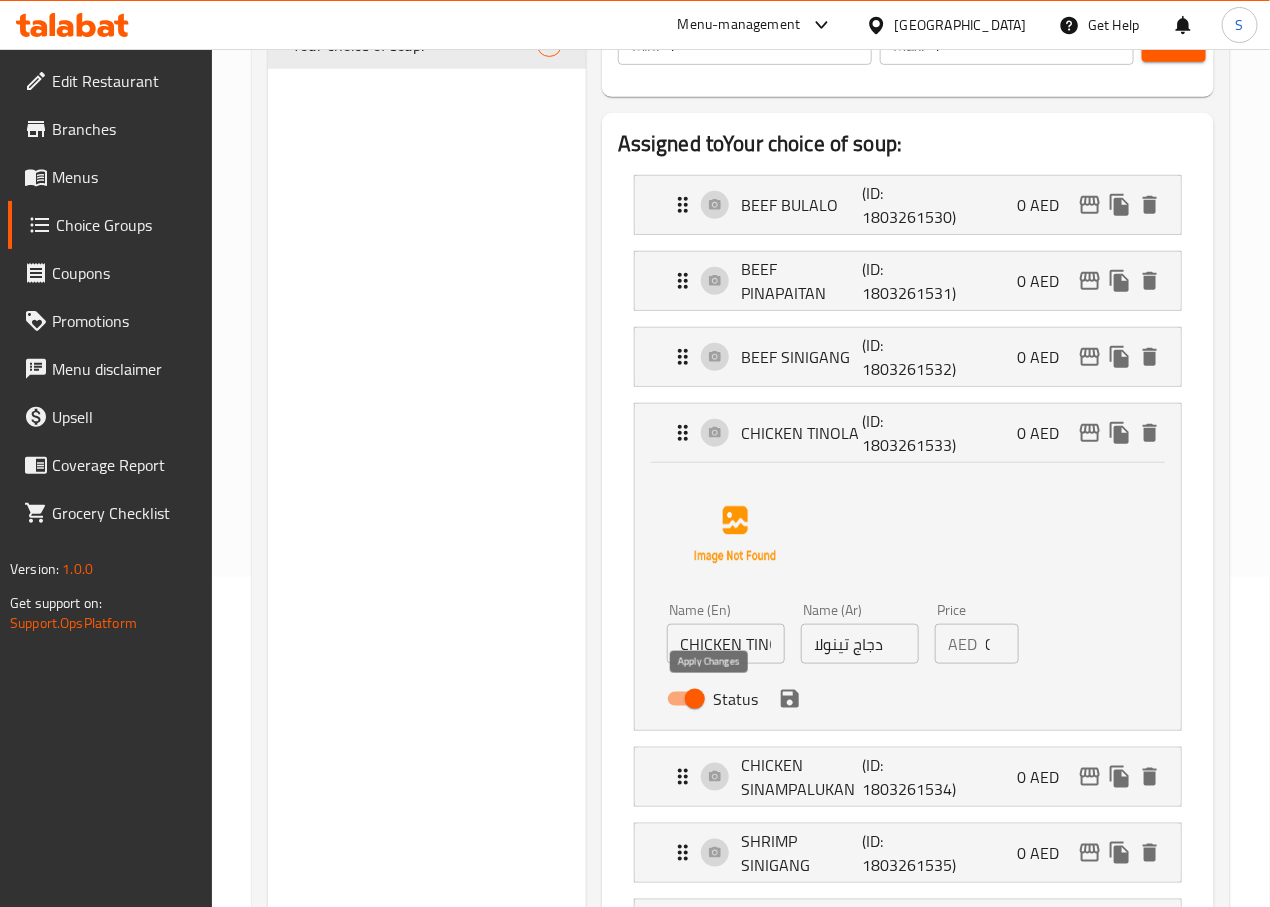 click 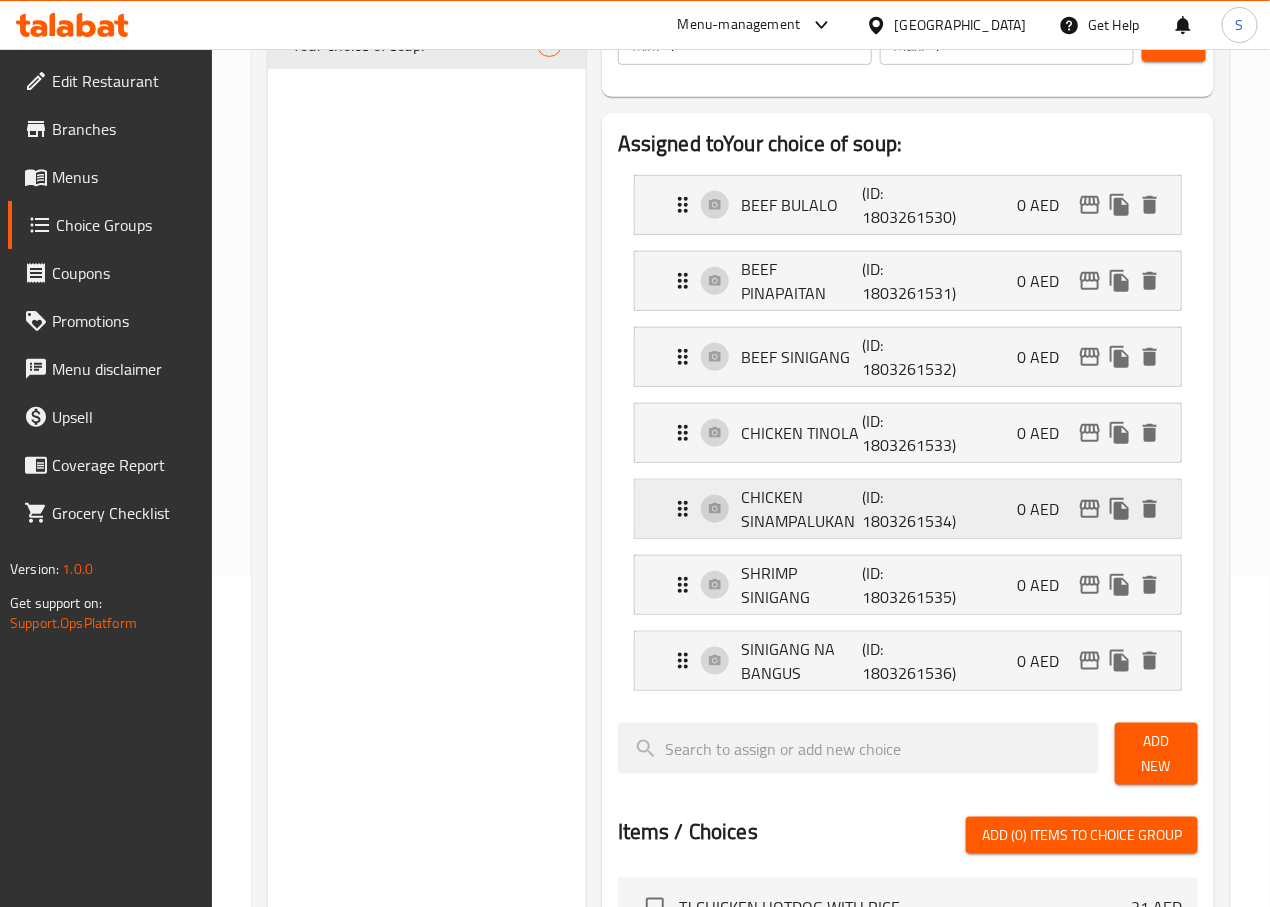 click on "CHICKEN SINAMPALUKAN" at bounding box center [802, 509] 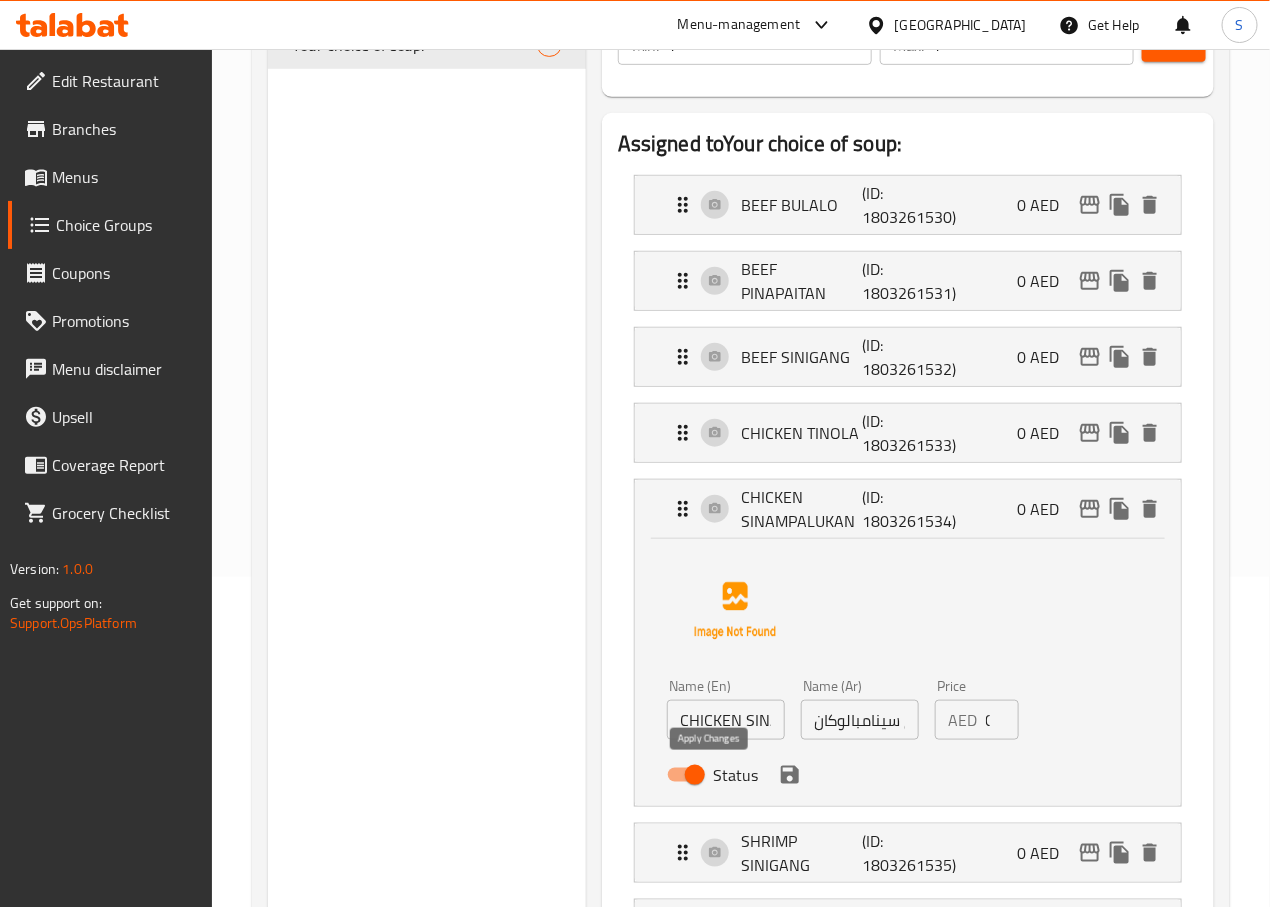 click 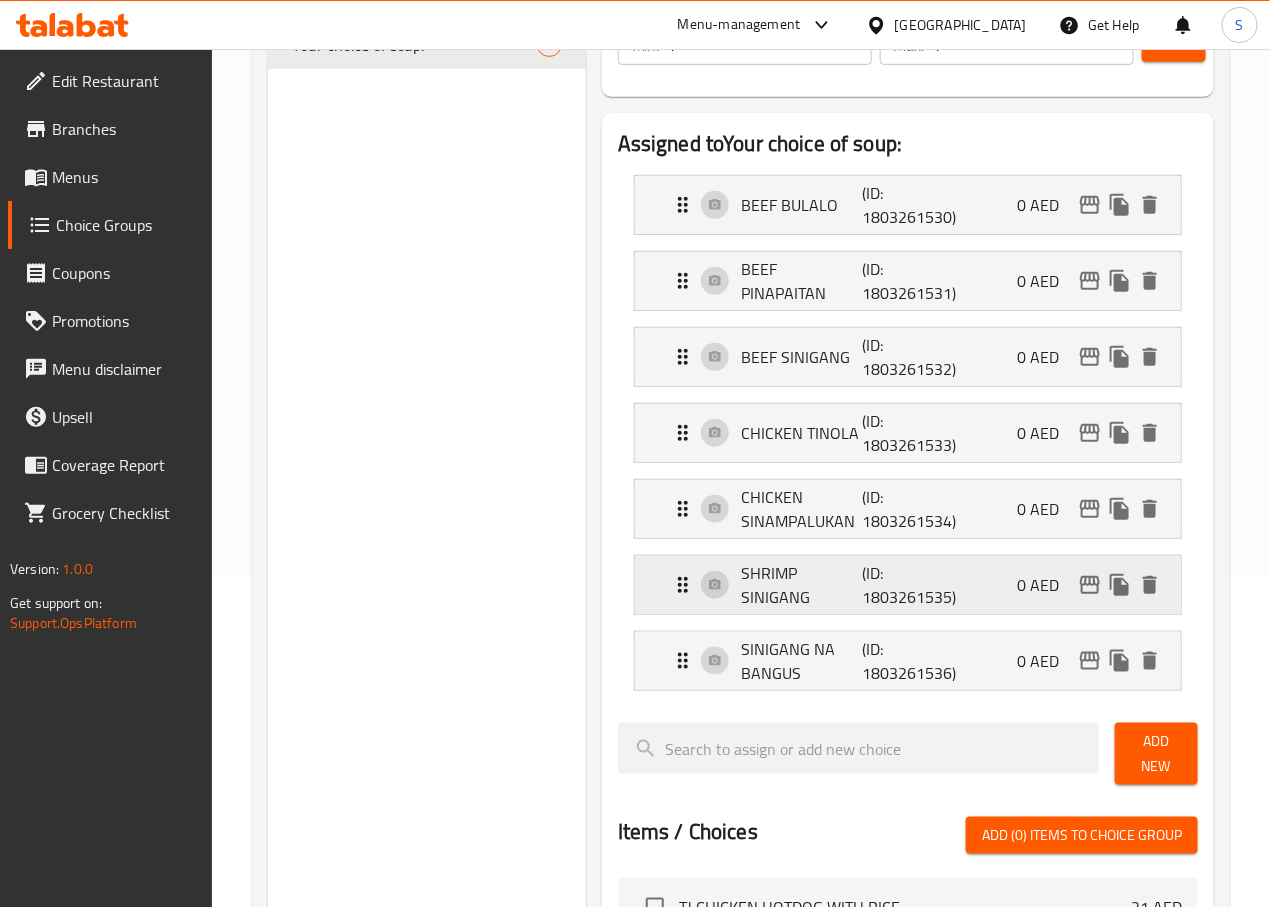click on "SHRIMP SINIGANG (ID: 1803261535) 0 AED" at bounding box center [914, 585] 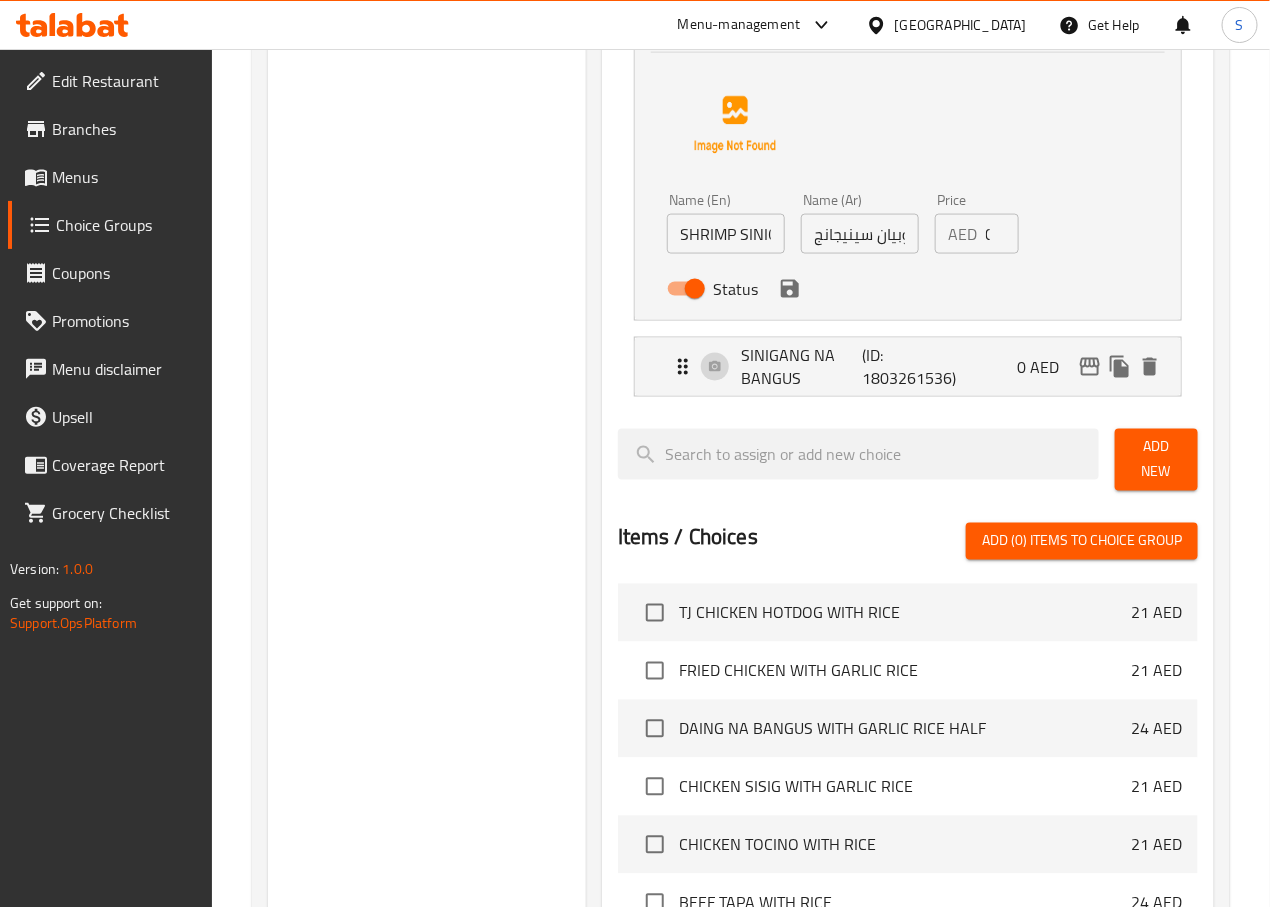 scroll, scrollTop: 912, scrollLeft: 0, axis: vertical 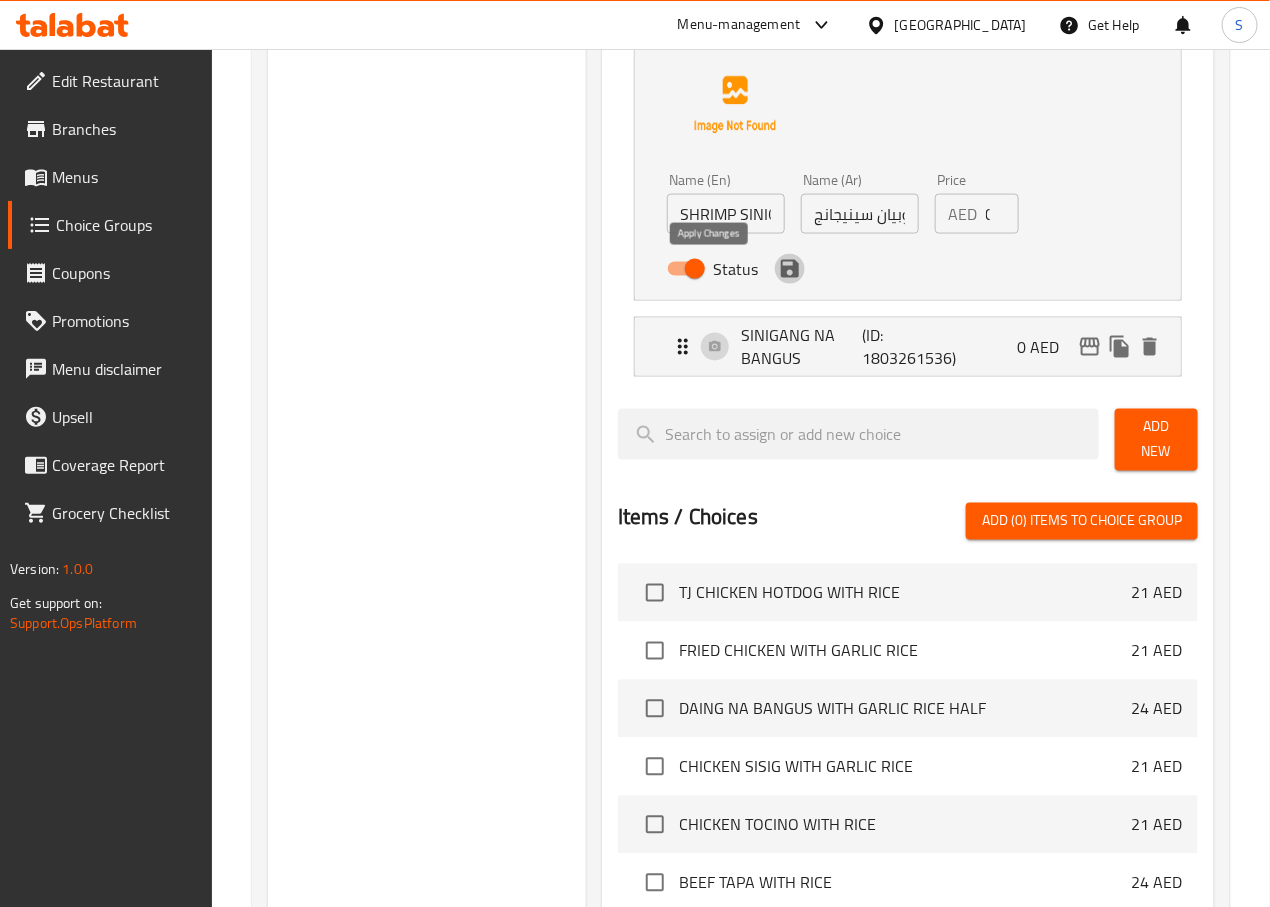 click 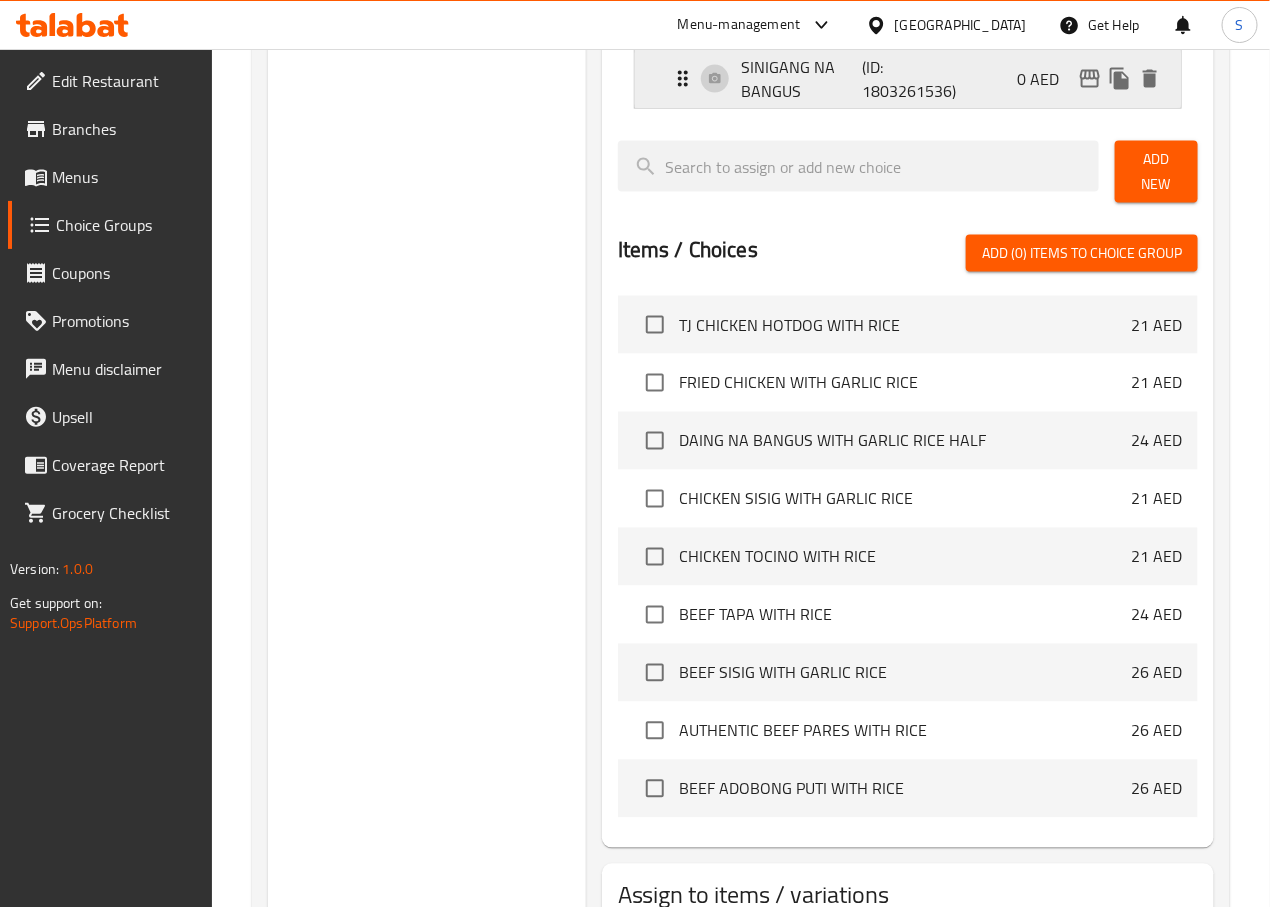 click on "SINIGANG NA BANGUS" at bounding box center [802, 79] 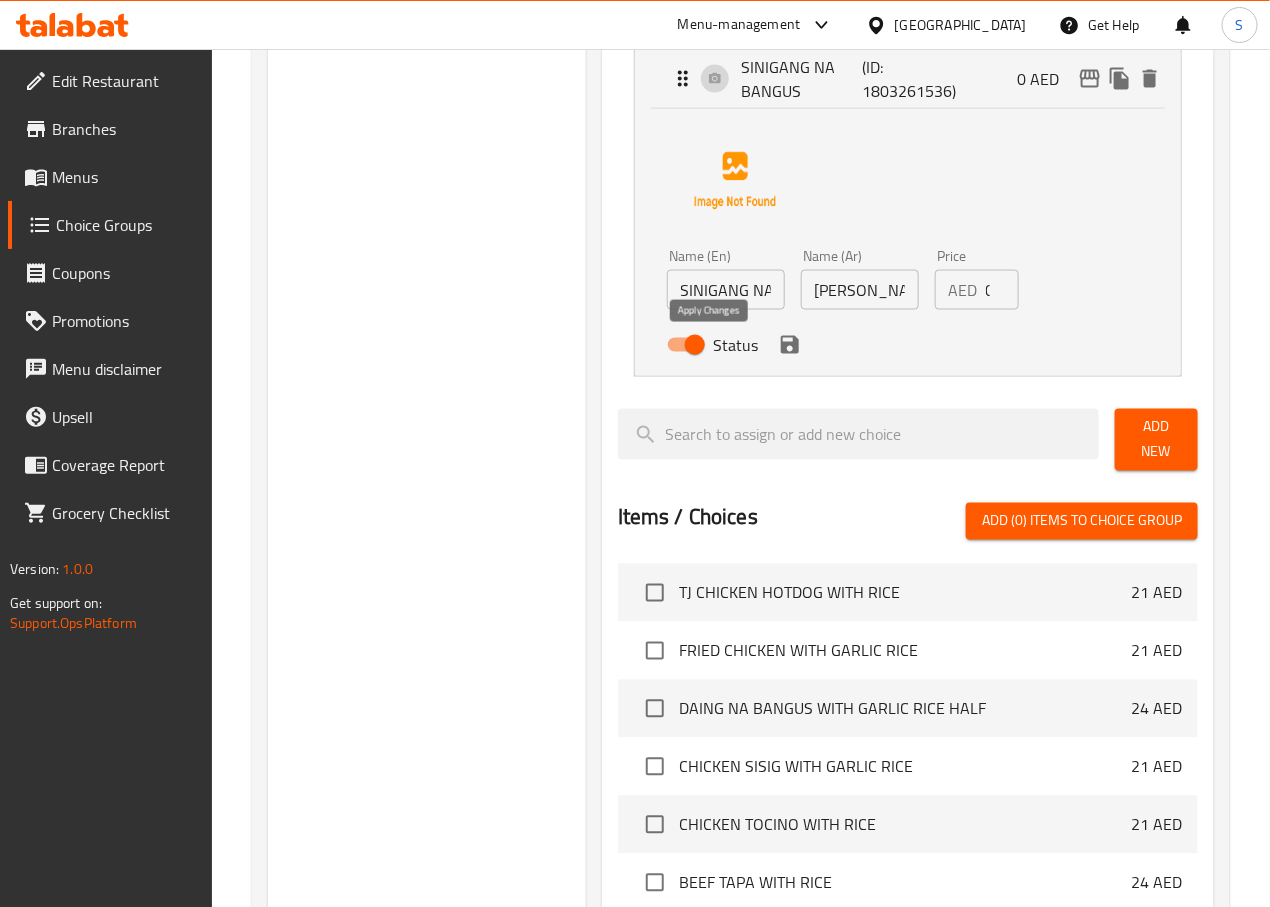 click 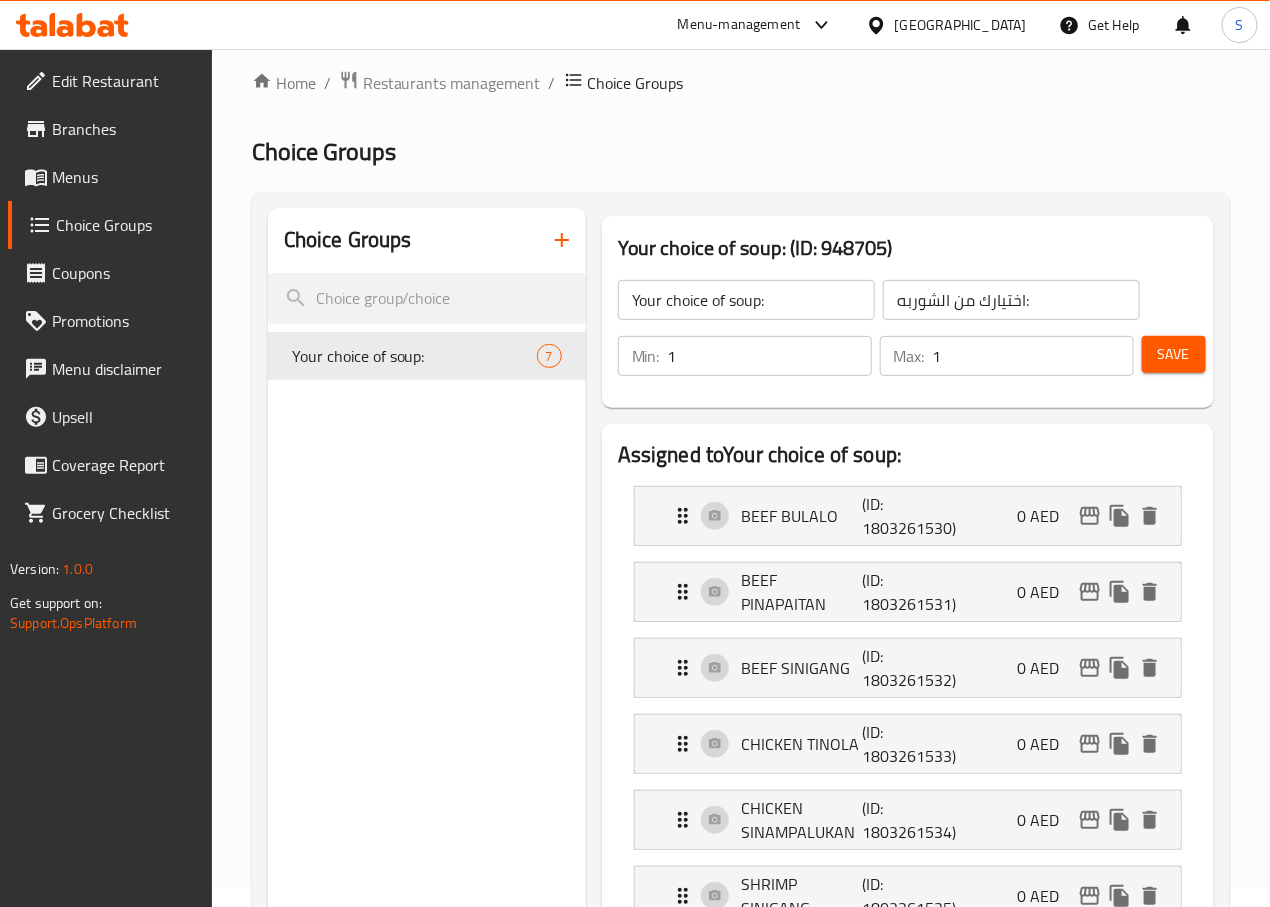 scroll, scrollTop: 0, scrollLeft: 0, axis: both 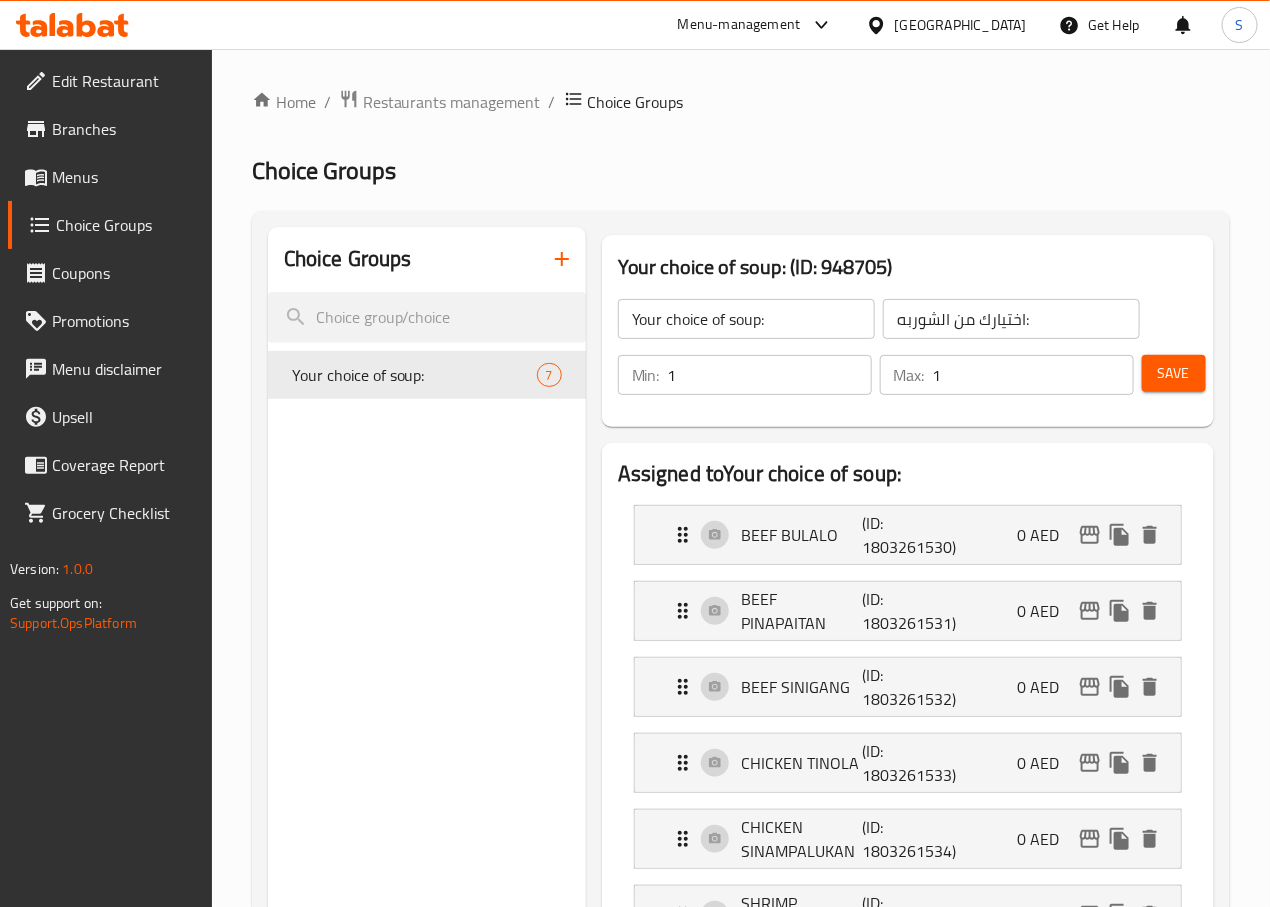 click on "Save" at bounding box center [1162, 375] 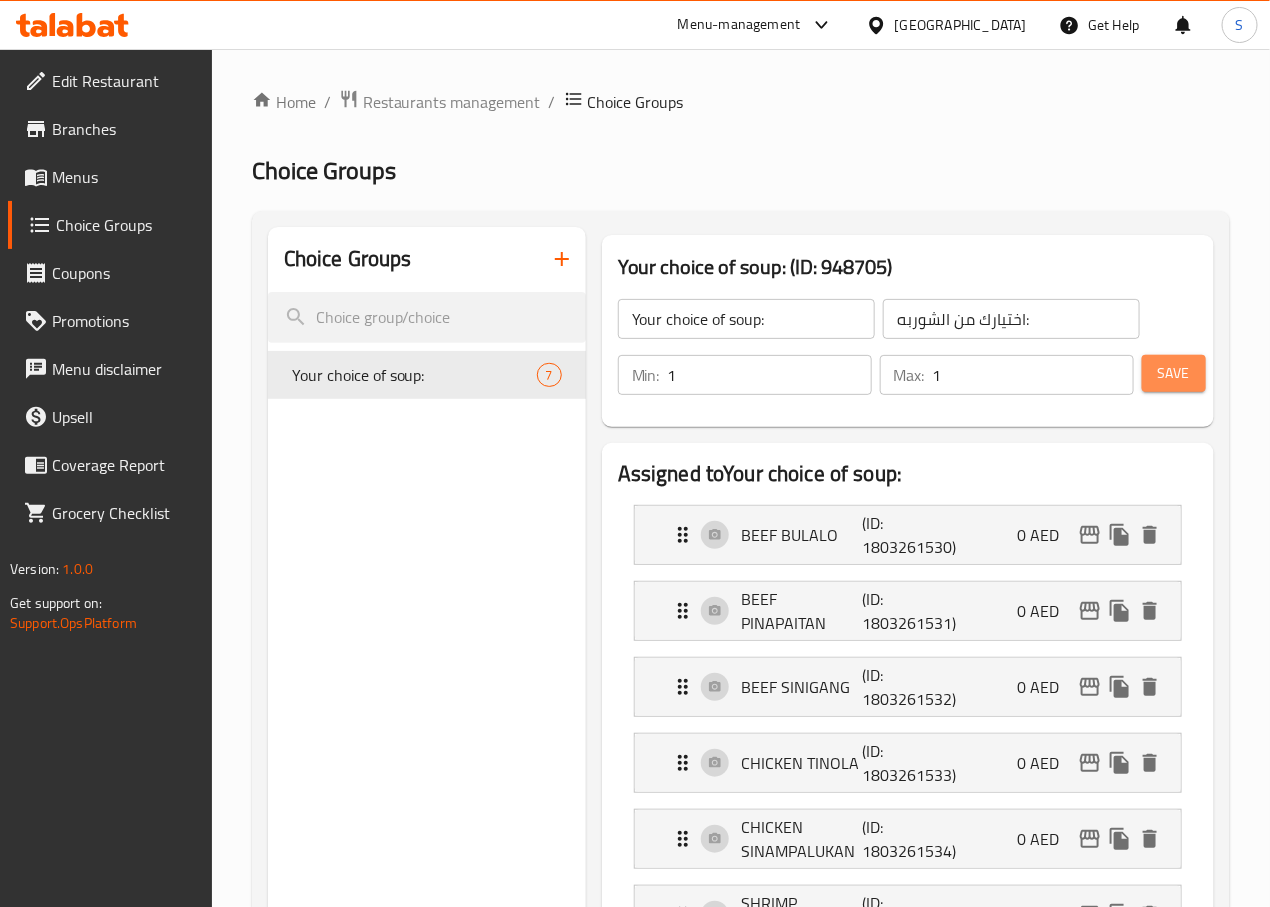 click on "Save" at bounding box center [1174, 373] 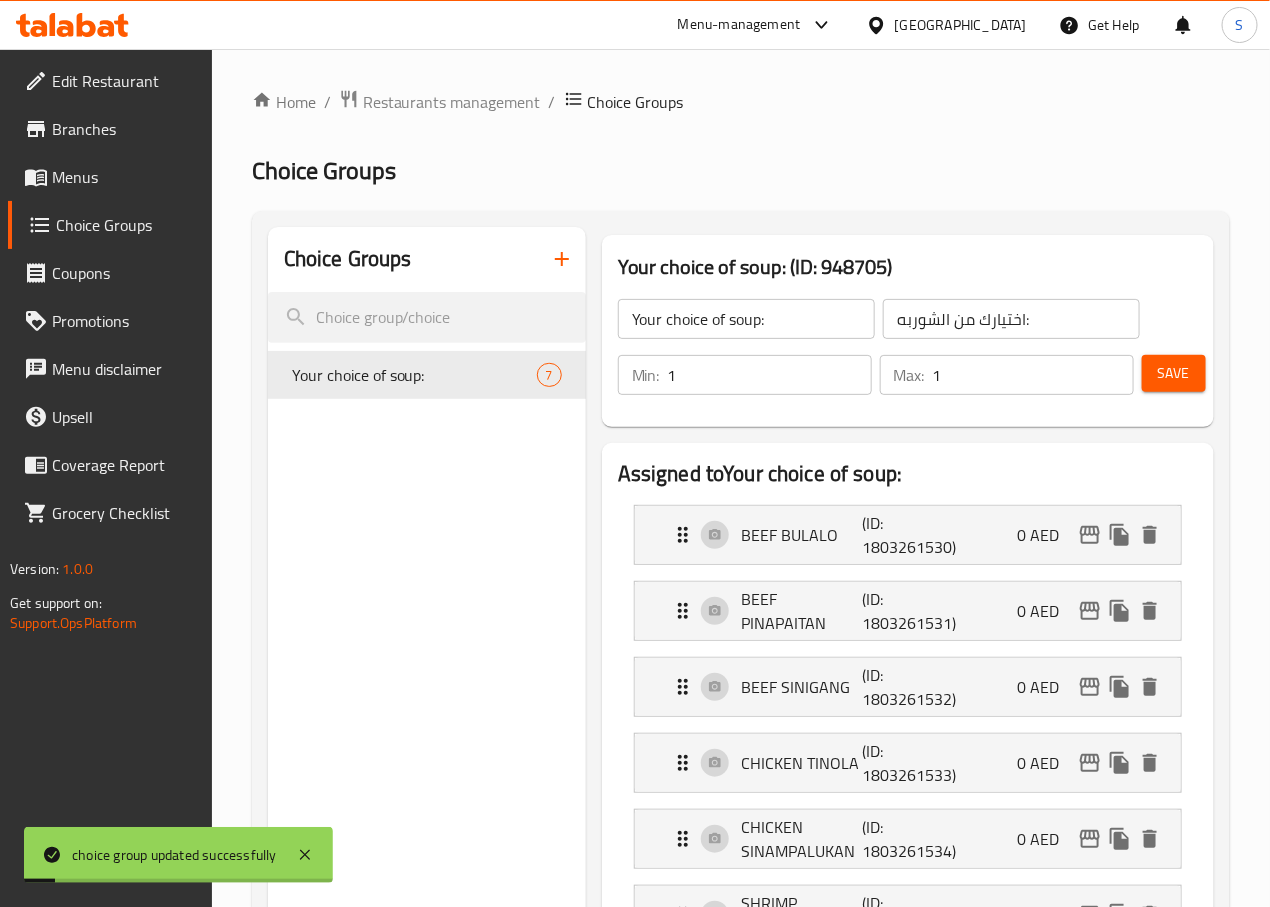click on "Menus" at bounding box center [124, 177] 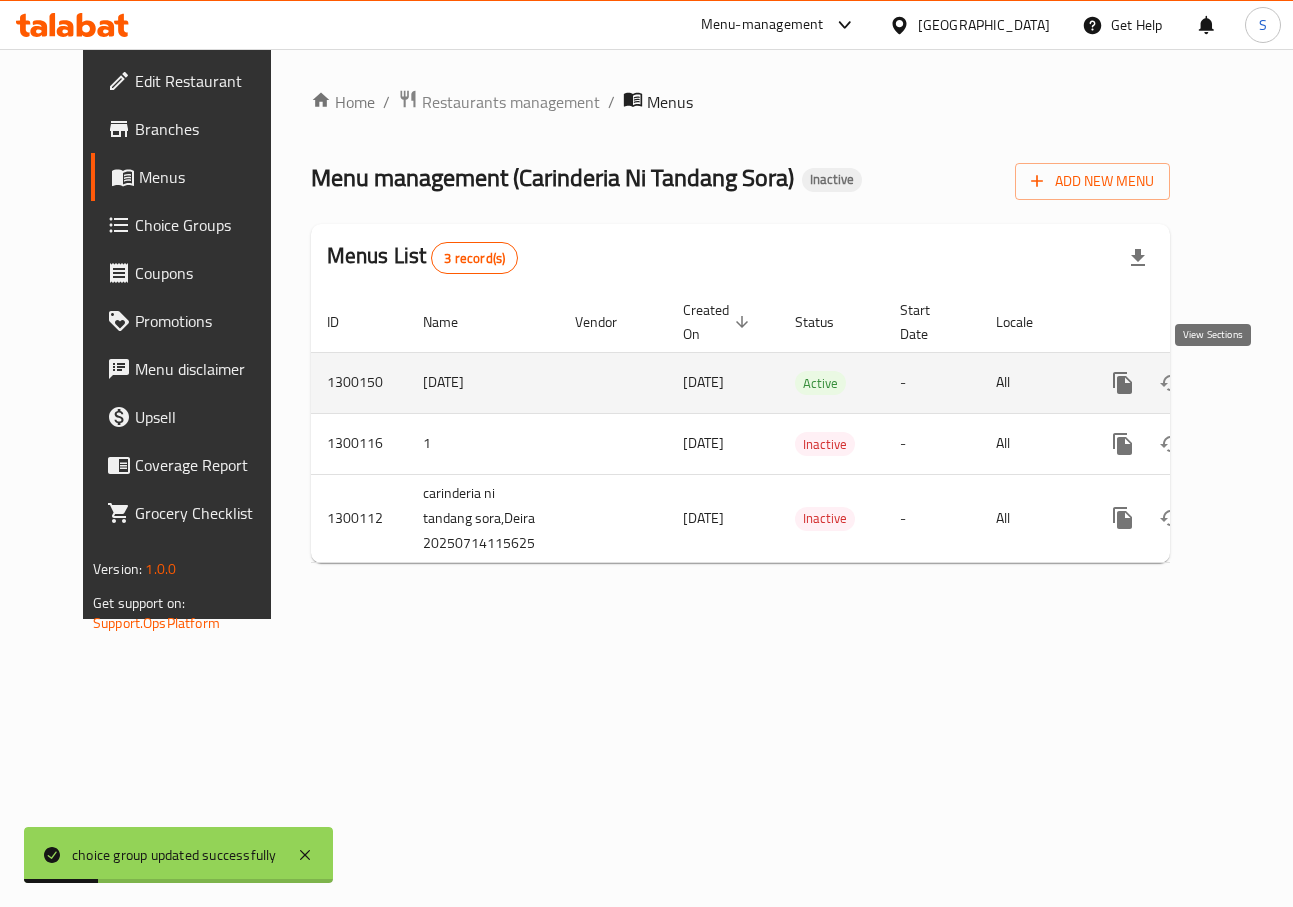 click 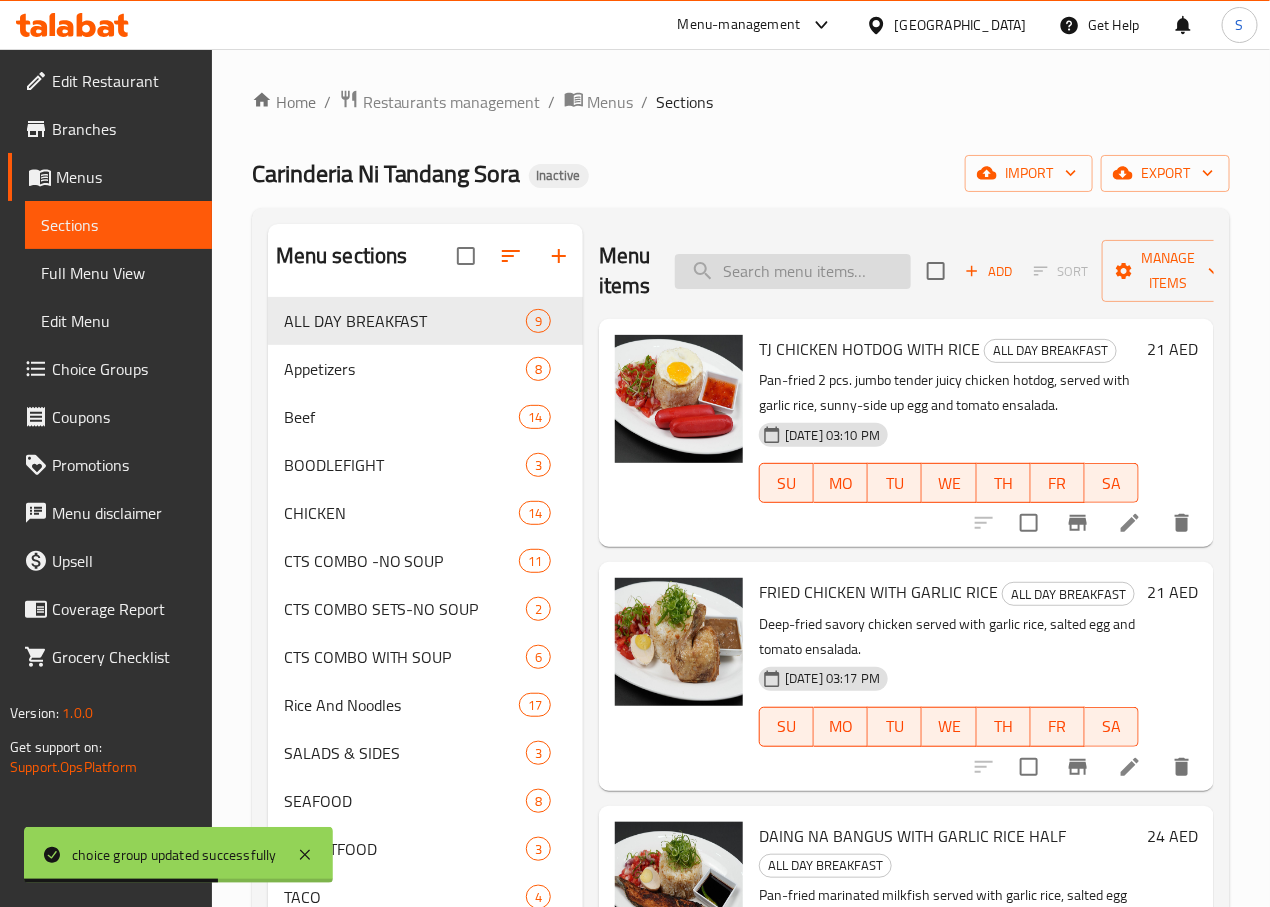 click at bounding box center (793, 271) 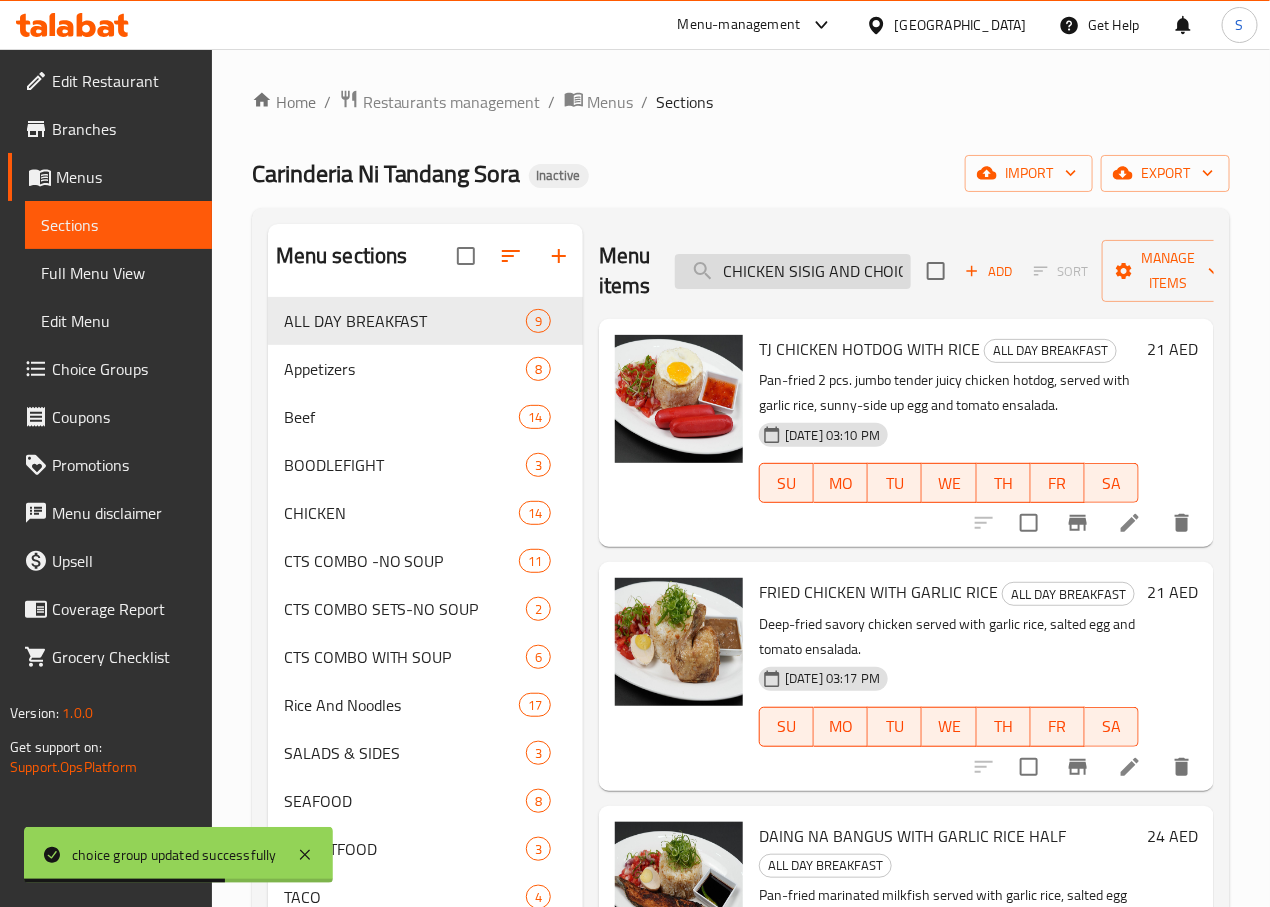 scroll, scrollTop: 0, scrollLeft: 78, axis: horizontal 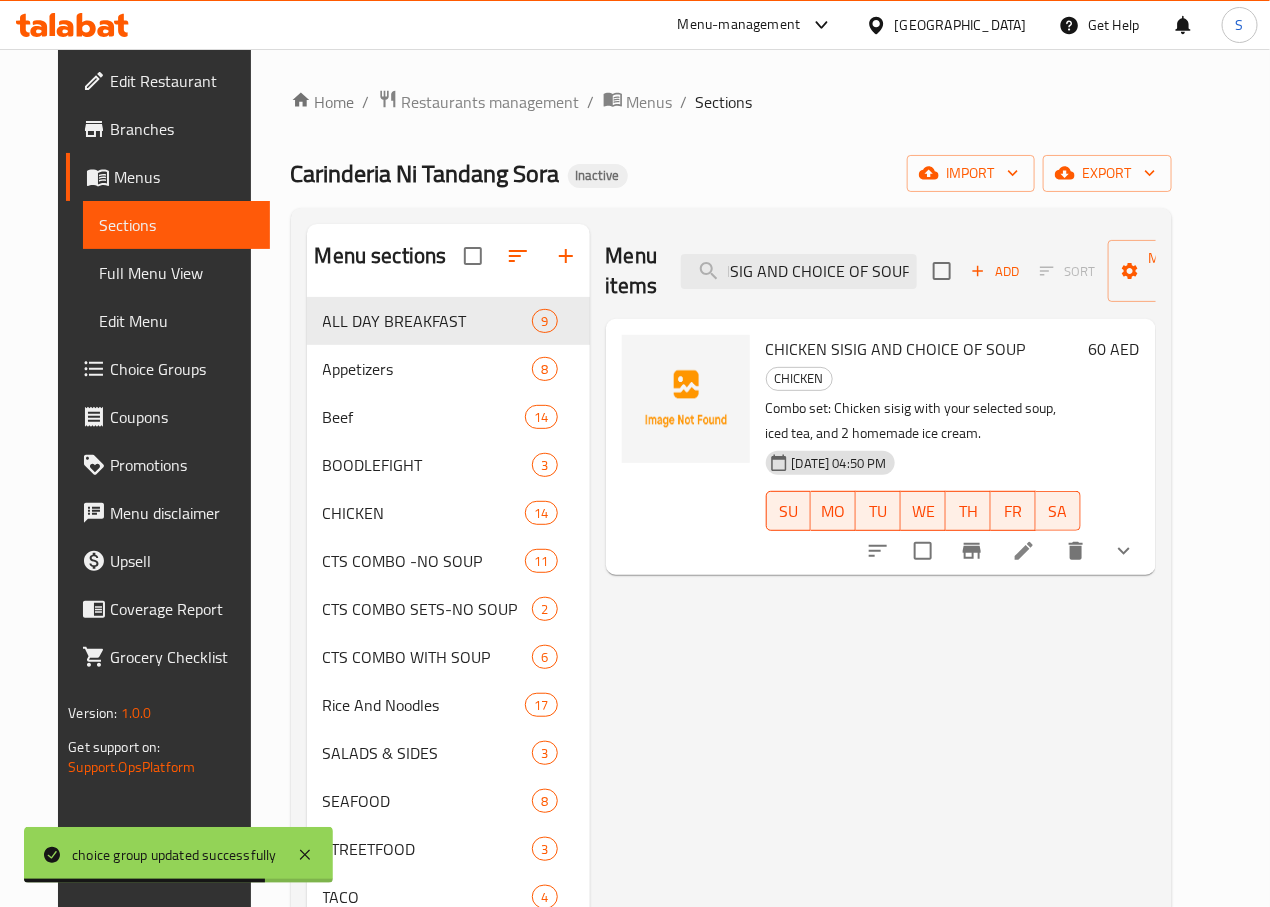 click 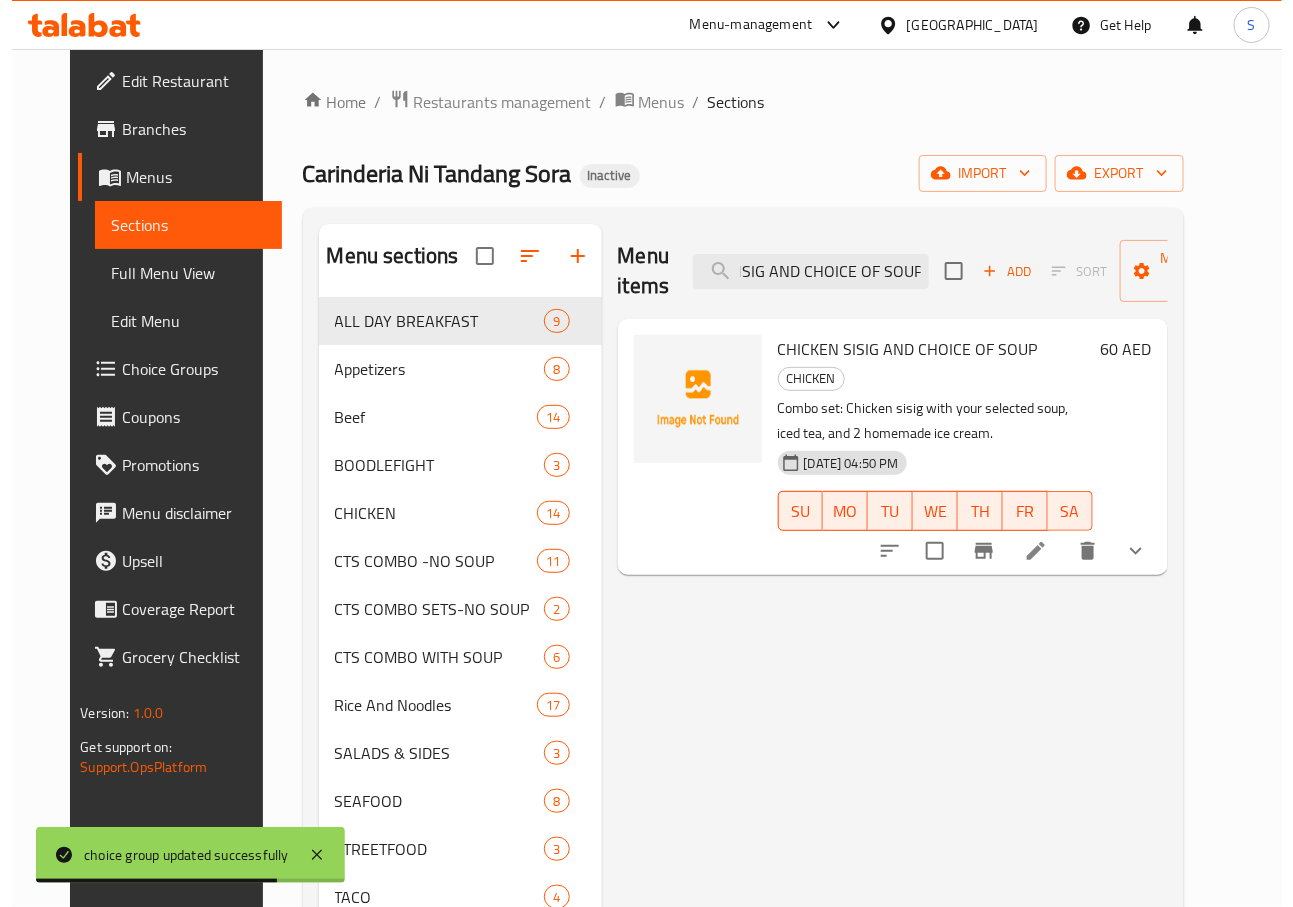 scroll, scrollTop: 0, scrollLeft: 0, axis: both 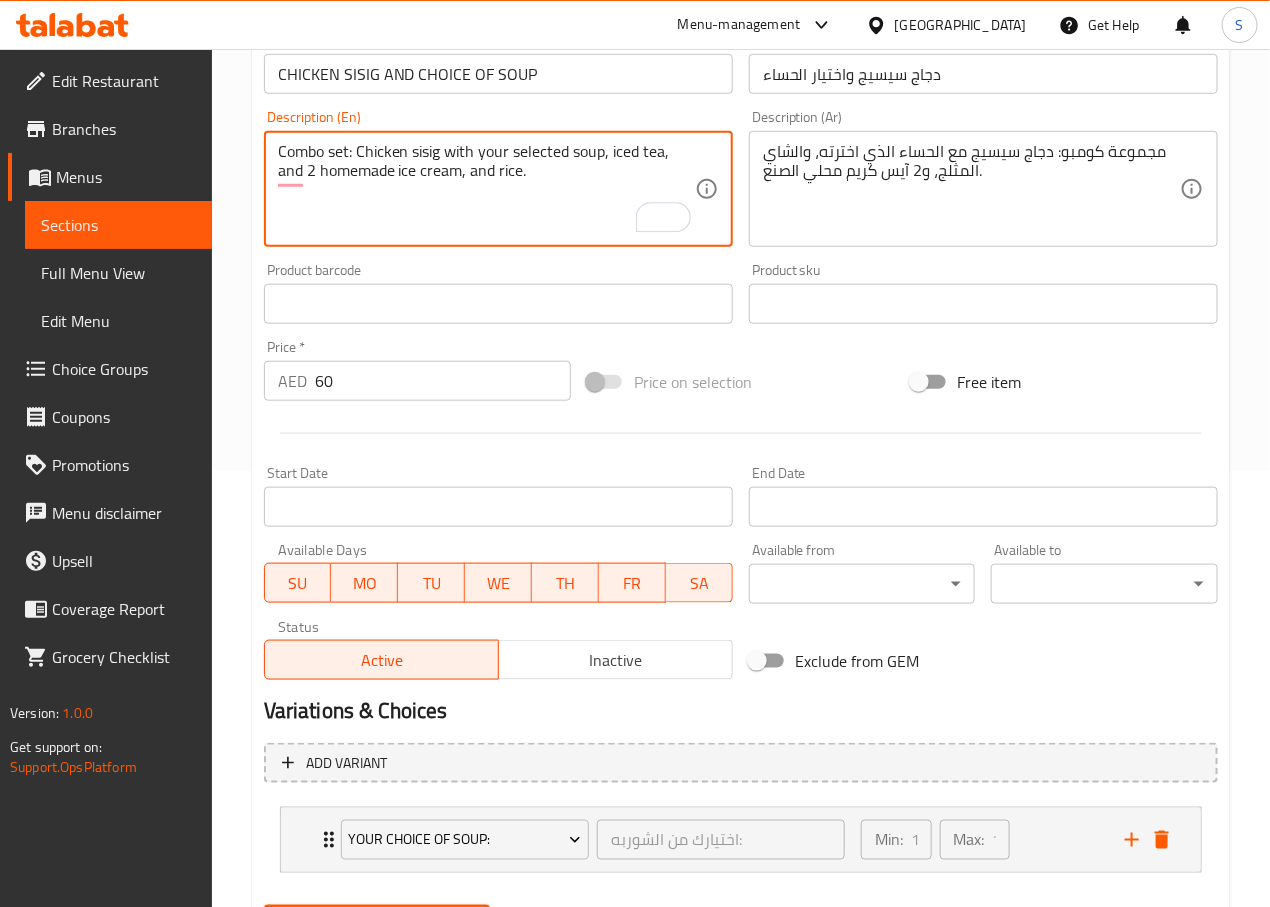 type on "Combo set: Chicken sisig with your selected soup, iced tea, and 2 homemade ice cream, and rice." 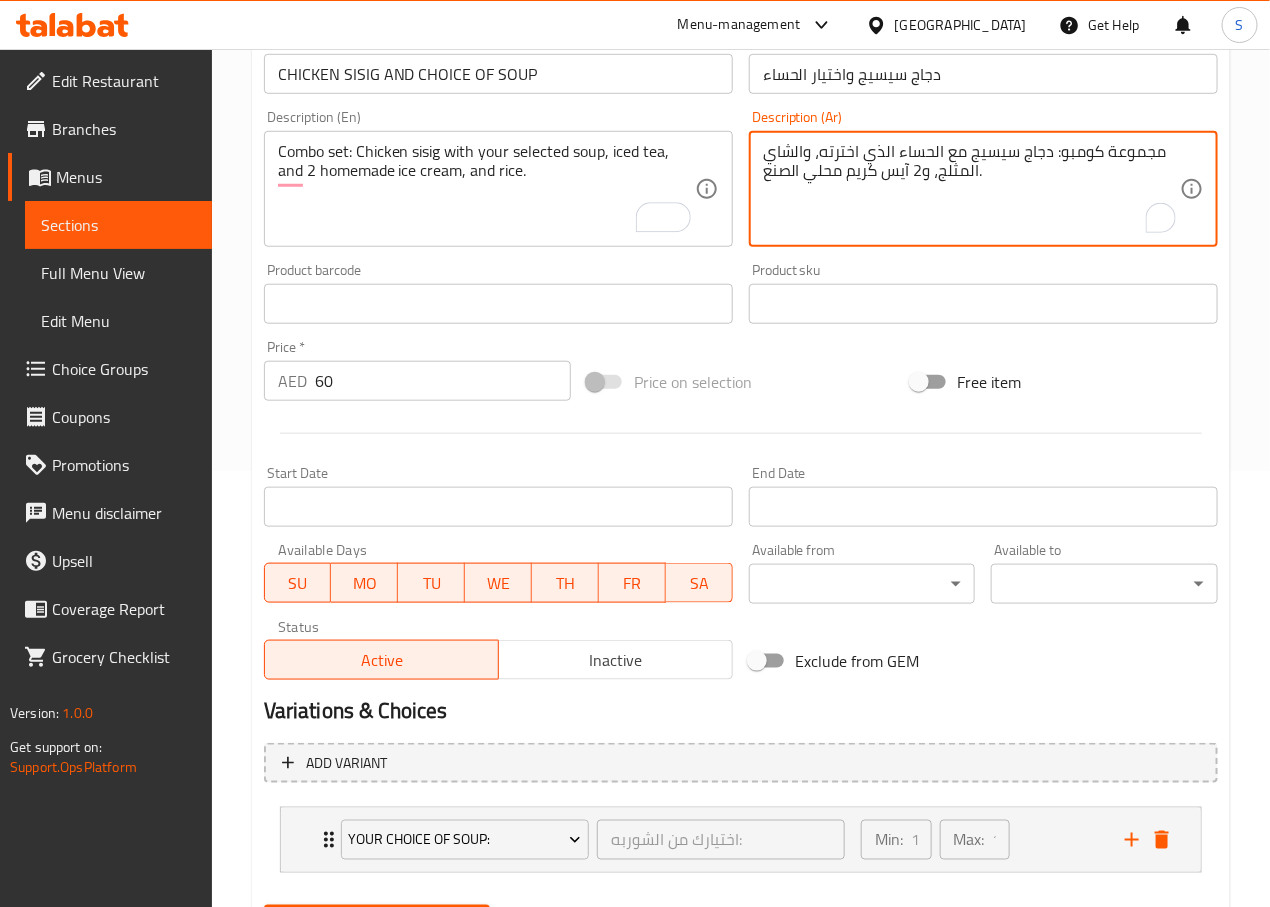 click on "مجموعة كومبو: دجاج سيسيج مع الحساء الذي اخترته، والشاي المثلج، و2 آيس كريم محلي الصنع." at bounding box center [971, 189] 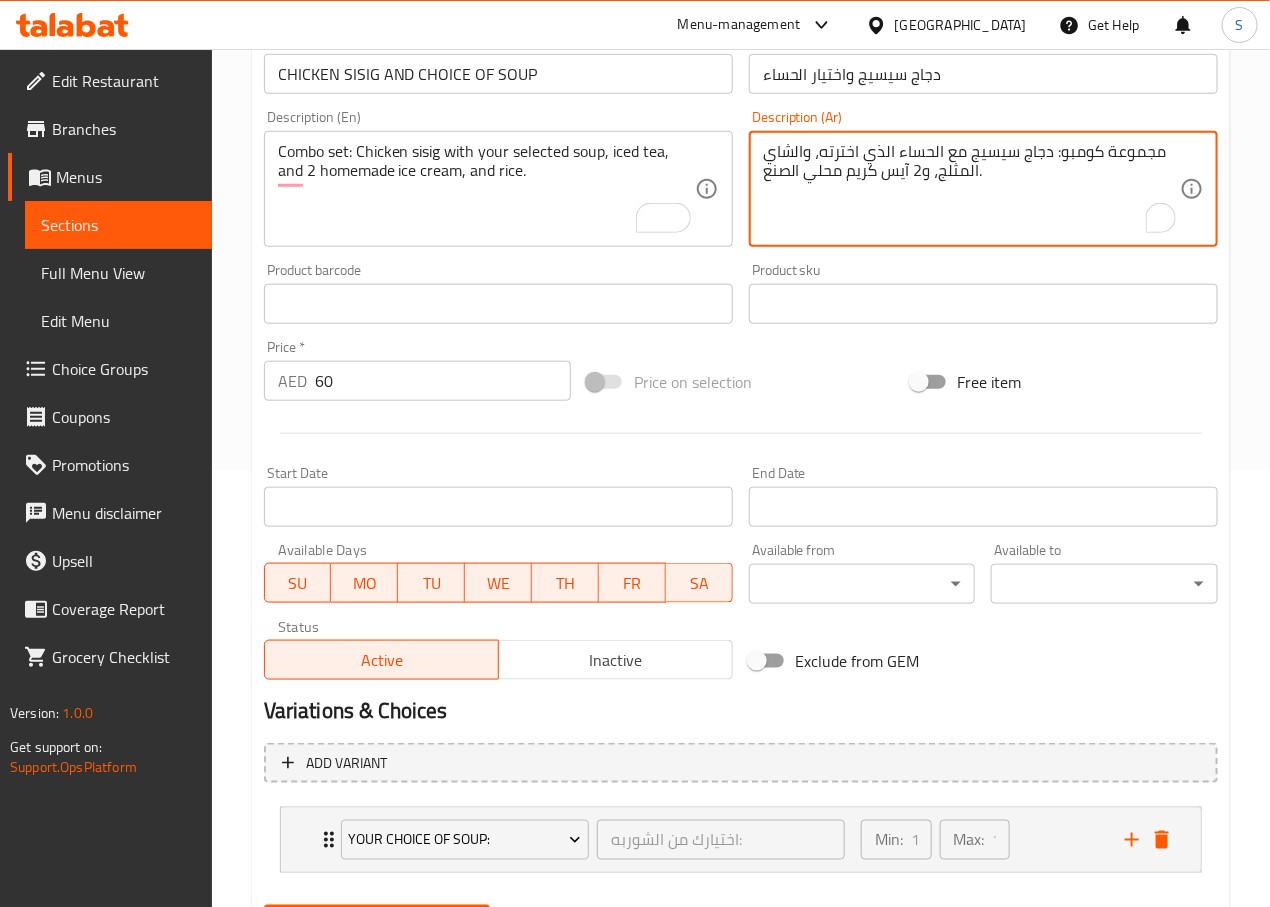 click on "مجموعة كومبو: دجاج سيسيج مع الحساء الذي اخترته، والشاي المثلج، و2 آيس كريم محلي الصنع." at bounding box center (971, 189) 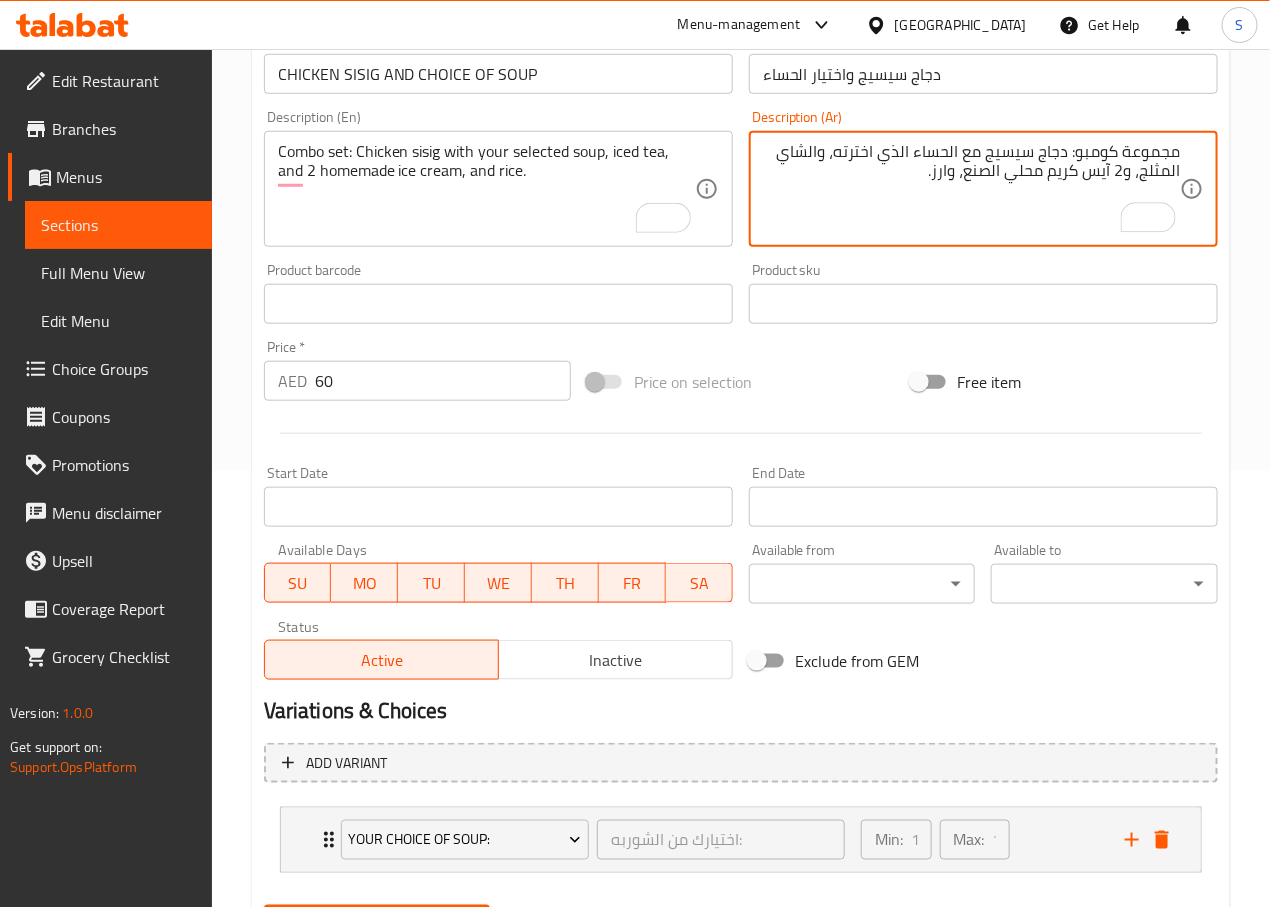 scroll, scrollTop: 540, scrollLeft: 0, axis: vertical 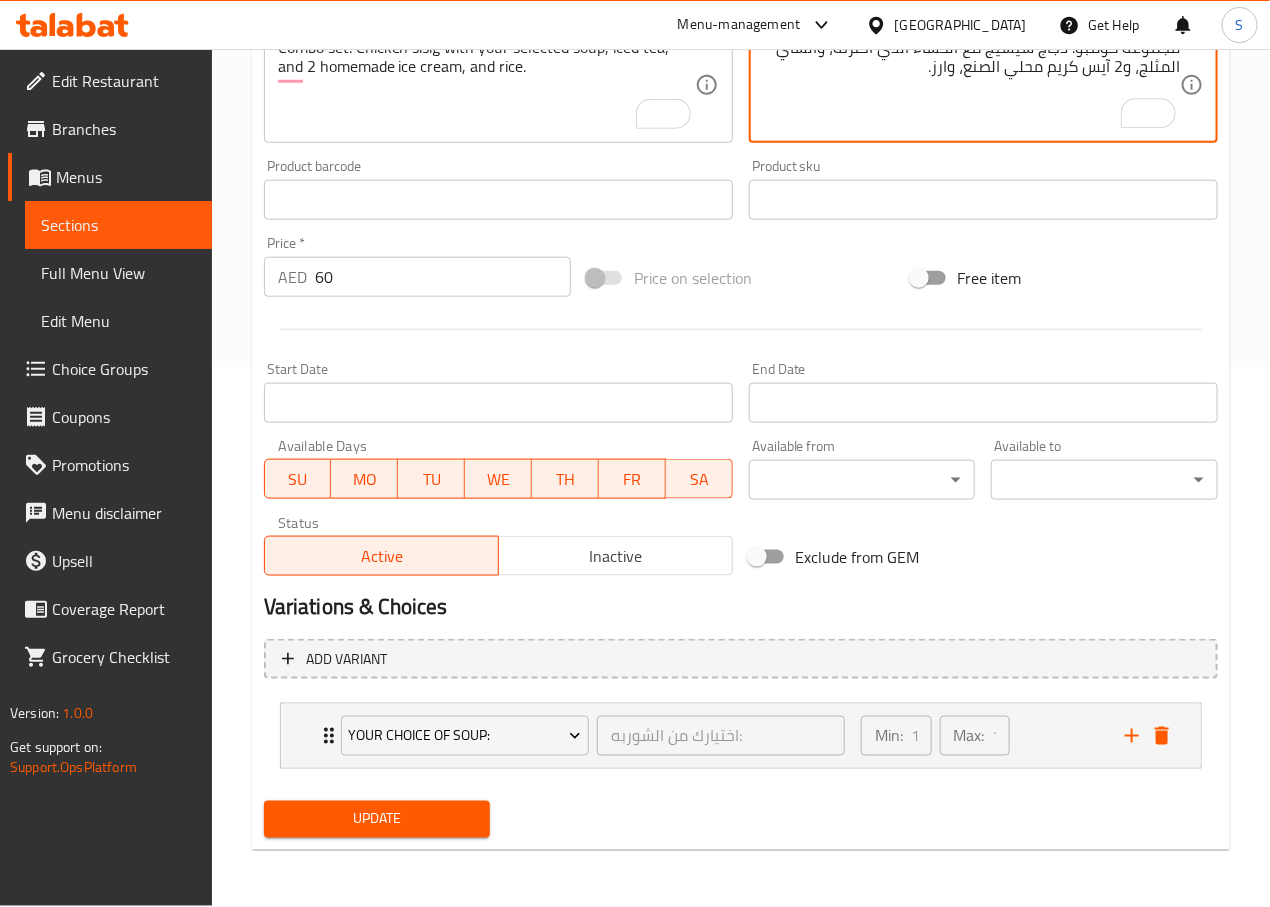 type on "مجموعة كومبو: دجاج سيسيج مع الحساء الذي اخترته، والشاي المثلج، و2 آيس كريم محلي الصنع، وارز." 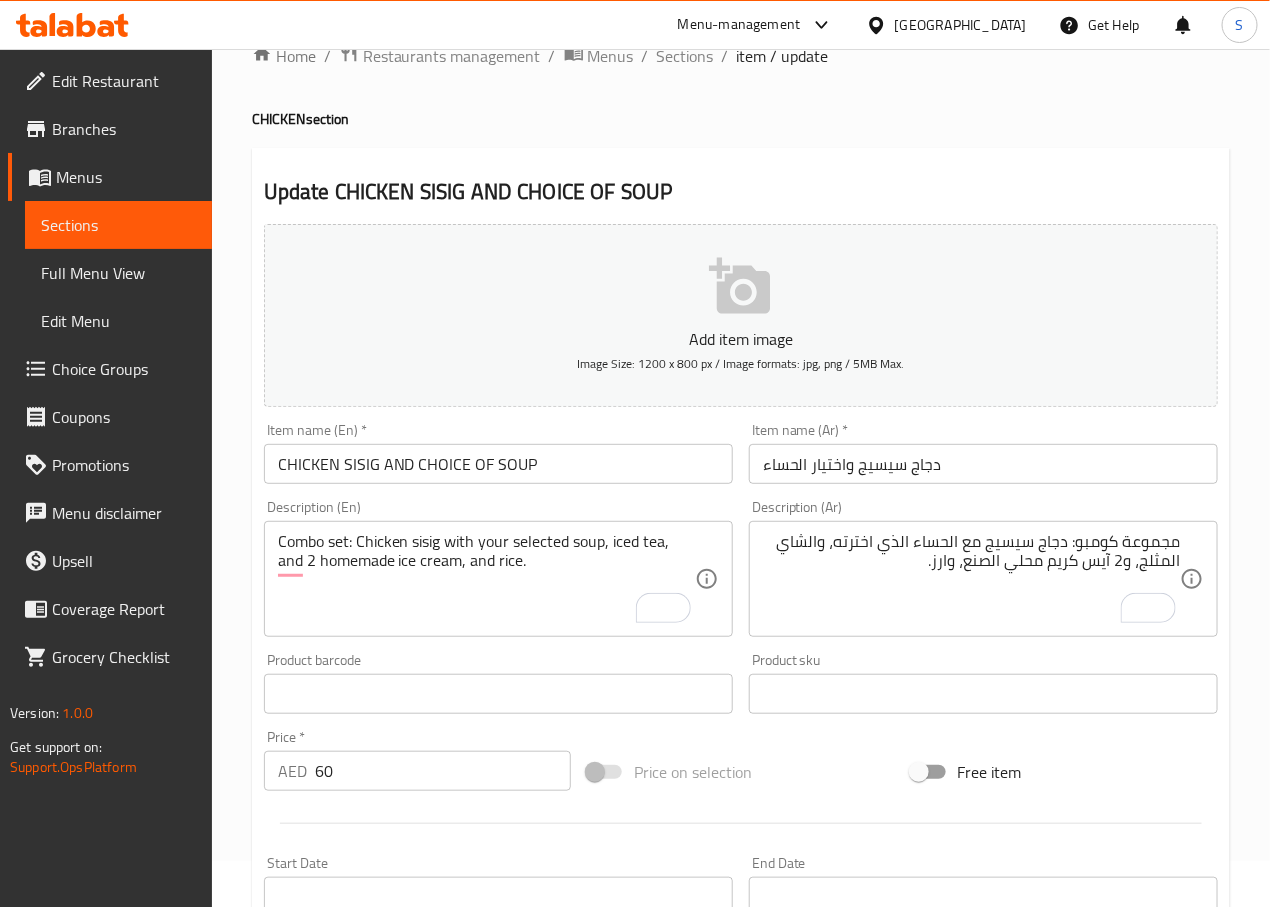 scroll, scrollTop: 0, scrollLeft: 0, axis: both 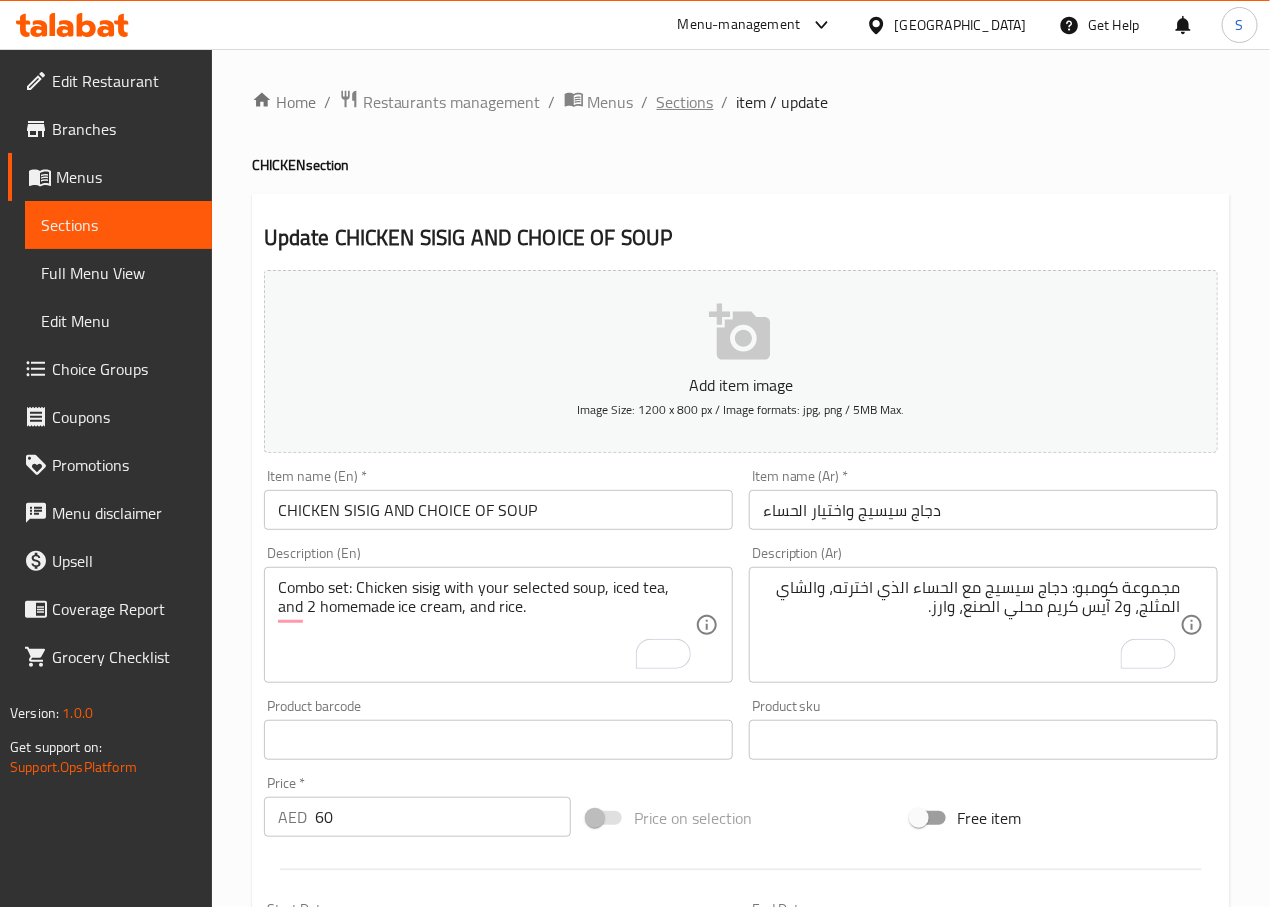 click on "Sections" at bounding box center (685, 102) 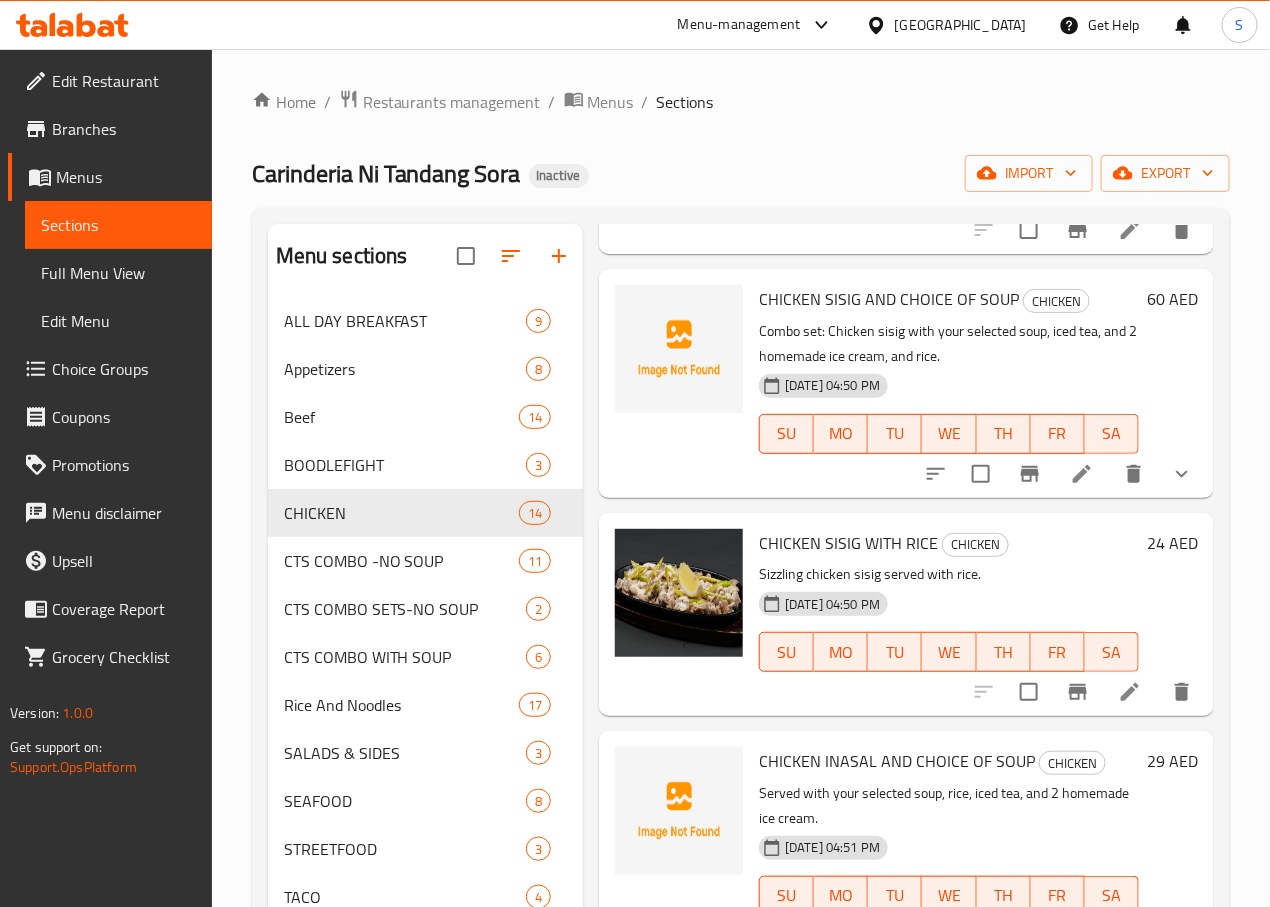 scroll, scrollTop: 859, scrollLeft: 0, axis: vertical 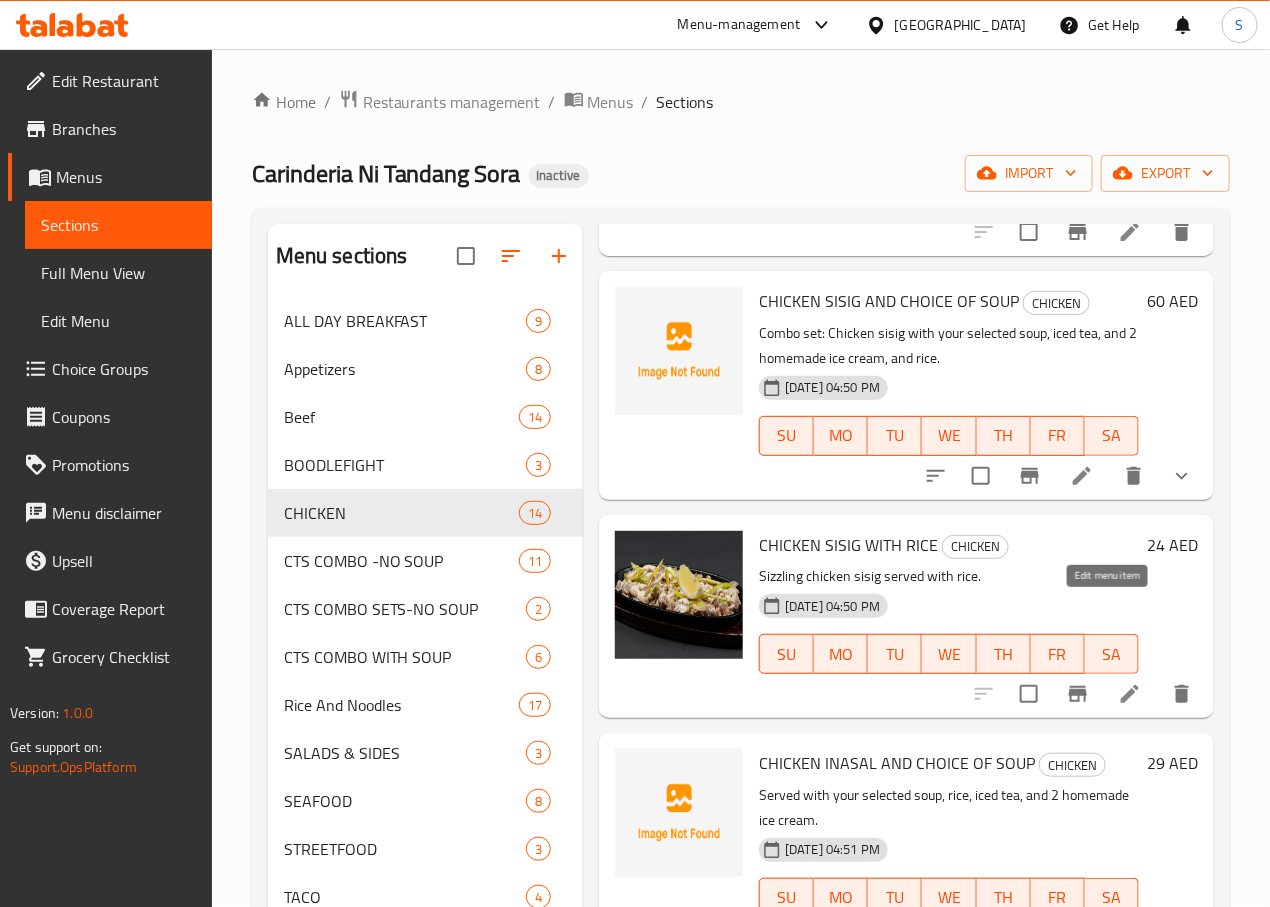 click 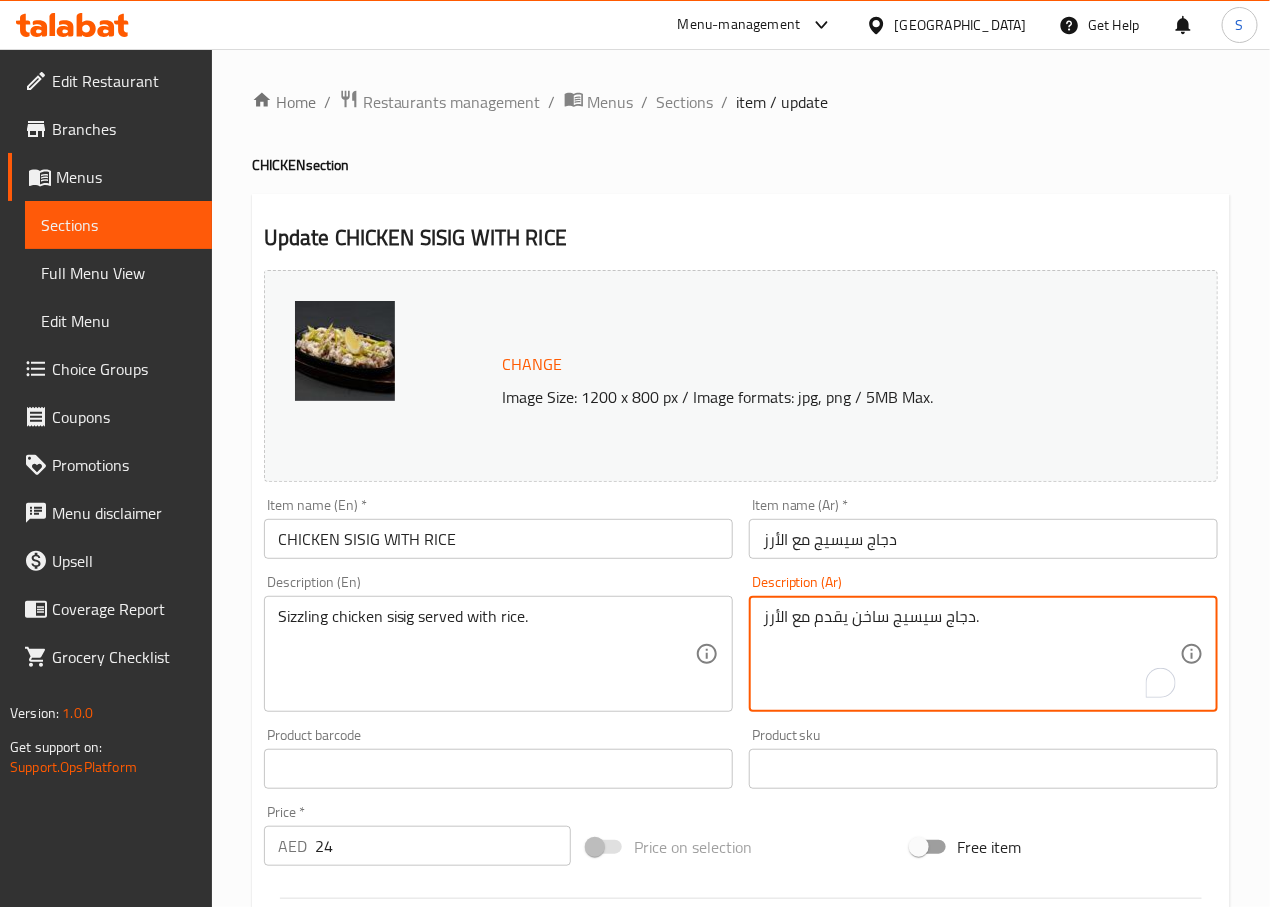 click on "دجاج سيسيج ساخن يقدم مع الأرز." at bounding box center (971, 654) 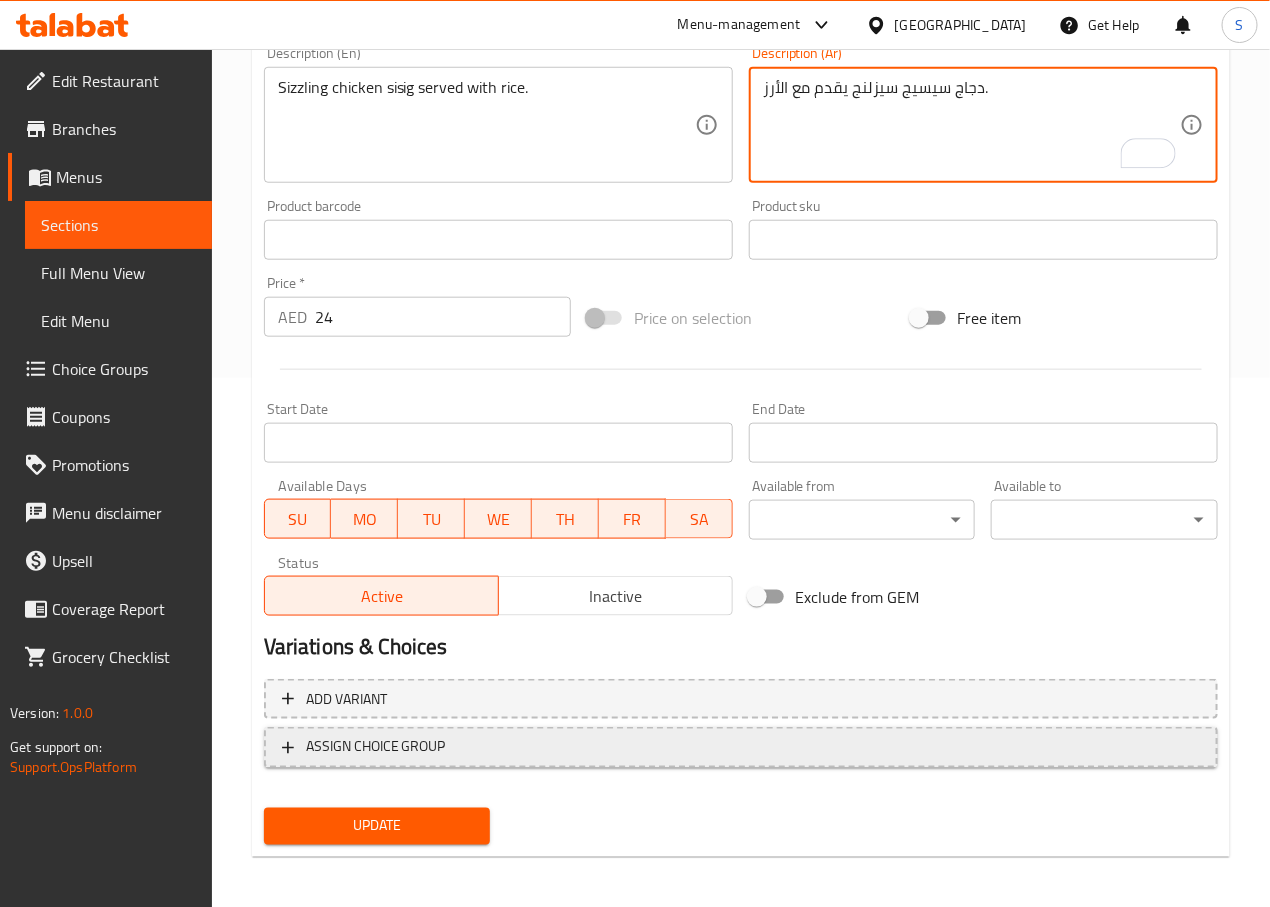 scroll, scrollTop: 532, scrollLeft: 0, axis: vertical 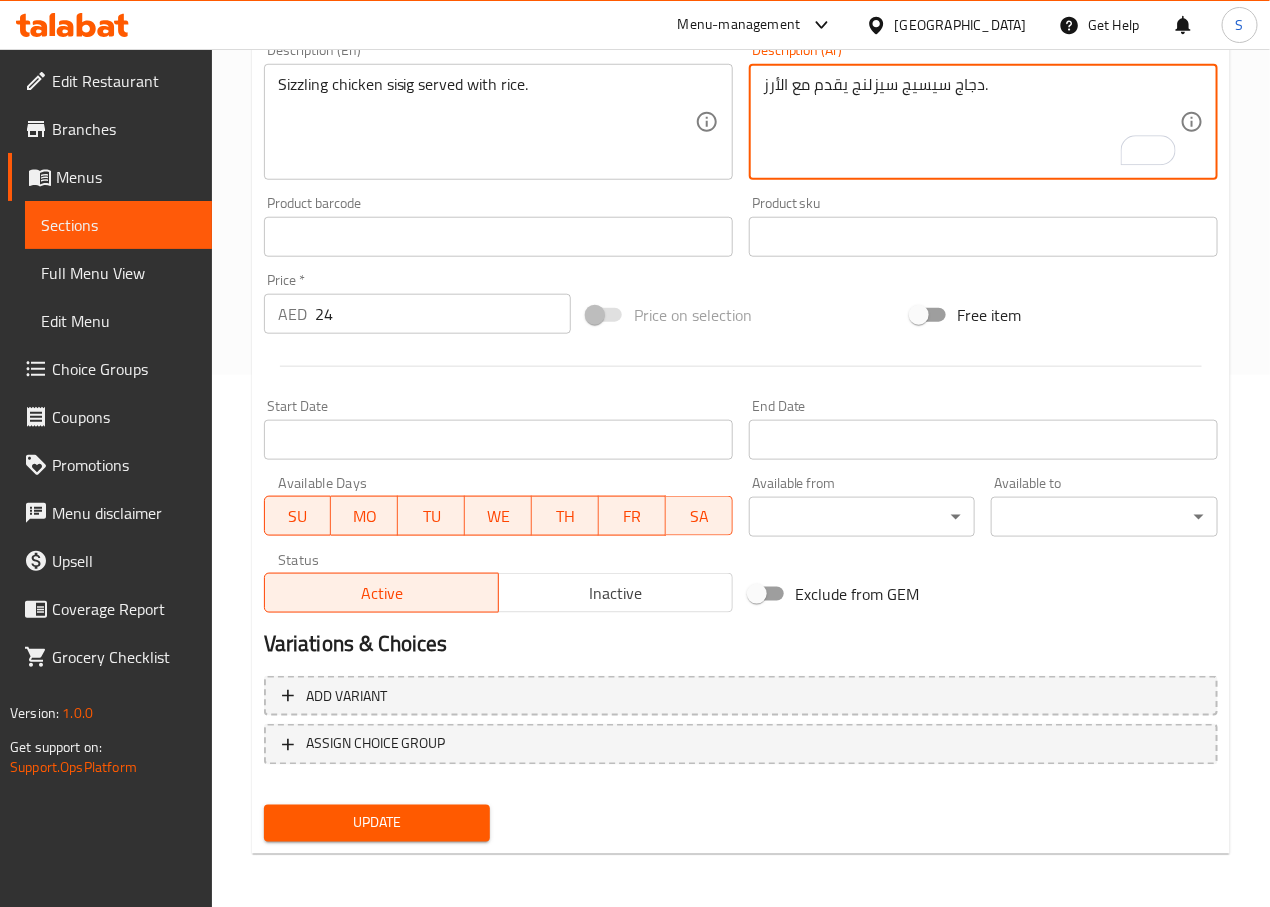type on "دجاج سيسيج سيزلنج يقدم مع الأرز." 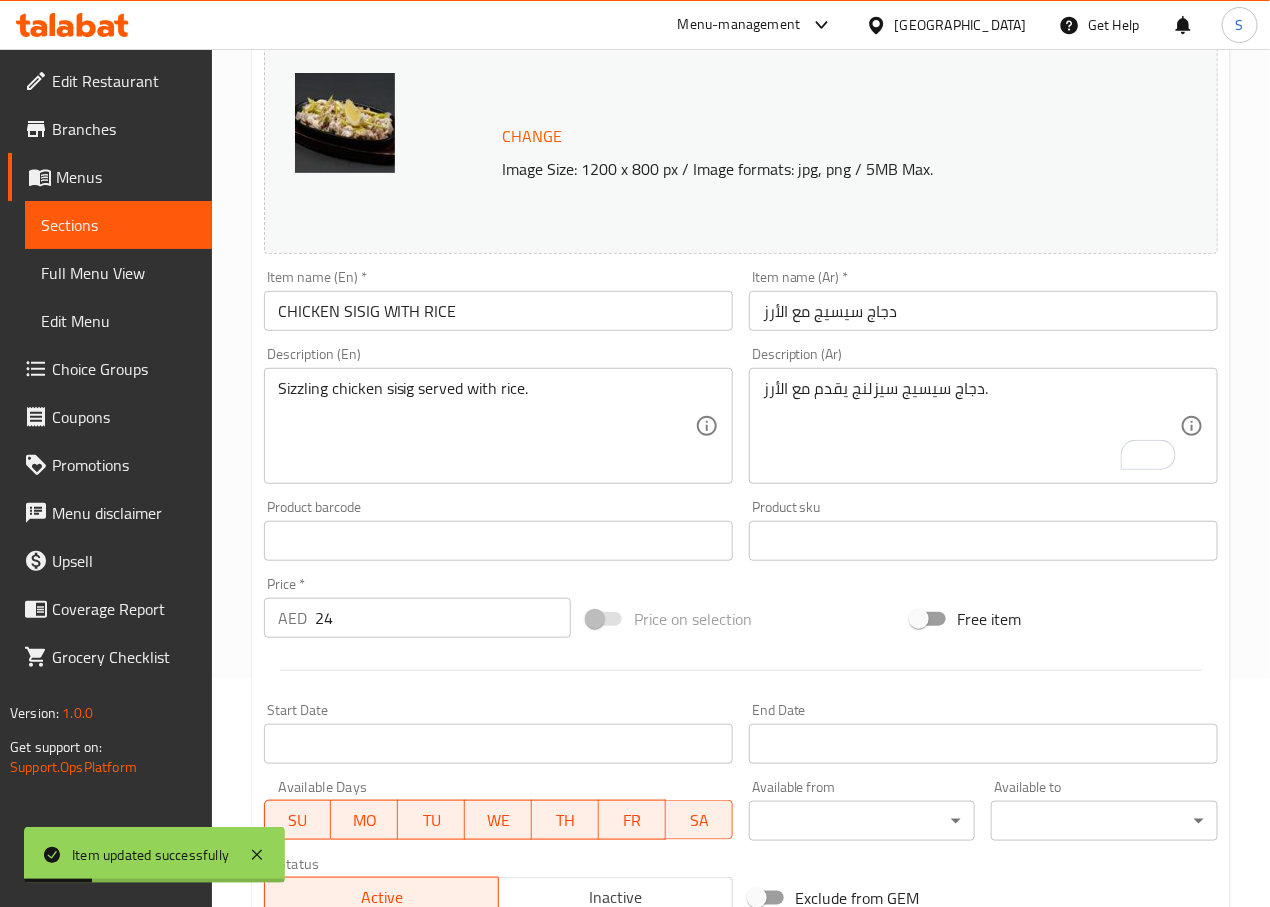scroll, scrollTop: 117, scrollLeft: 0, axis: vertical 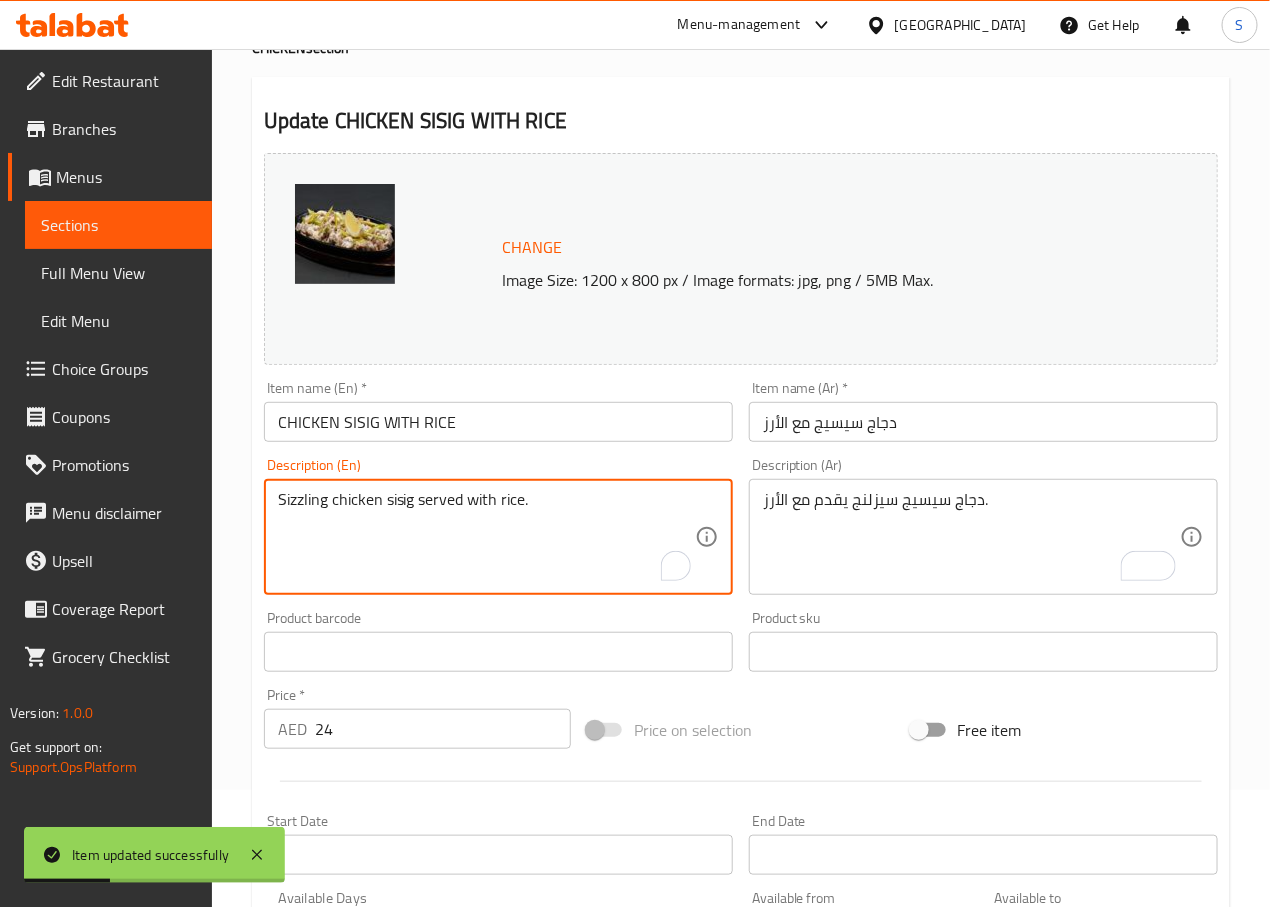 drag, startPoint x: 523, startPoint y: 487, endPoint x: 363, endPoint y: 513, distance: 162.09874 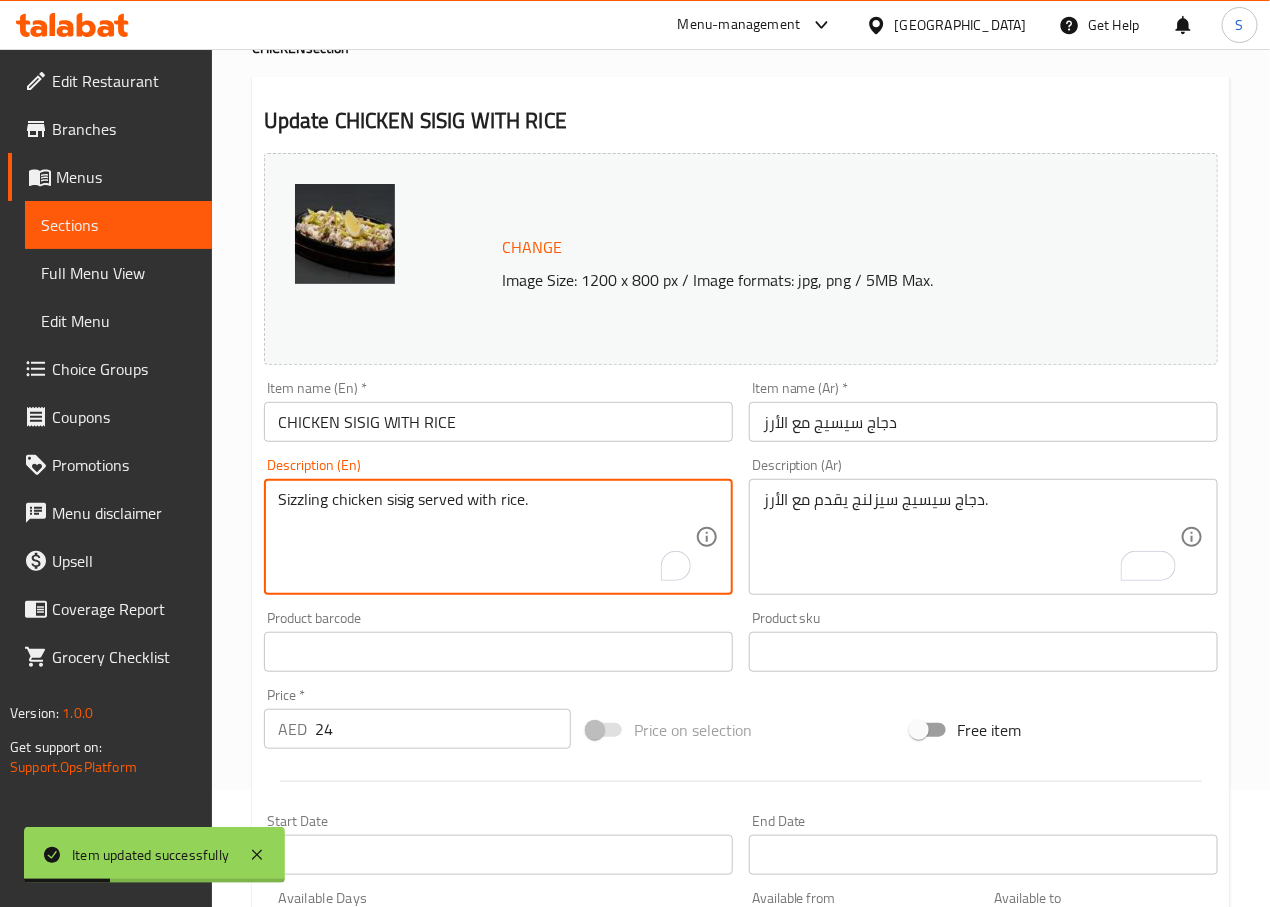click on "Sizzling chicken sisig served with rice. Description (En)" at bounding box center [498, 537] 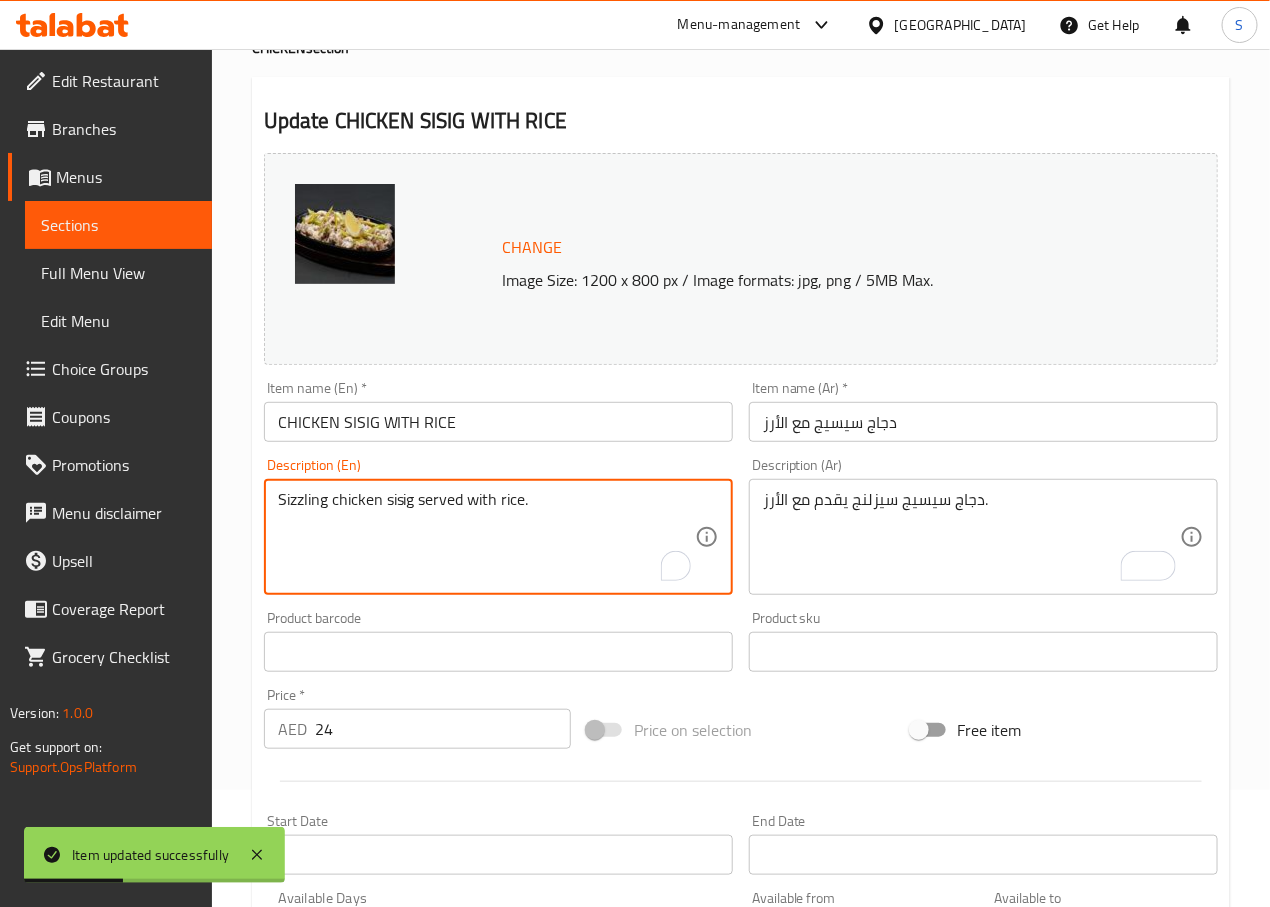 click on "Sizzling chicken sisig served with rice." at bounding box center [486, 537] 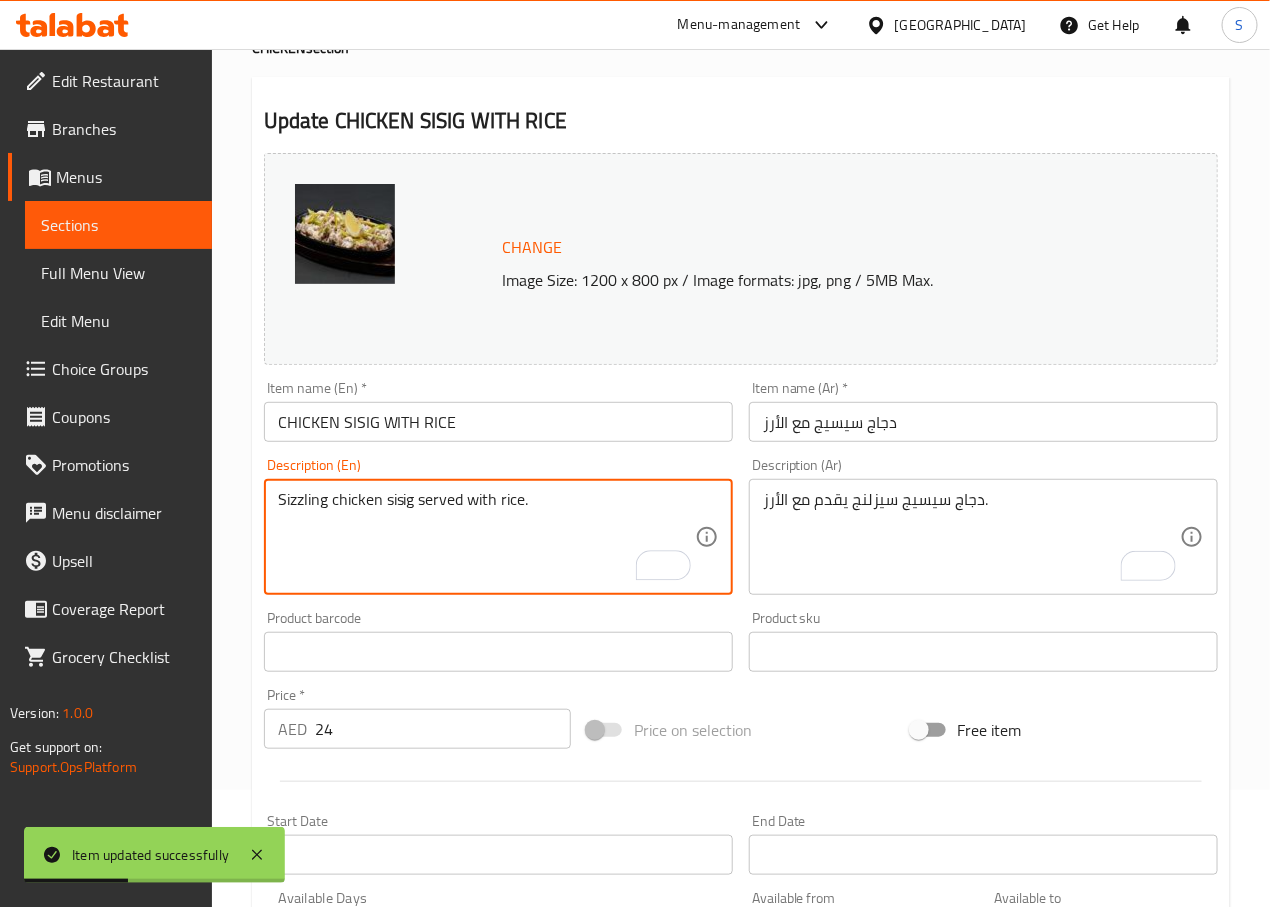 click on "Sizzling chicken sisig served with rice." at bounding box center [486, 537] 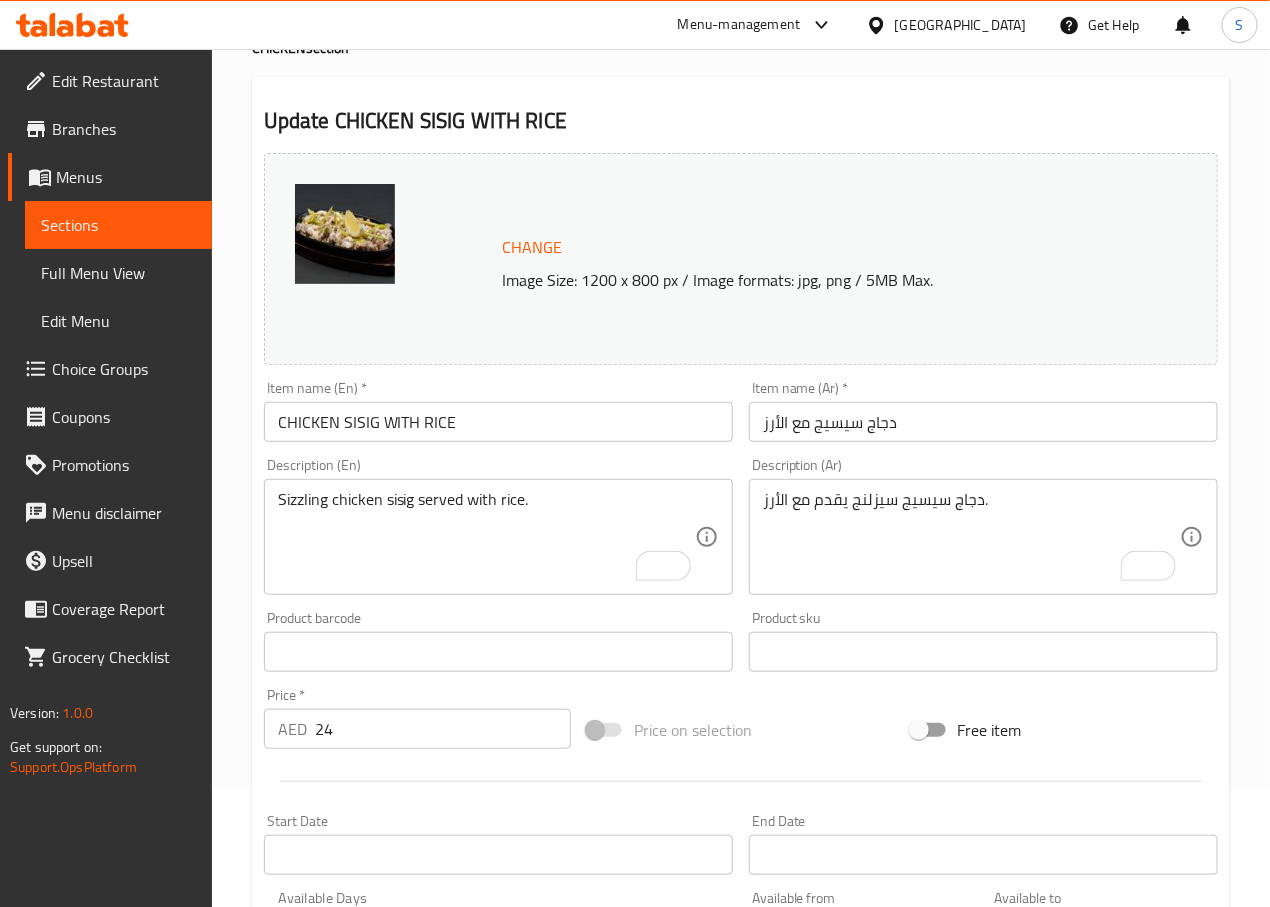 click on "Sizzling chicken sisig served with rice." at bounding box center (486, 537) 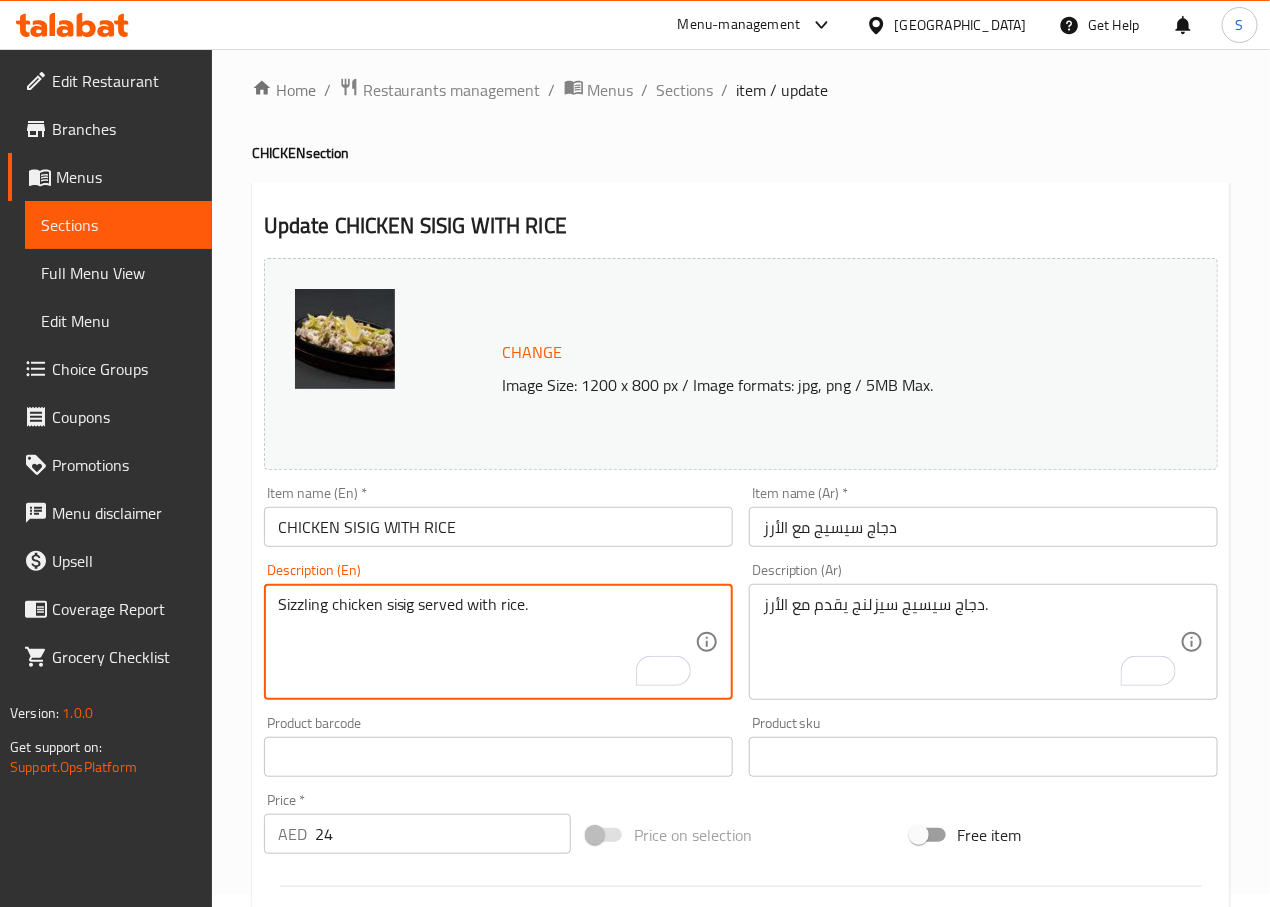scroll, scrollTop: 0, scrollLeft: 0, axis: both 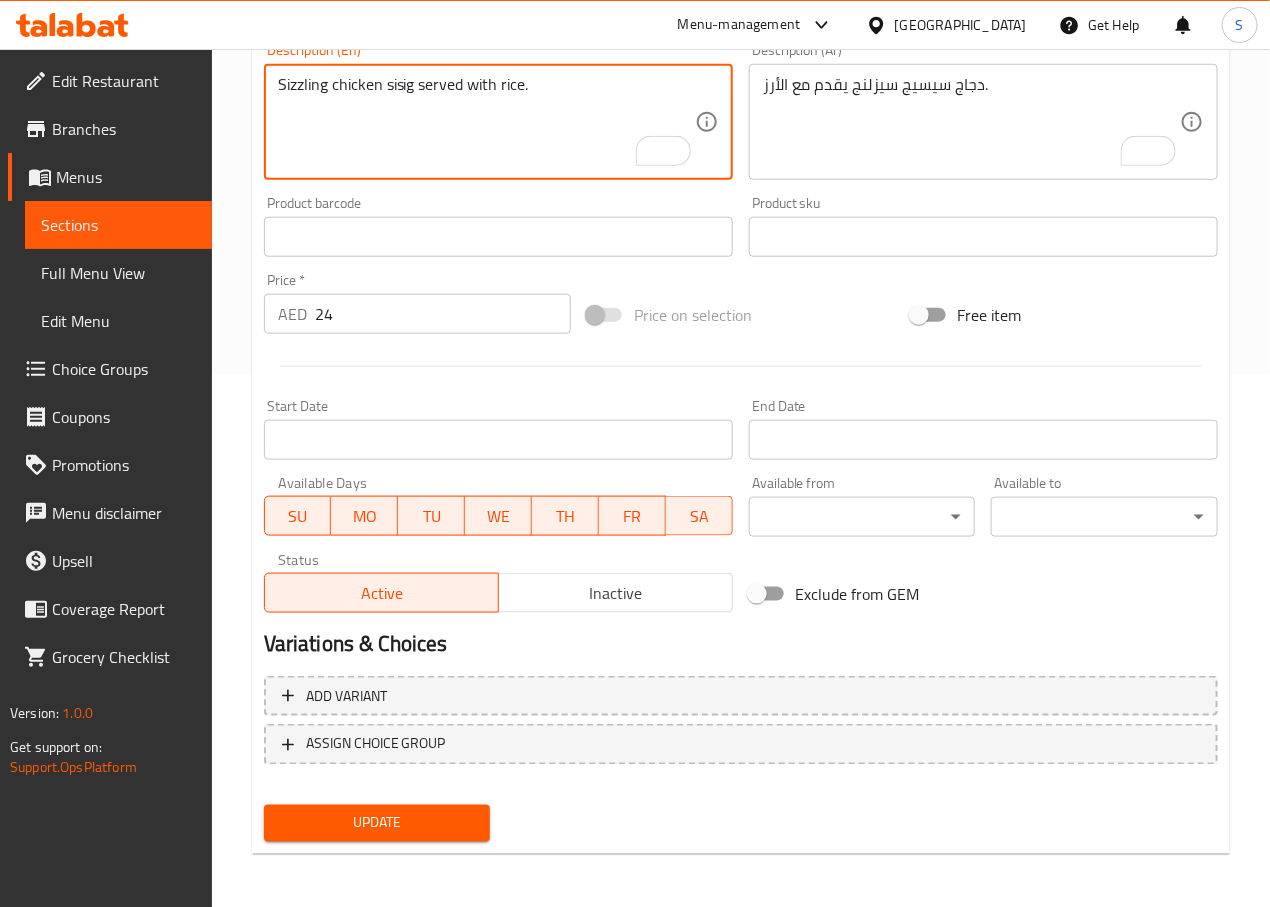 click on "Update" at bounding box center [377, 823] 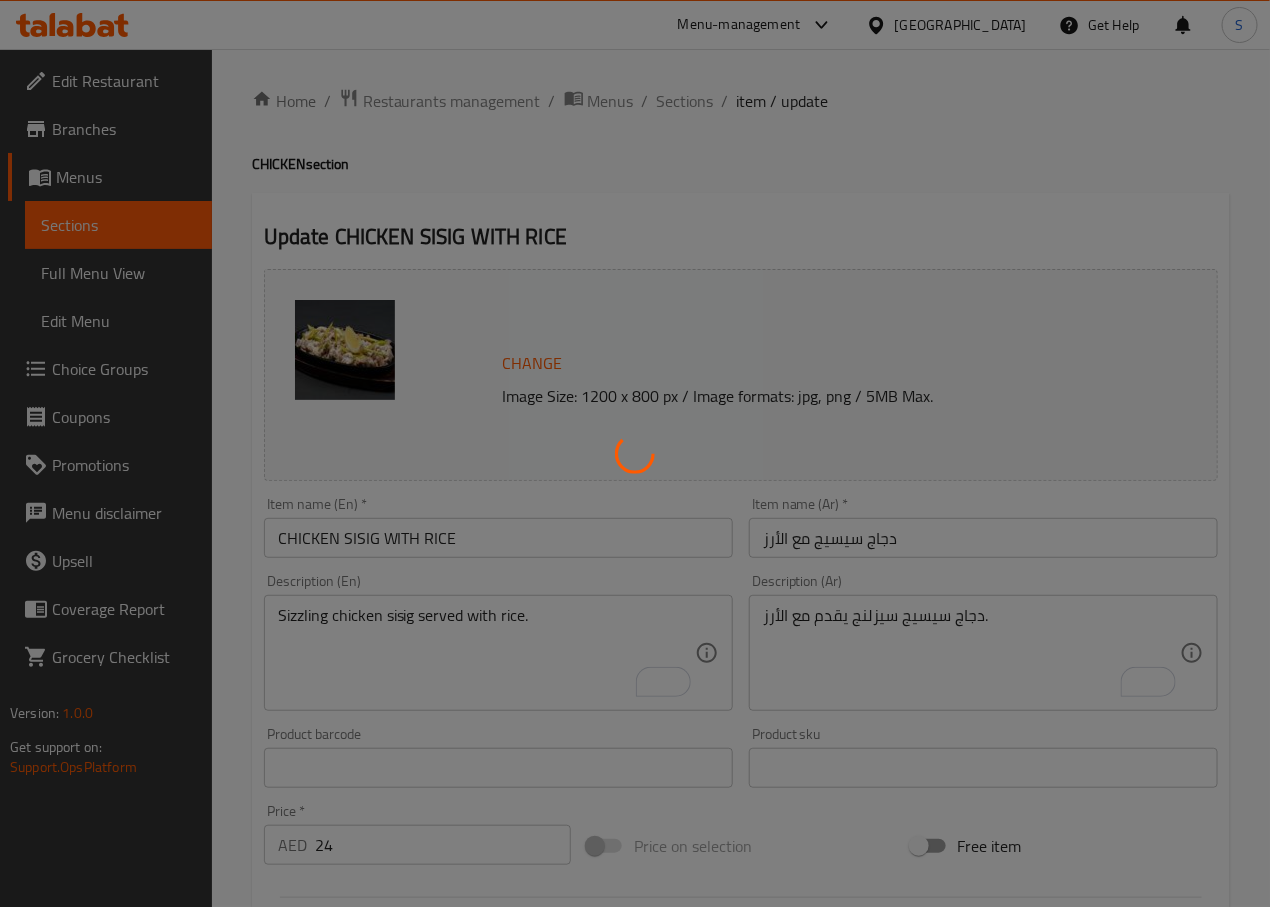 scroll, scrollTop: 0, scrollLeft: 0, axis: both 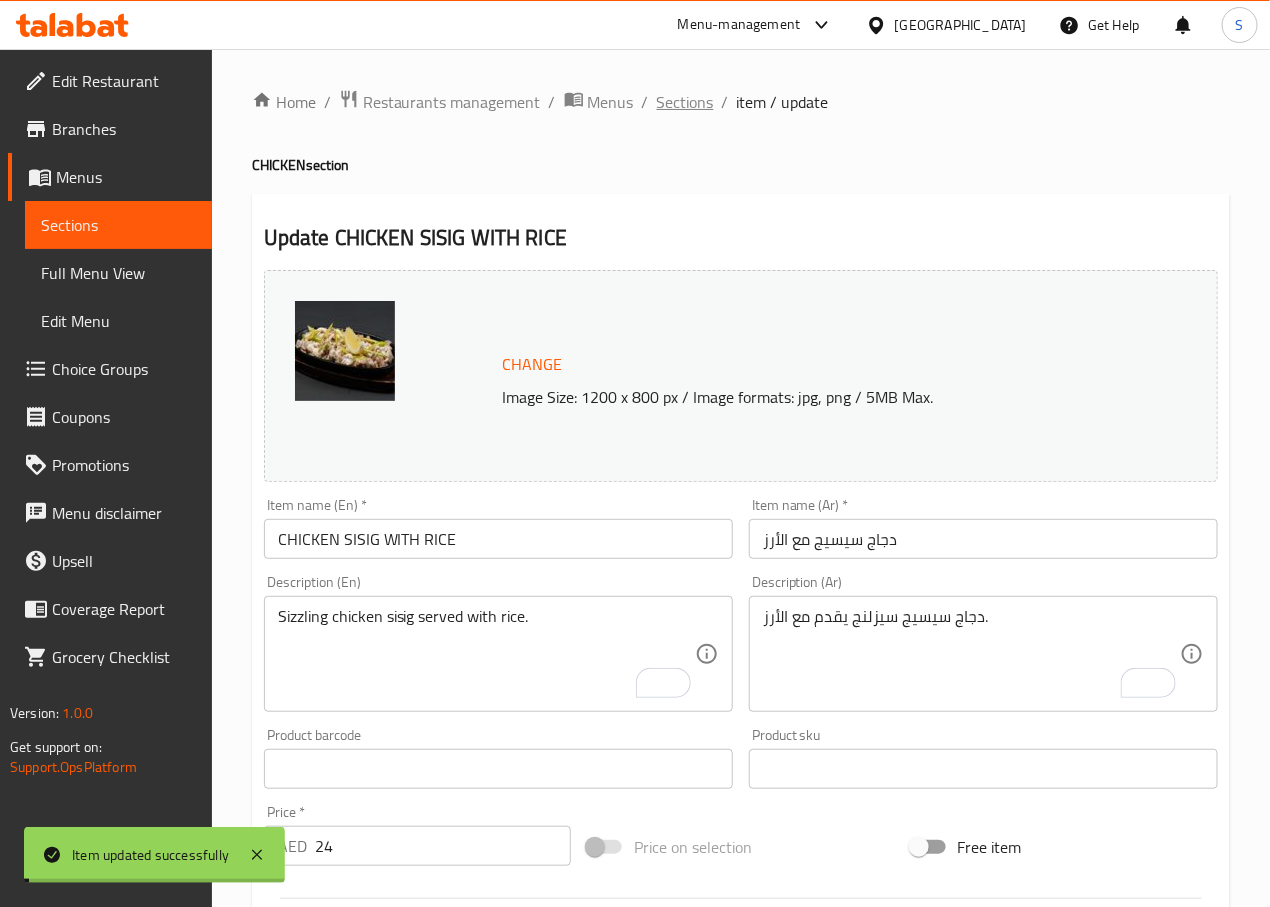 click on "Sections" at bounding box center [685, 102] 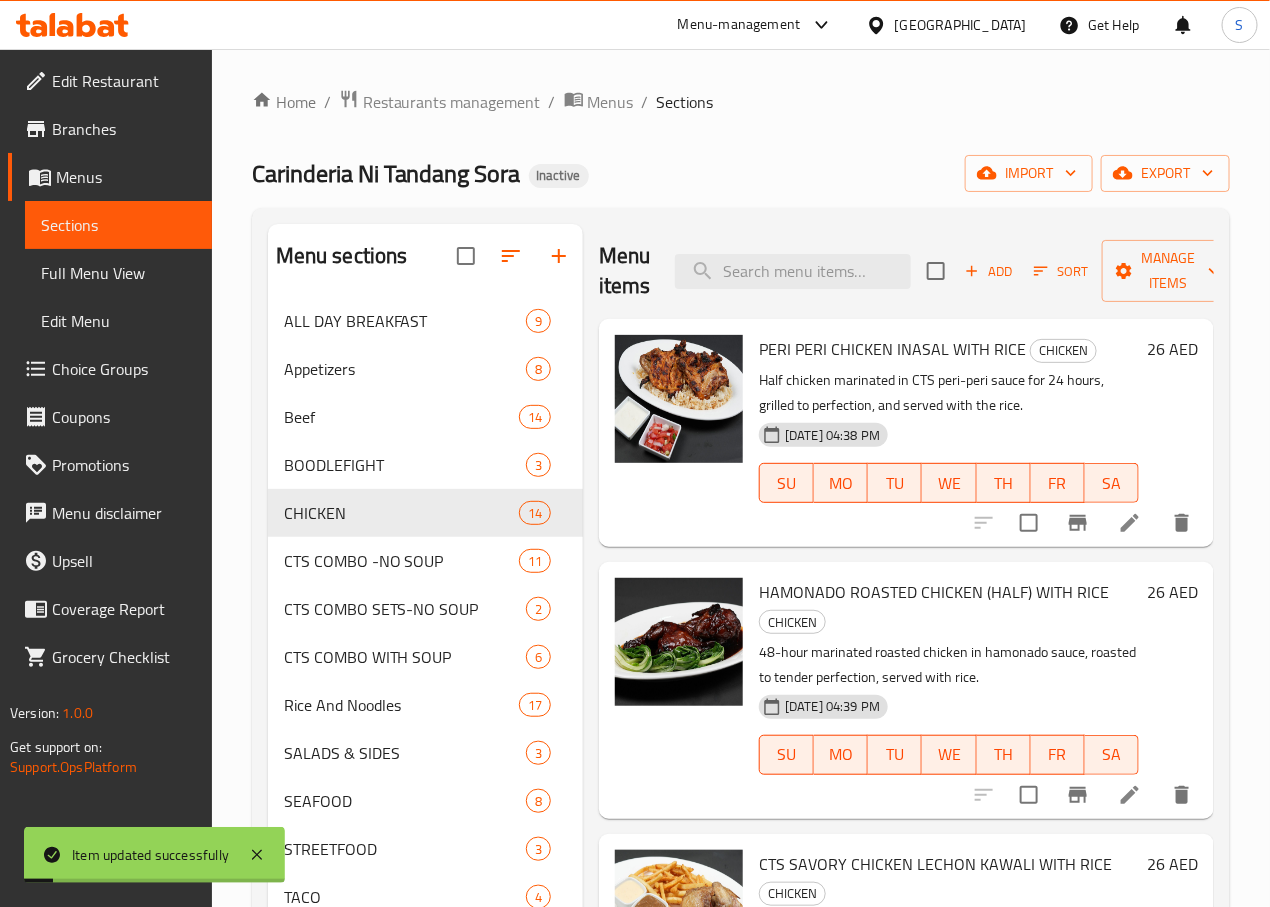scroll, scrollTop: 682, scrollLeft: 0, axis: vertical 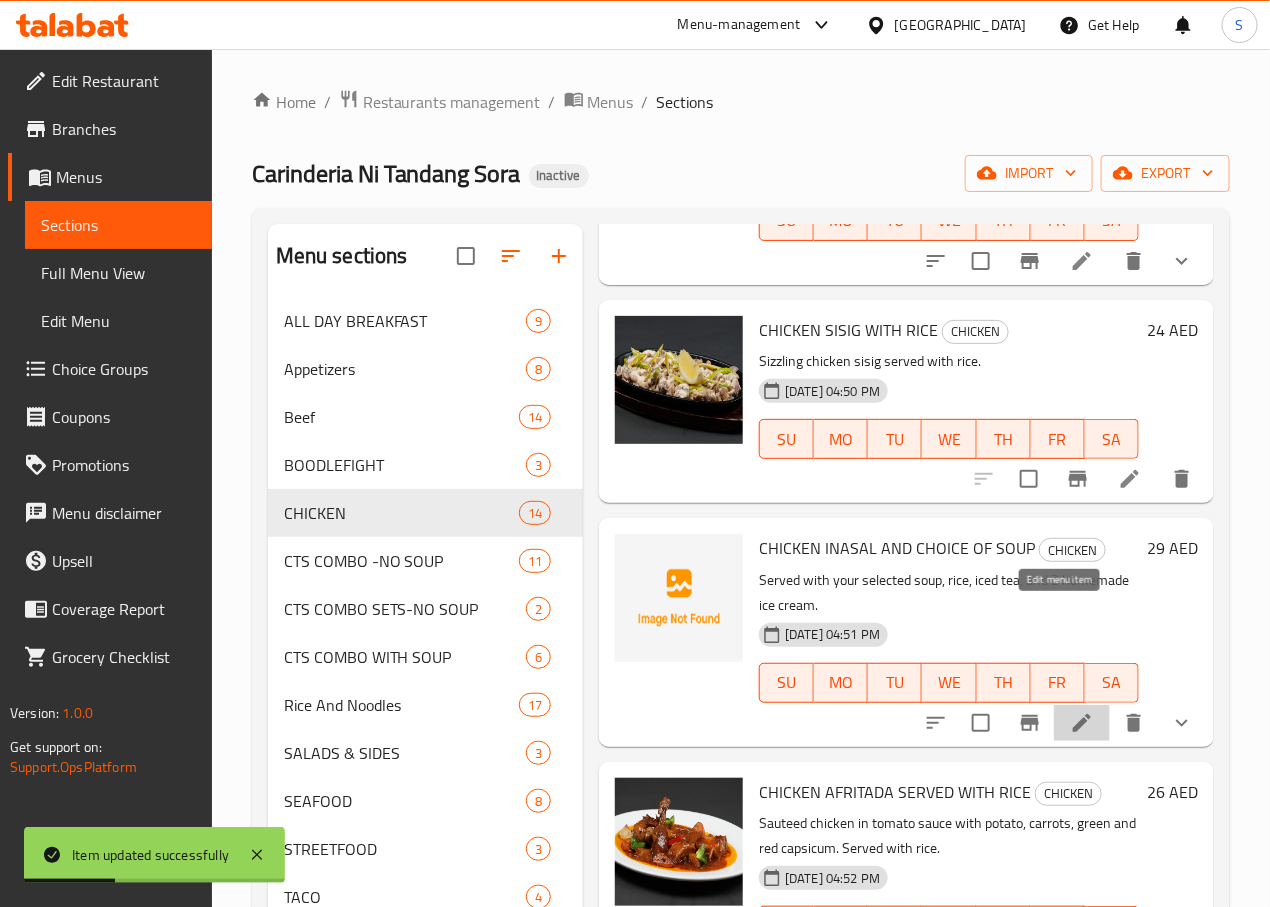 click 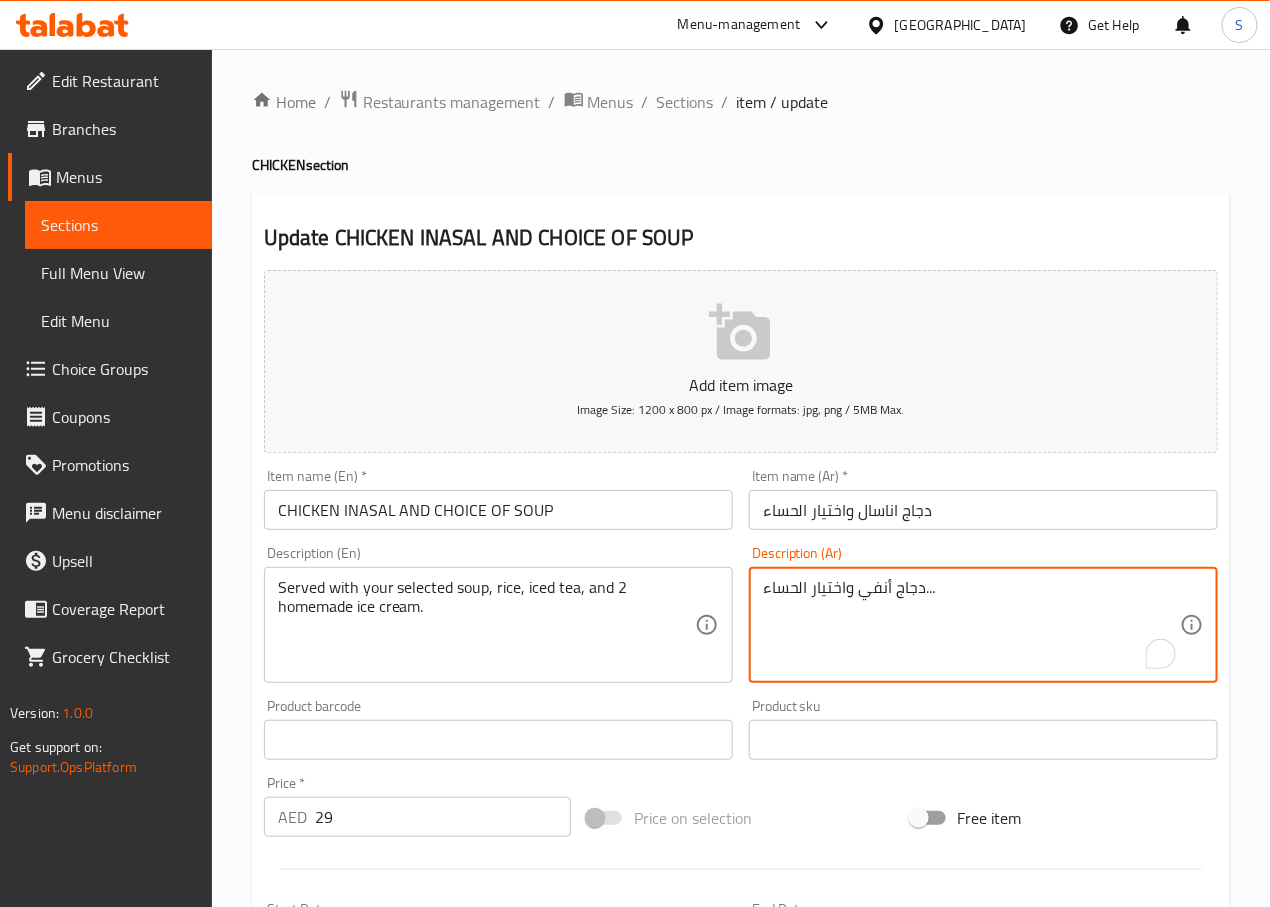 click on "دجاج أنفي واختيار الحساء..." at bounding box center (971, 625) 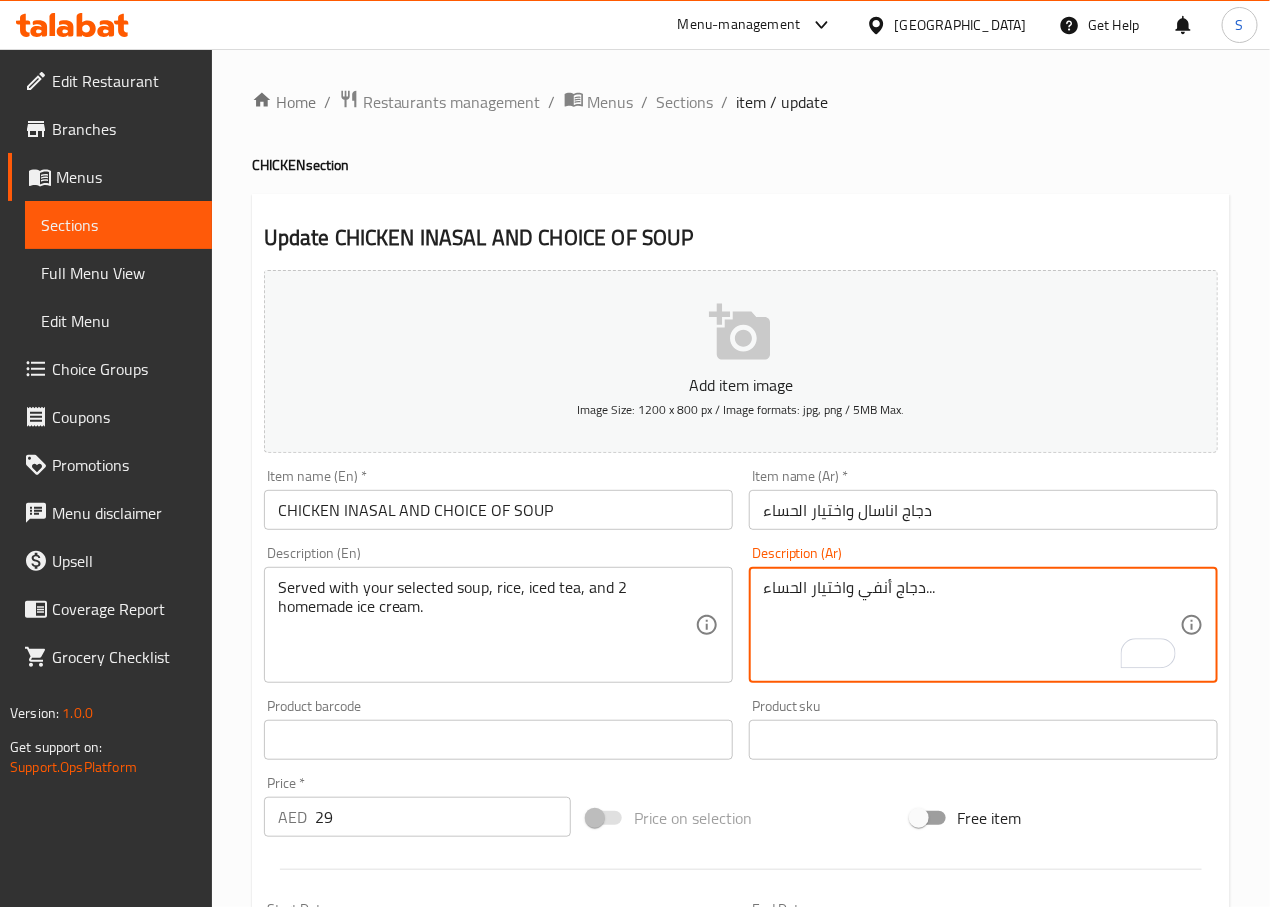 click on "دجاج أنفي واختيار الحساء..." at bounding box center [971, 625] 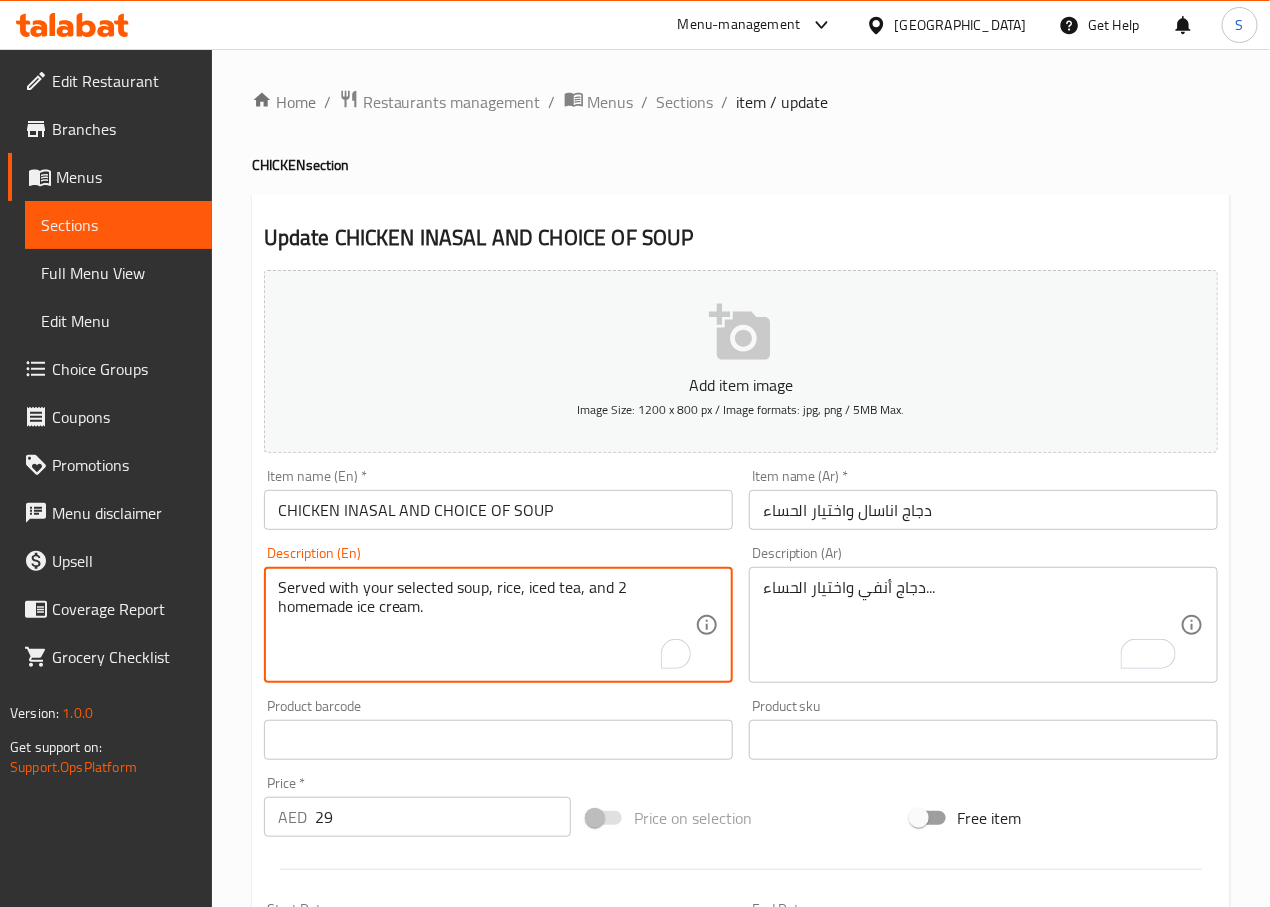 click on "Served with your selected soup, rice, iced tea, and 2 homemade ice cream." at bounding box center [486, 625] 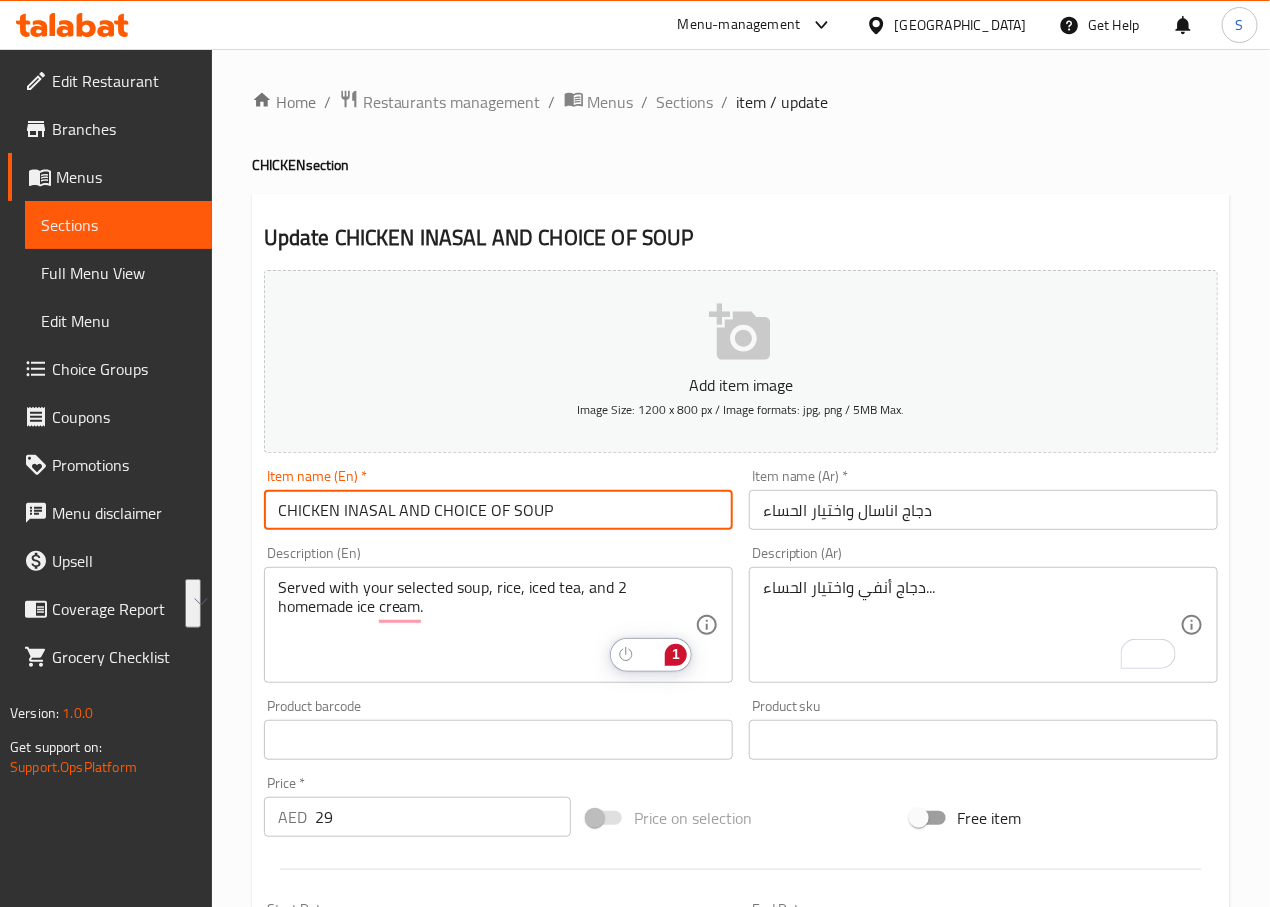 click on "CHICKEN INASAL AND CHOICE OF SOUP" at bounding box center (498, 510) 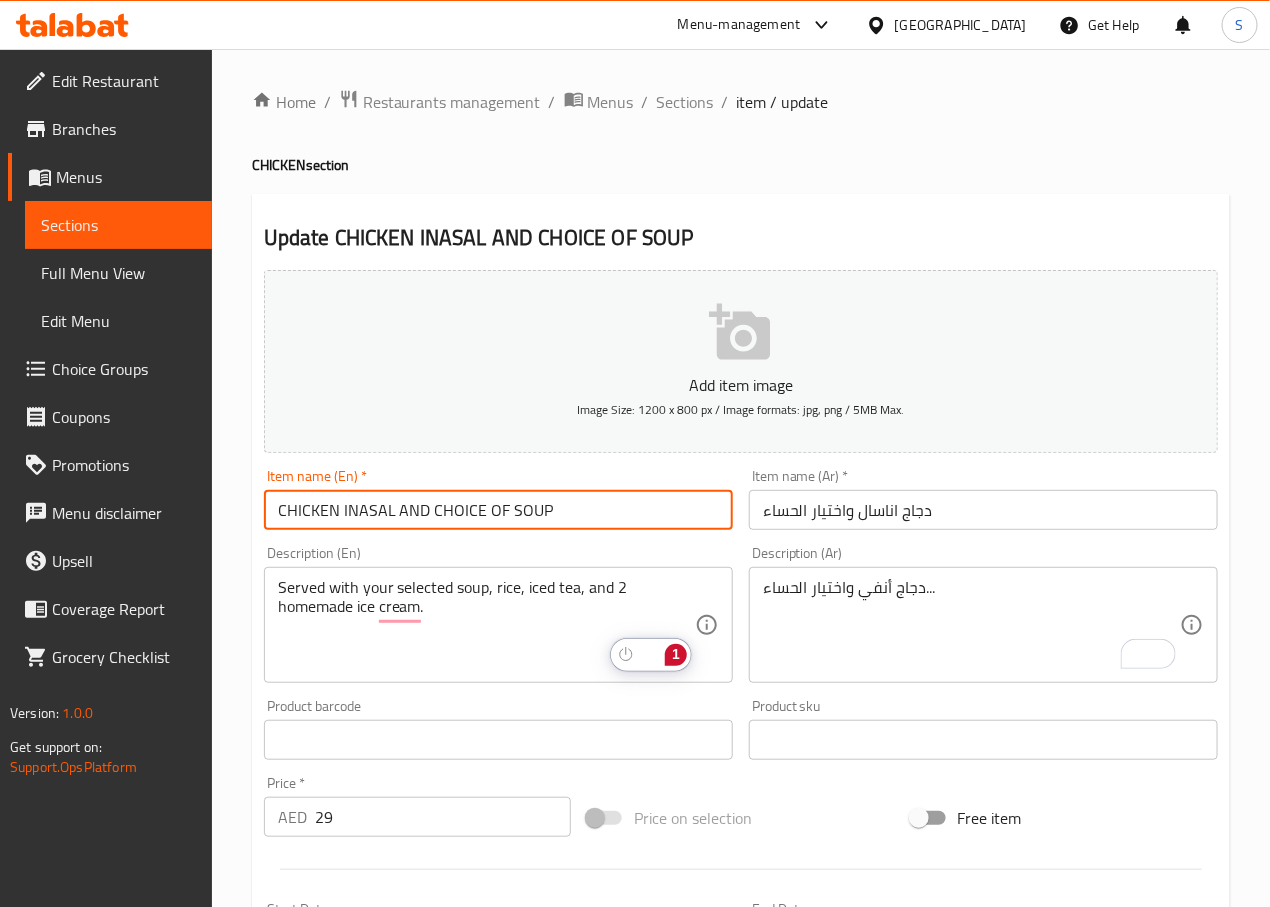 click on "CHICKEN INASAL AND CHOICE OF SOUP" at bounding box center [498, 510] 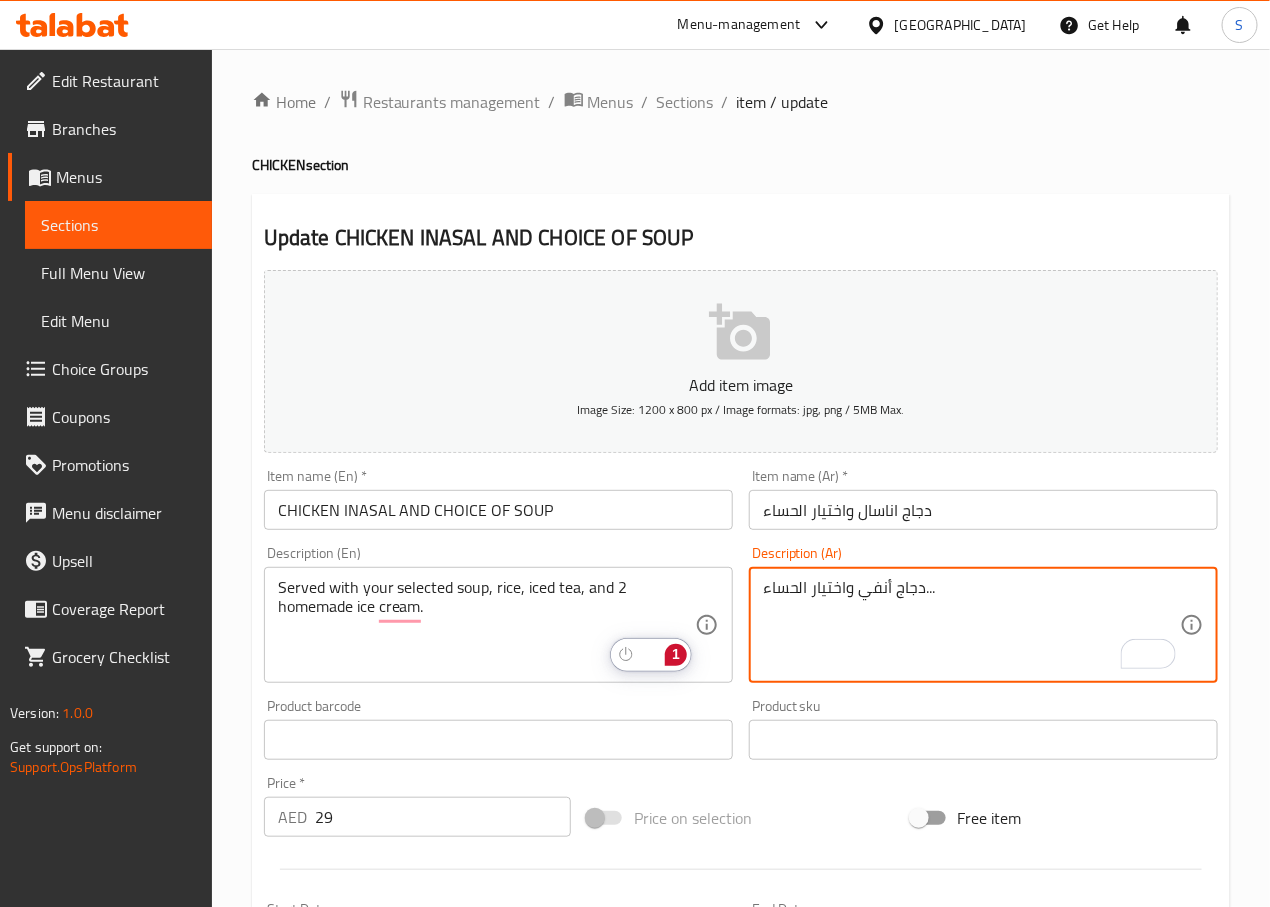 click on "دجاج أنفي واختيار الحساء..." at bounding box center (971, 625) 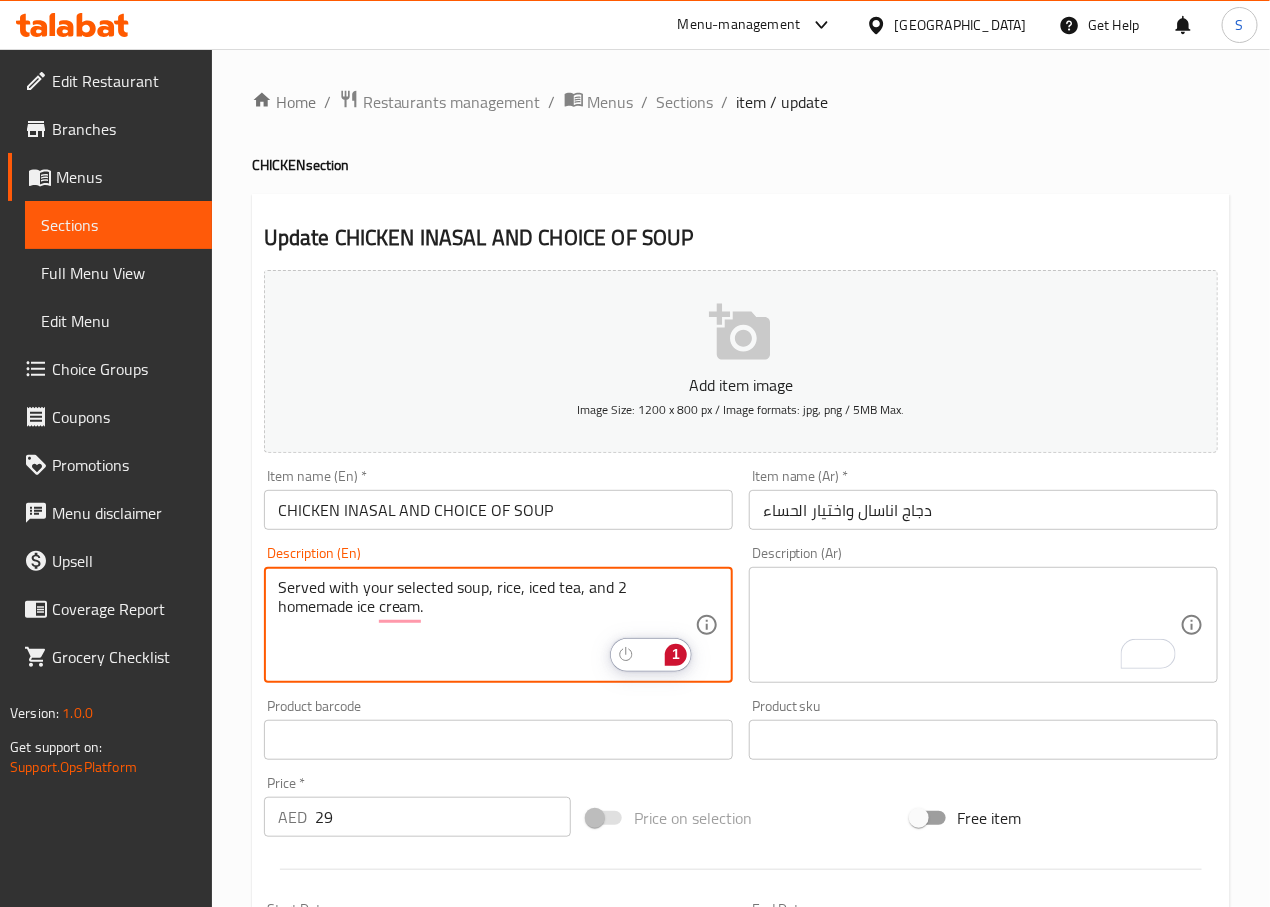 click on "Served with your selected soup, rice, iced tea, and 2 homemade ice cream." at bounding box center (486, 625) 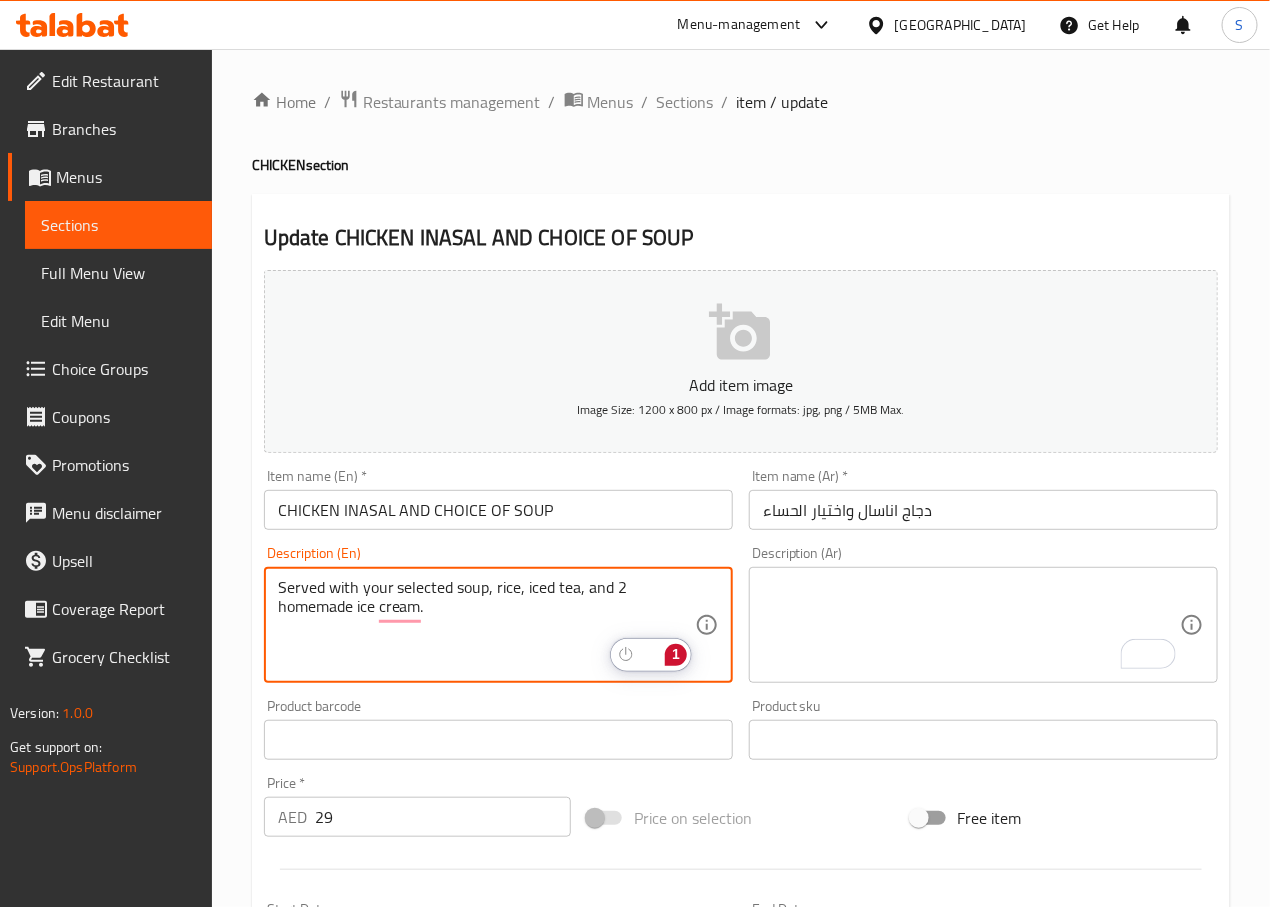 click on "Served with your selected soup, rice, iced tea, and 2 homemade ice cream." at bounding box center [486, 625] 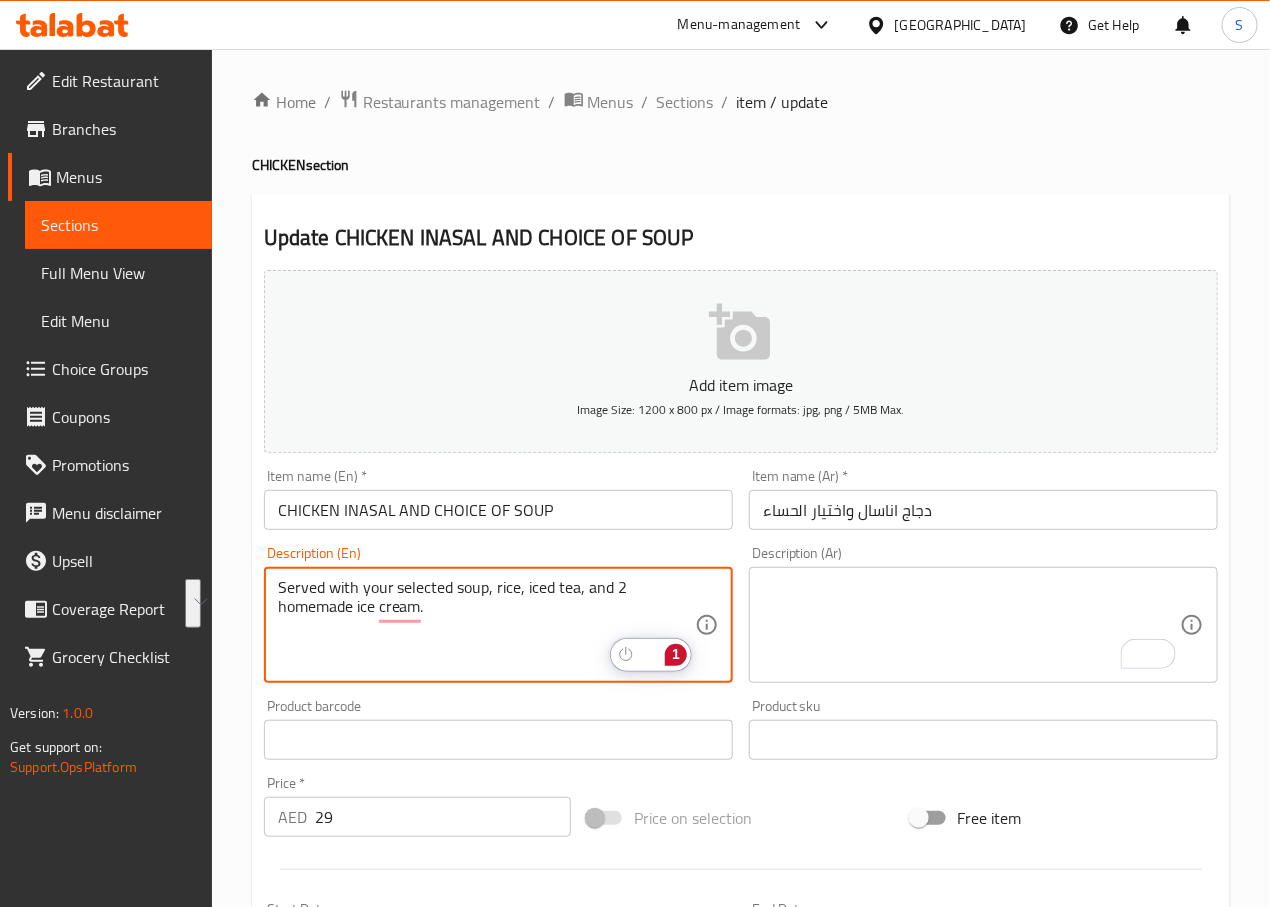 click at bounding box center (971, 625) 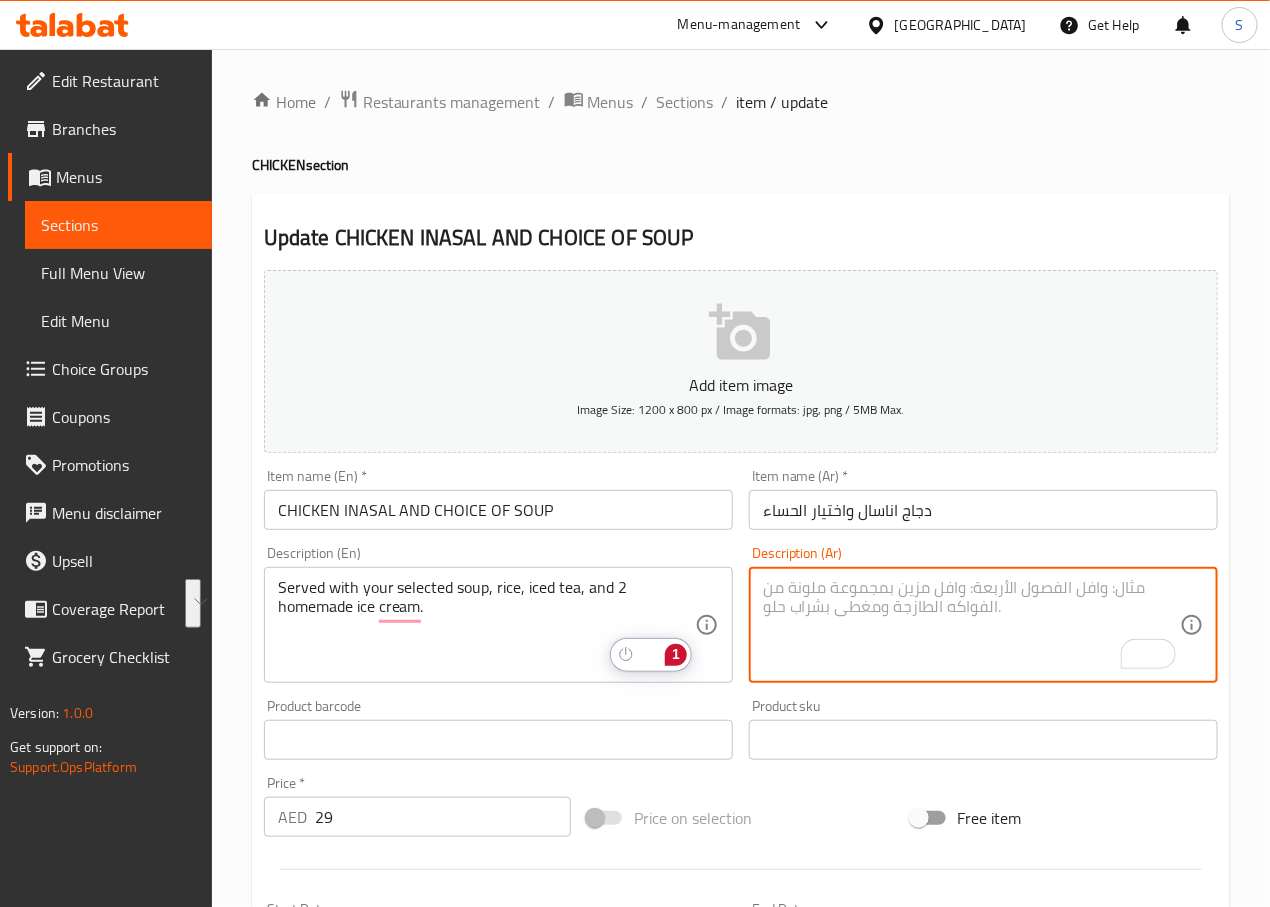 click at bounding box center [971, 625] 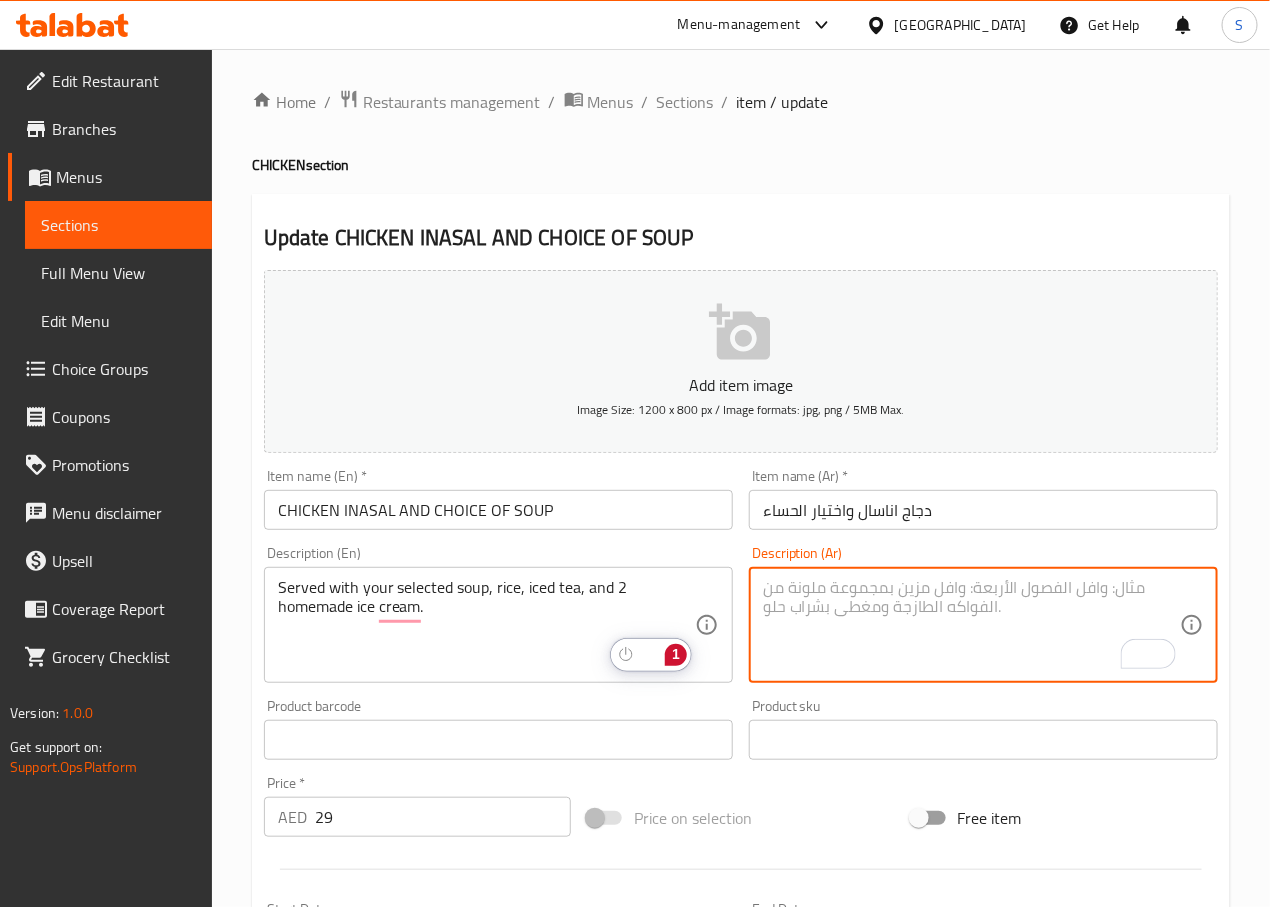 click at bounding box center [971, 625] 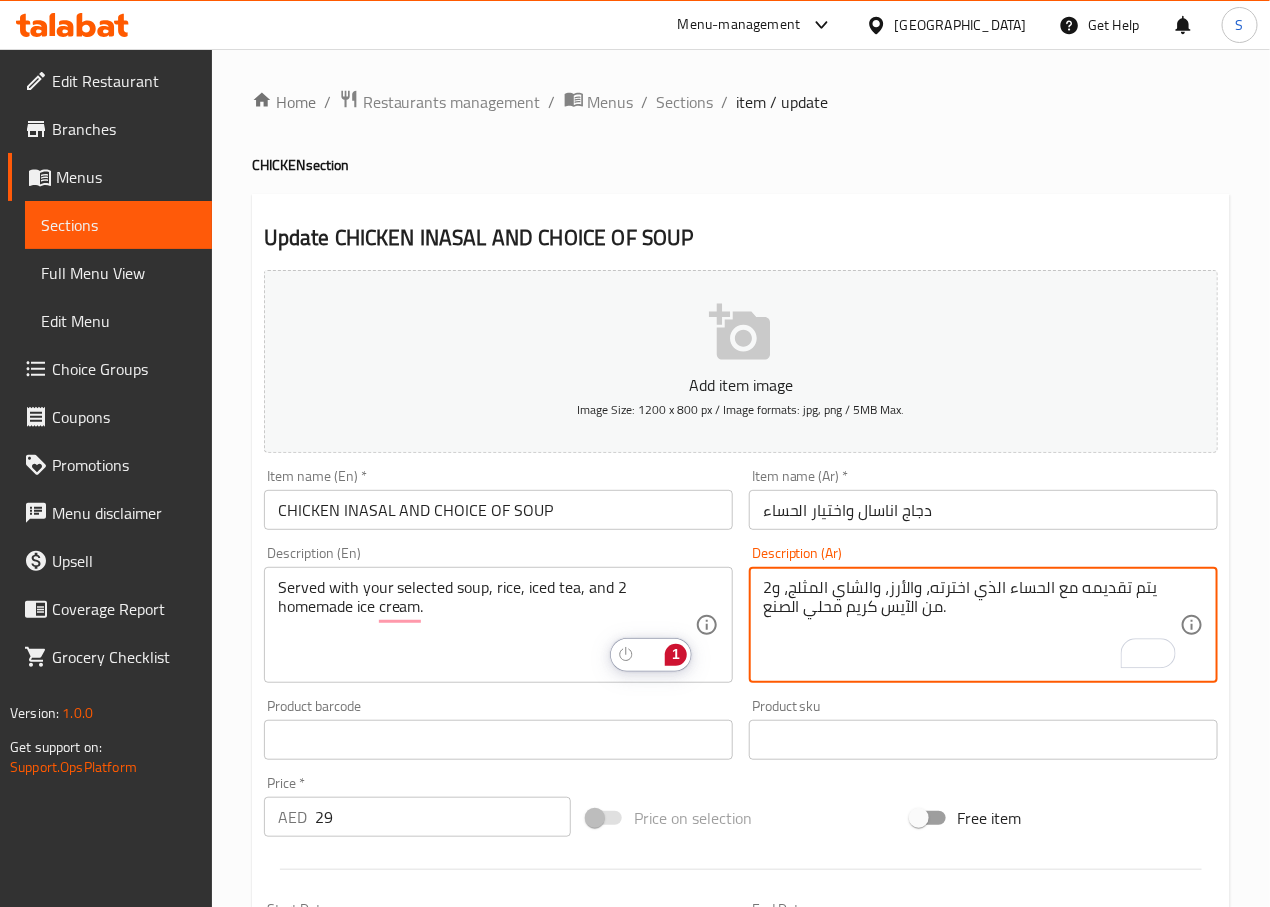 click on "يتم تقديمه مع الحساء الذي اخترته، والأرز، والشاي المثلج، و2 من الآيس كريم محلي الصنع." at bounding box center [971, 625] 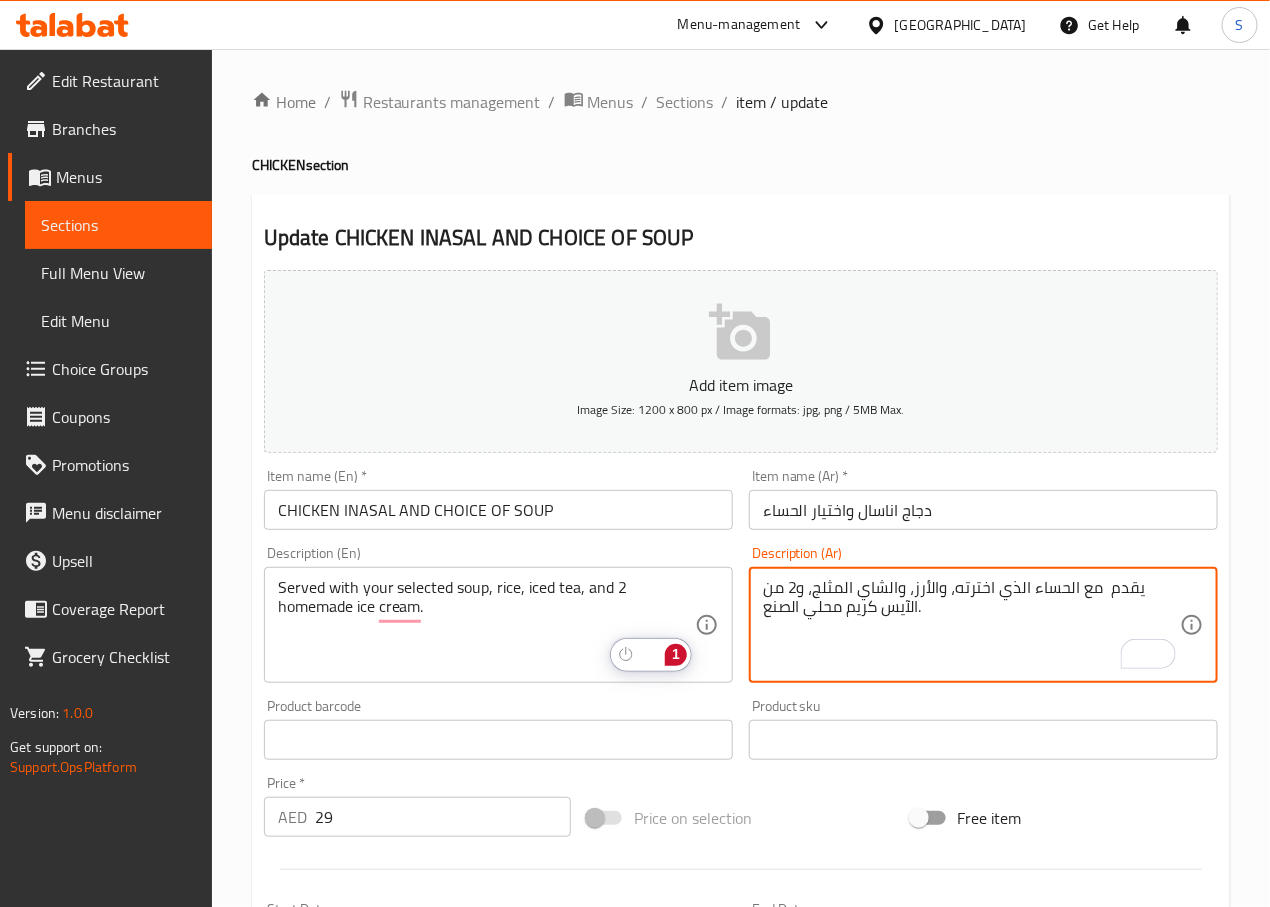click on "يقدم  مع الحساء الذي اخترته، والأرز، والشاي المثلج، و2 من الآيس كريم محلي الصنع." at bounding box center (971, 625) 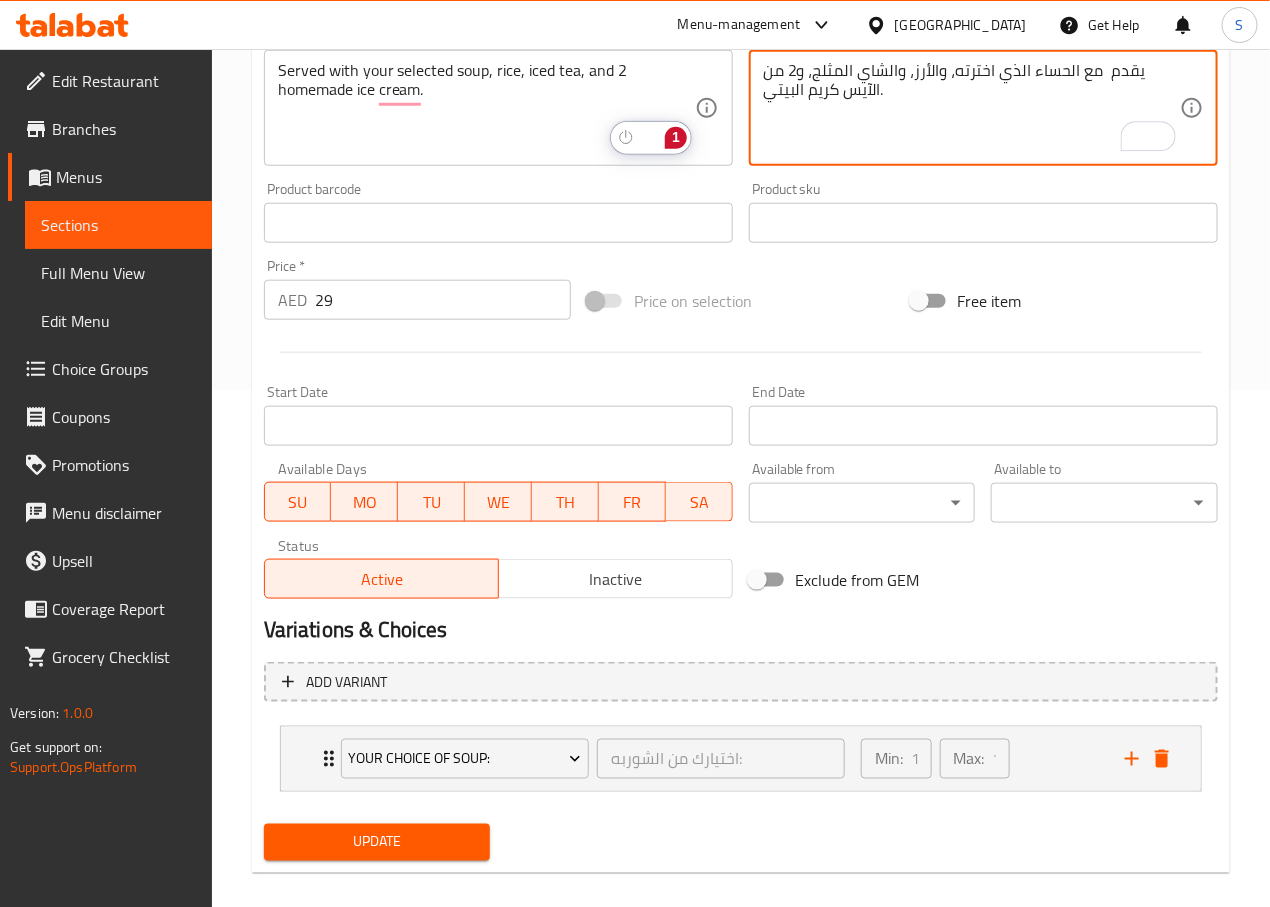 scroll, scrollTop: 540, scrollLeft: 0, axis: vertical 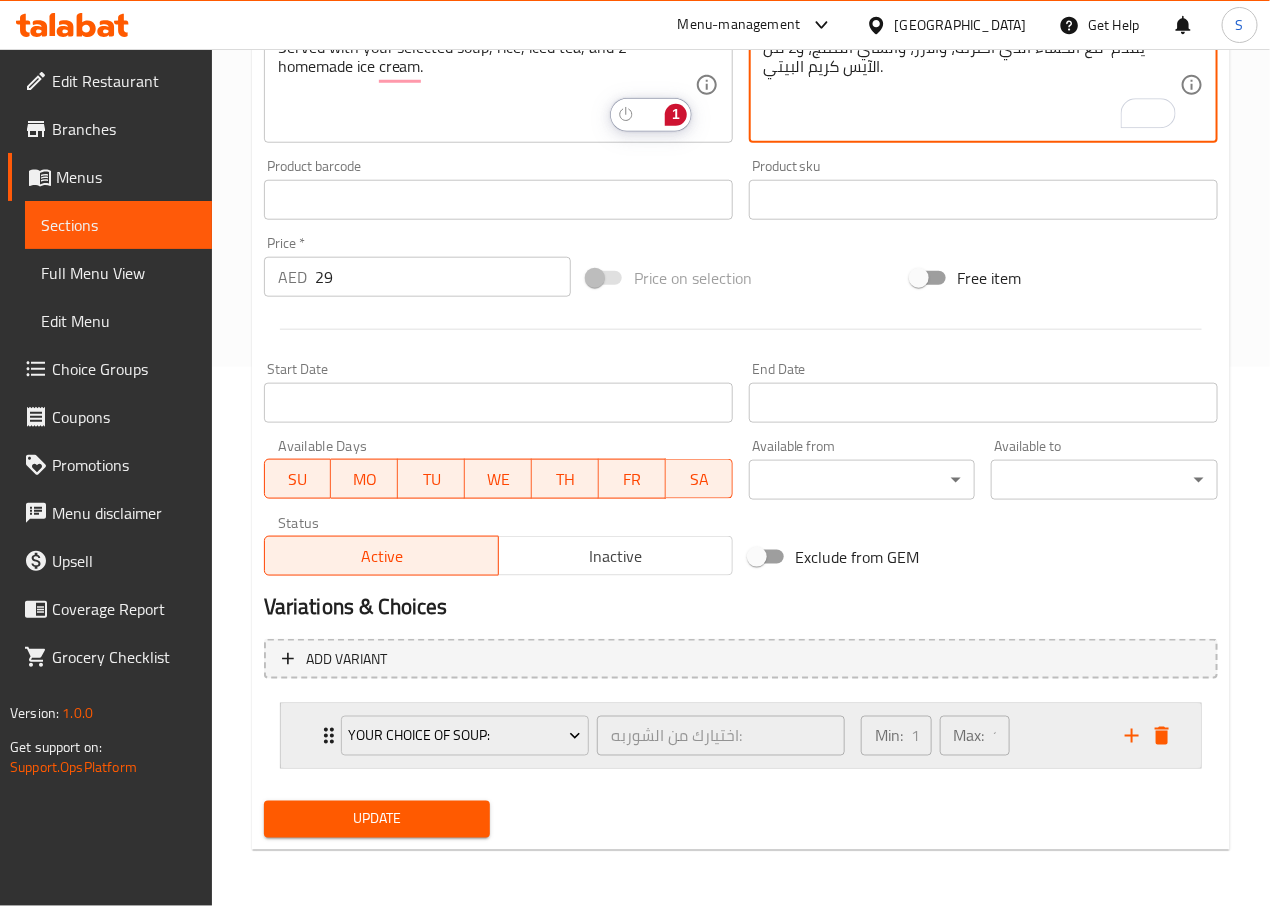 click on "Your choice of soup: اختيارك من الشوربه: ​ Min: 1 ​ Max: 1 ​" at bounding box center [741, 736] 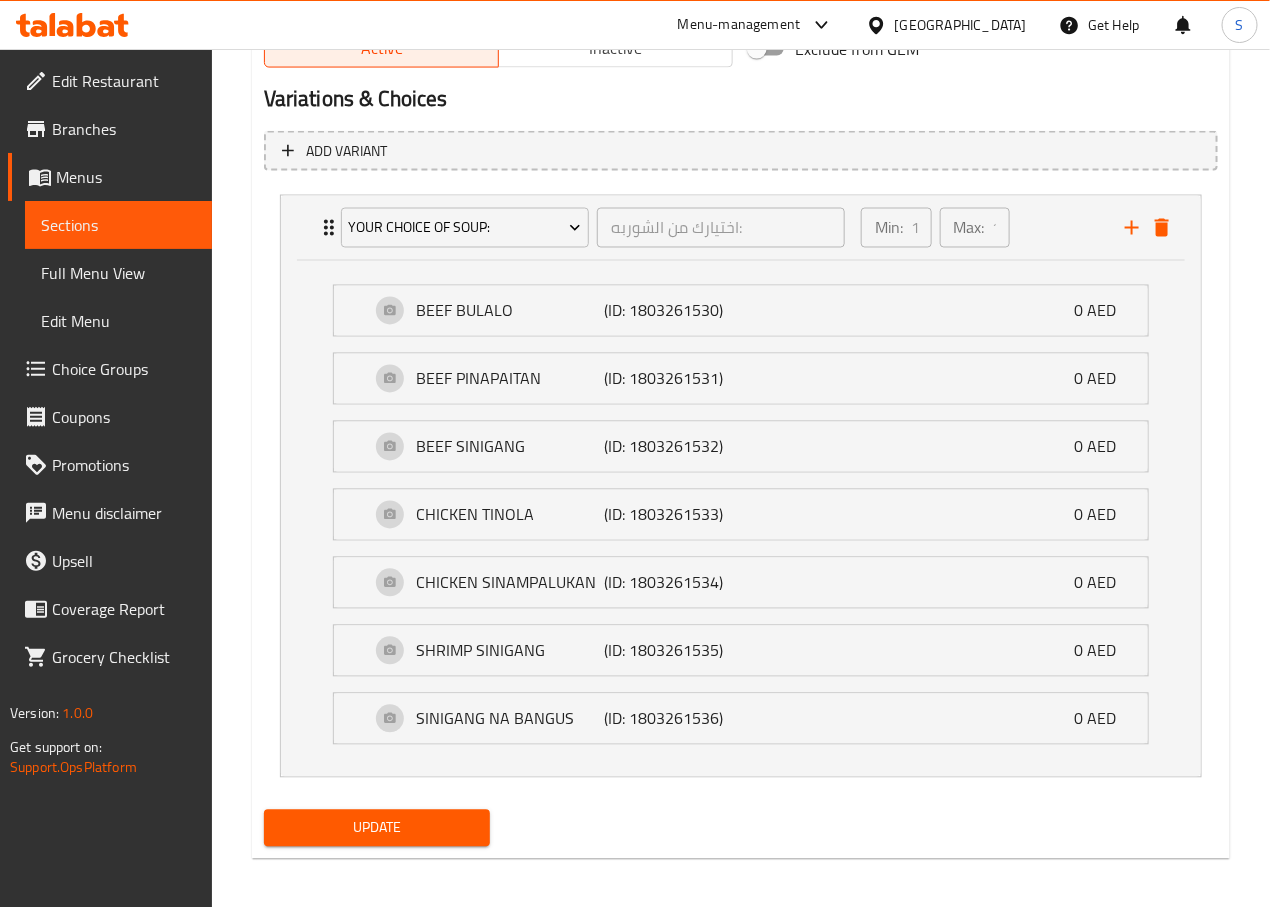 scroll, scrollTop: 1063, scrollLeft: 0, axis: vertical 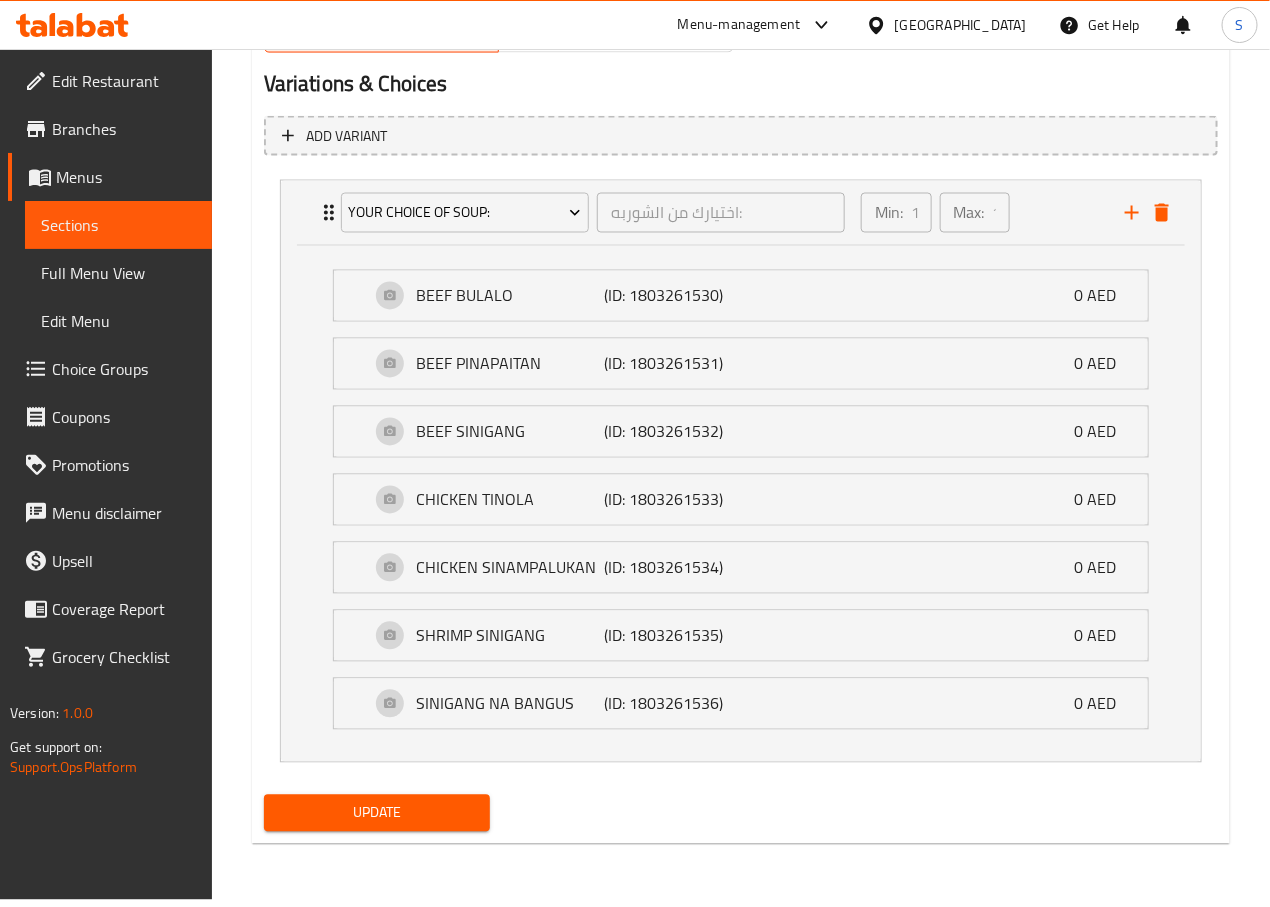 type on "يقدم  مع الحساء الذي اخترته، والأرز، والشاي المثلج، و2 من الآيس كريم البيتي." 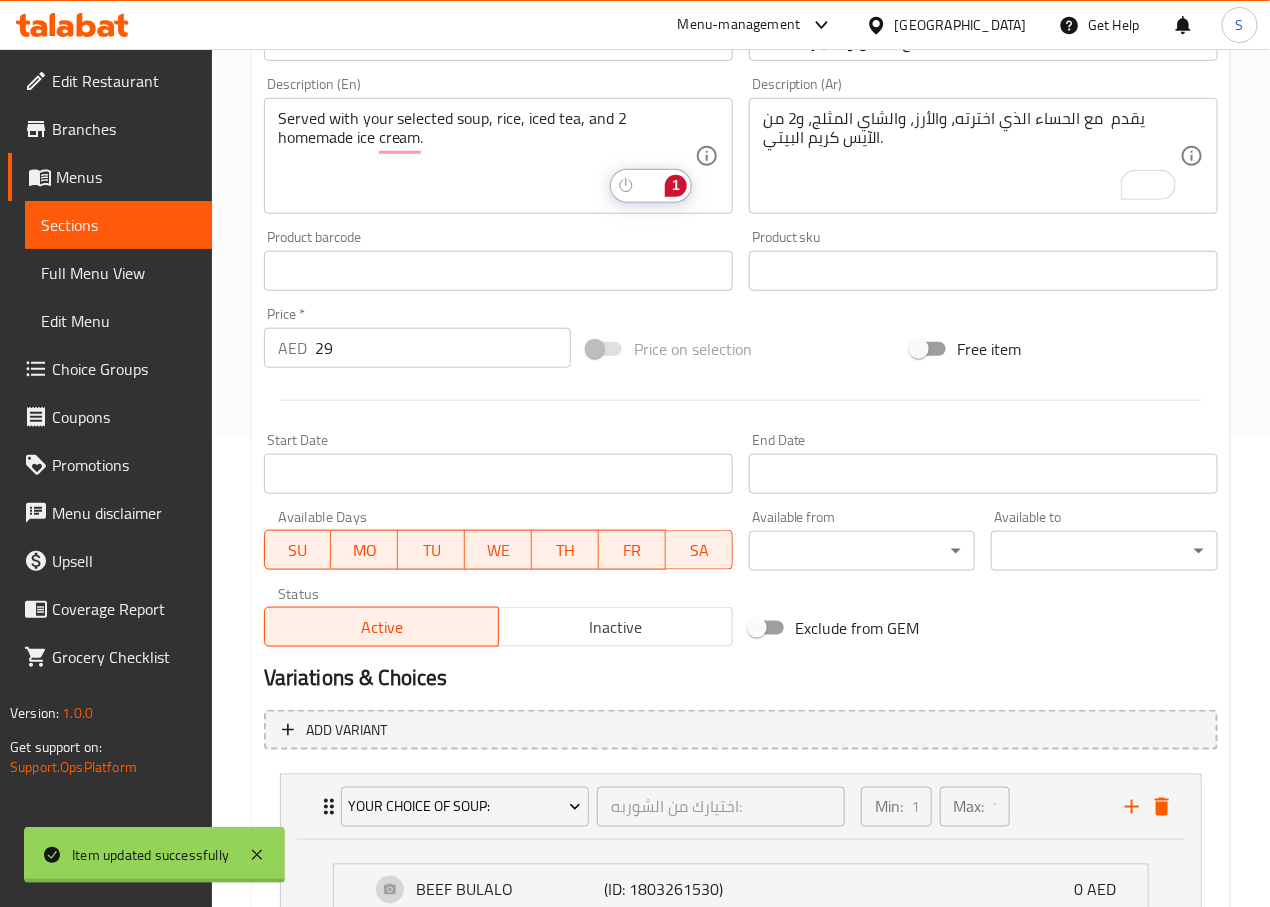 scroll, scrollTop: 0, scrollLeft: 0, axis: both 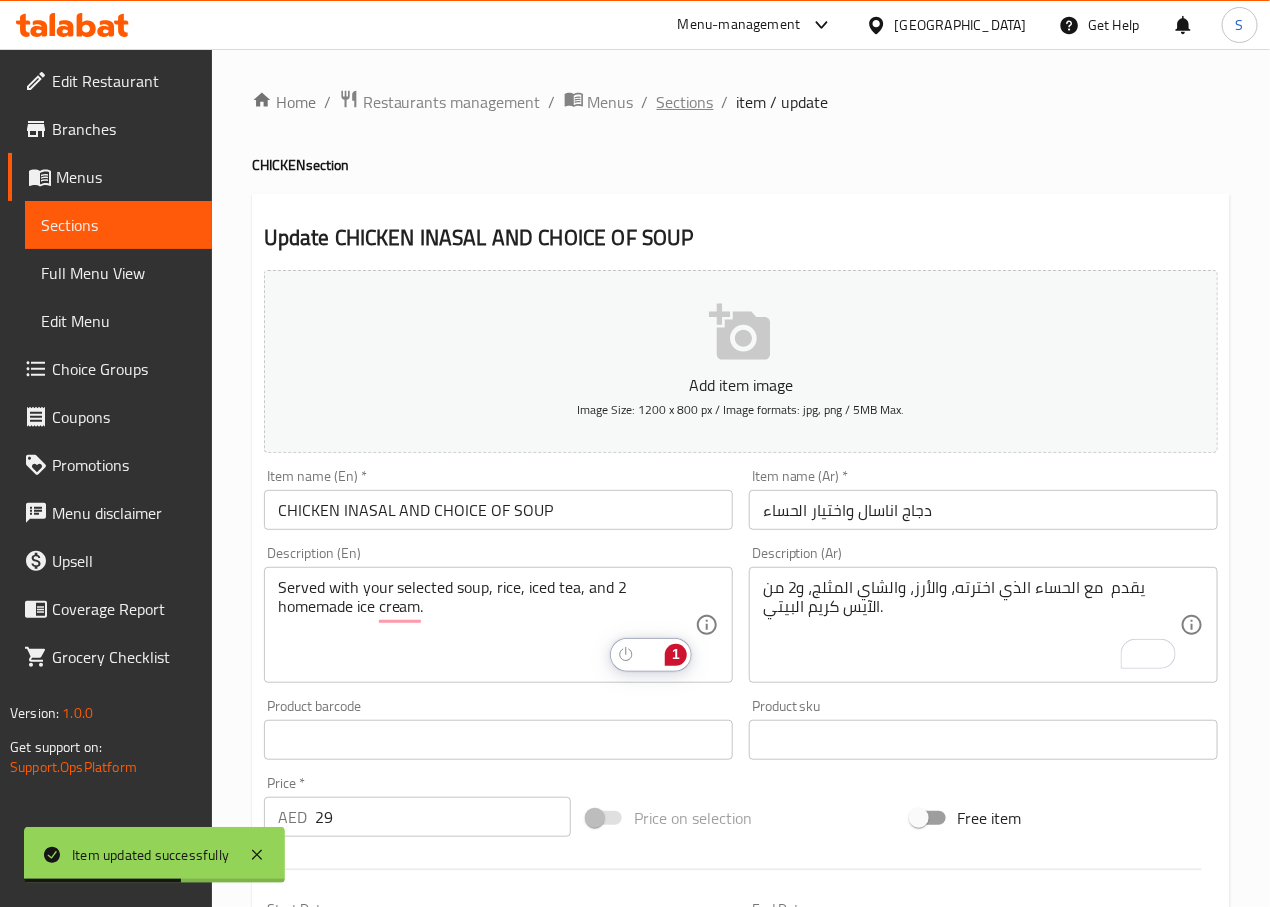 click on "Sections" at bounding box center [685, 102] 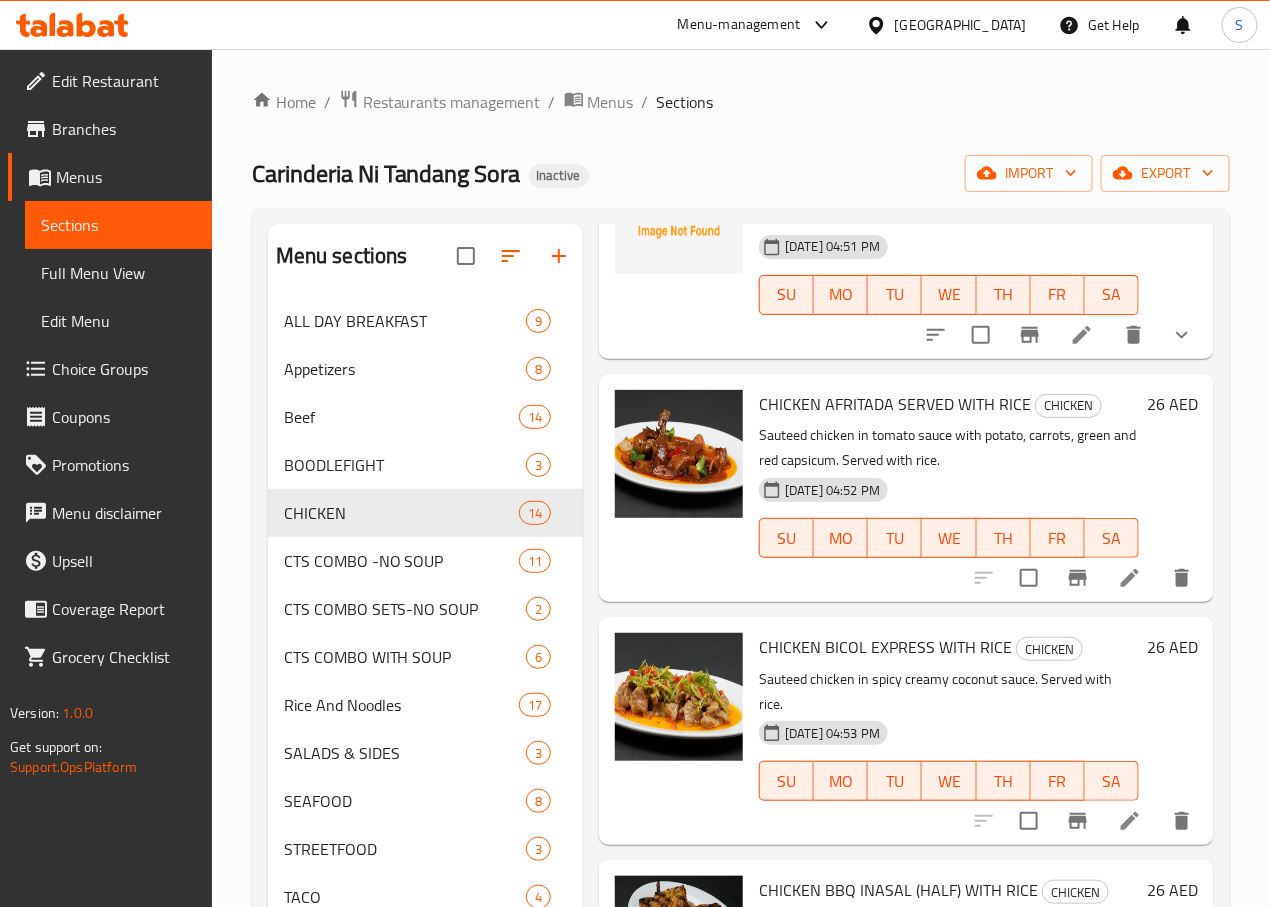 scroll, scrollTop: 1504, scrollLeft: 0, axis: vertical 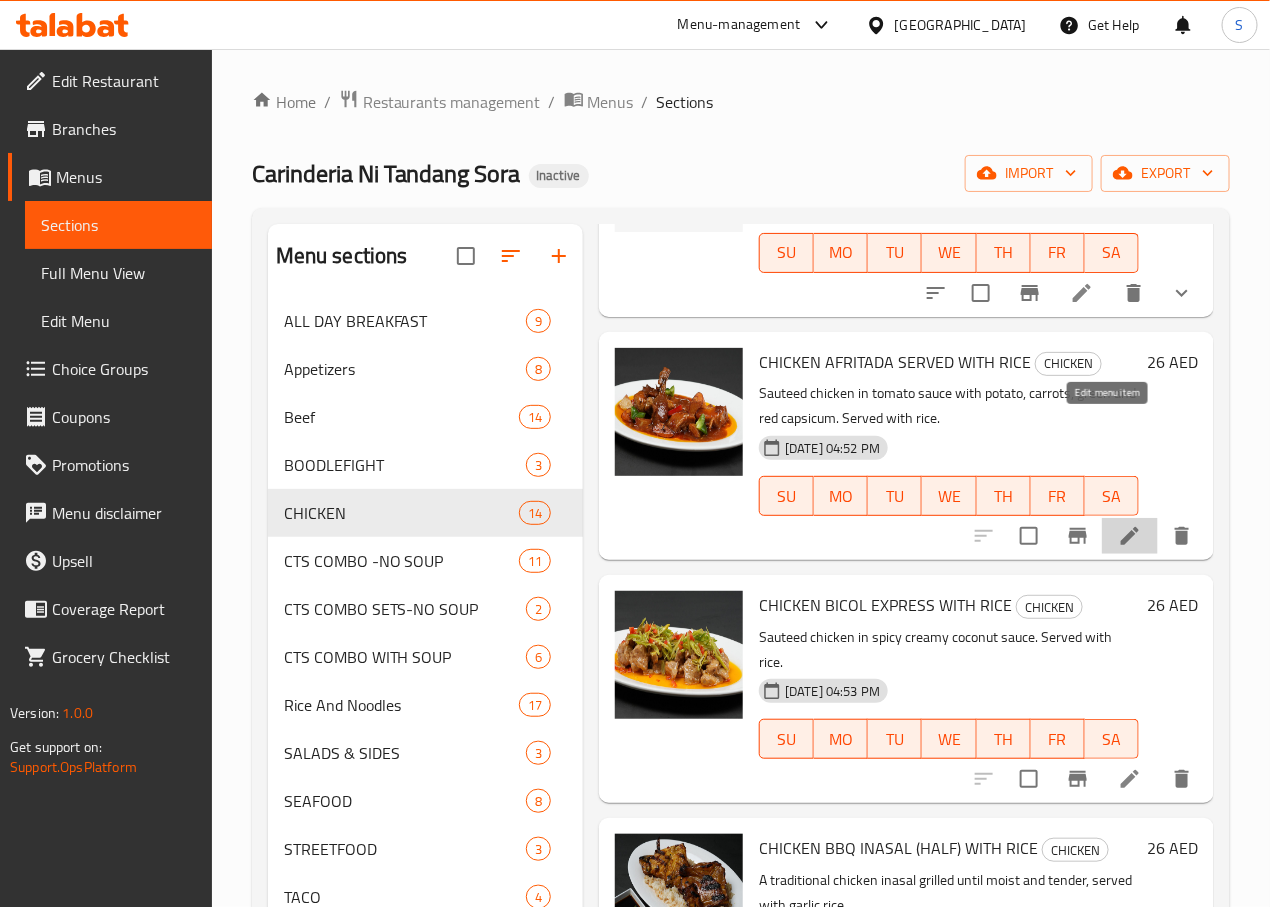 click 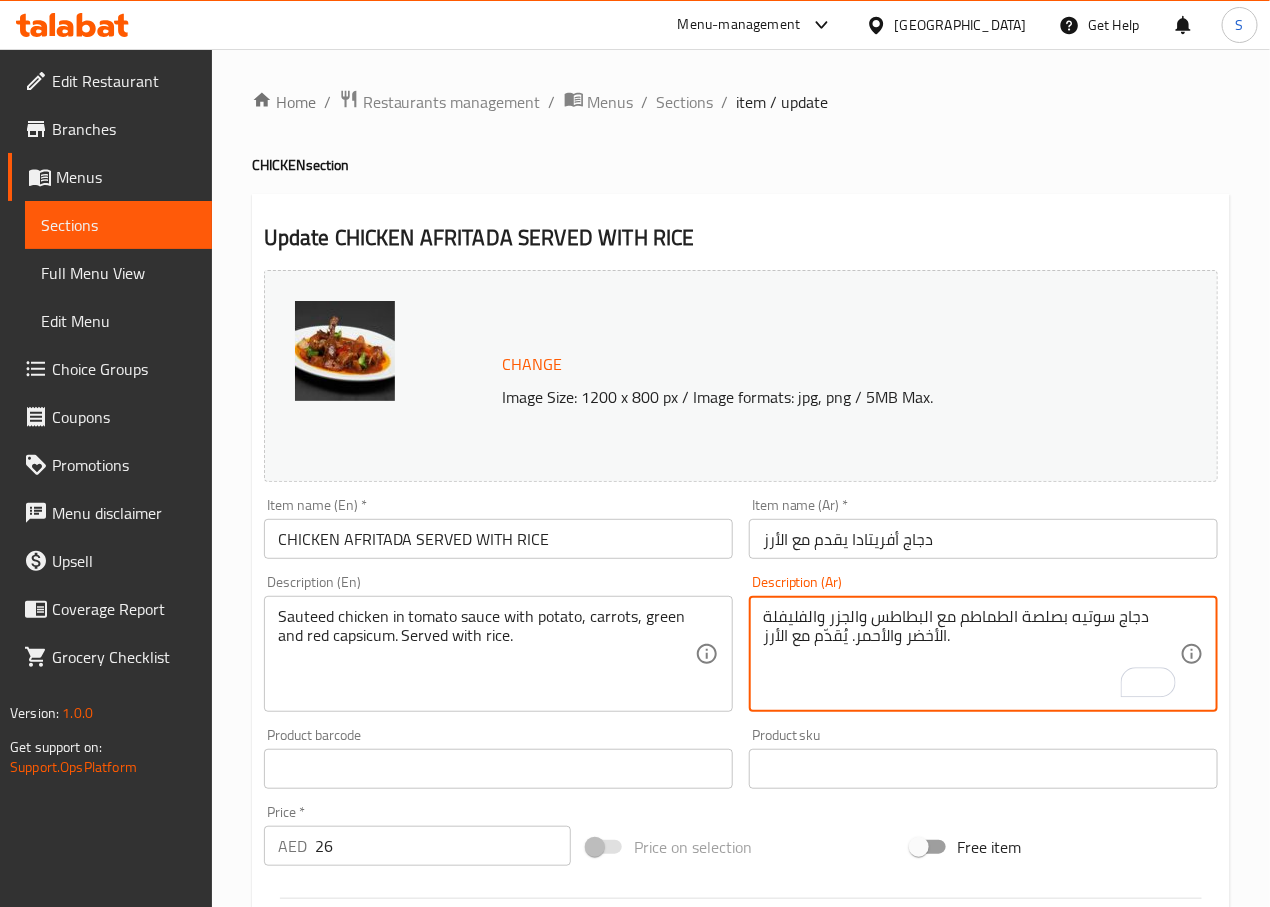 click on "دجاج سوتيه بصلصة الطماطم مع البطاطس والجزر والفليفلة الأخضر والأحمر. يُقدّم مع الأرز." at bounding box center [971, 654] 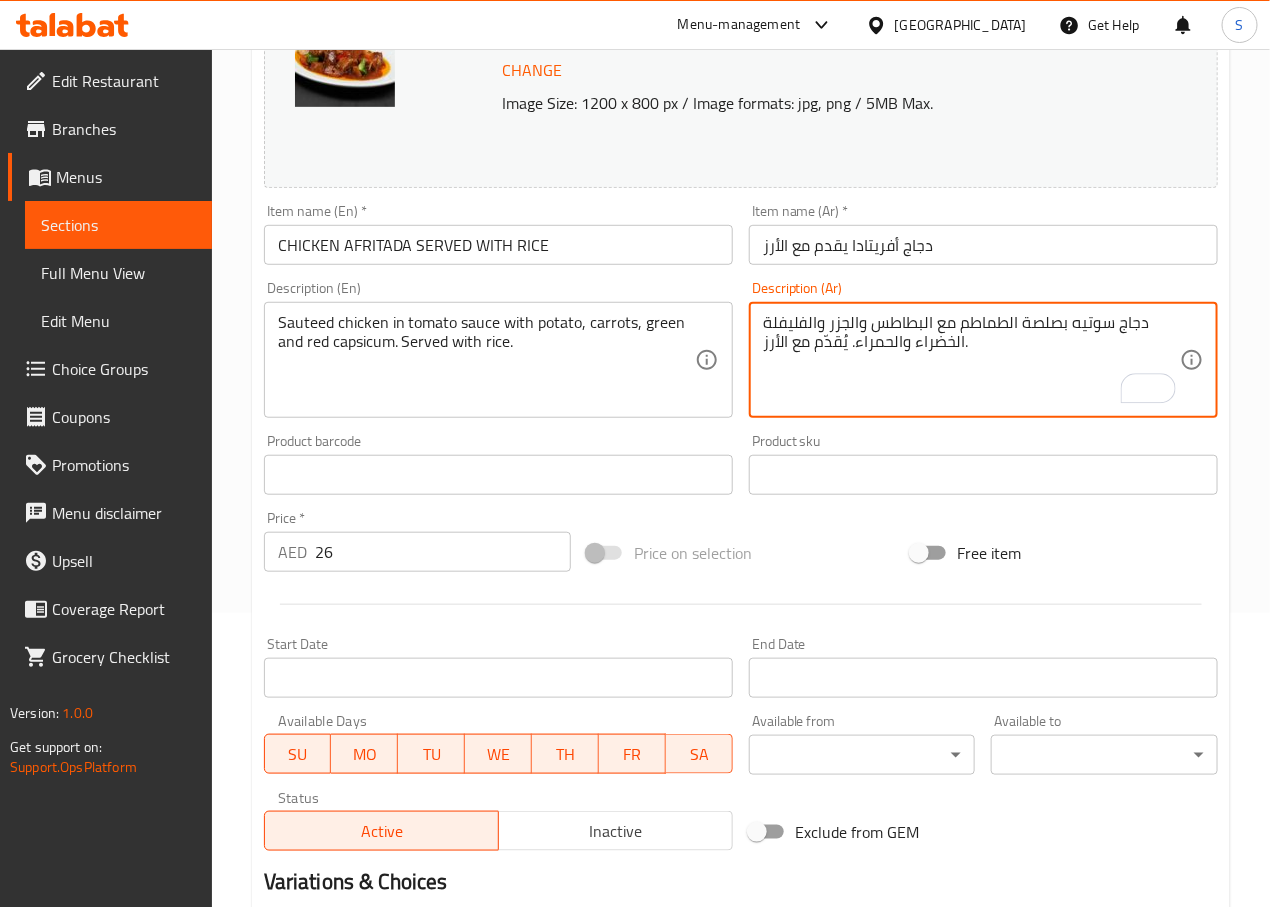 scroll, scrollTop: 532, scrollLeft: 0, axis: vertical 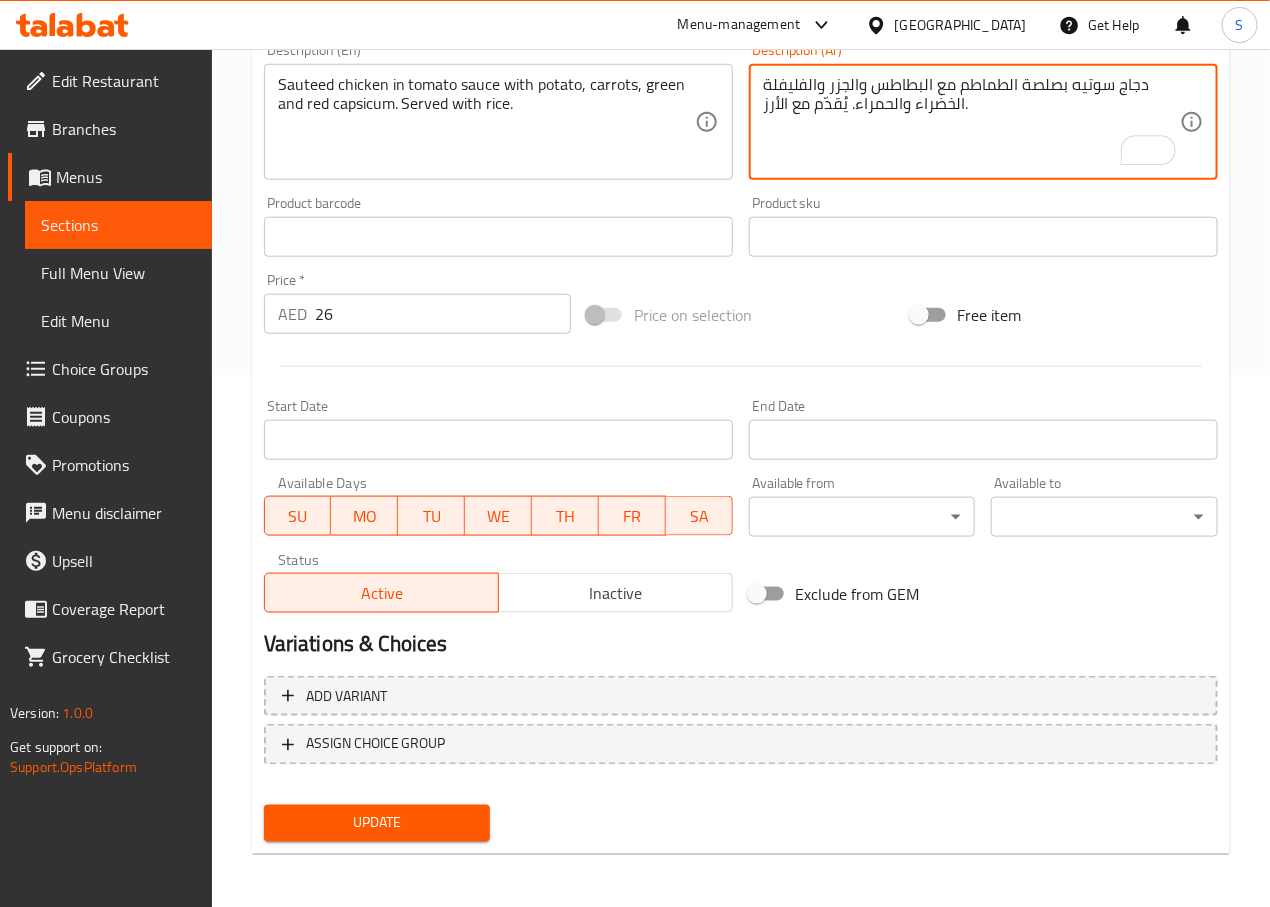 type on "دجاج سوتيه بصلصة الطماطم مع البطاطس والجزر والفليفلة الخضراء والحمراء. يُقدّم مع الأرز." 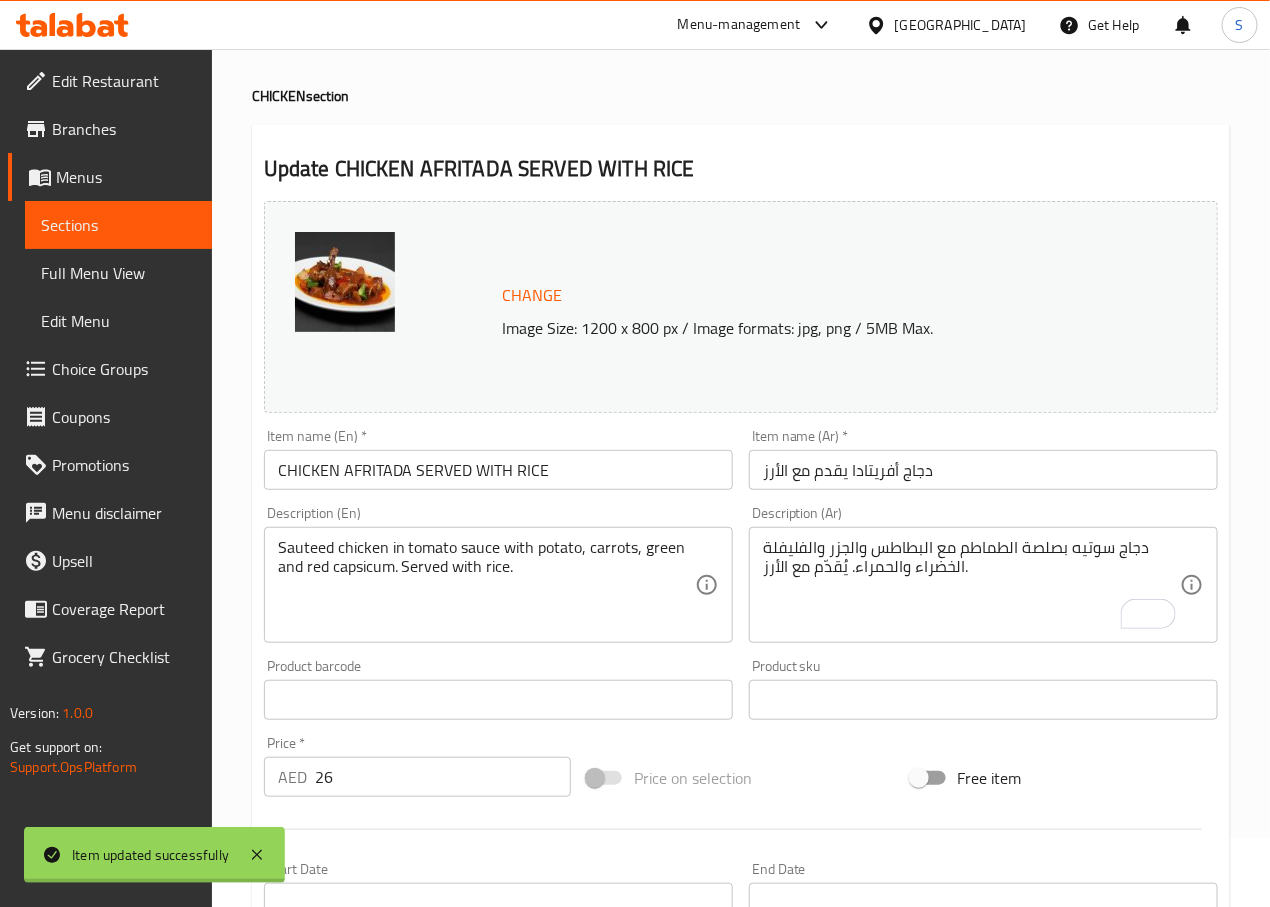 scroll, scrollTop: 0, scrollLeft: 0, axis: both 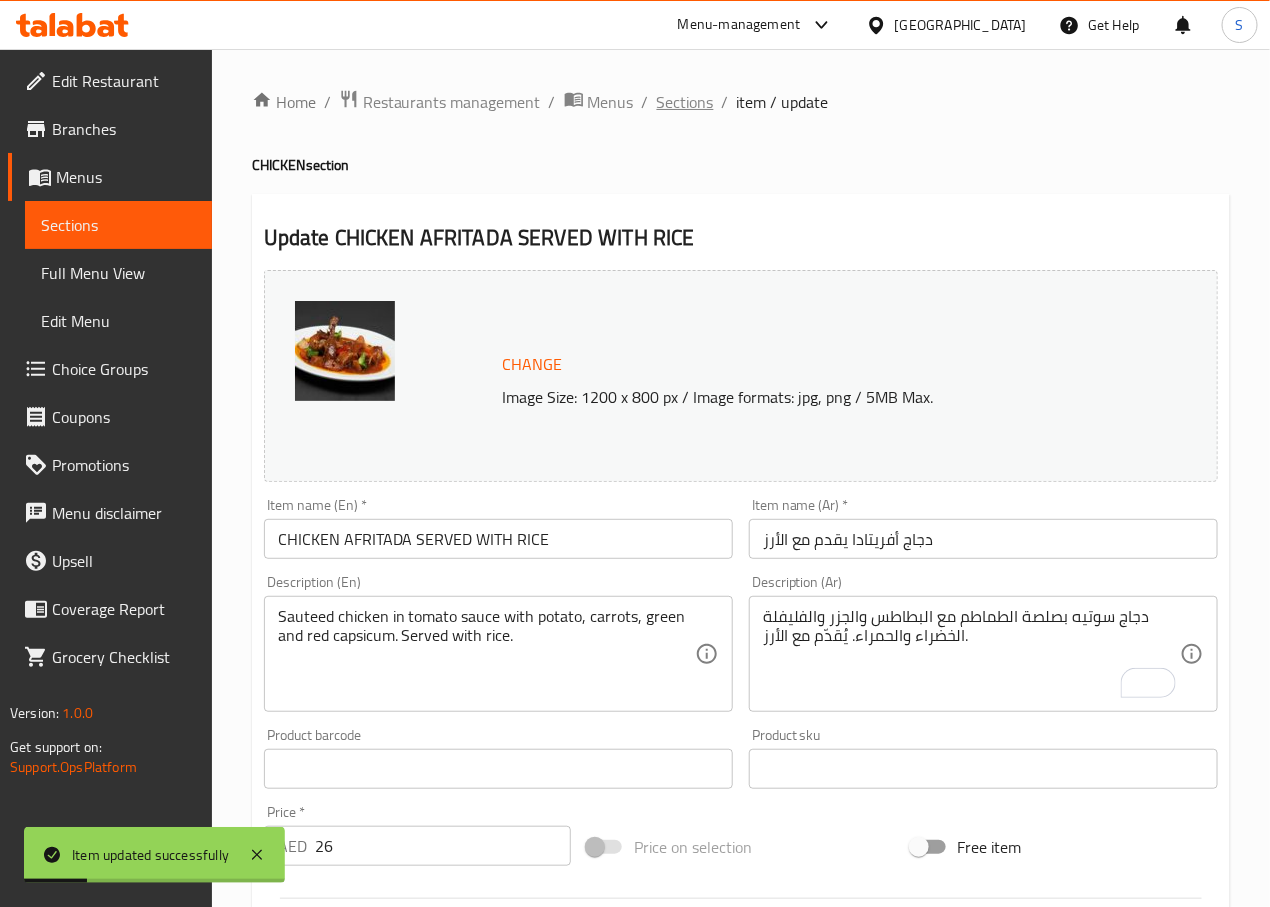 click on "Sections" at bounding box center [685, 102] 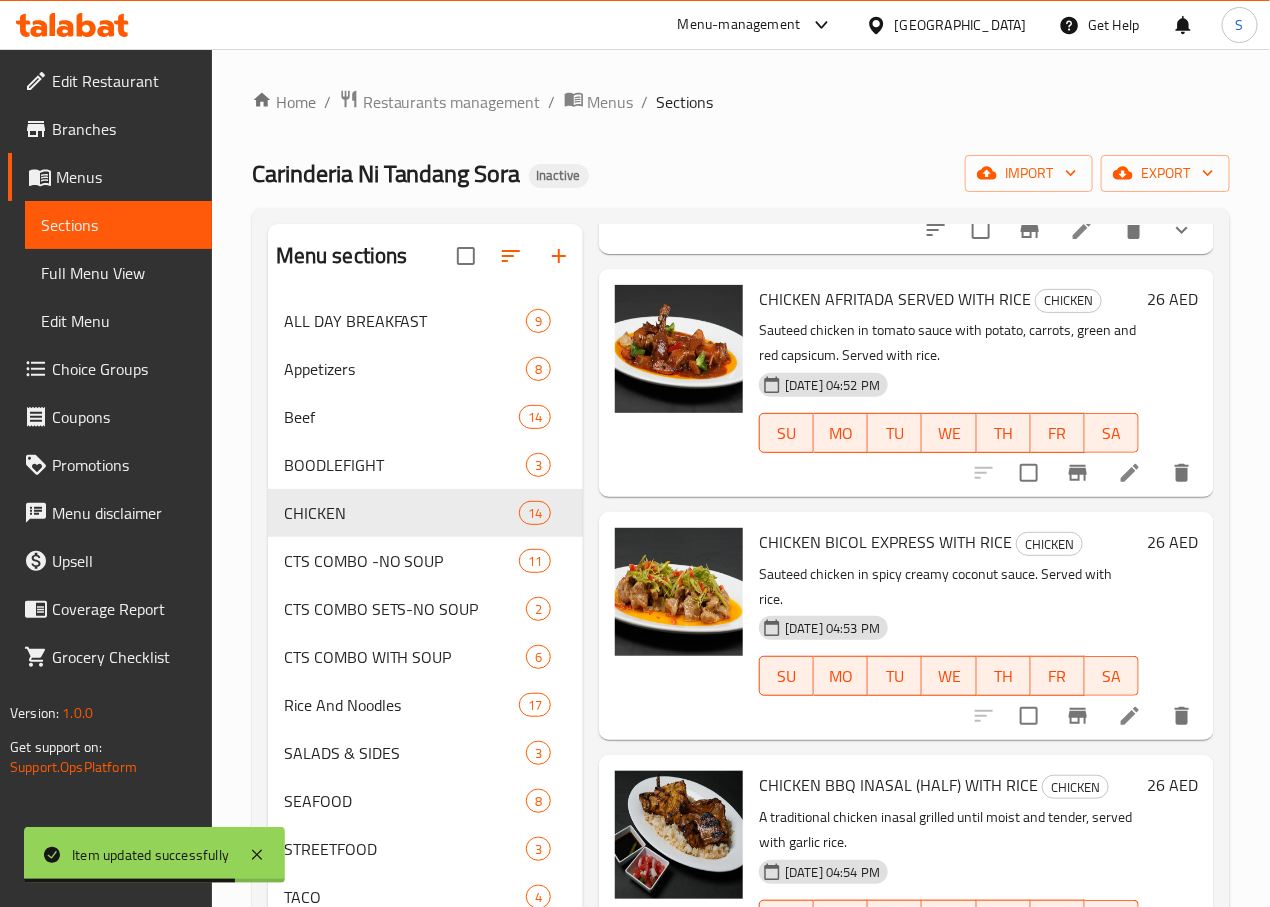 scroll, scrollTop: 1563, scrollLeft: 0, axis: vertical 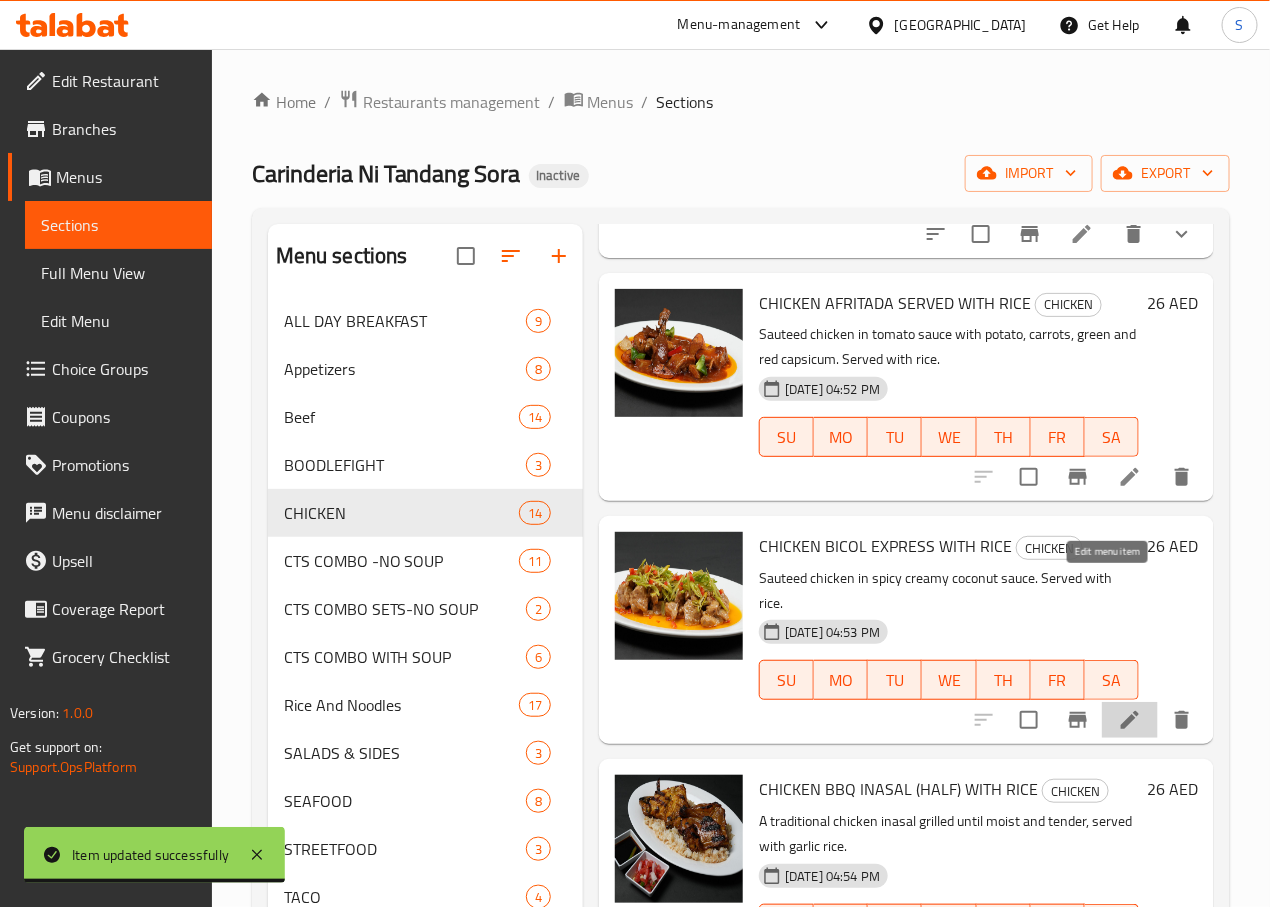 click 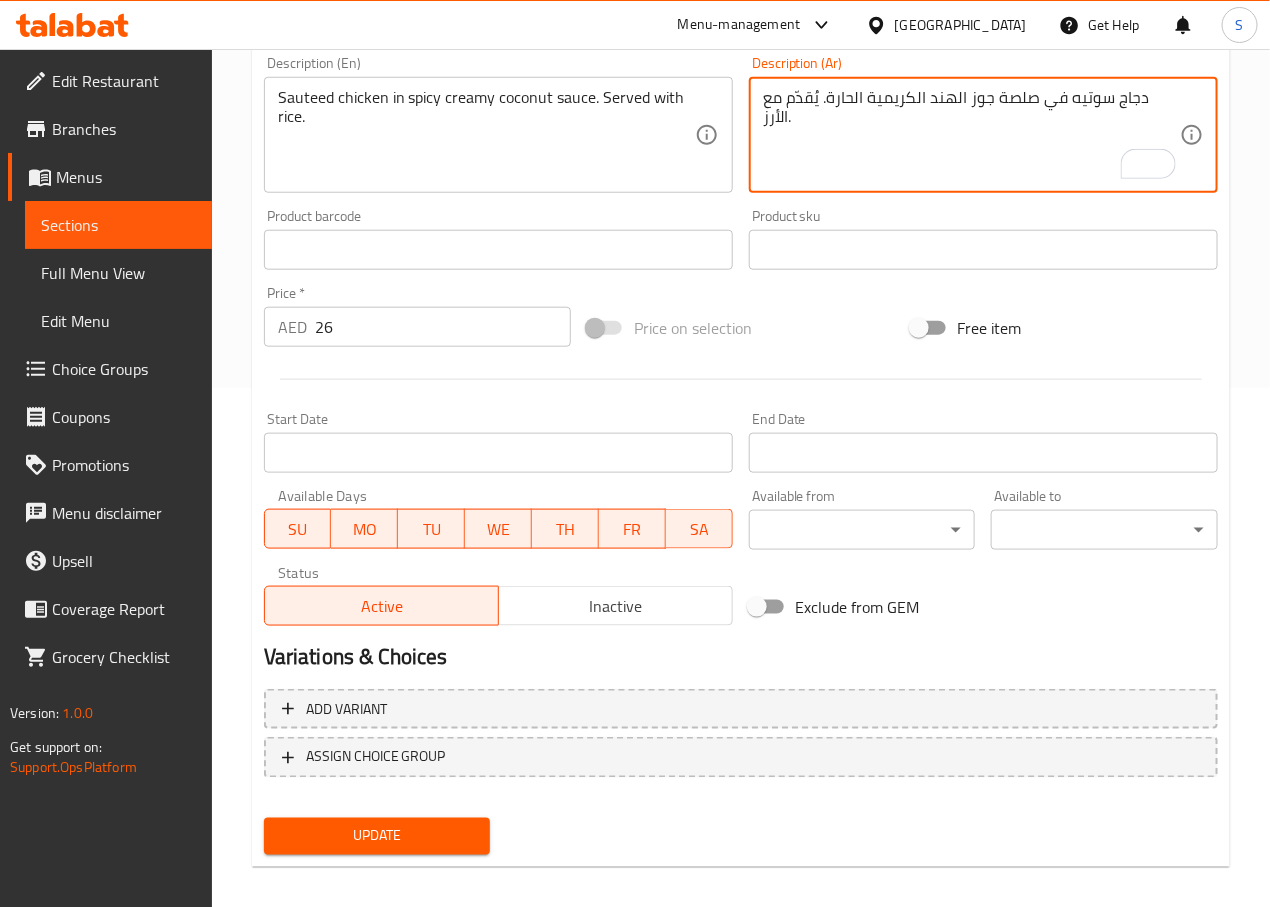 scroll, scrollTop: 532, scrollLeft: 0, axis: vertical 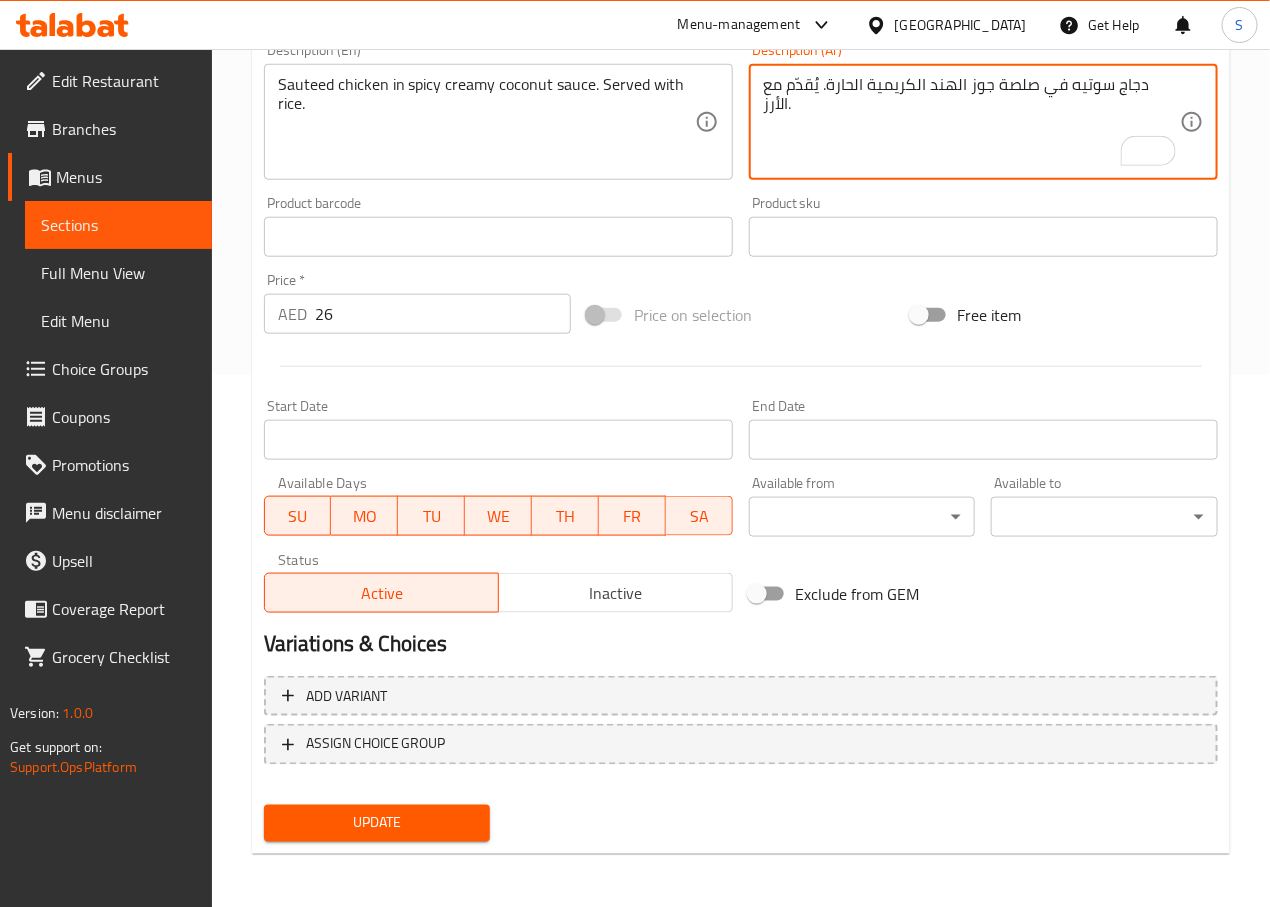 type on "دجاج سوتيه في صلصة جوز الهند الكريمية الحارة. يُقدّم مع الأرز." 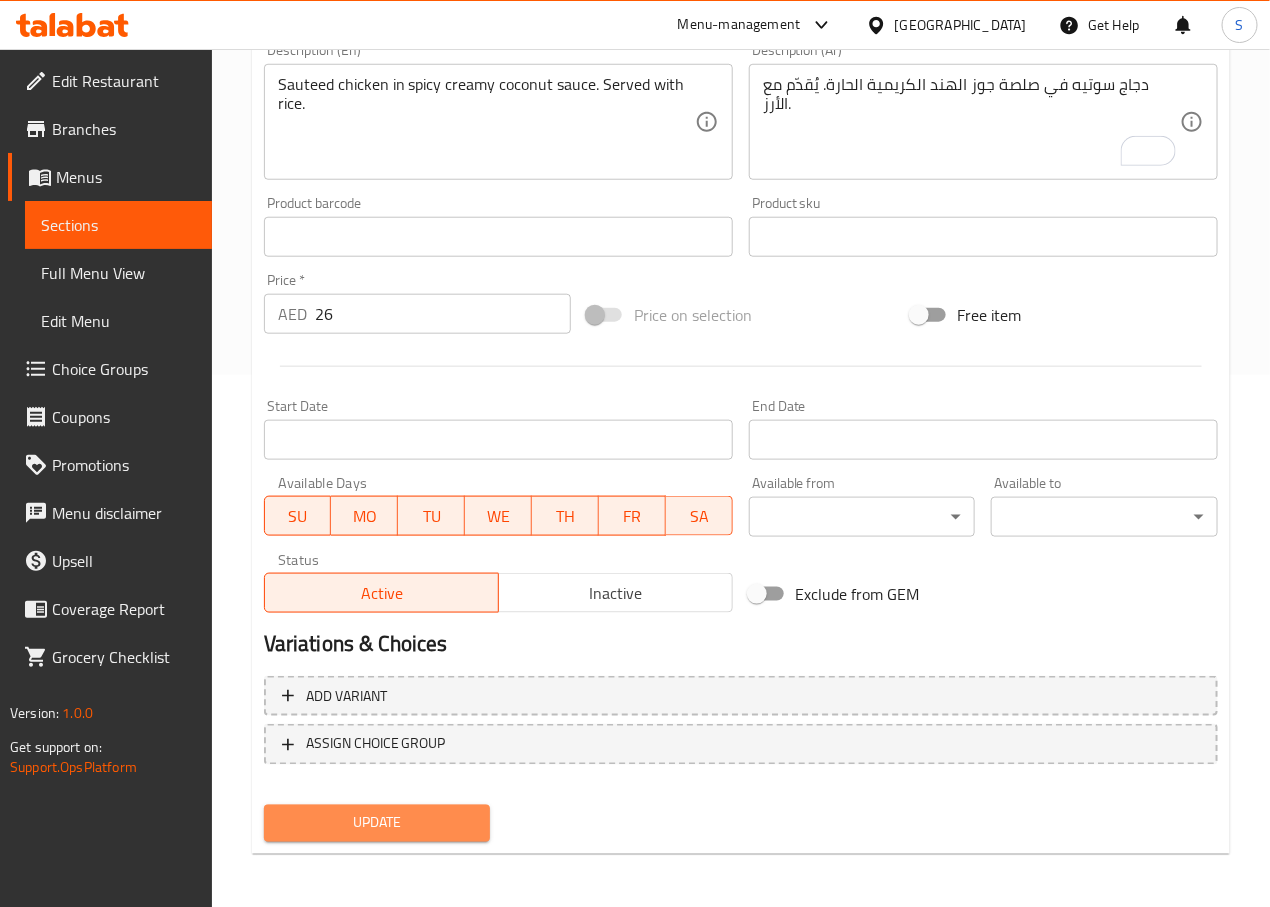 click on "Update" at bounding box center [377, 823] 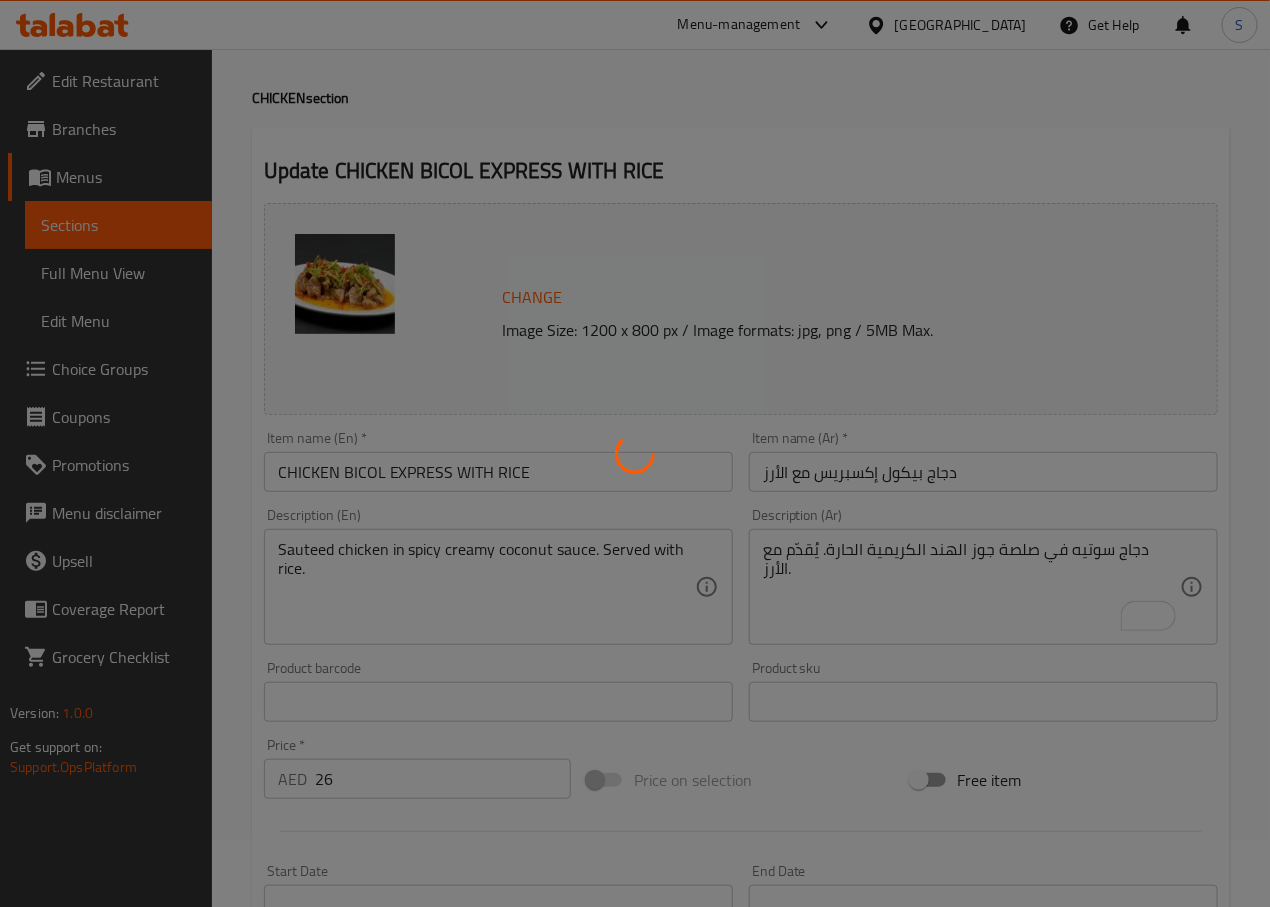 scroll, scrollTop: 0, scrollLeft: 0, axis: both 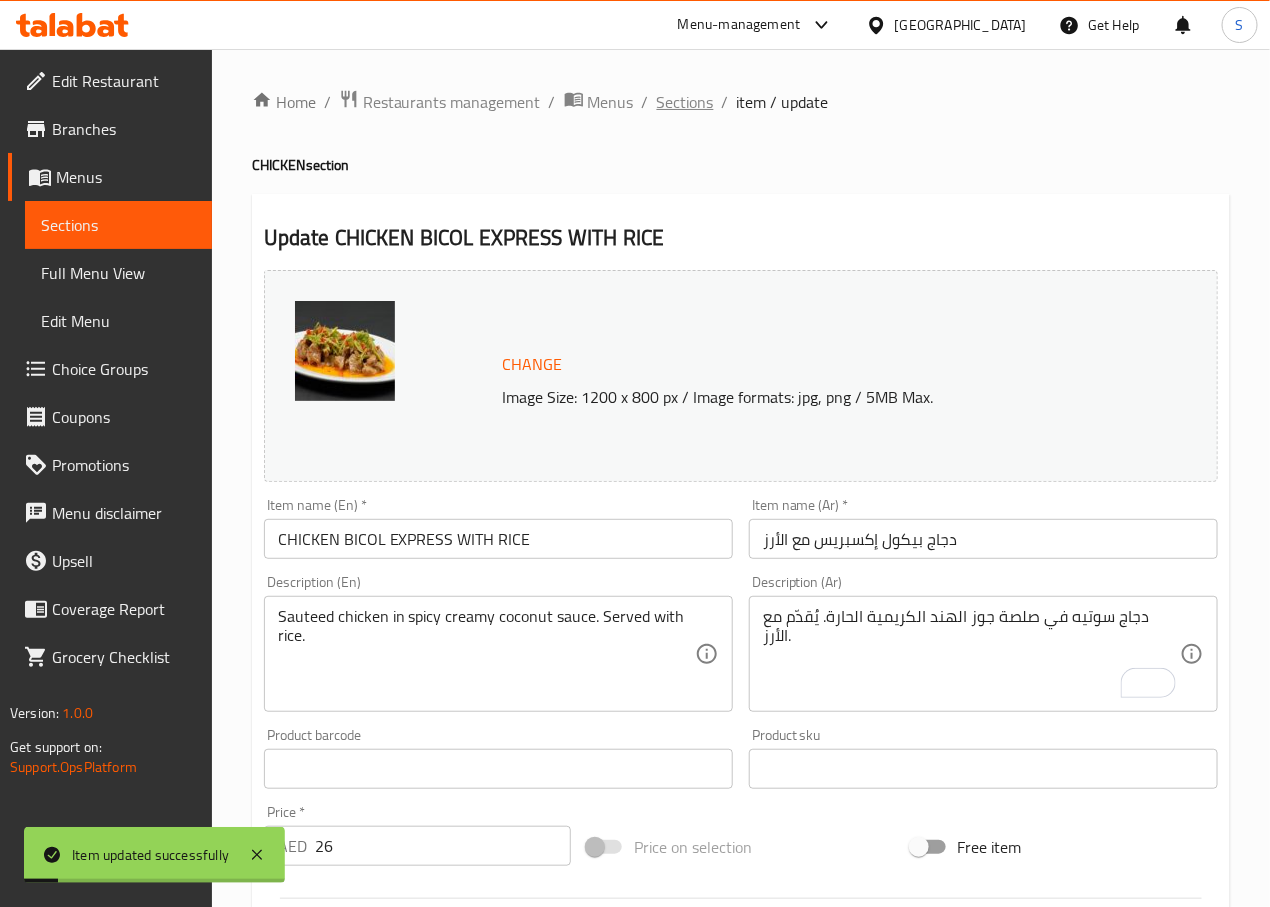 click on "Sections" at bounding box center [685, 102] 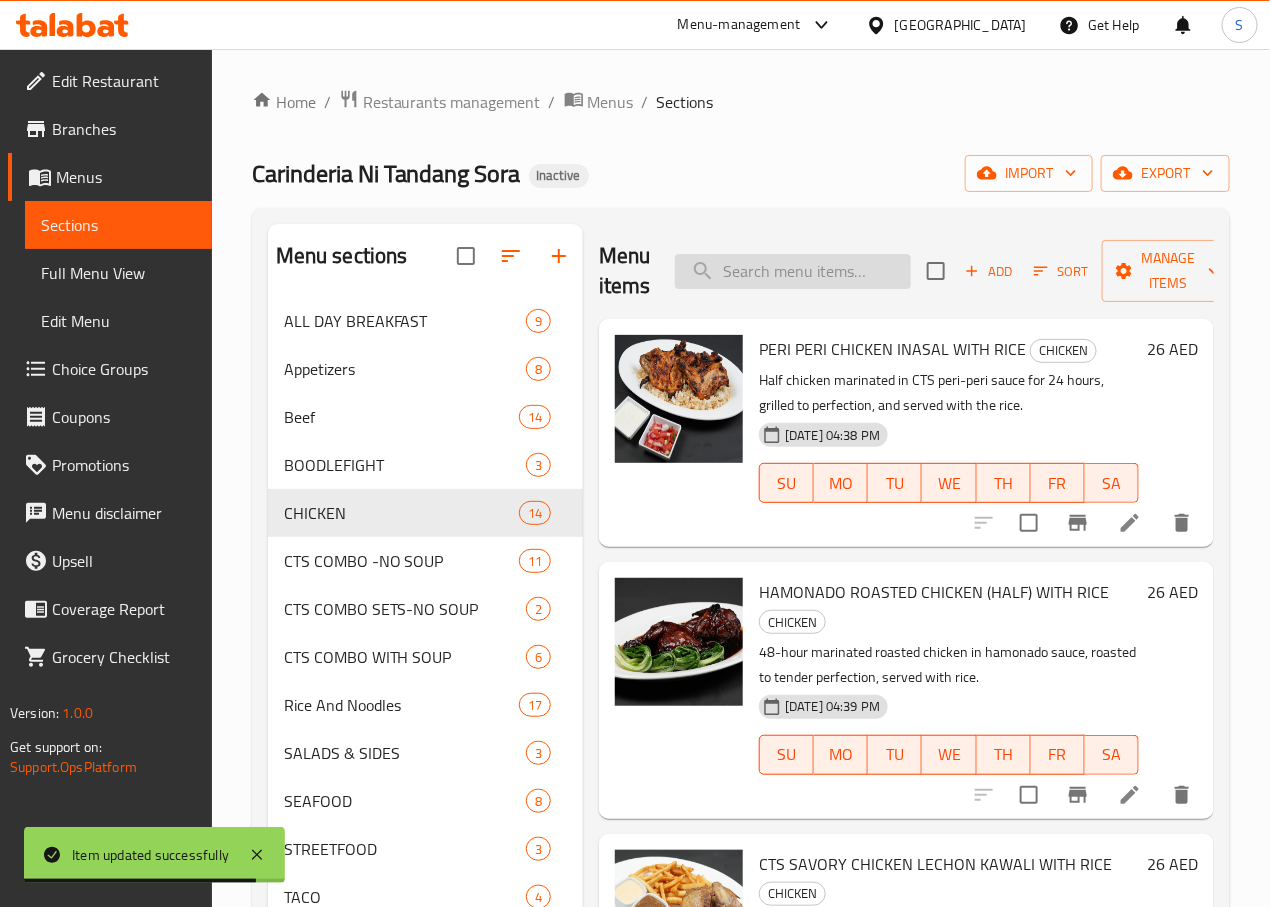 click at bounding box center (793, 271) 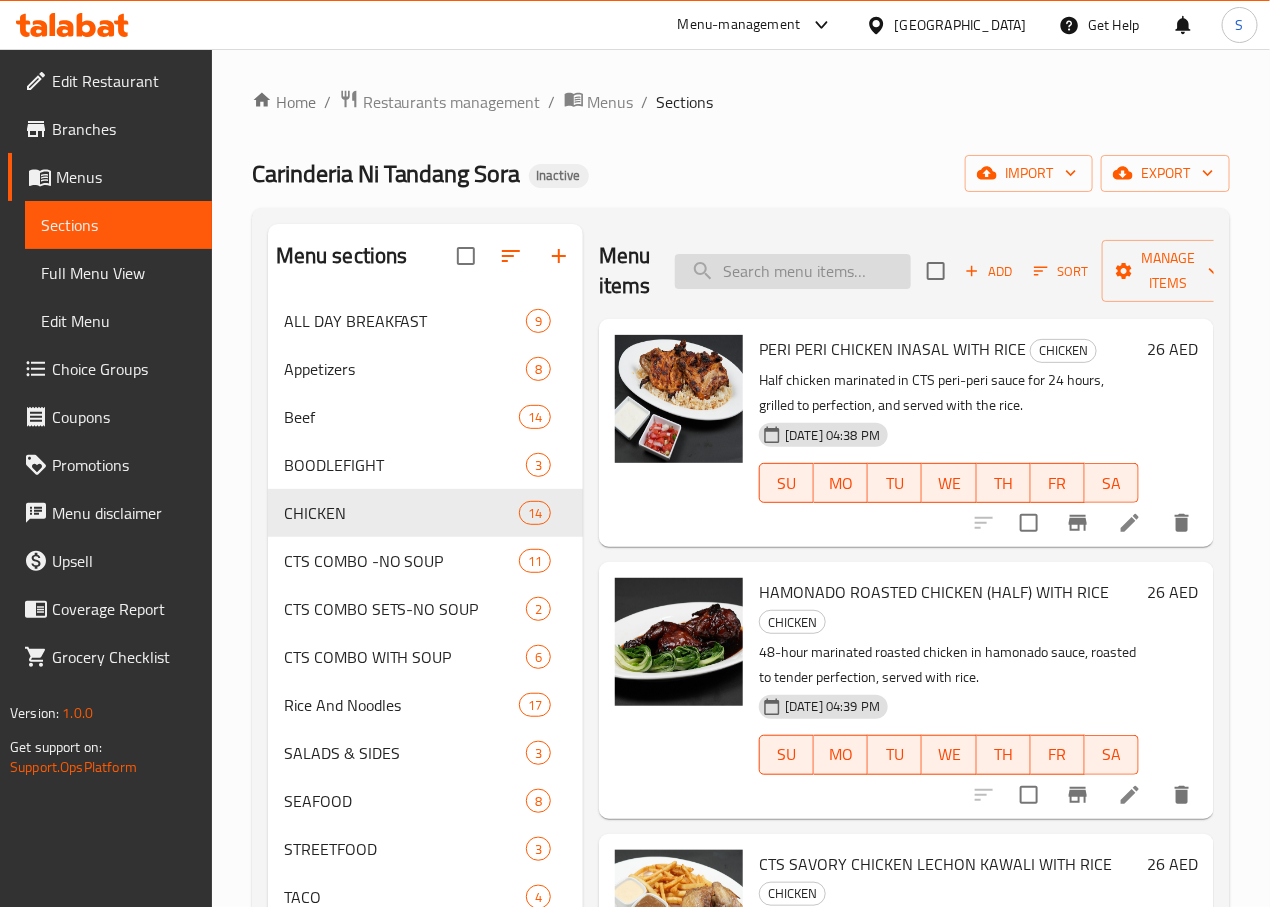 paste on "CHICKEN BBQ SKEWER WITH RICE" 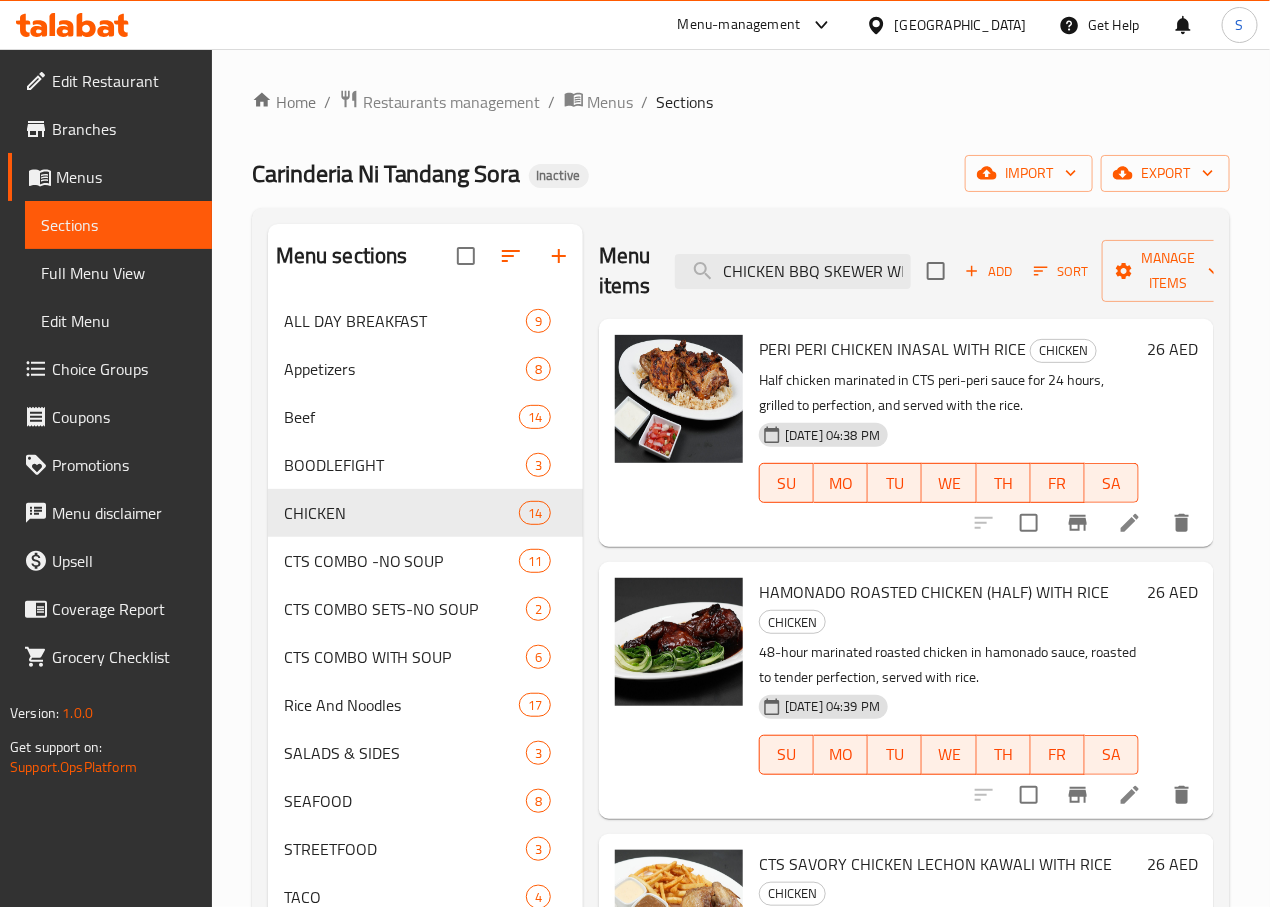 scroll, scrollTop: 0, scrollLeft: 54, axis: horizontal 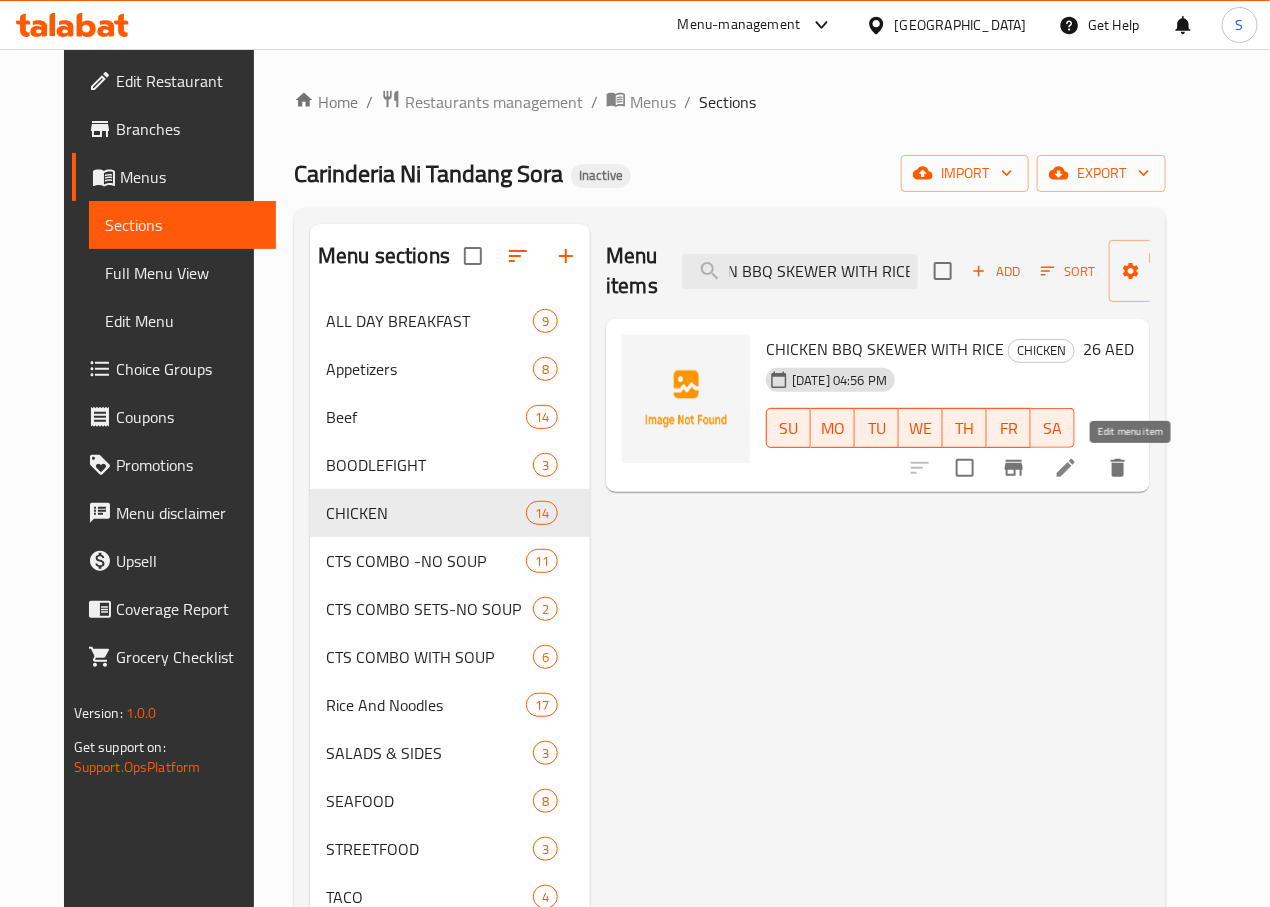 type on "CHICKEN BBQ SKEWER WITH RICE" 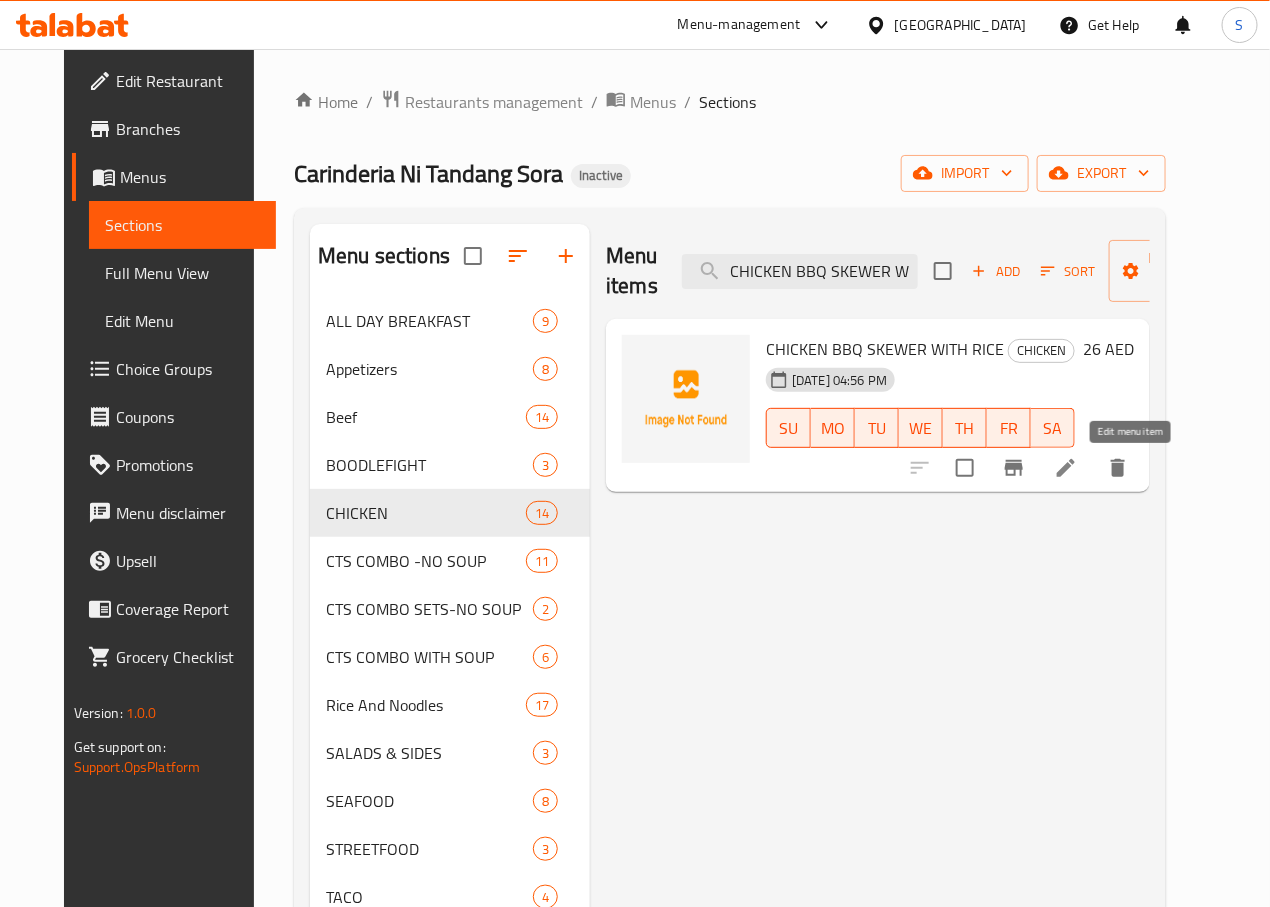 click 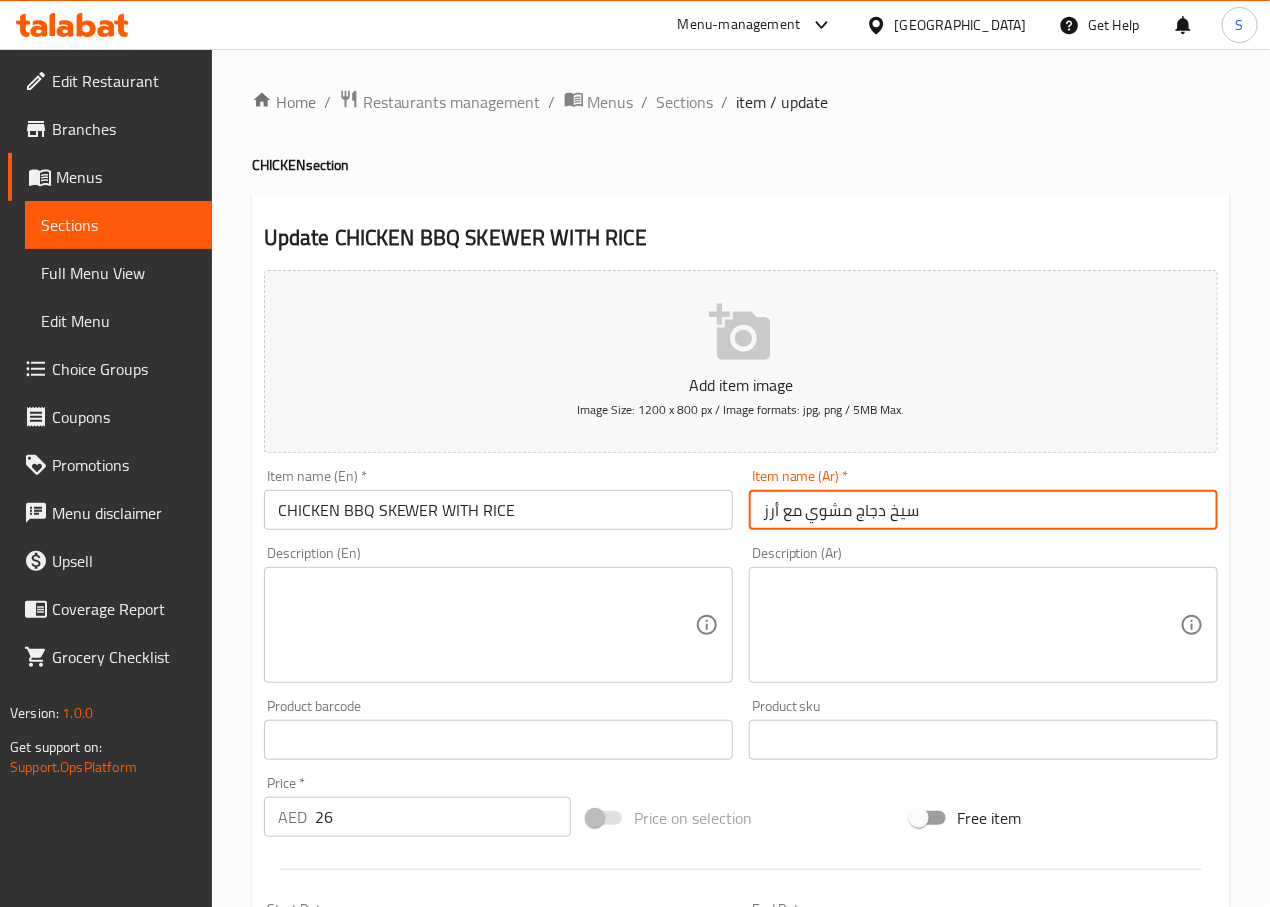 click on "سيخ دجاج مشوي مع أرز" at bounding box center (983, 510) 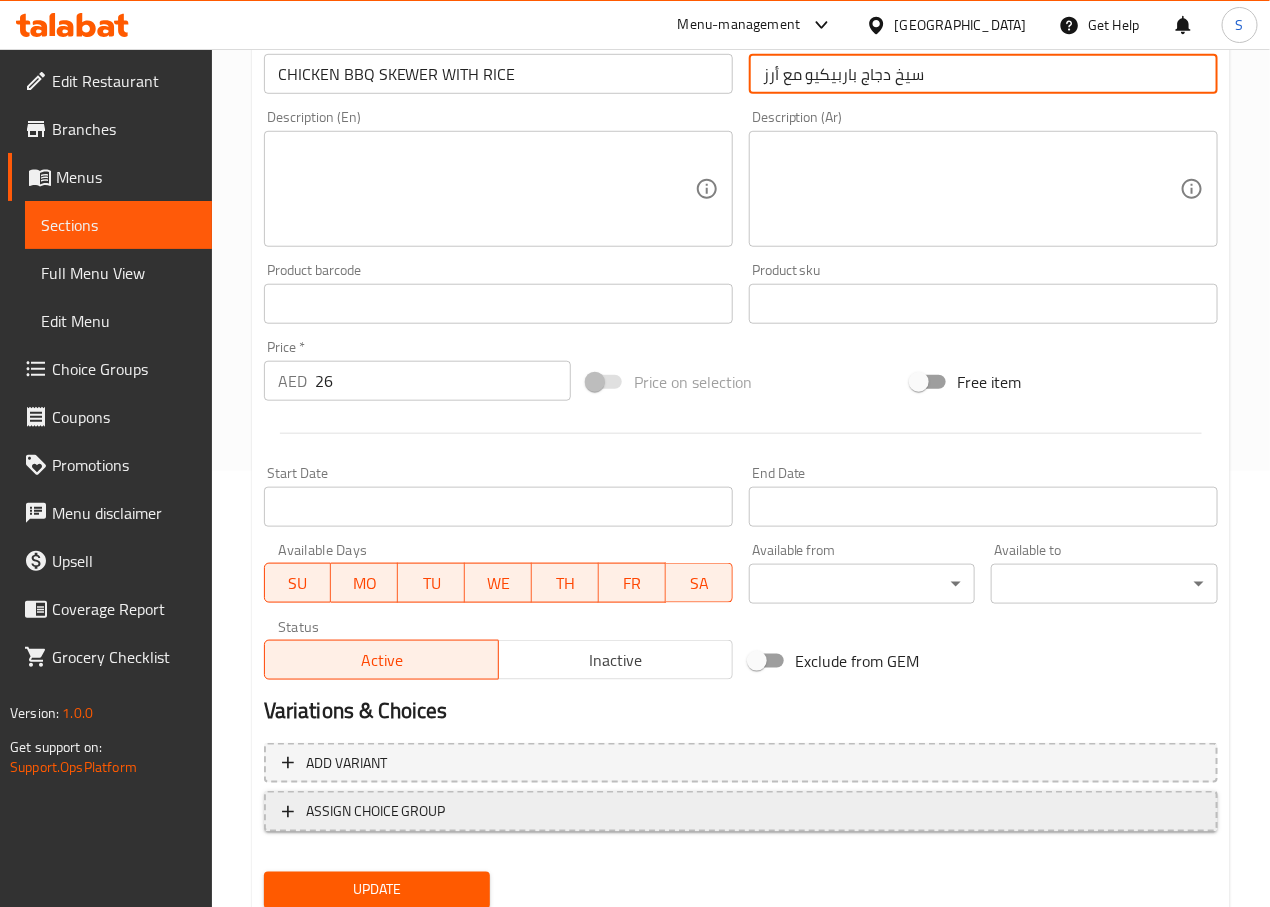 scroll, scrollTop: 504, scrollLeft: 0, axis: vertical 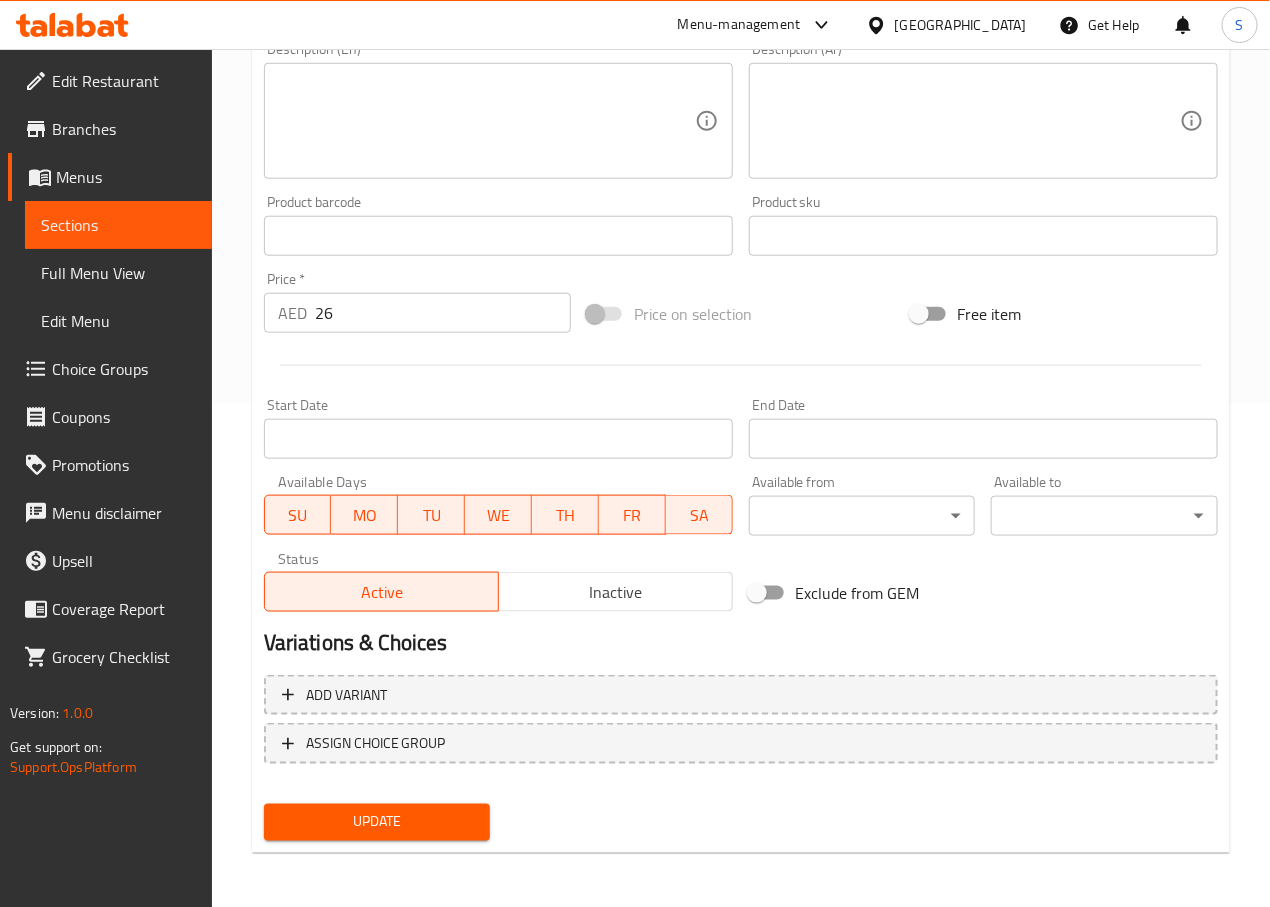type on "سيخ دجاج باربيكيو مع أرز" 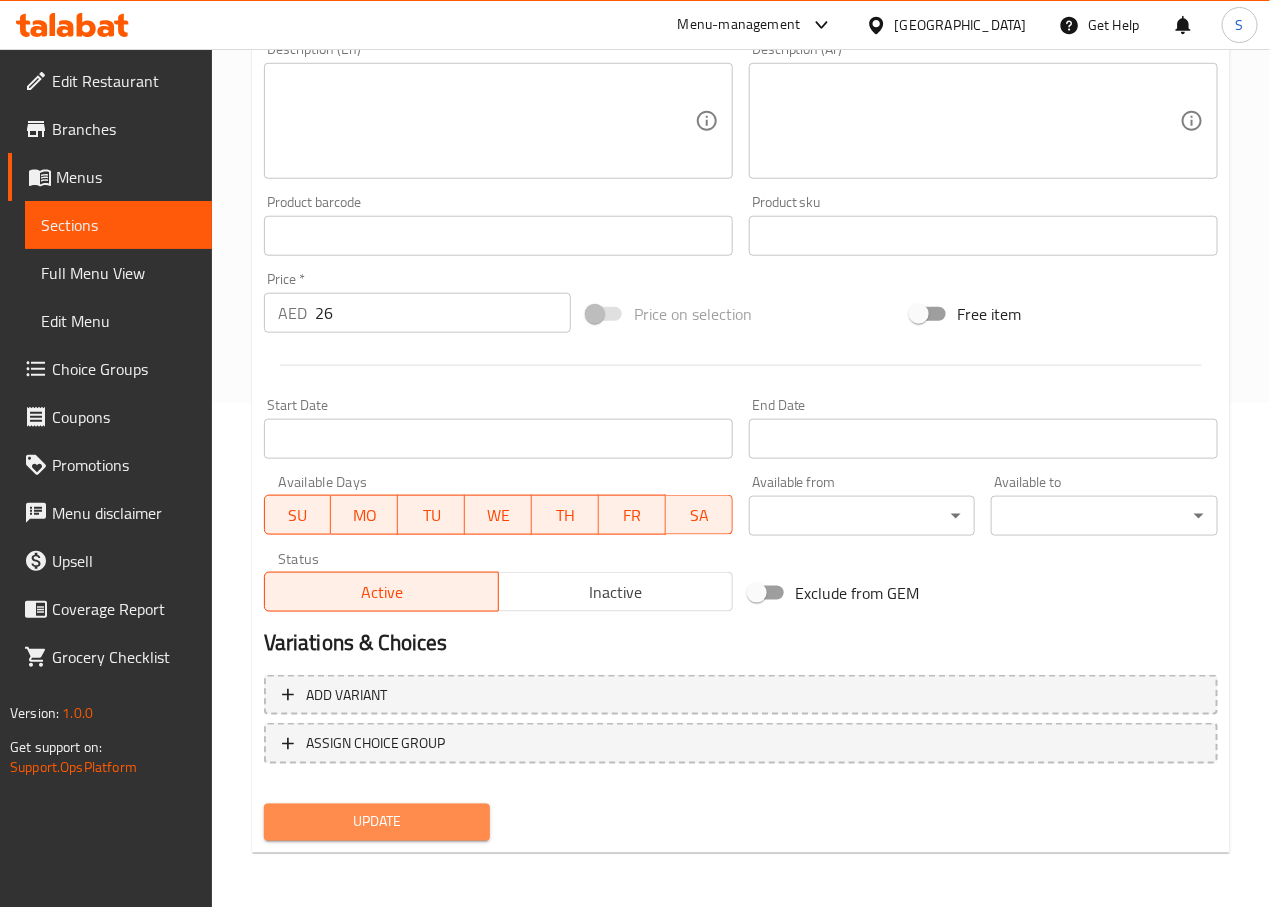 click on "Update" at bounding box center (377, 822) 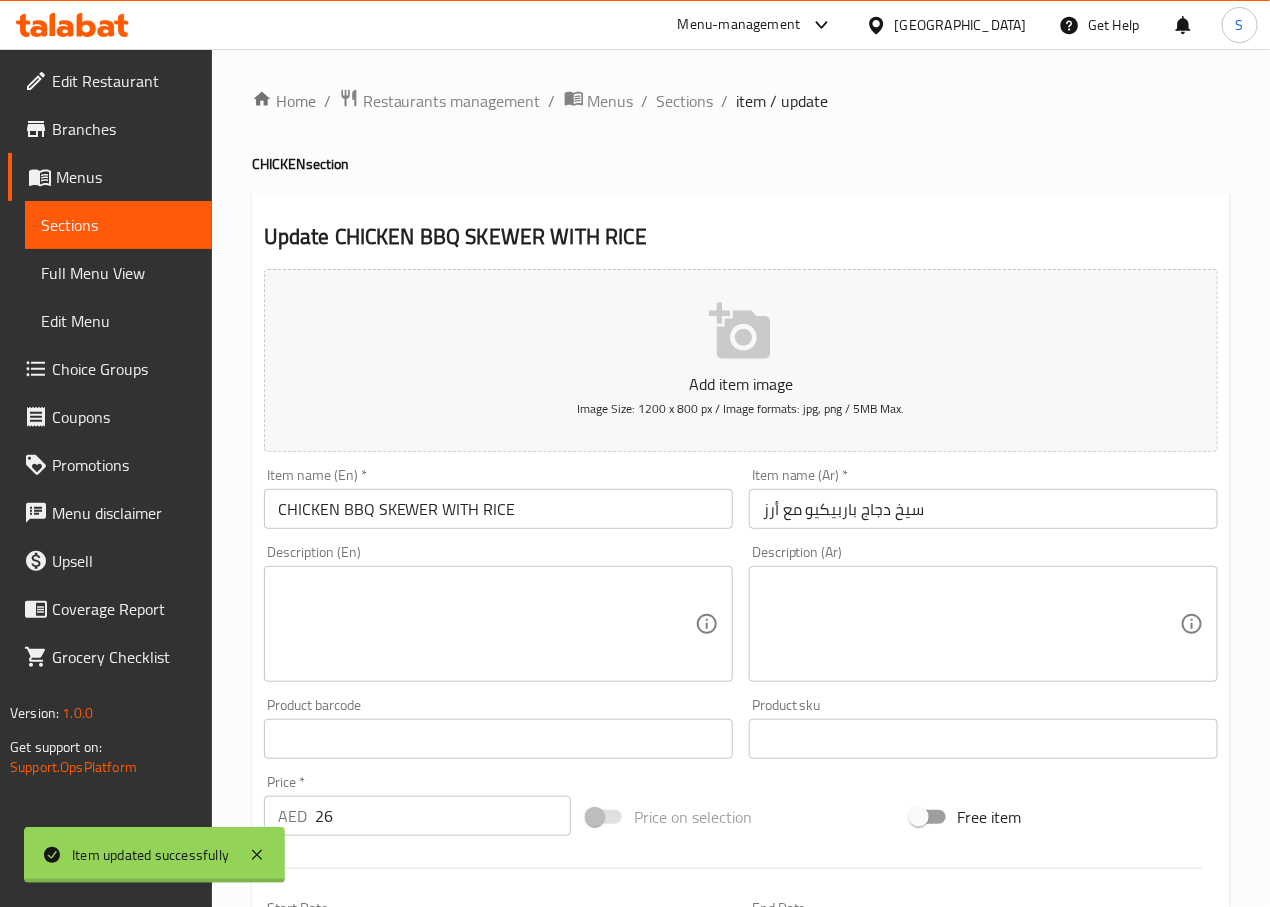 scroll, scrollTop: 0, scrollLeft: 0, axis: both 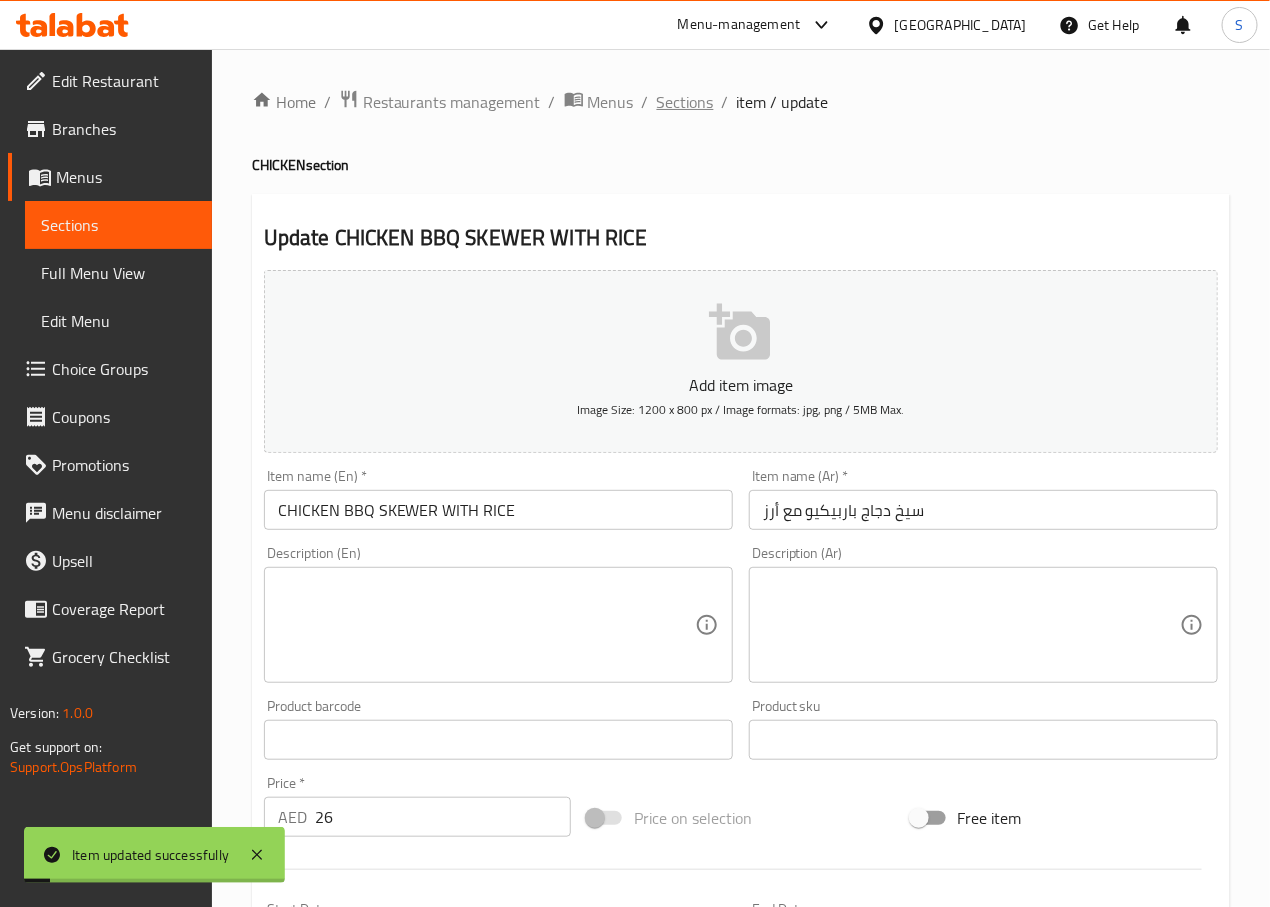 click on "Sections" at bounding box center [685, 102] 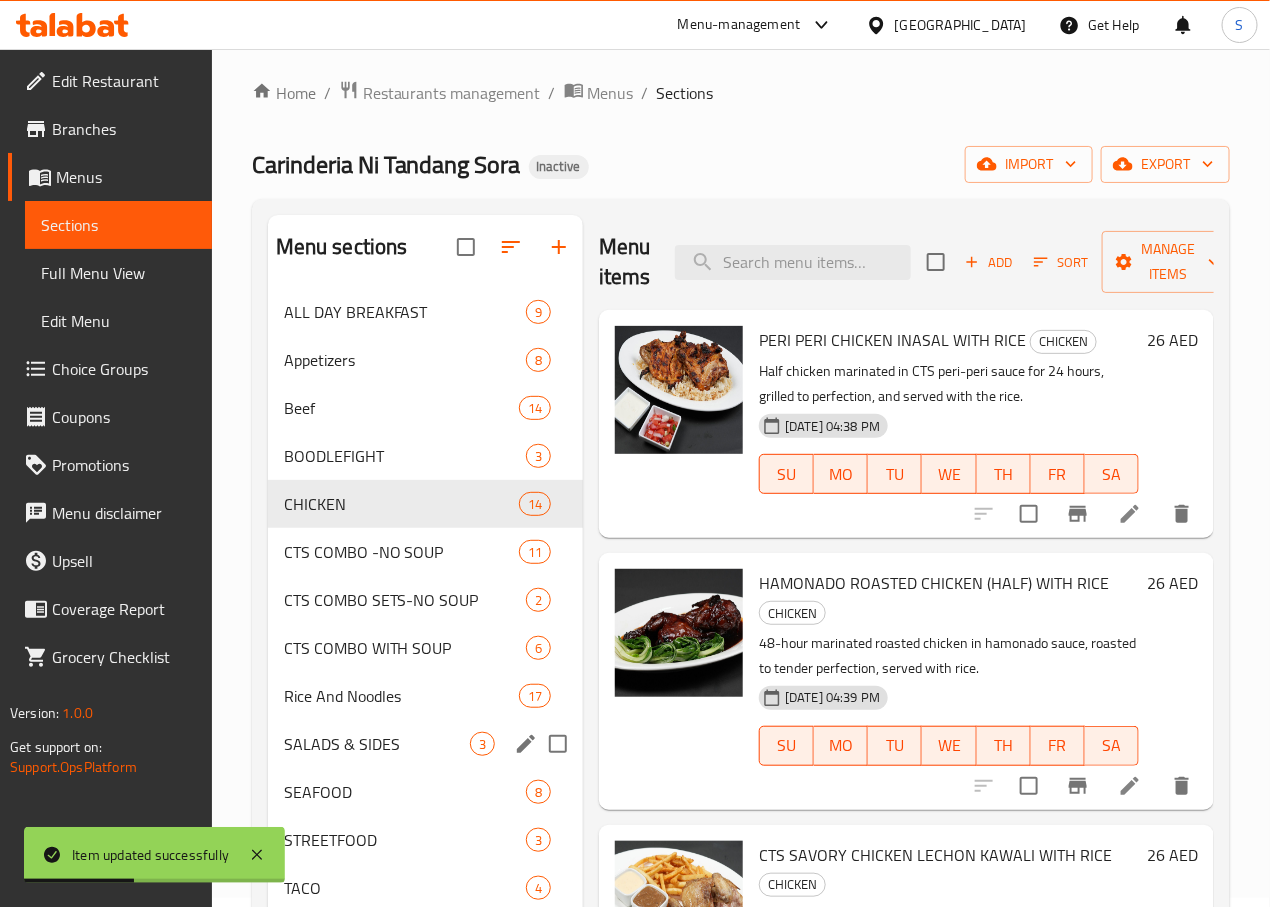 scroll, scrollTop: 280, scrollLeft: 0, axis: vertical 